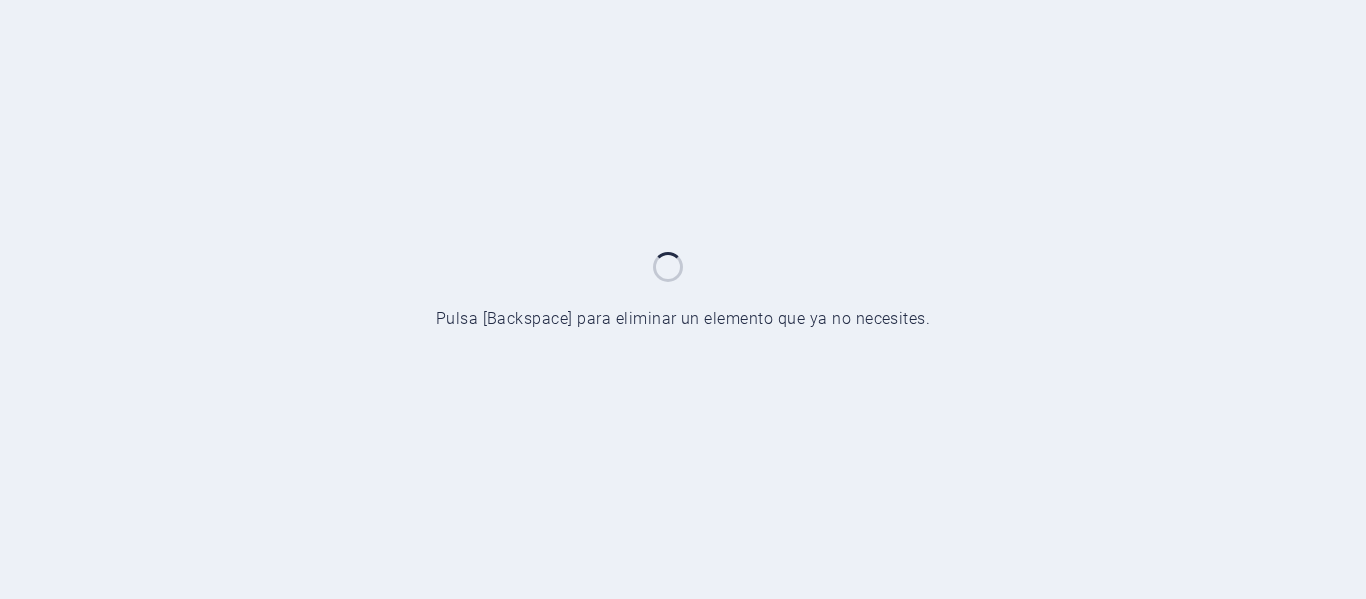 scroll, scrollTop: 0, scrollLeft: 0, axis: both 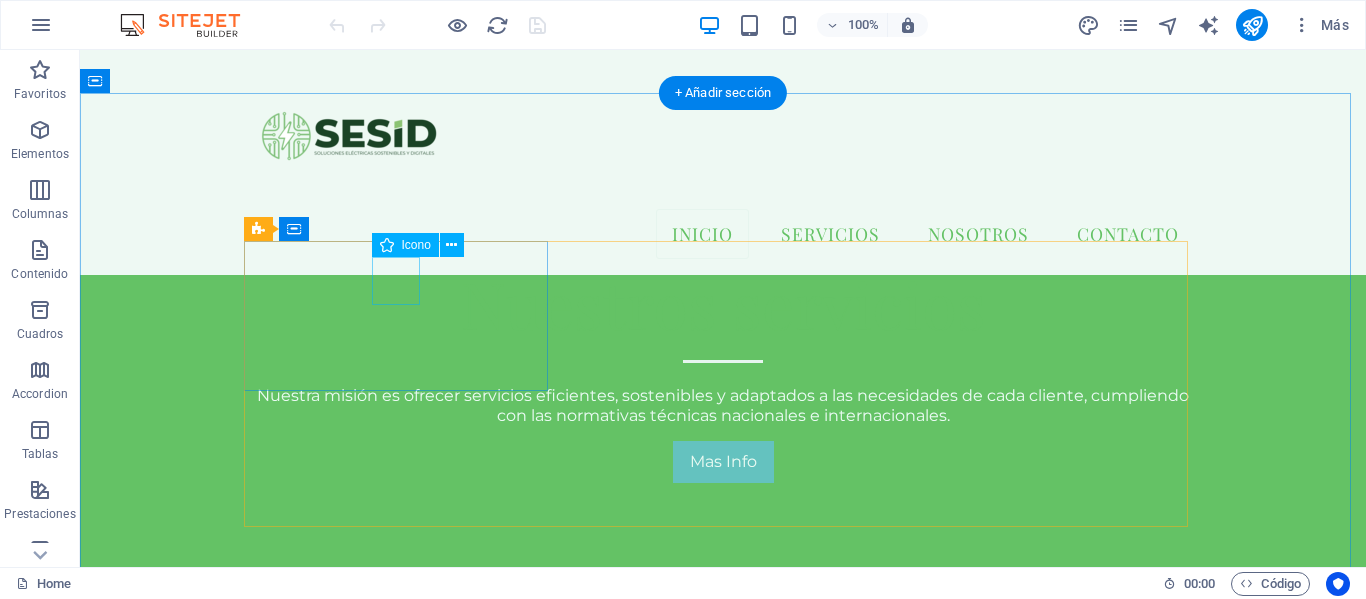 click at bounding box center (723, 751) 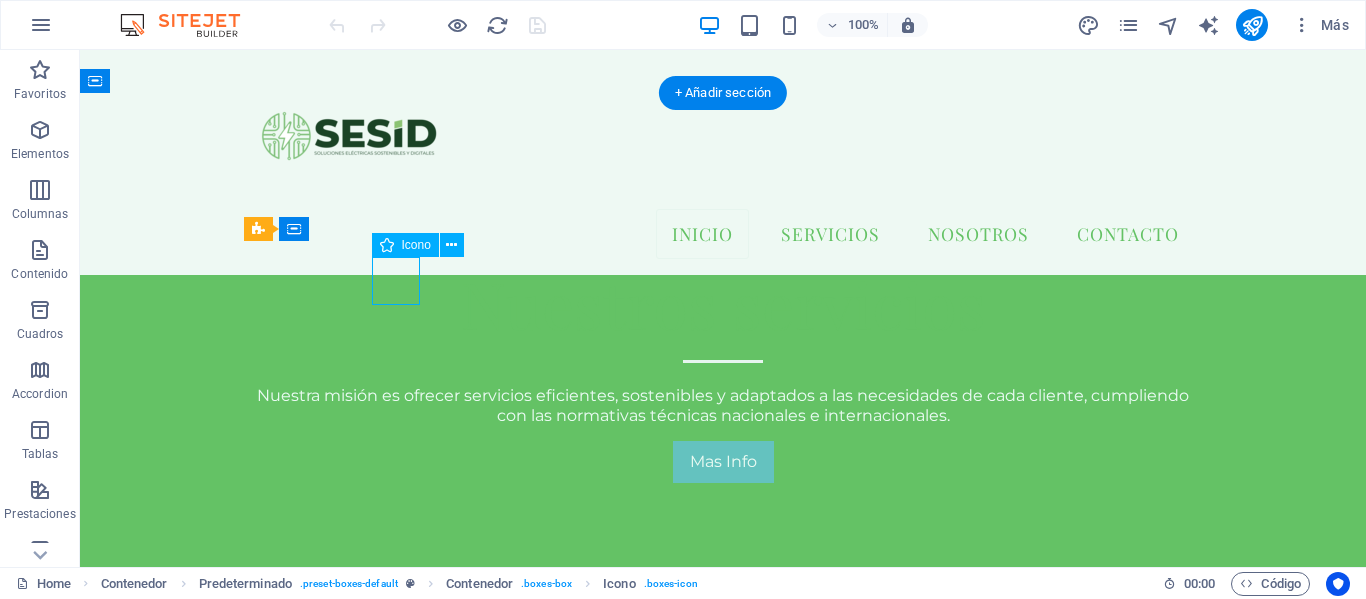click at bounding box center (723, 751) 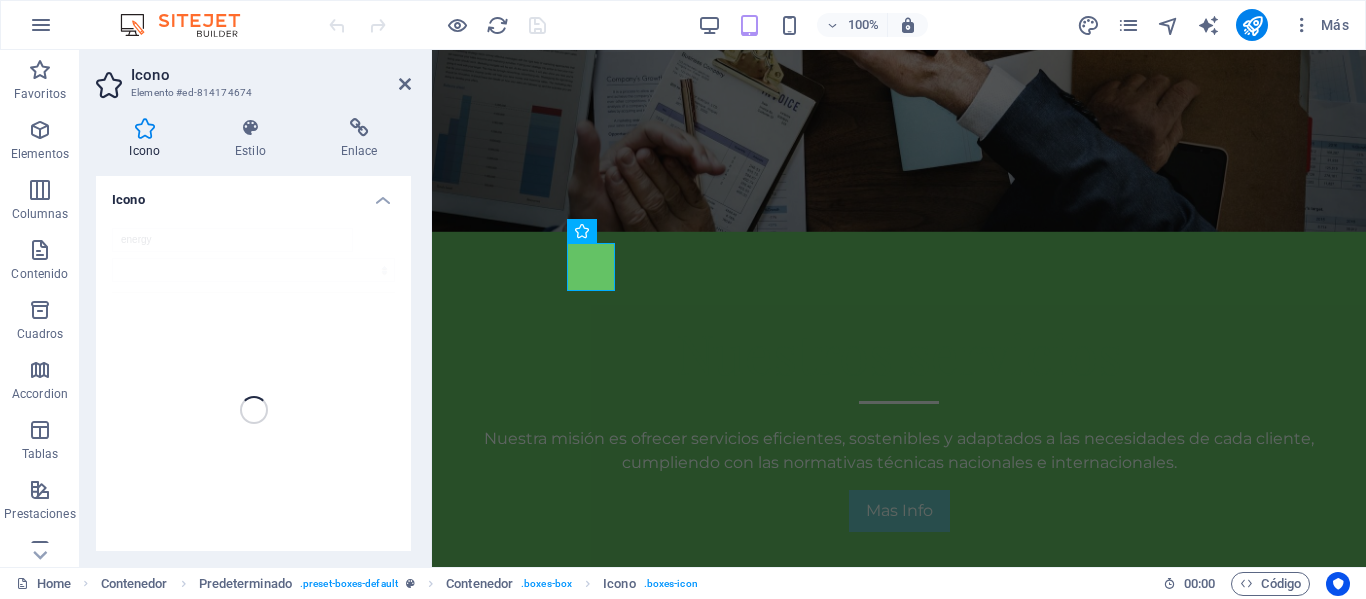 scroll, scrollTop: 559, scrollLeft: 0, axis: vertical 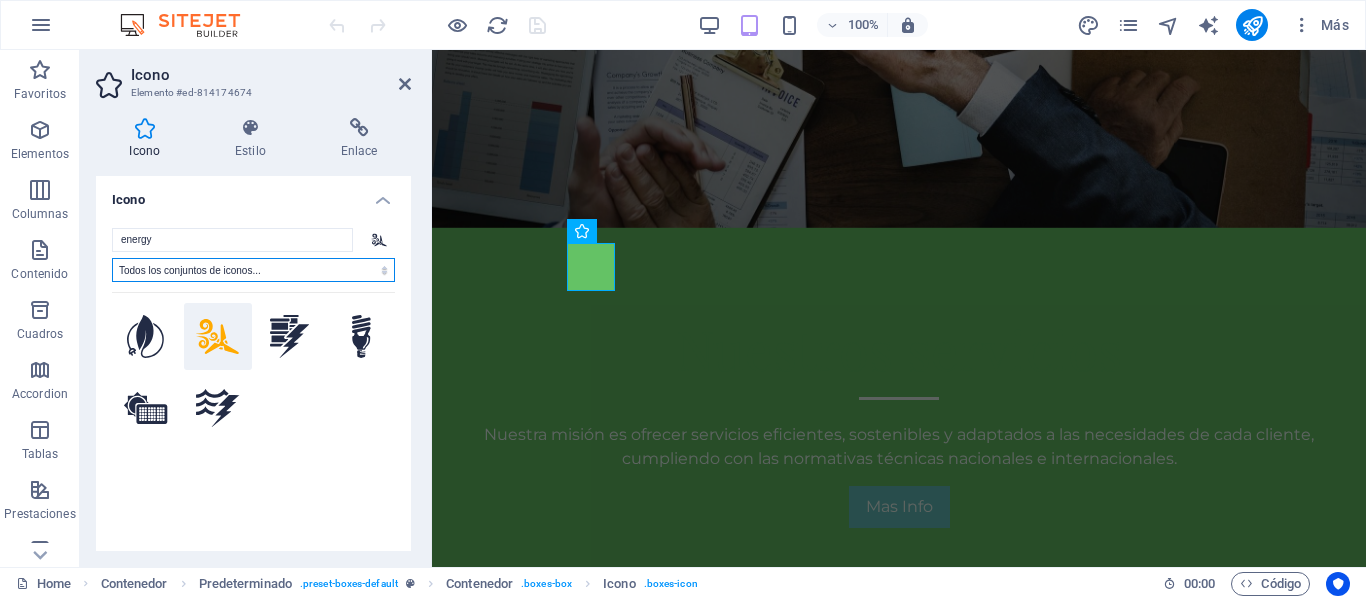 click on "Todos los conjuntos de iconos... IcoFont Ionicons FontAwesome Brands FontAwesome Duotone FontAwesome Solid FontAwesome Regular FontAwesome Light FontAwesome Thin FontAwesome Sharp Solid FontAwesome Sharp Regular FontAwesome Sharp Light FontAwesome Sharp Thin" at bounding box center [253, 270] 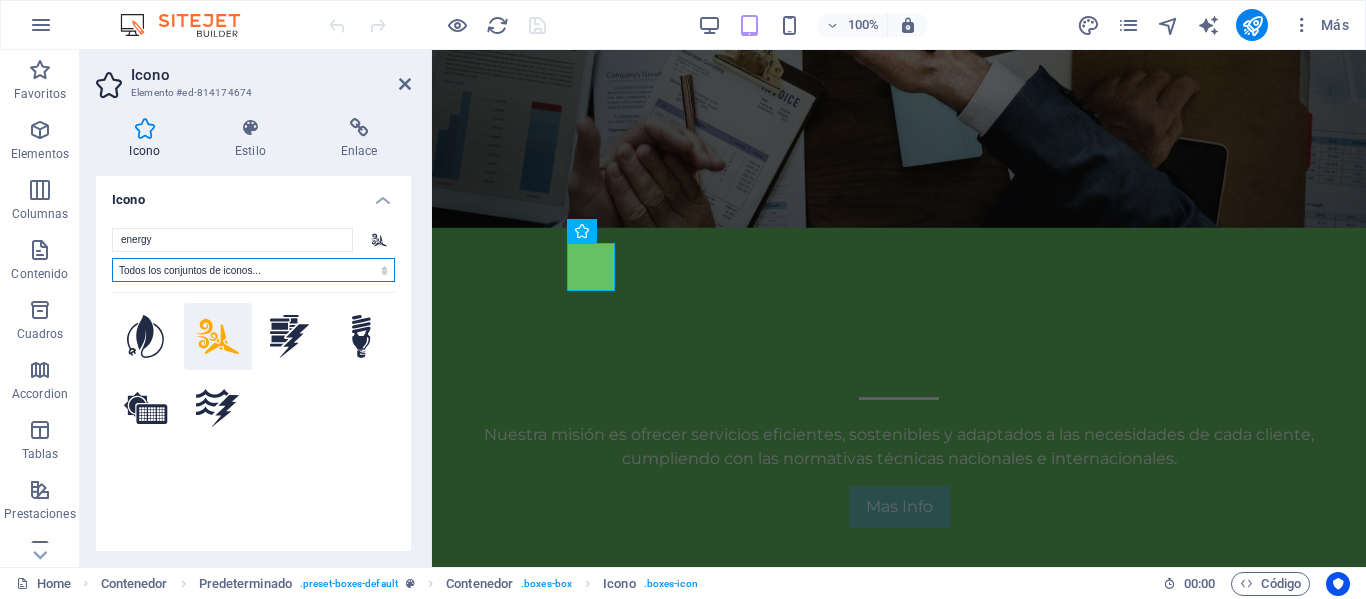 click on "Todos los conjuntos de iconos... IcoFont Ionicons FontAwesome Brands FontAwesome Duotone FontAwesome Solid FontAwesome Regular FontAwesome Light FontAwesome Thin FontAwesome Sharp Solid FontAwesome Sharp Regular FontAwesome Sharp Light FontAwesome Sharp Thin" at bounding box center (253, 270) 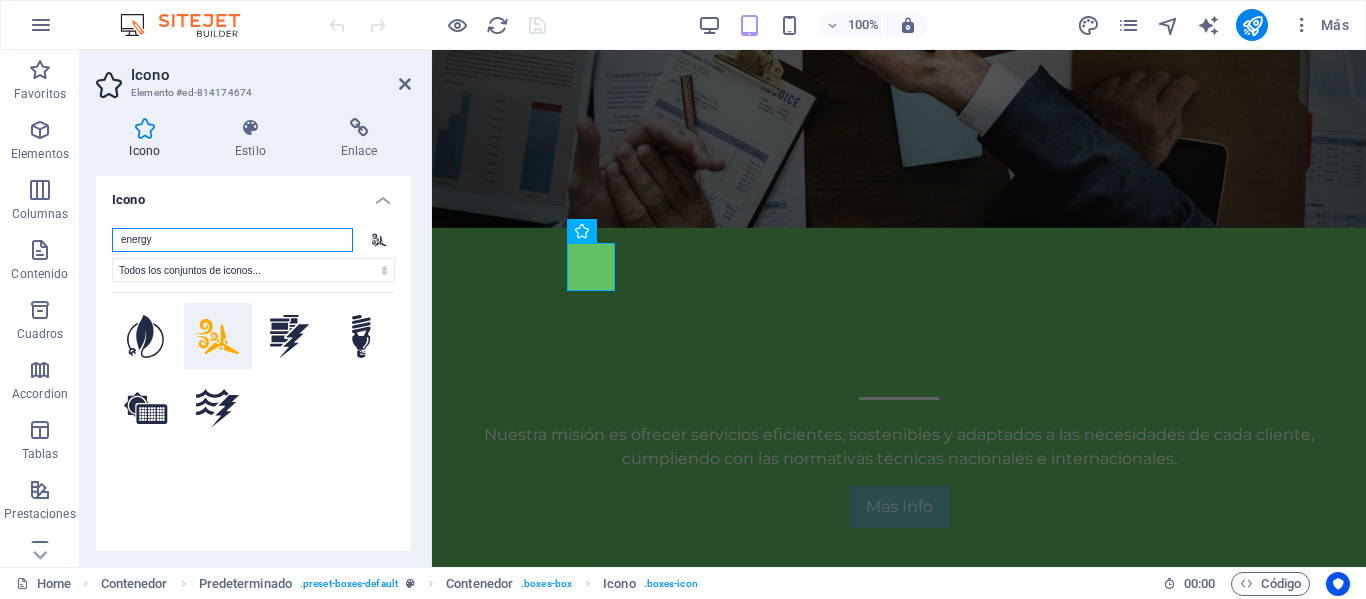 click on "energy" at bounding box center [232, 240] 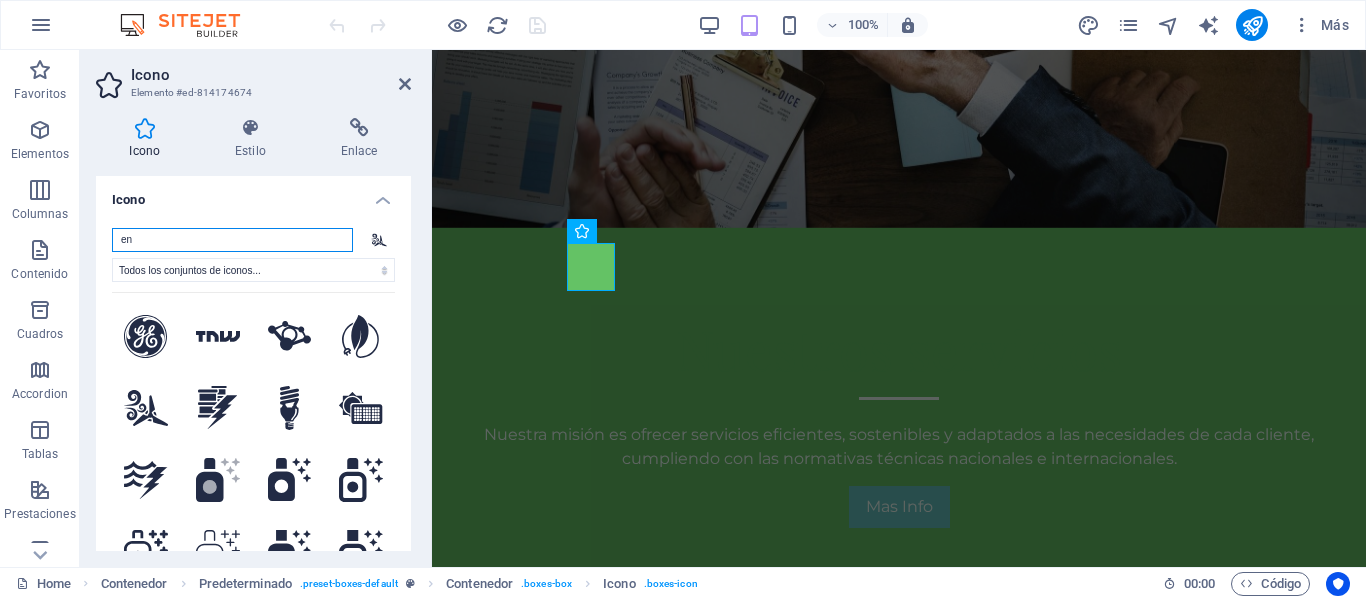 type on "e" 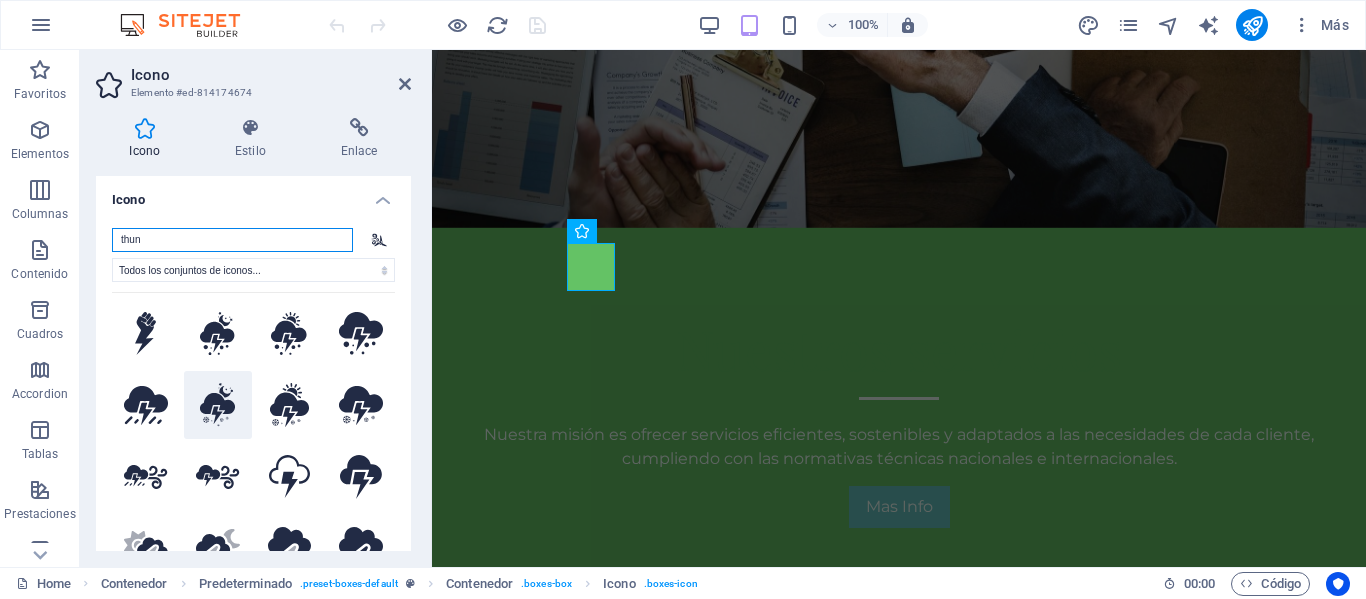 scroll, scrollTop: 0, scrollLeft: 0, axis: both 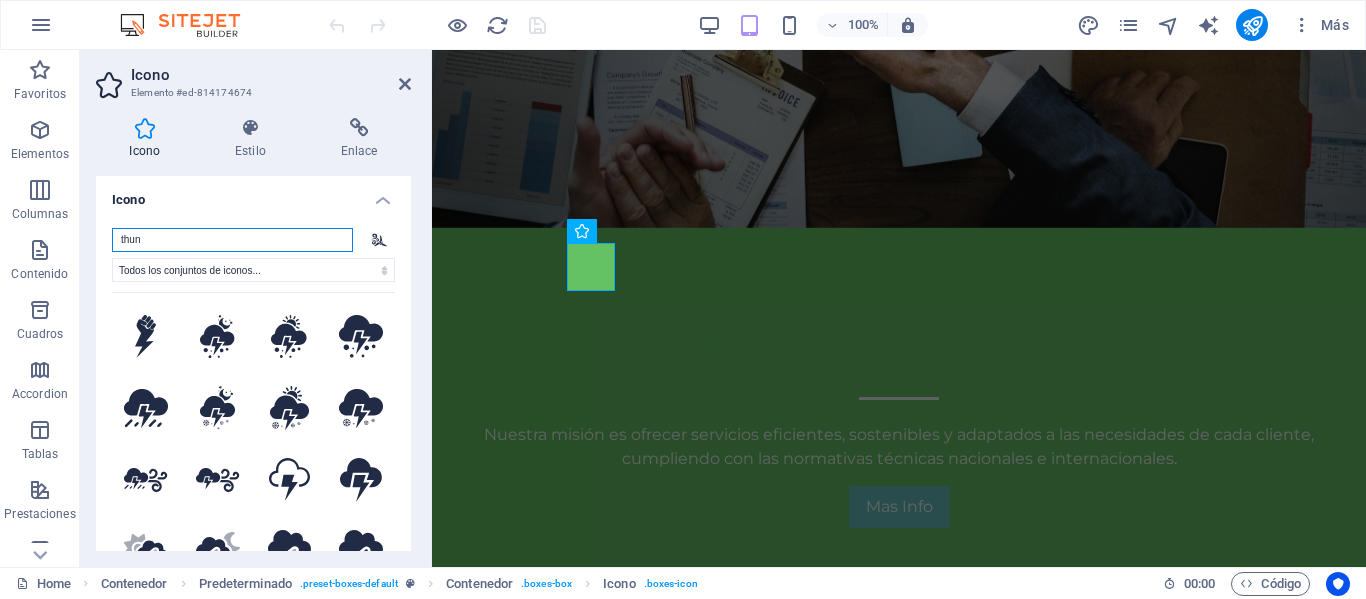 click on "thun" at bounding box center [232, 240] 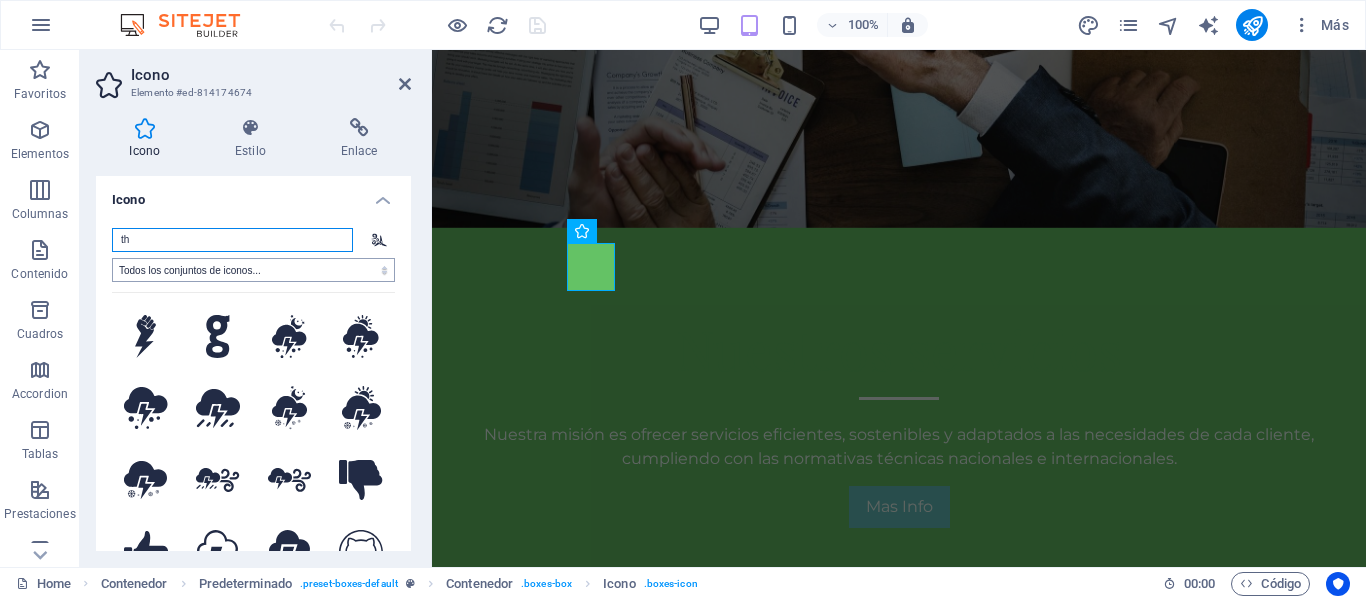type on "t" 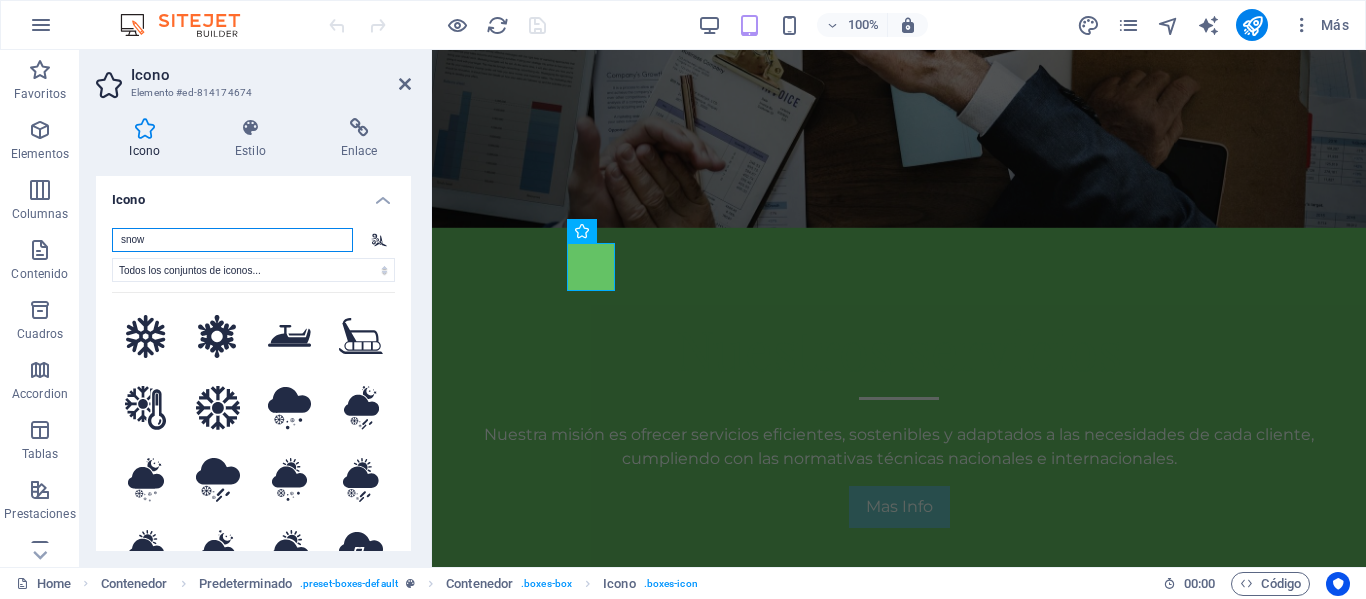 type on "snow" 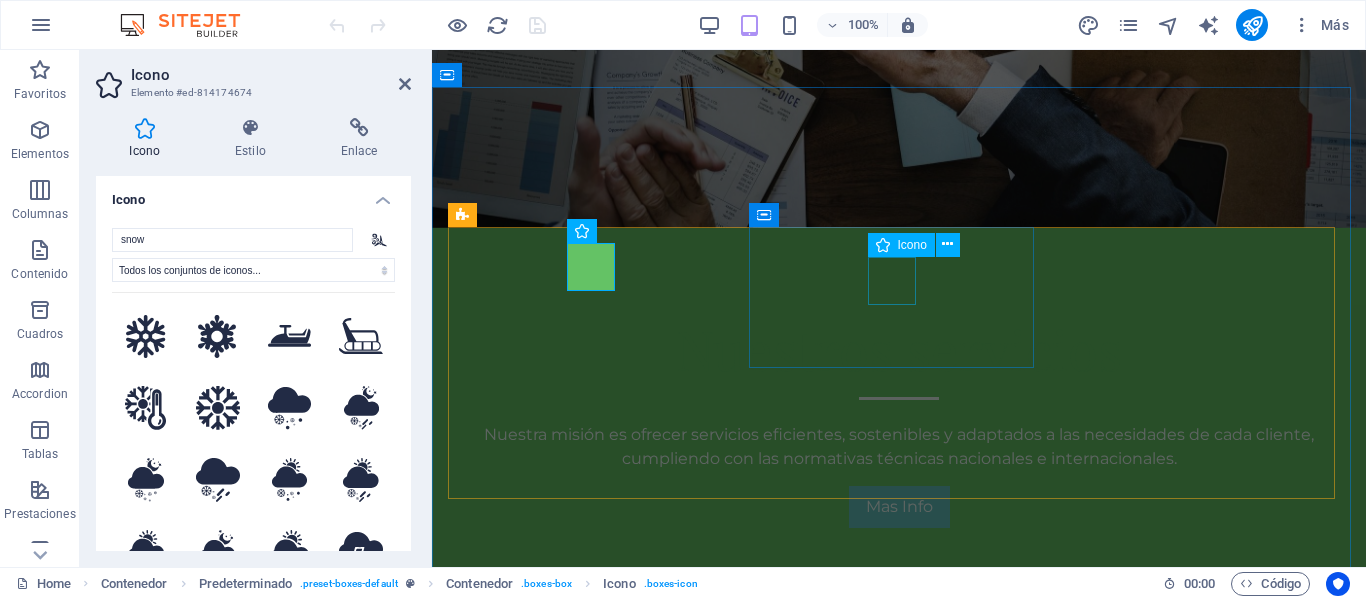 click at bounding box center (899, 938) 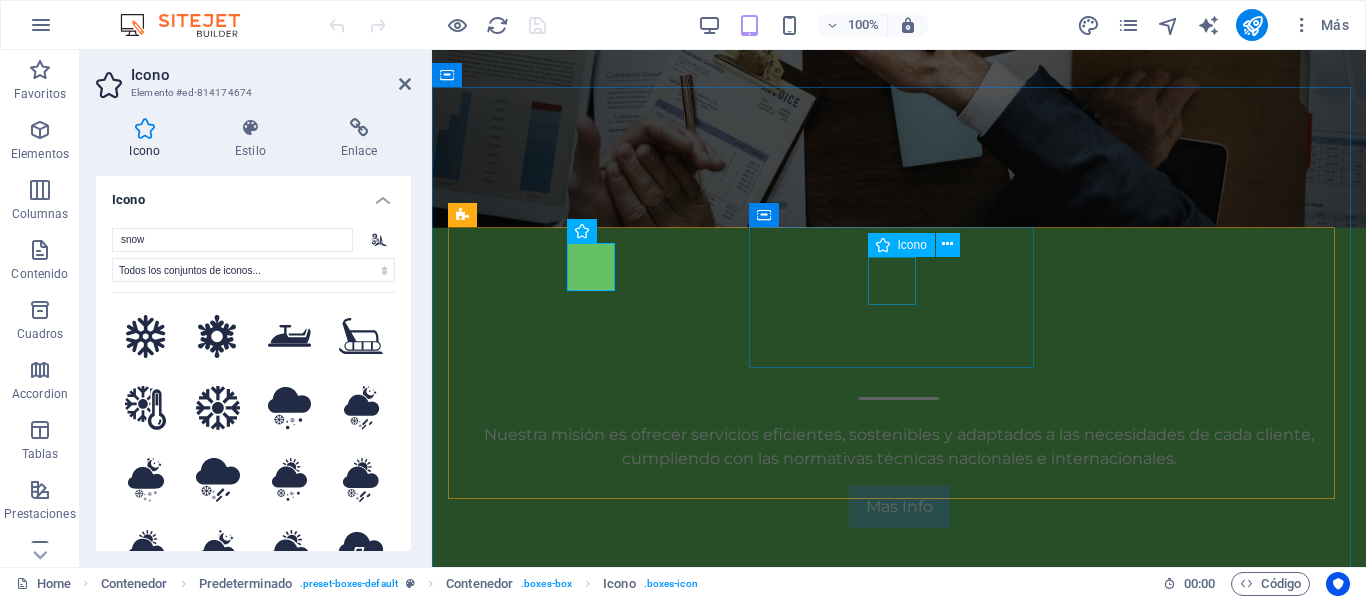 click at bounding box center (899, 938) 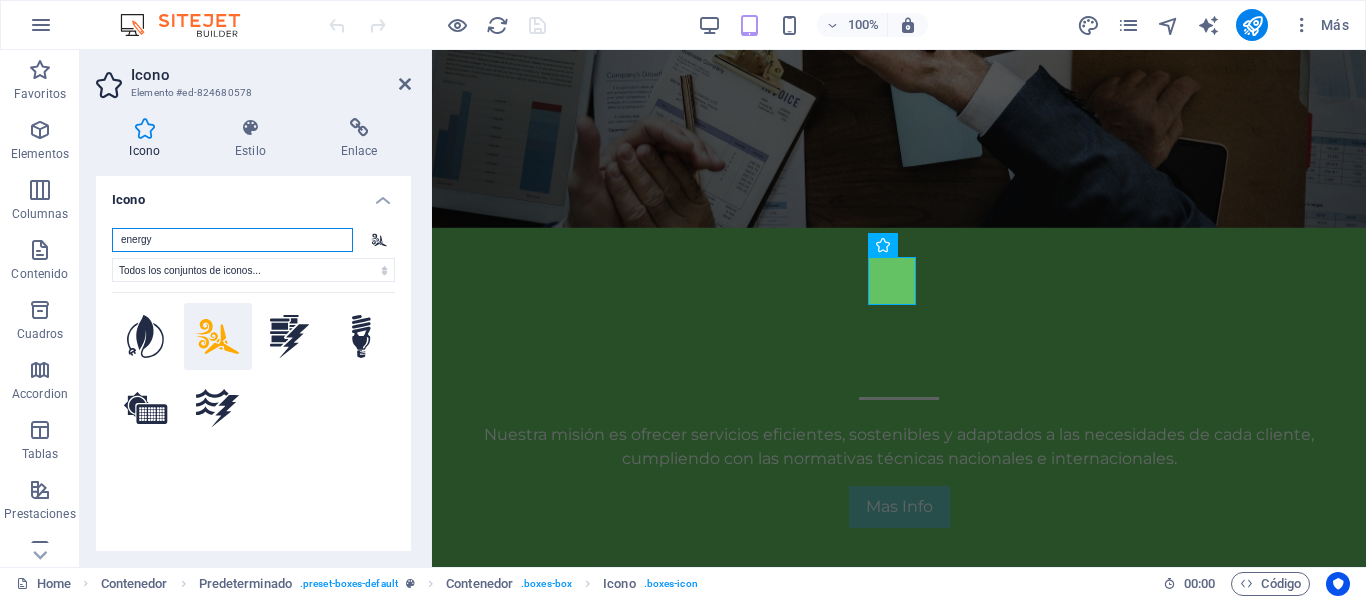 click on "energy" at bounding box center [232, 240] 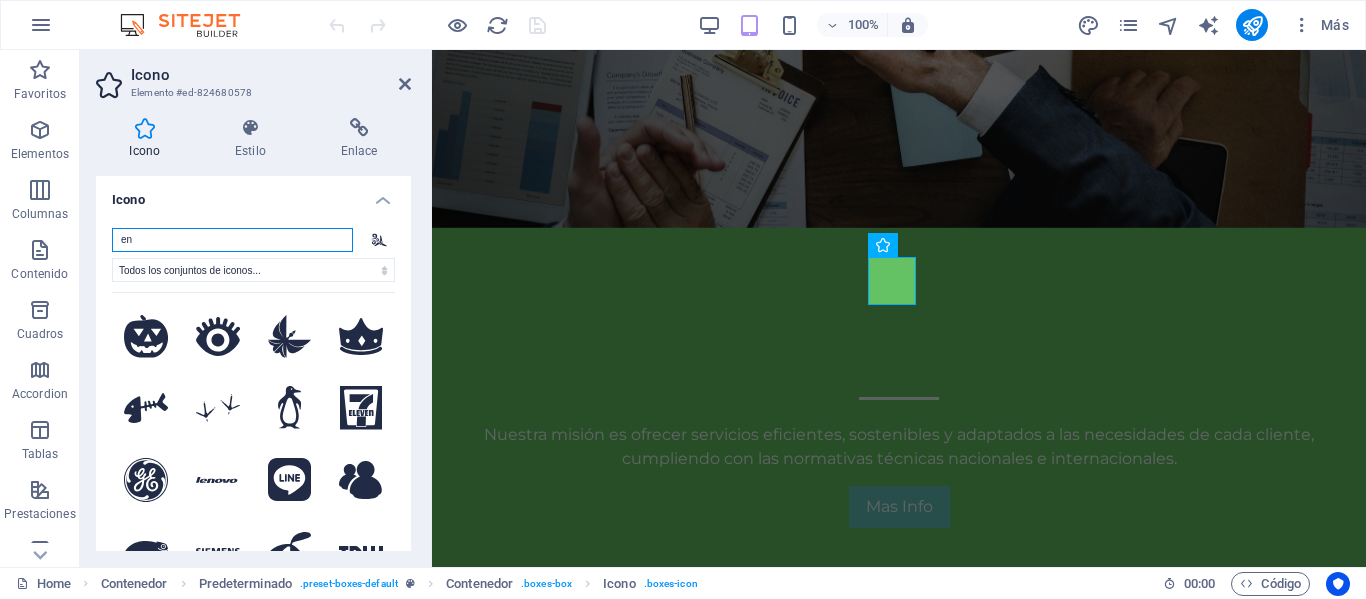 type on "e" 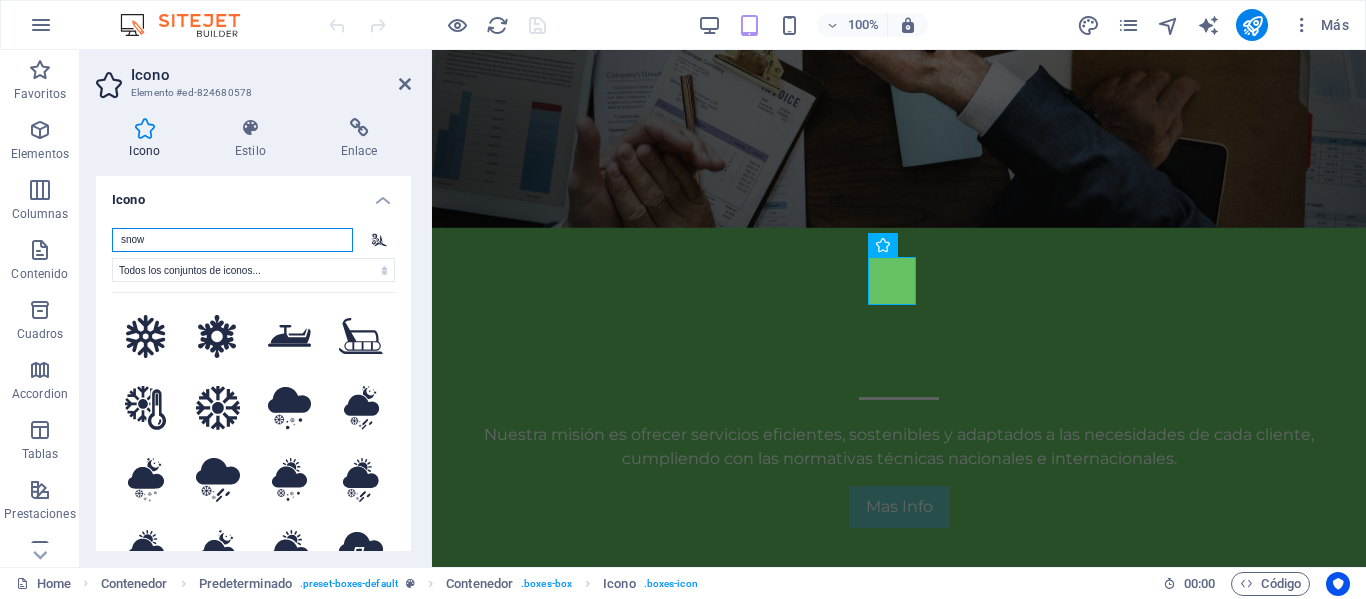 type on "snow" 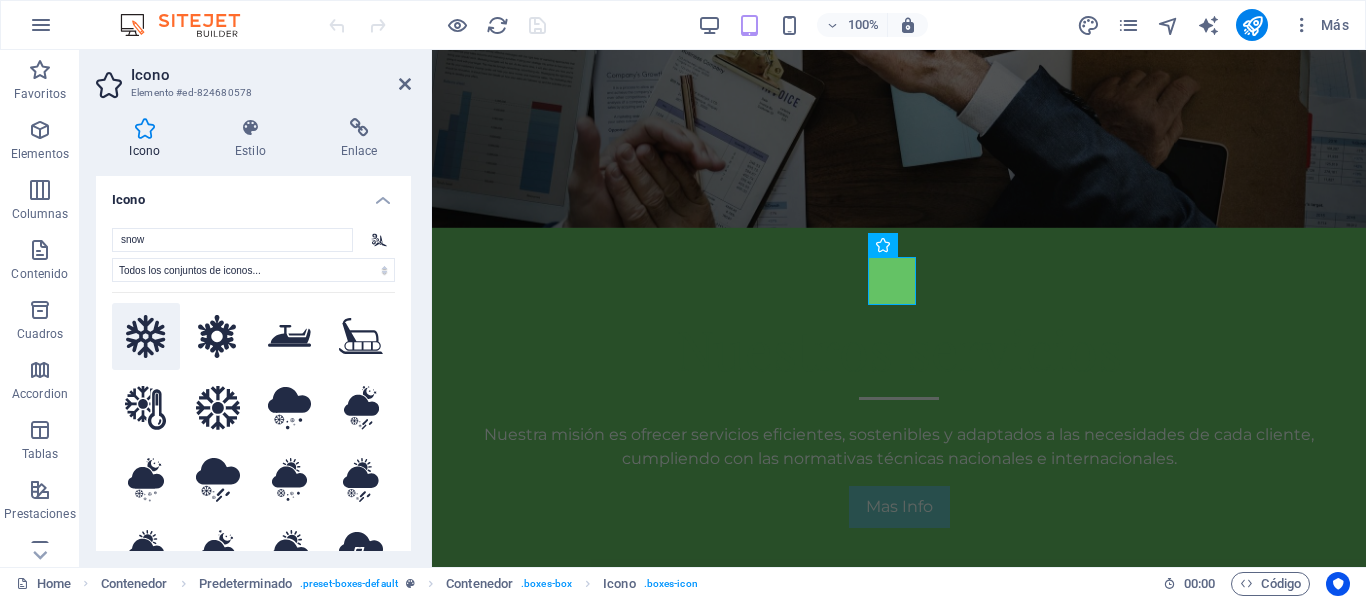 click 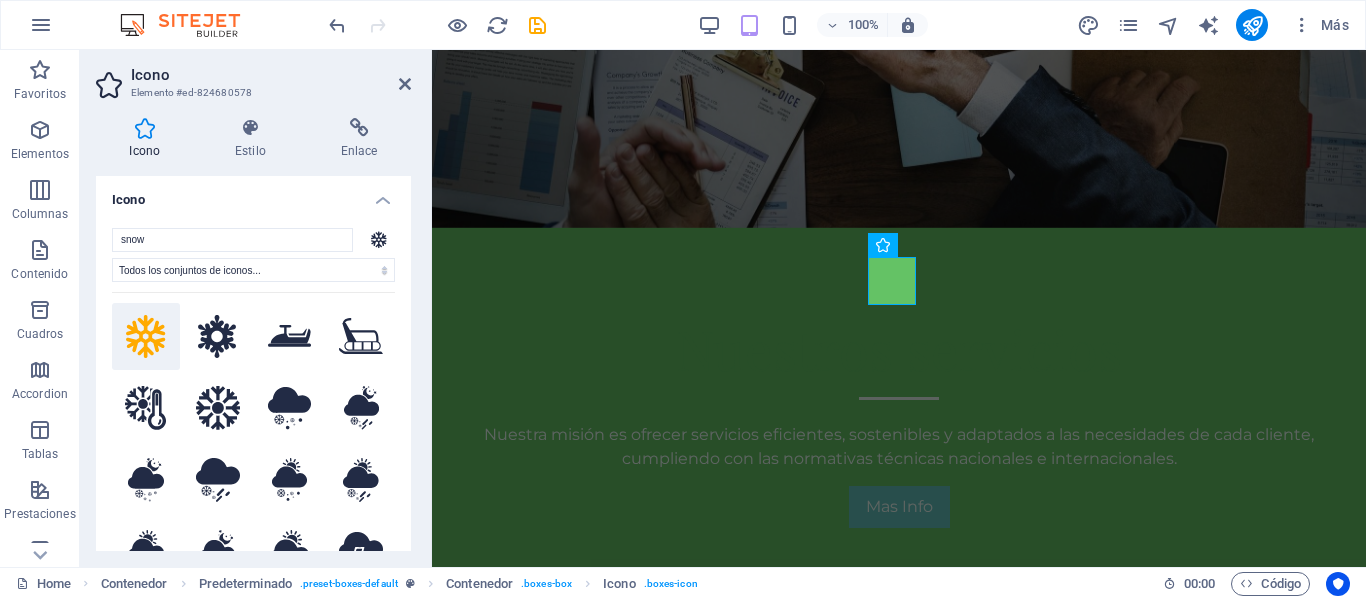 click 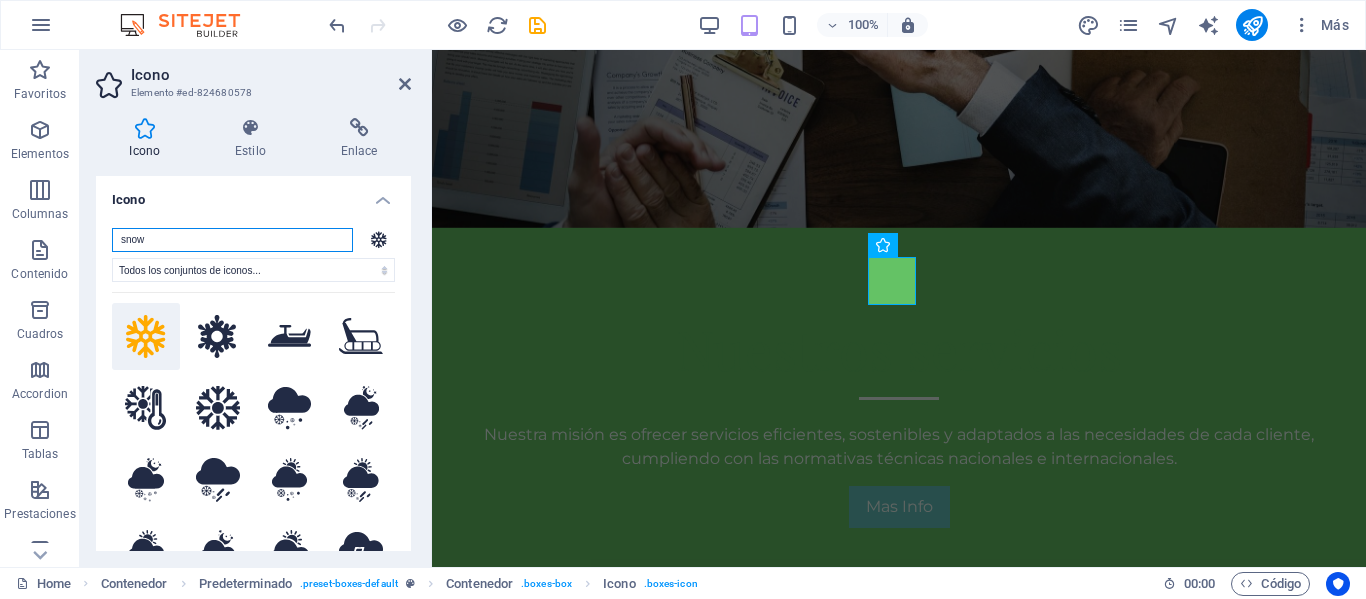click on "snow" at bounding box center (232, 240) 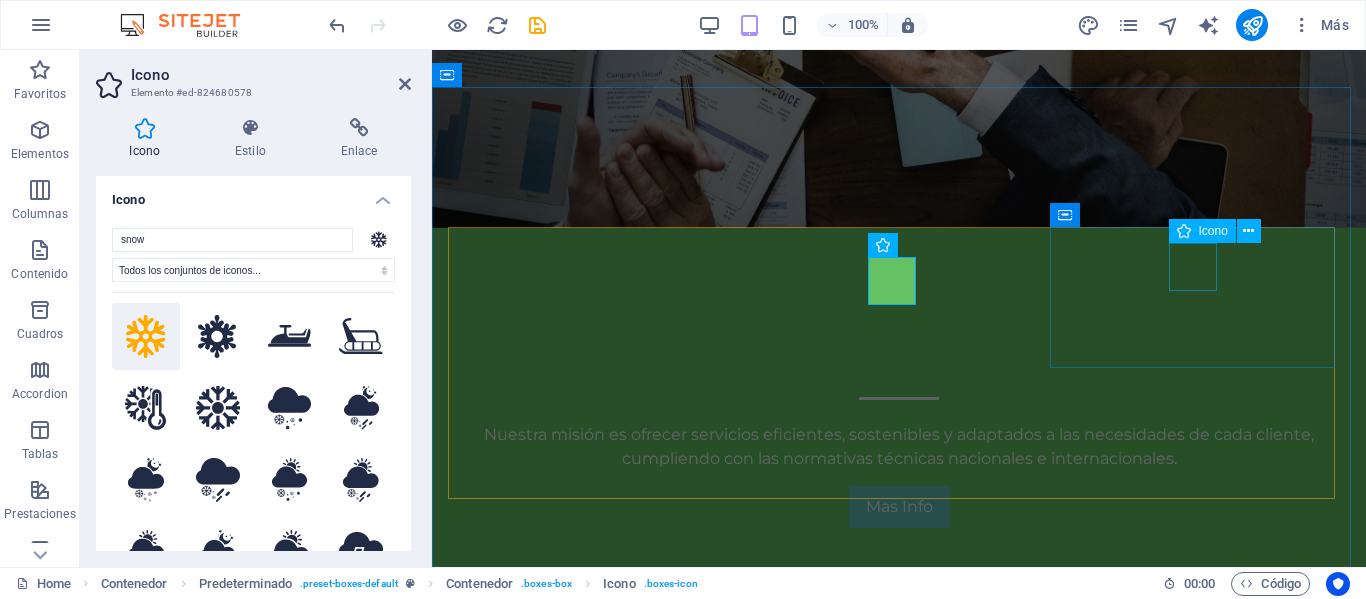 click at bounding box center [899, 1061] 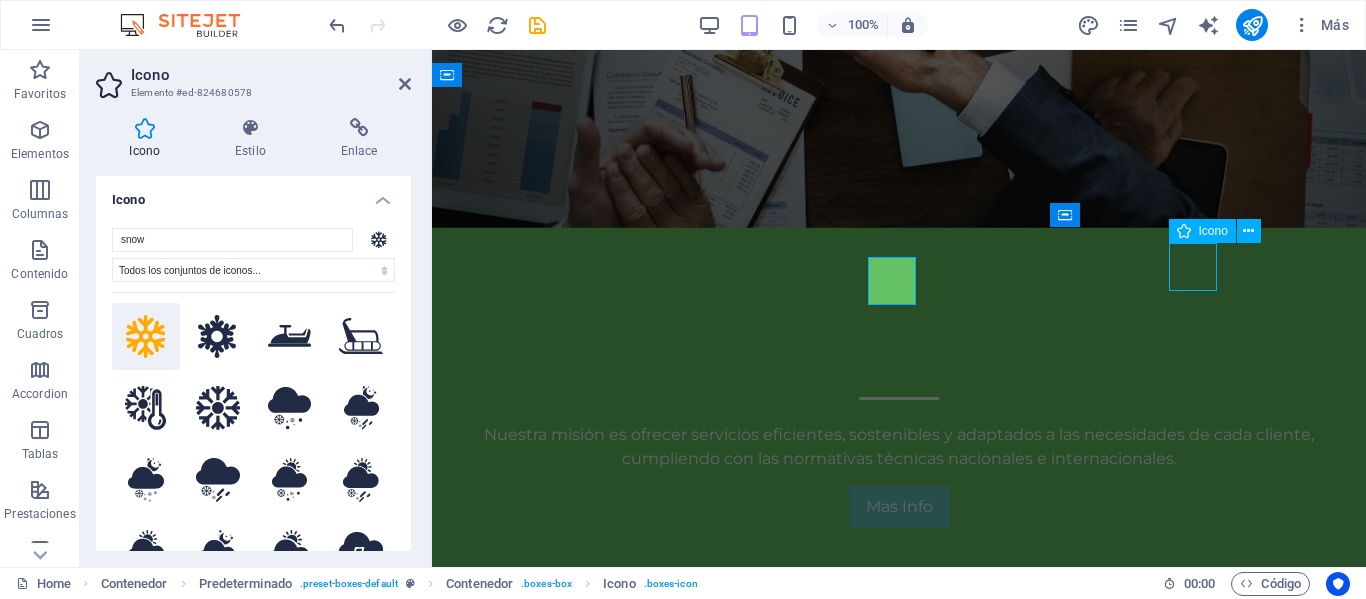 click at bounding box center [899, 1061] 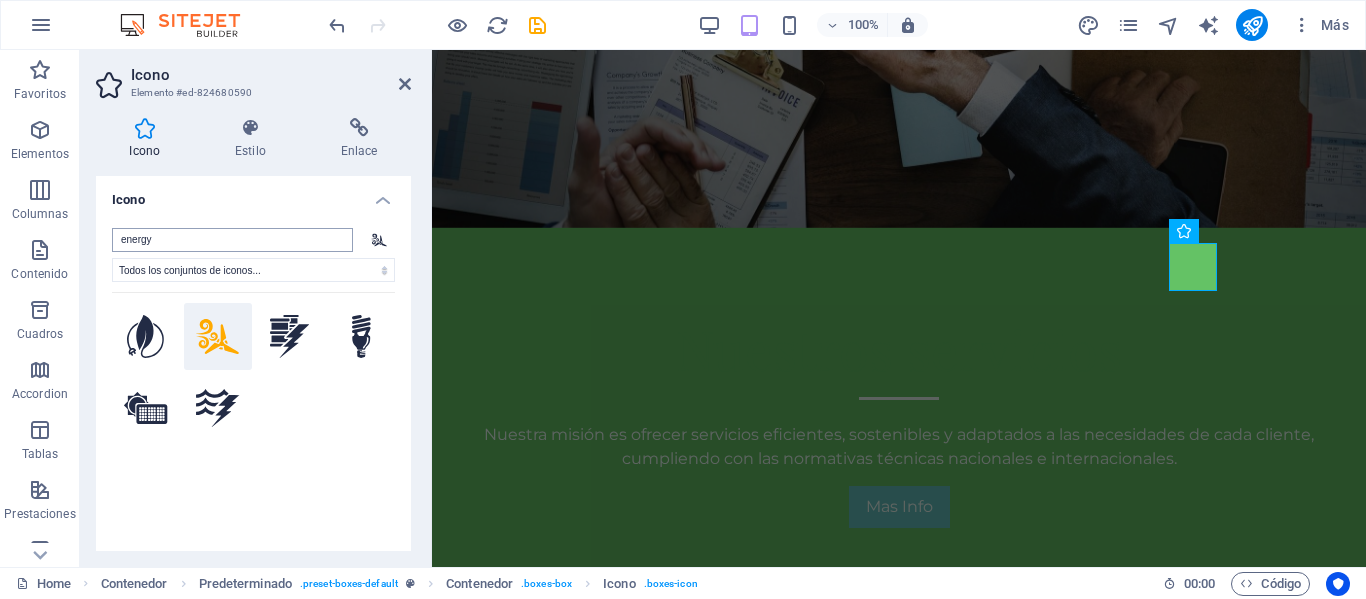 click on "energy" at bounding box center (232, 240) 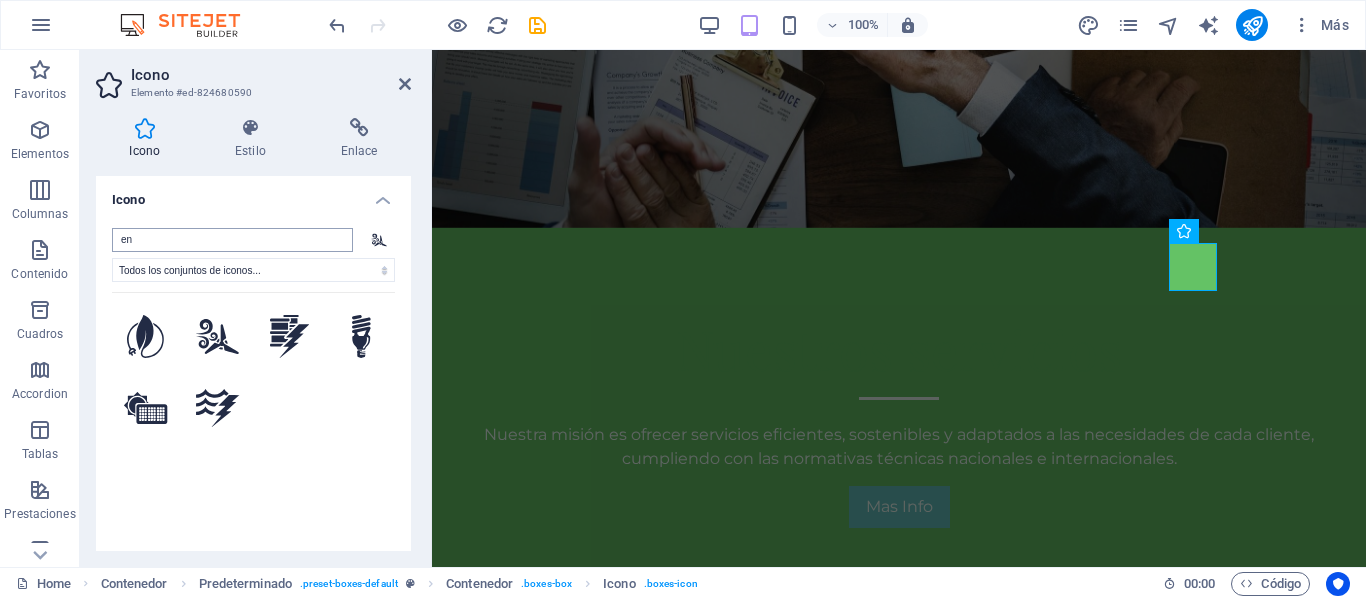 type on "e" 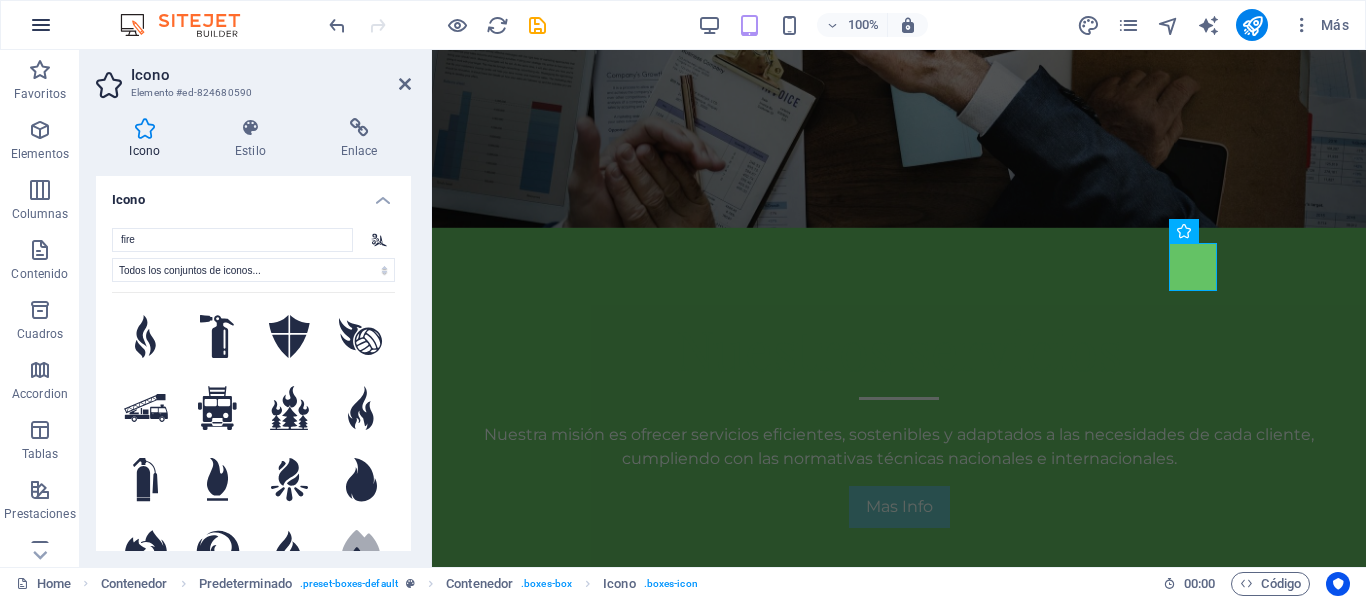 type on "fire" 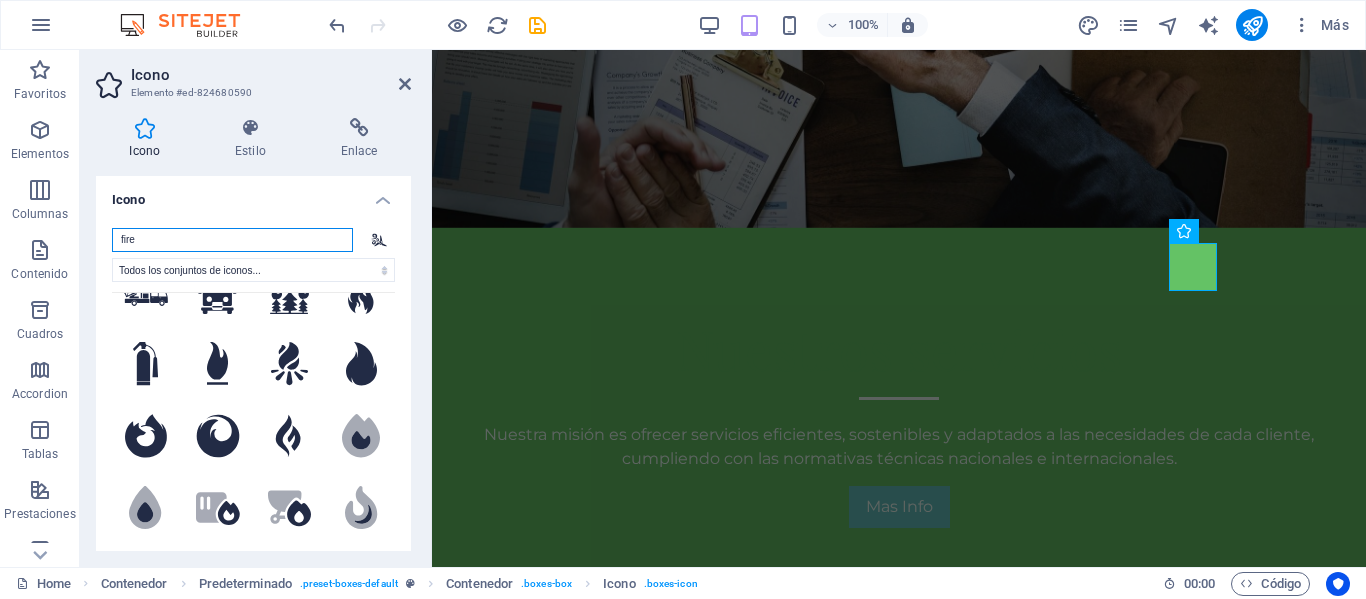 scroll, scrollTop: 0, scrollLeft: 0, axis: both 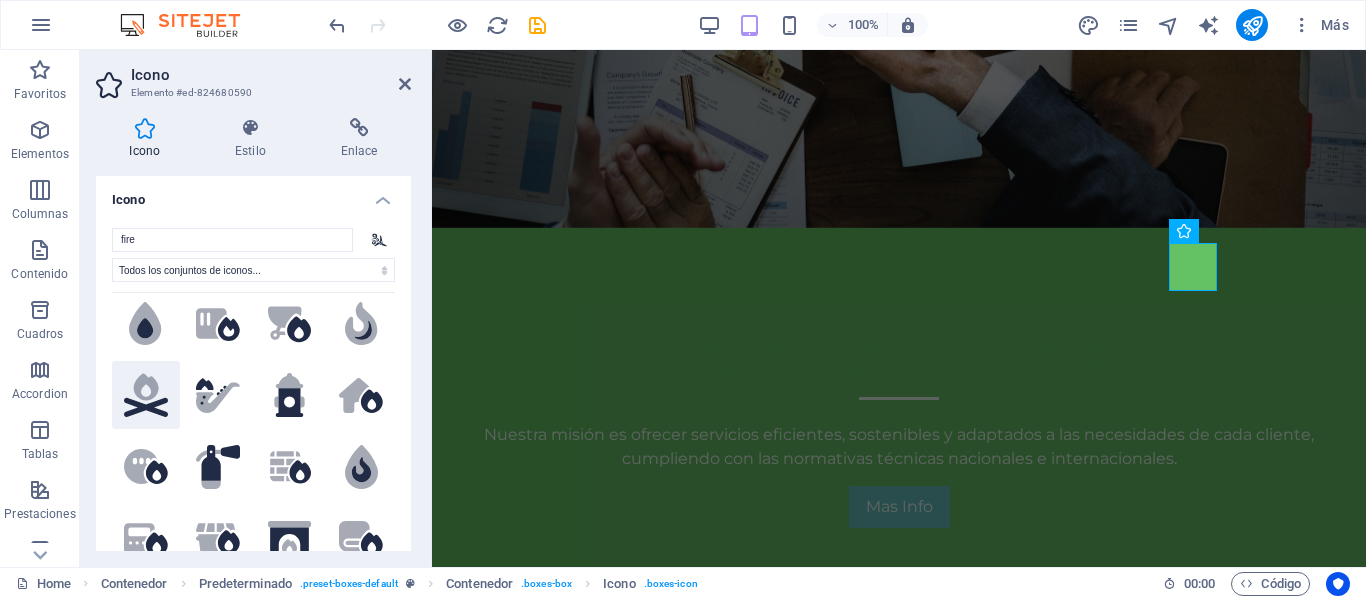click 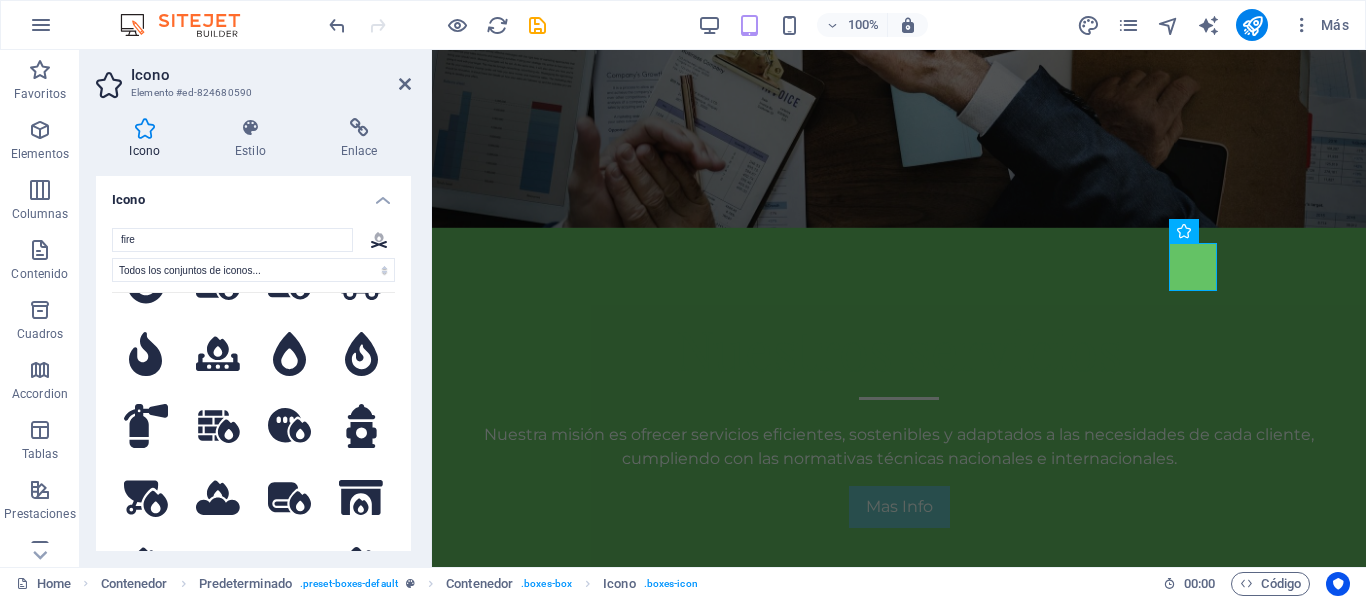 scroll, scrollTop: 900, scrollLeft: 0, axis: vertical 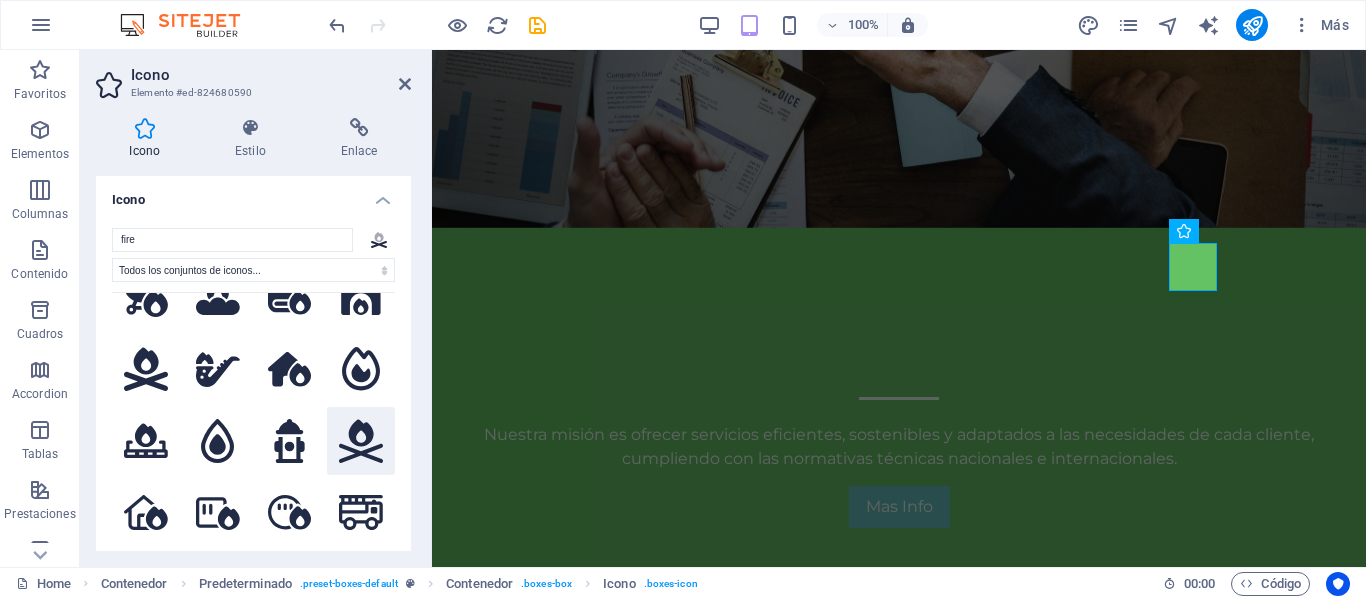 click 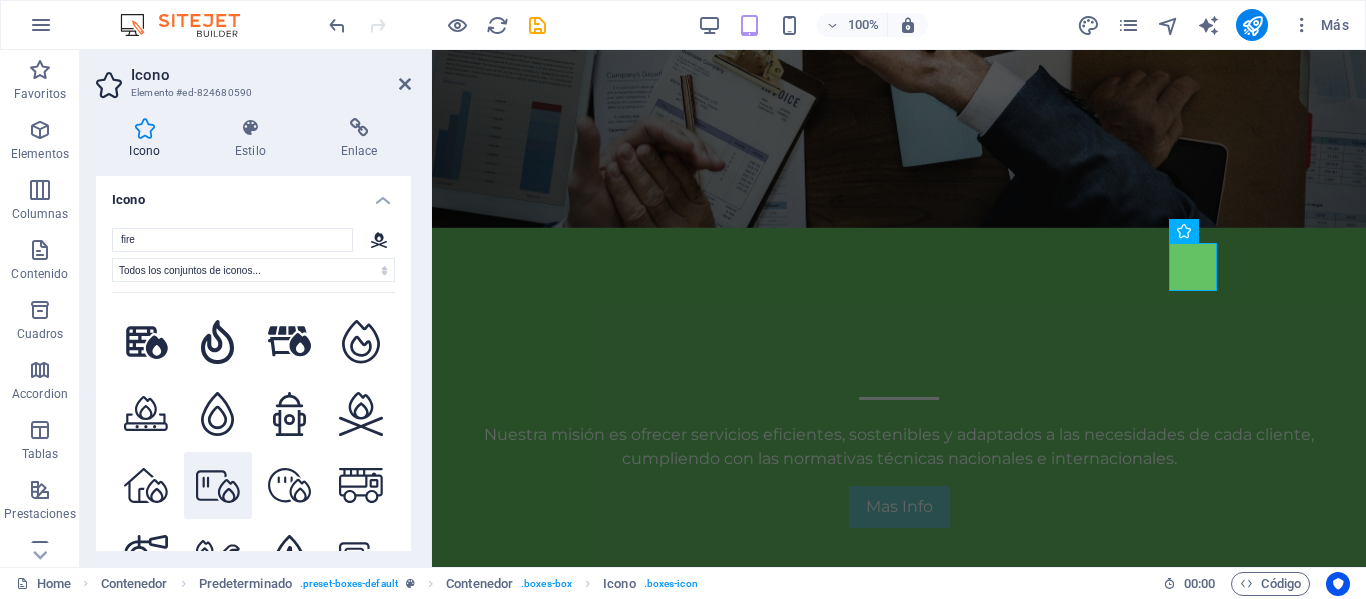 scroll, scrollTop: 1300, scrollLeft: 0, axis: vertical 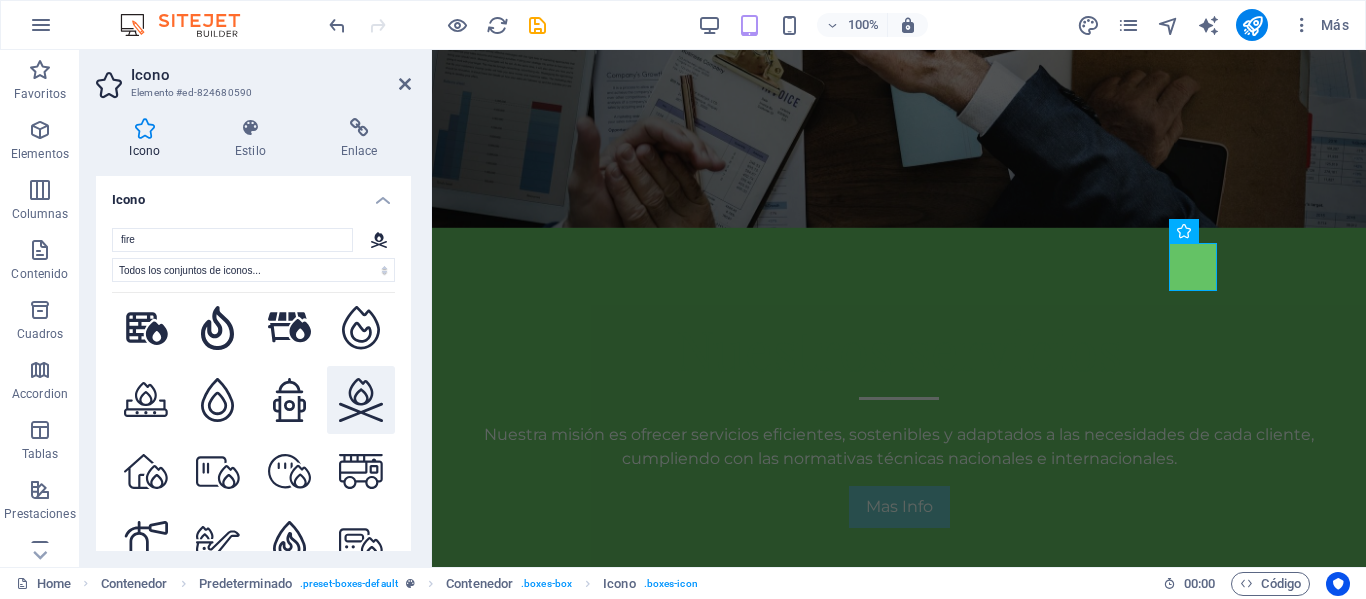 click 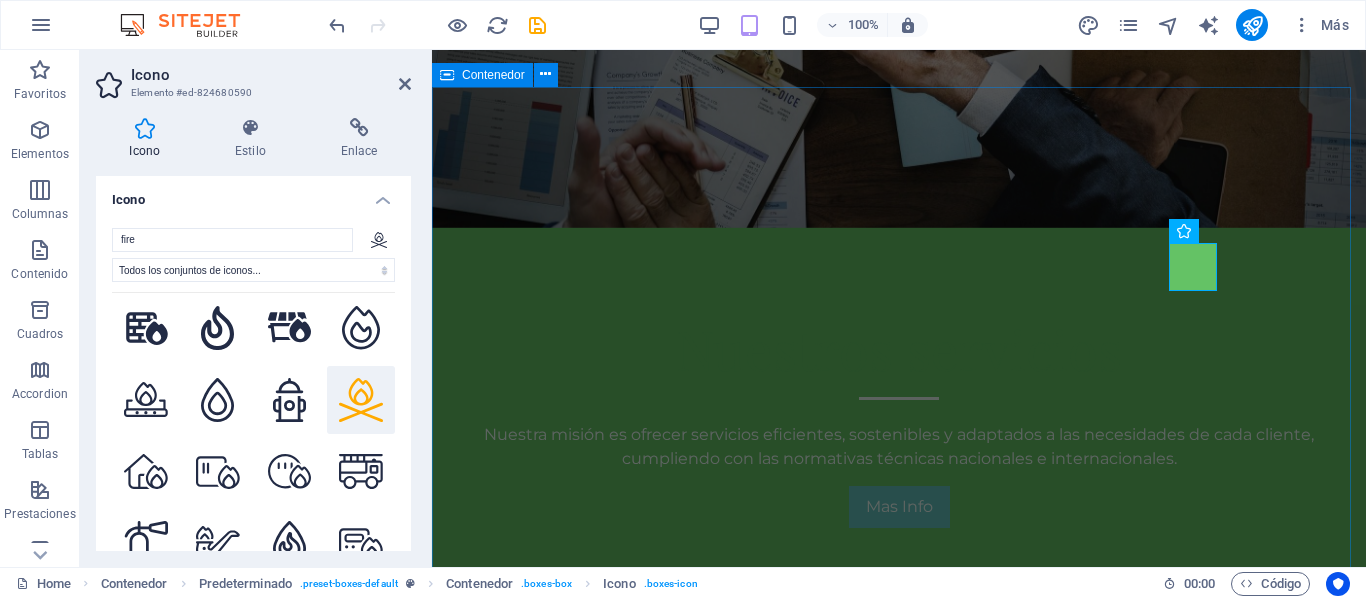 click on "NUESTRO SERVICIOS RESPALDO  DE ENERGIA CLIMATIZACION INDUSTRIAL SISTEMAS CONTRA INCENDIOS  SOLUCIONES MODULARES SERVICIOS ESPECIALIZADOS" at bounding box center [899, 1034] 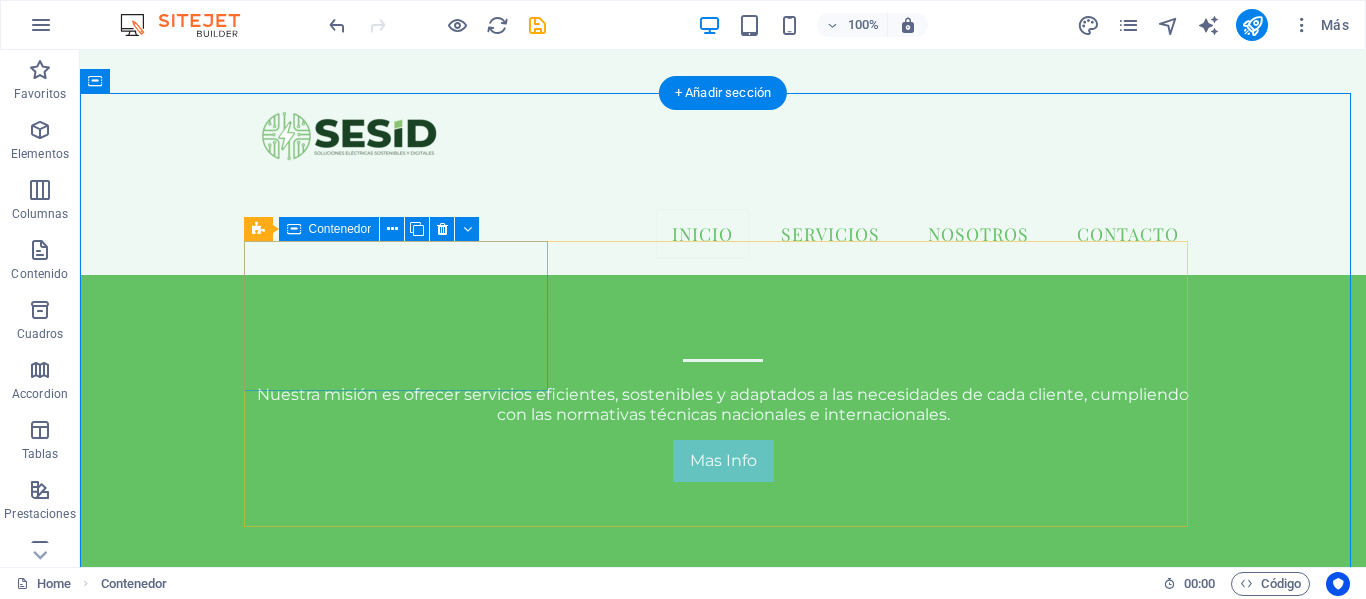scroll, scrollTop: 555, scrollLeft: 0, axis: vertical 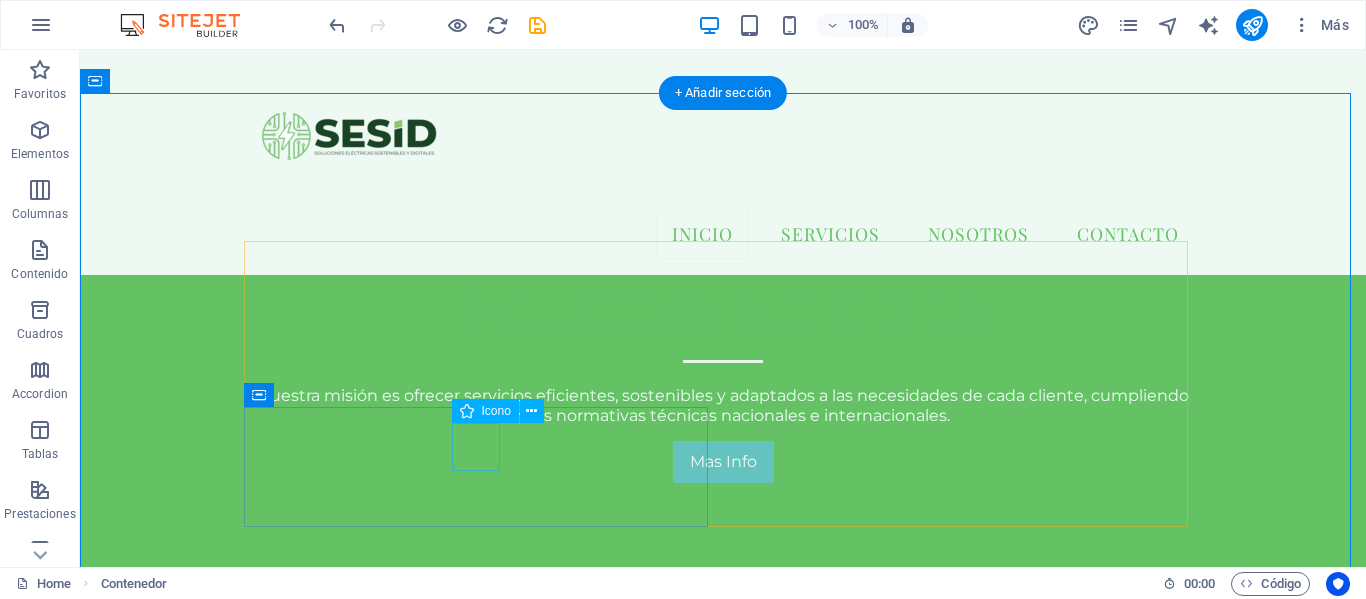 click at bounding box center [723, 1163] 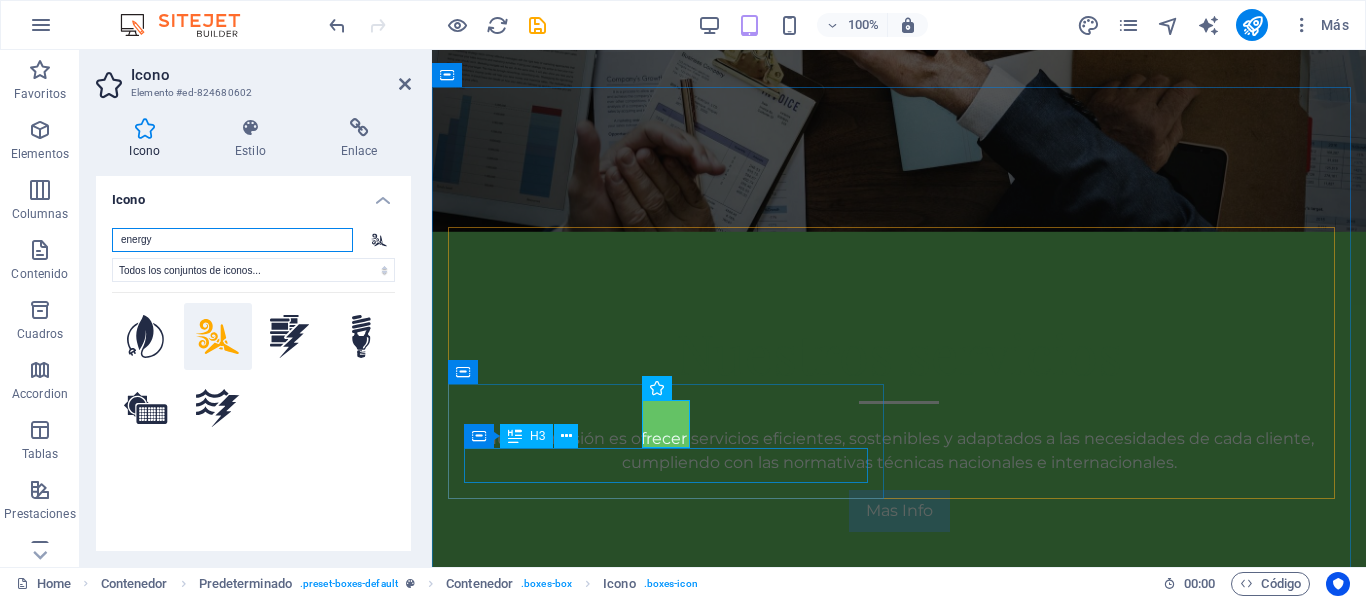 scroll, scrollTop: 559, scrollLeft: 0, axis: vertical 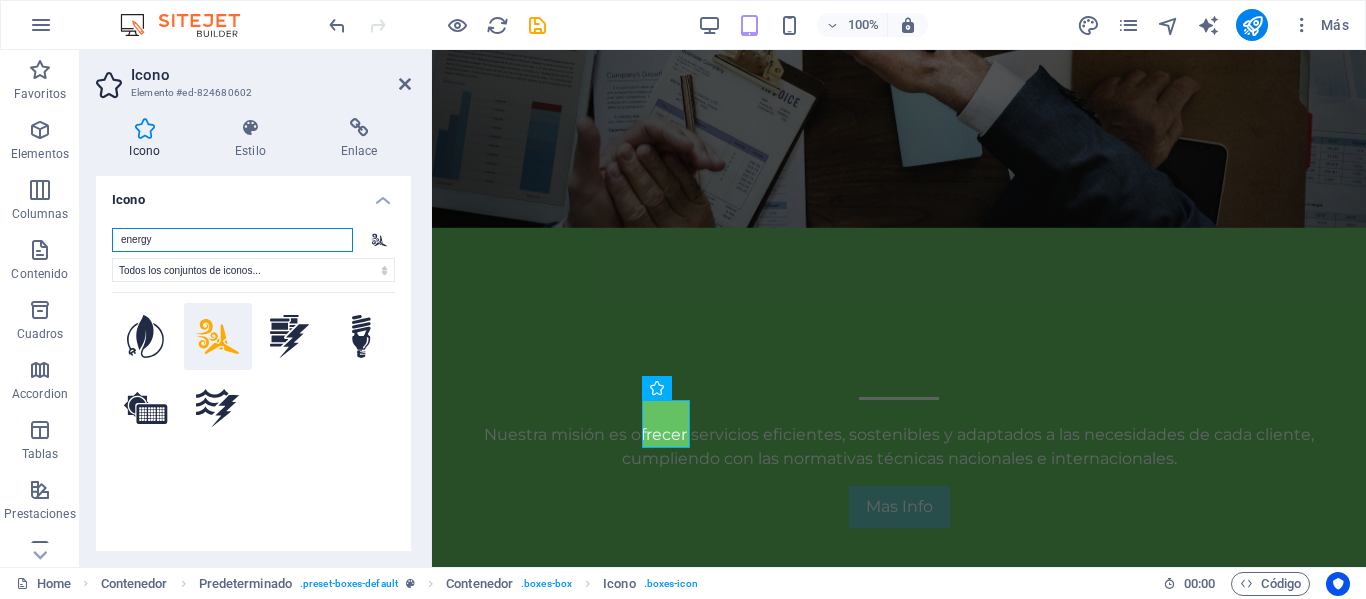 click on "energy" at bounding box center [232, 240] 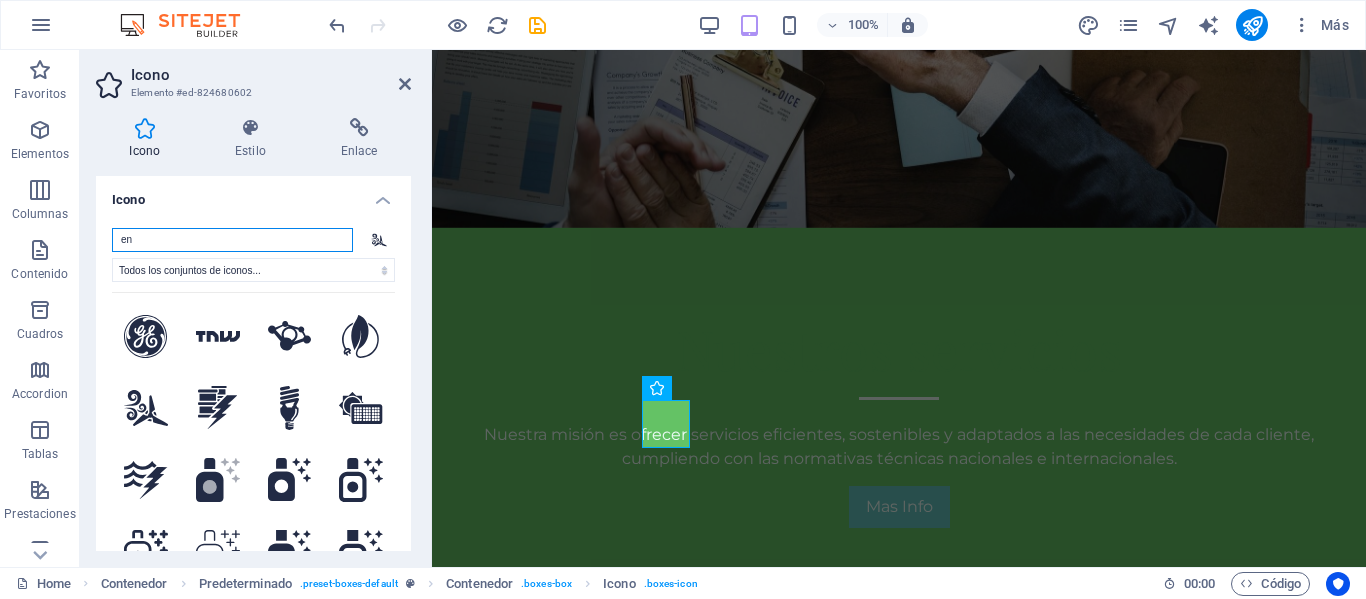 type on "e" 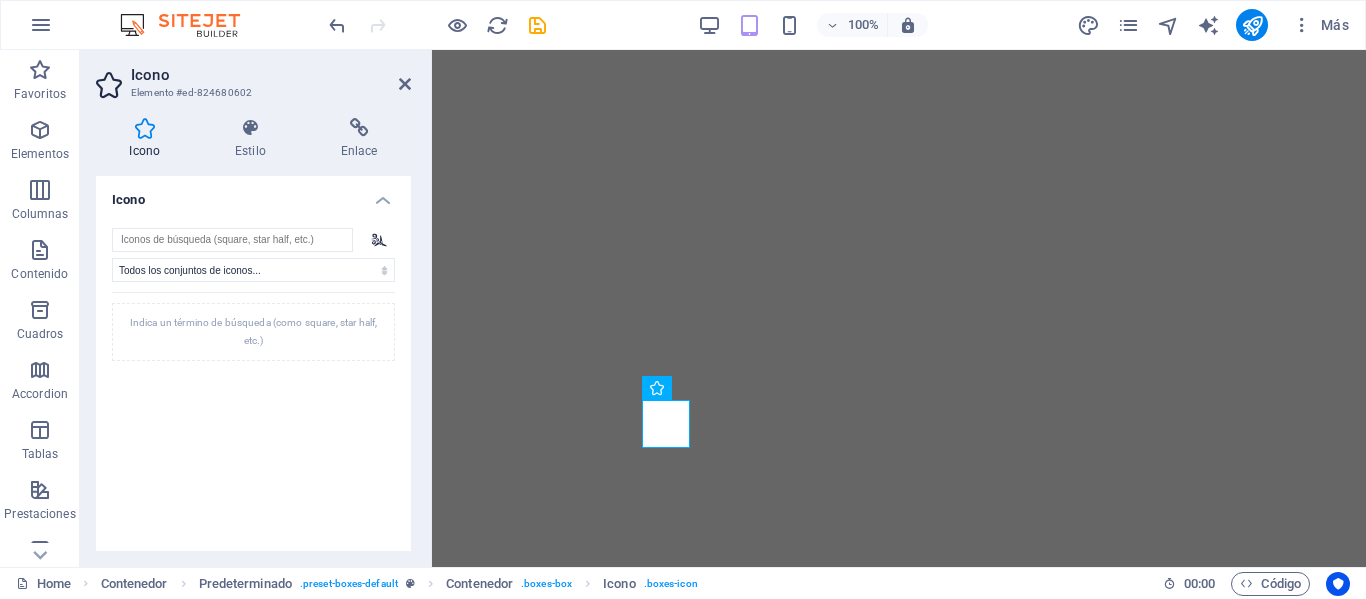select on "xMidYMid" 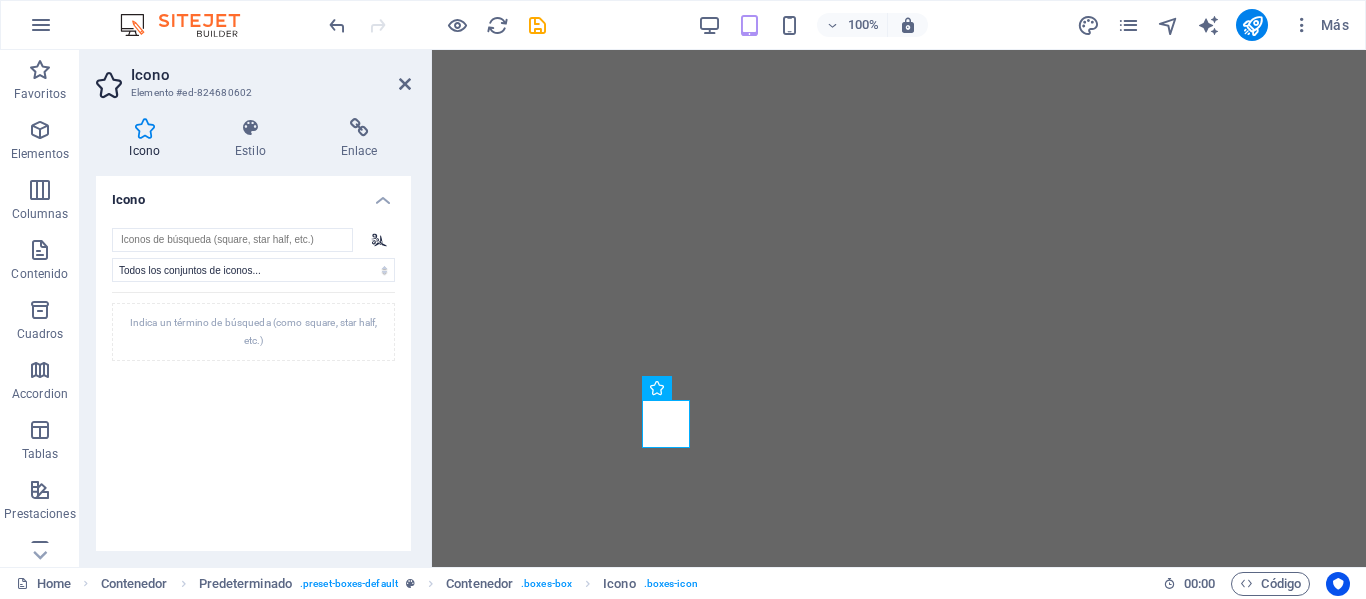 scroll, scrollTop: 0, scrollLeft: 0, axis: both 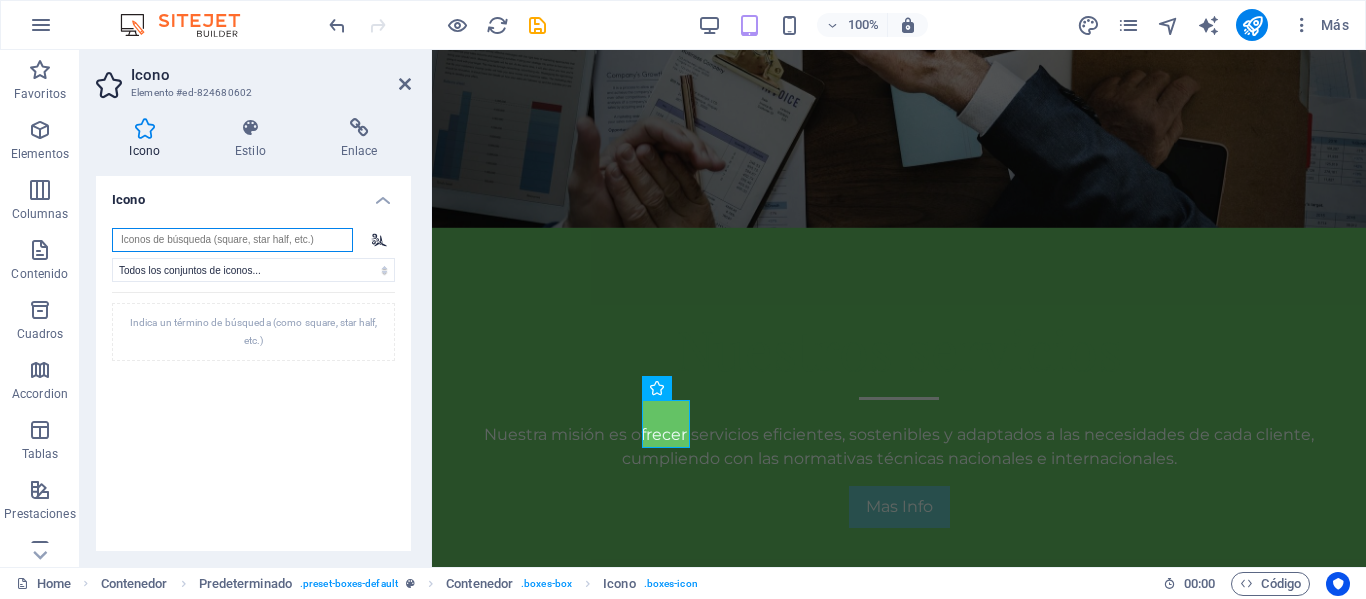 click at bounding box center (232, 240) 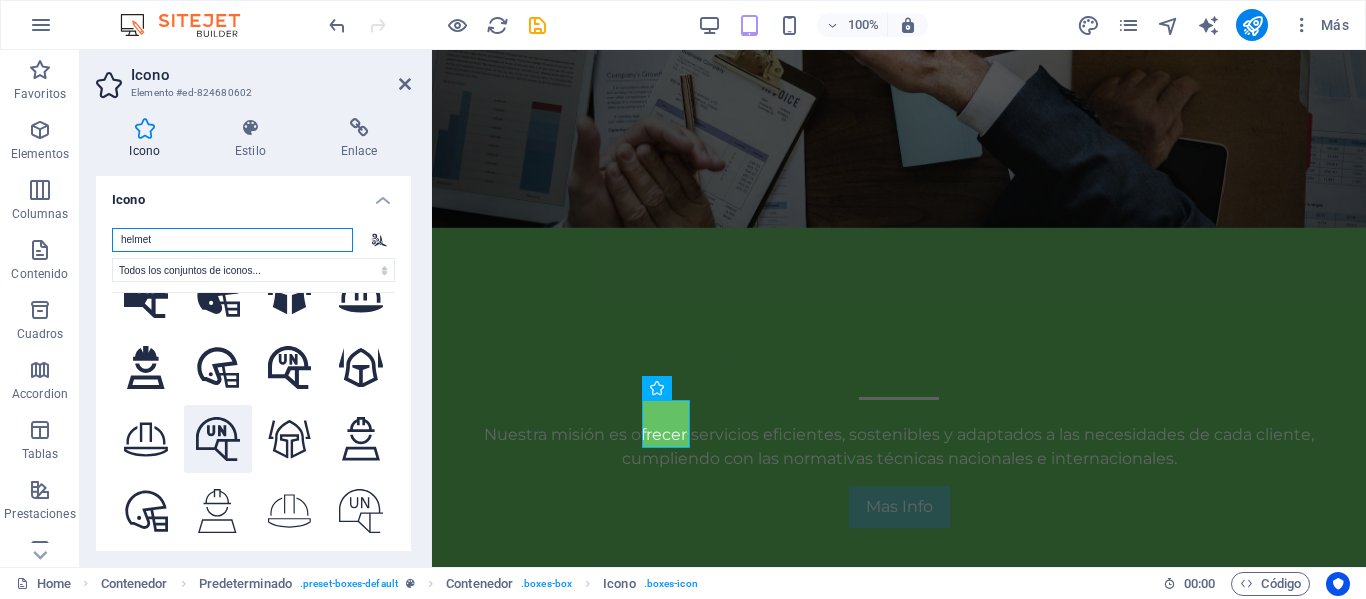 scroll, scrollTop: 554, scrollLeft: 0, axis: vertical 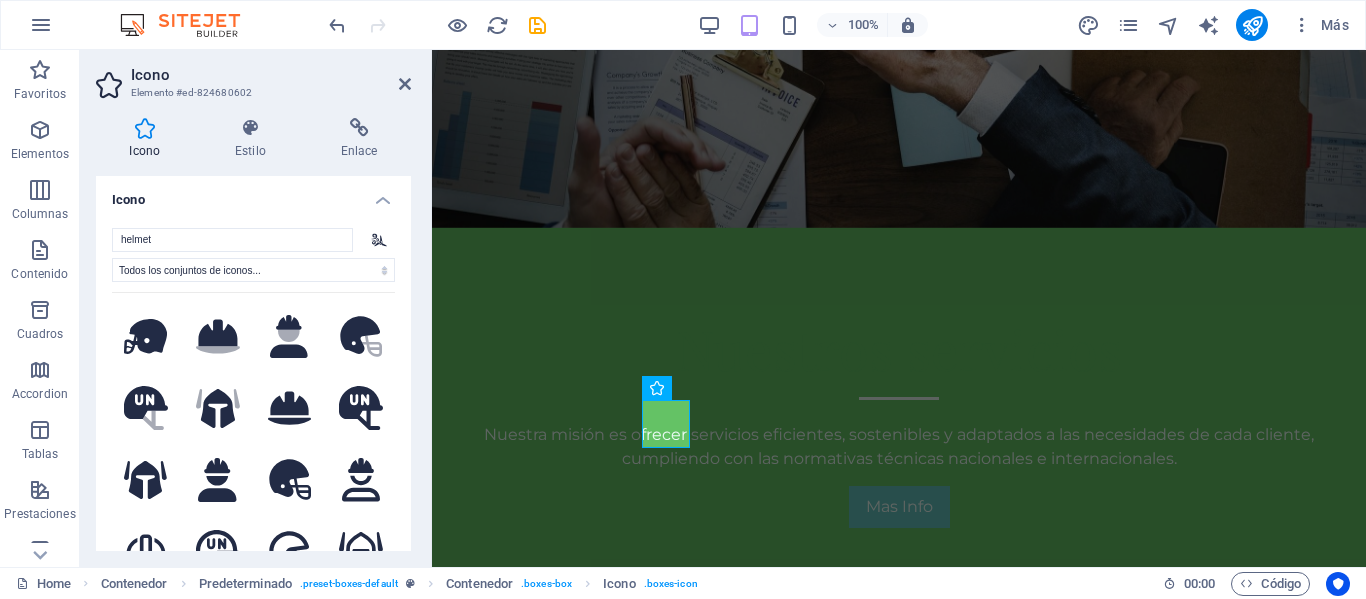 click on "helmet Todos los conjuntos de iconos... IcoFont Ionicons FontAwesome Brands FontAwesome Duotone FontAwesome Solid FontAwesome Regular FontAwesome Light FontAwesome Thin FontAwesome Sharp Solid FontAwesome Sharp Regular FontAwesome Sharp Light FontAwesome Sharp Thin .fa-secondary{opacity:.4} .fa-secondary{opacity:.4} .fa-secondary{opacity:.4} .fa-secondary{opacity:.4} .fa-secondary{opacity:.4} Tu búsqueda devolvió más iconos de los que podemos mostrar. Acota tu búsqueda." at bounding box center [253, 410] 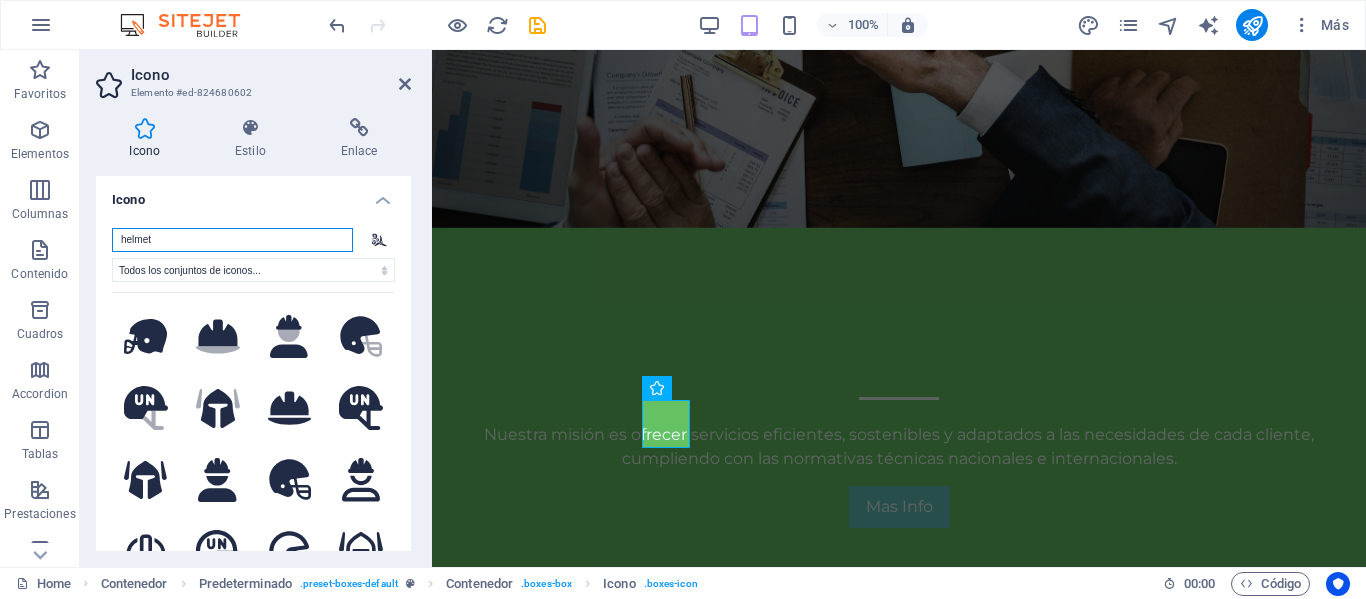 click on "helmet" at bounding box center (232, 240) 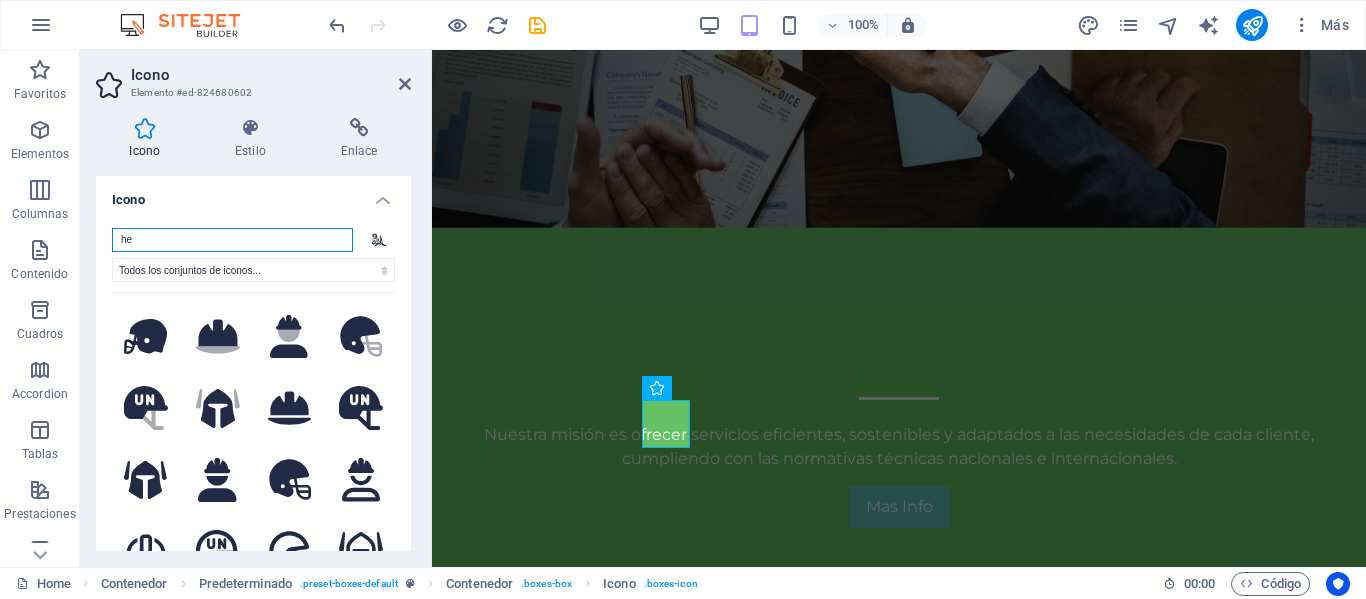 type on "h" 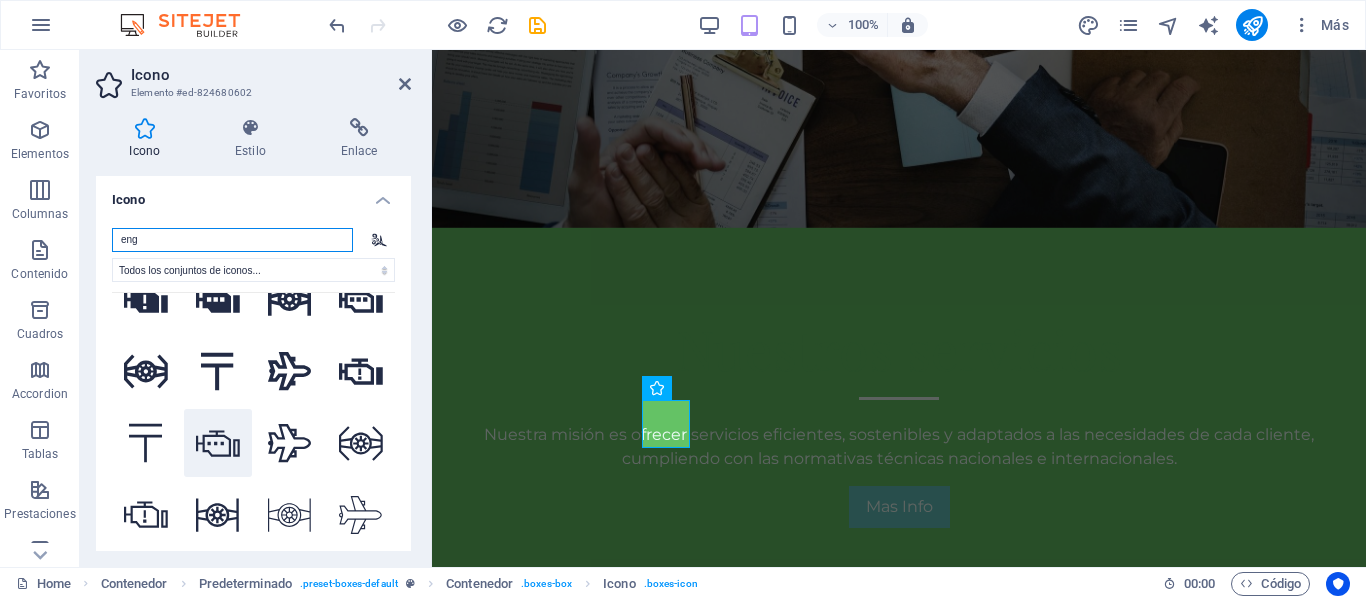 scroll, scrollTop: 833, scrollLeft: 0, axis: vertical 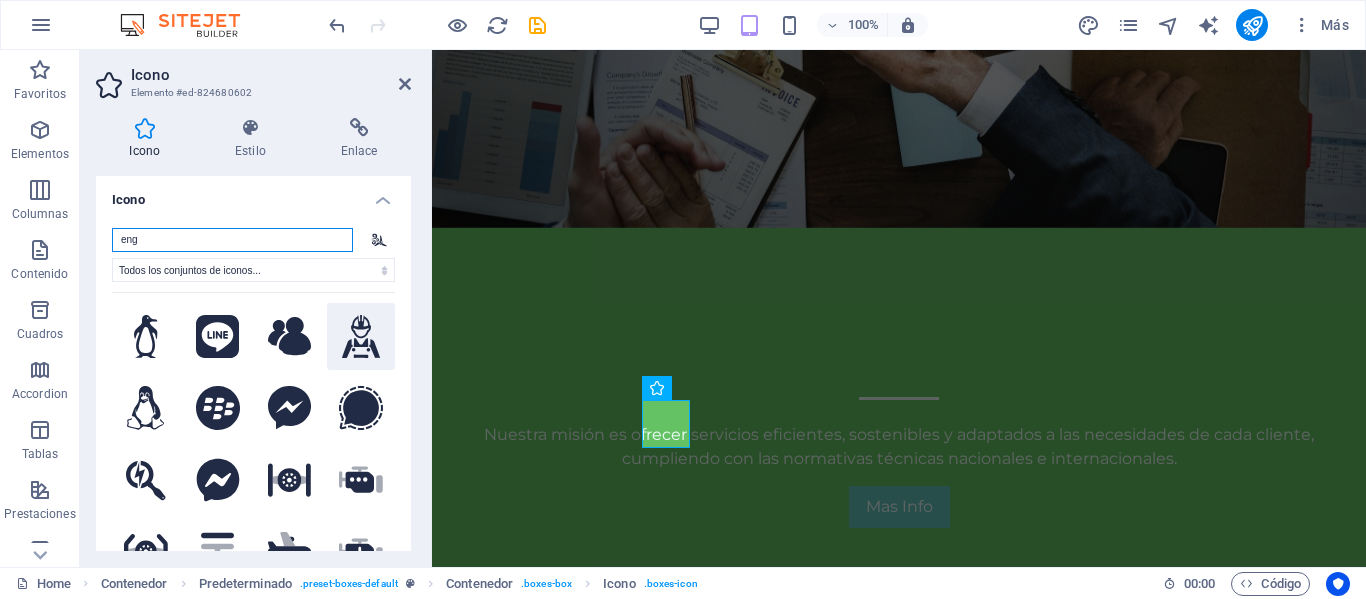 type on "eng" 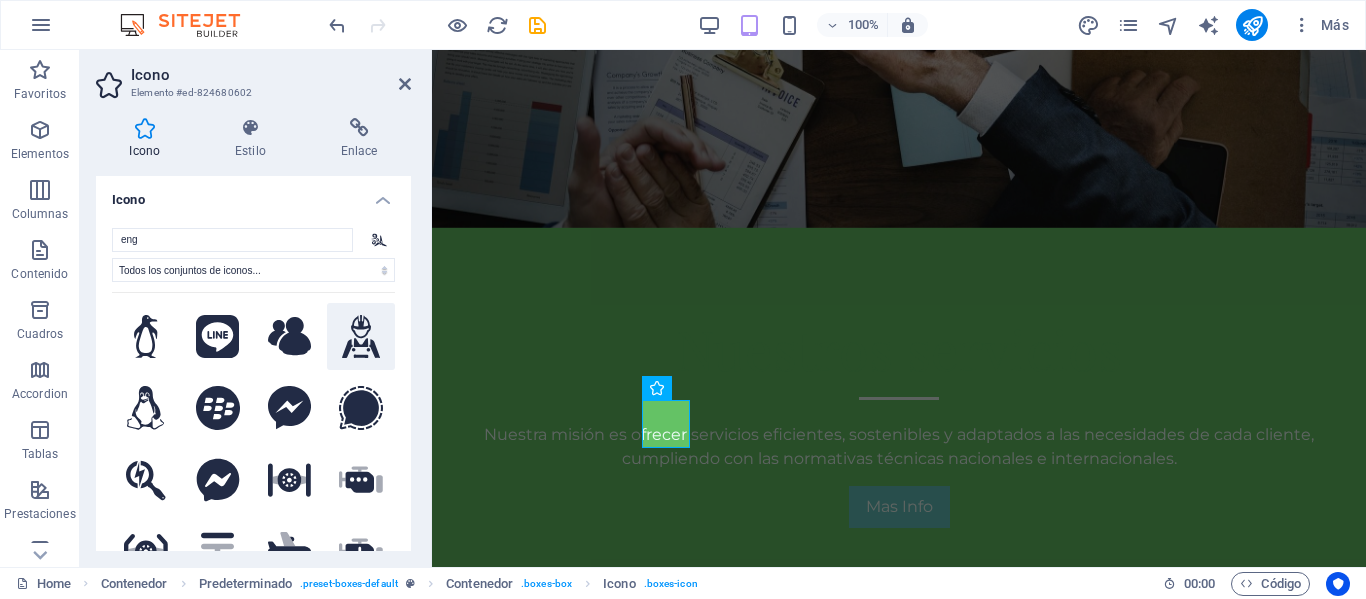 click 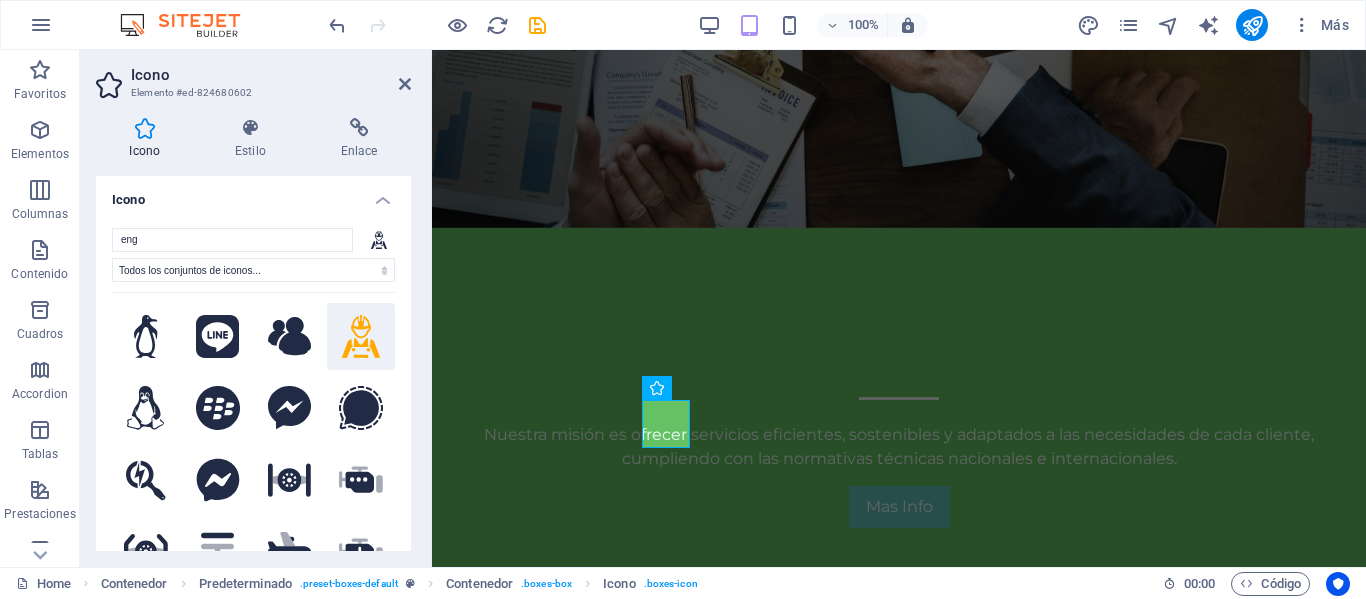 click 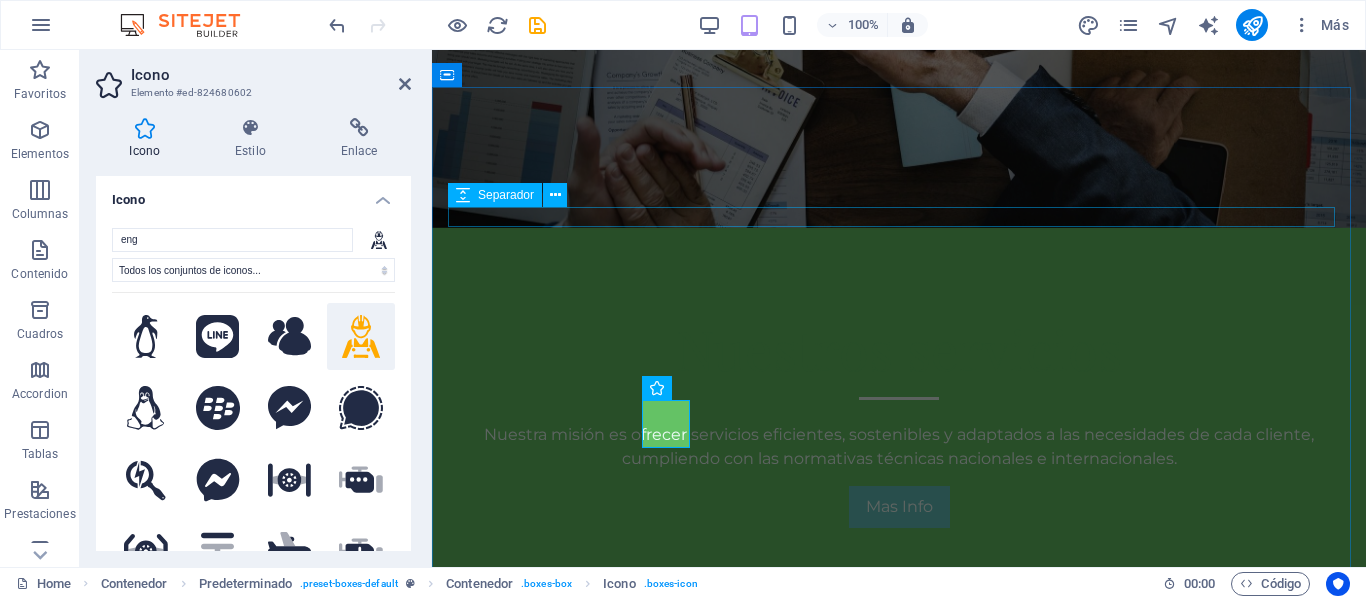 click at bounding box center (899, 739) 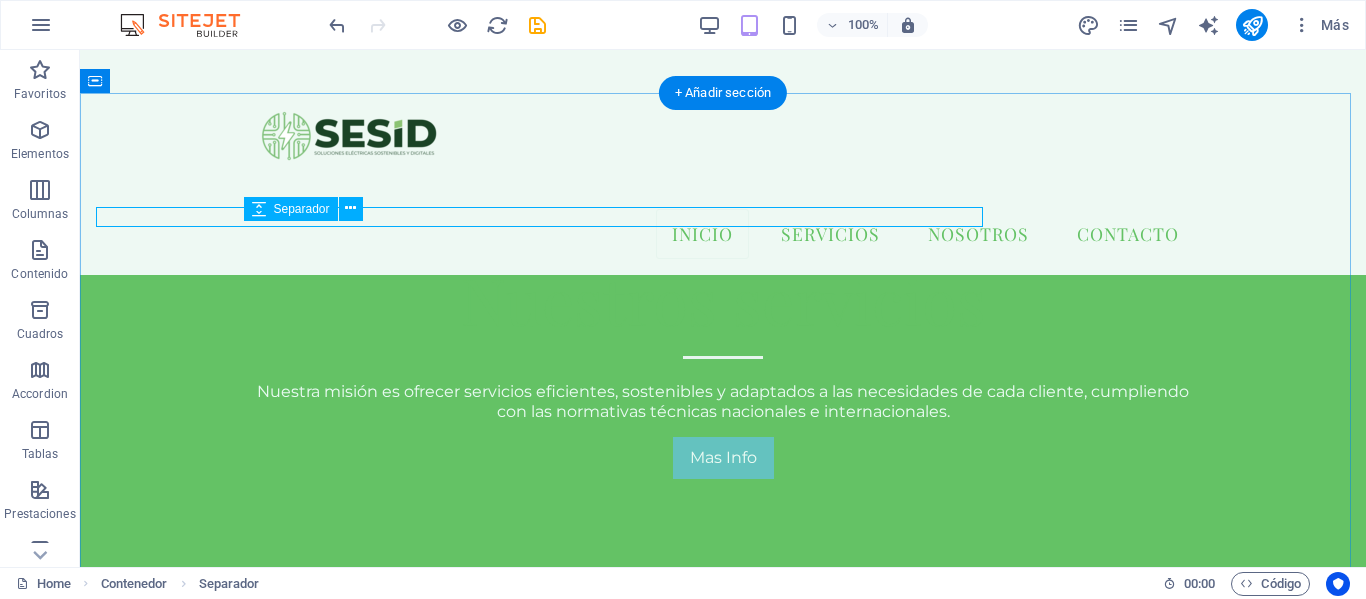 scroll, scrollTop: 555, scrollLeft: 0, axis: vertical 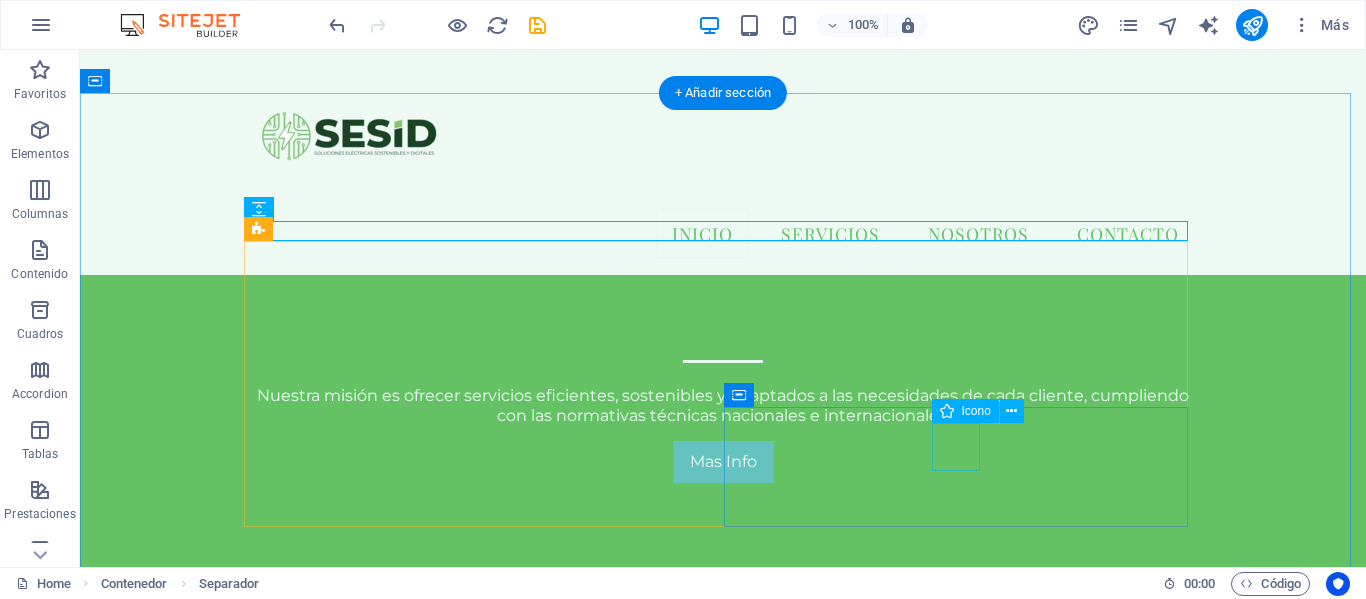 click at bounding box center [723, 1291] 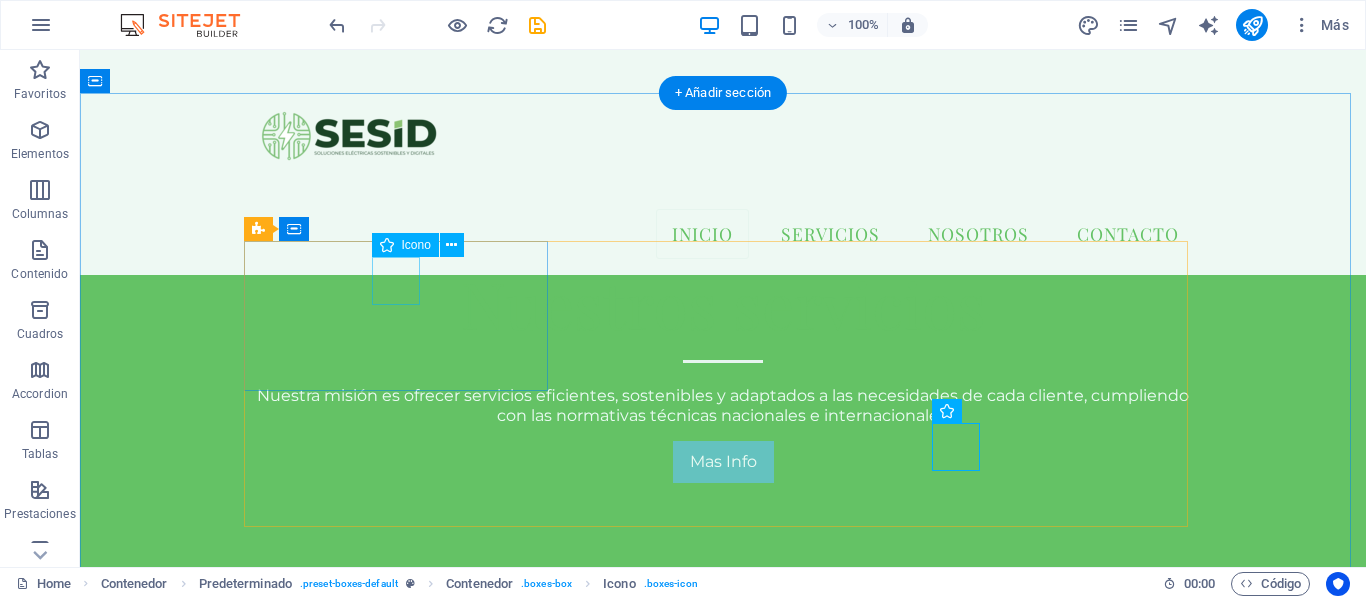 click at bounding box center [723, 751] 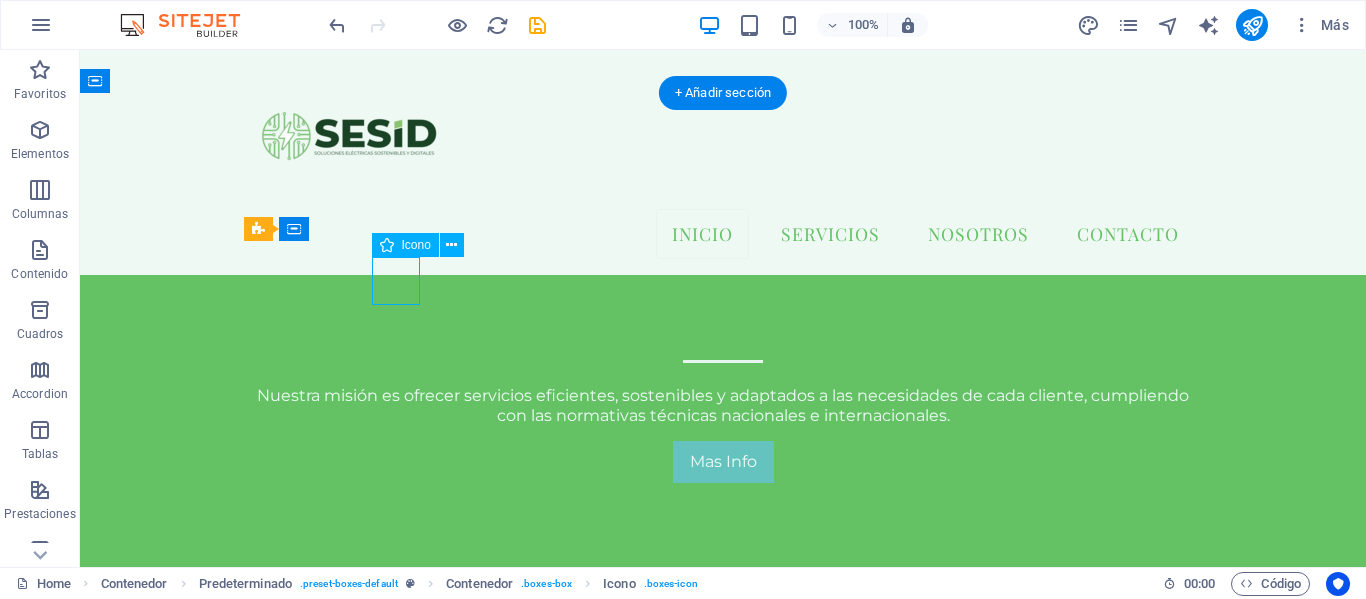 click at bounding box center (723, 751) 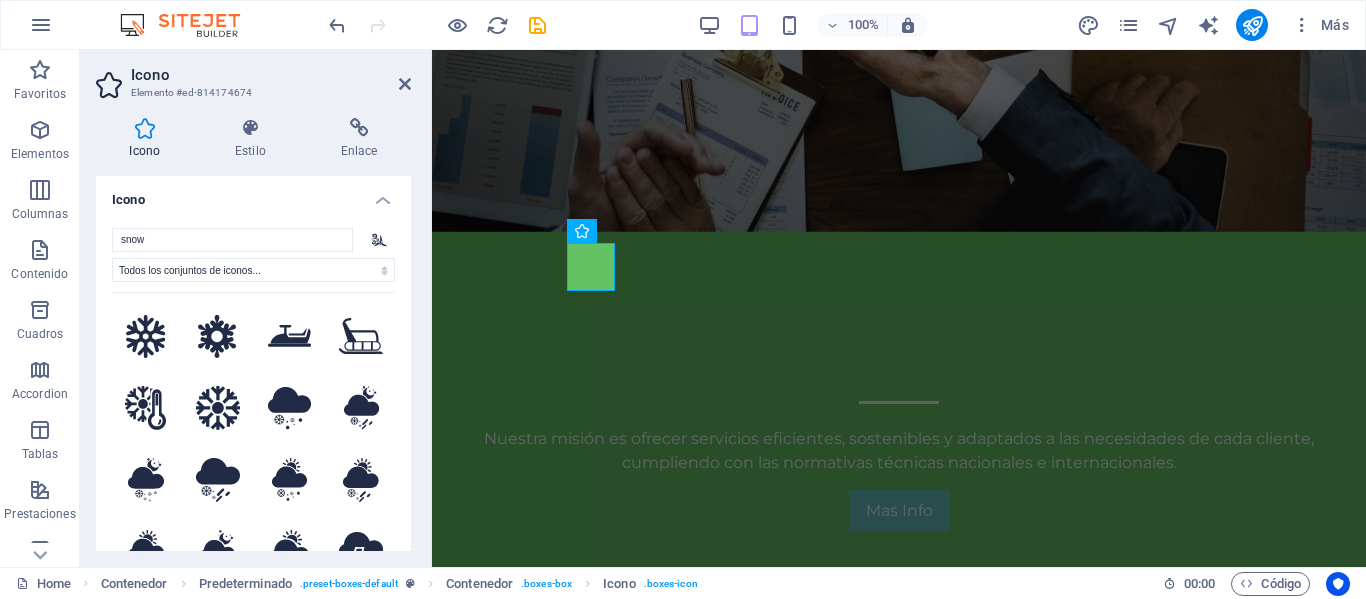 scroll, scrollTop: 559, scrollLeft: 0, axis: vertical 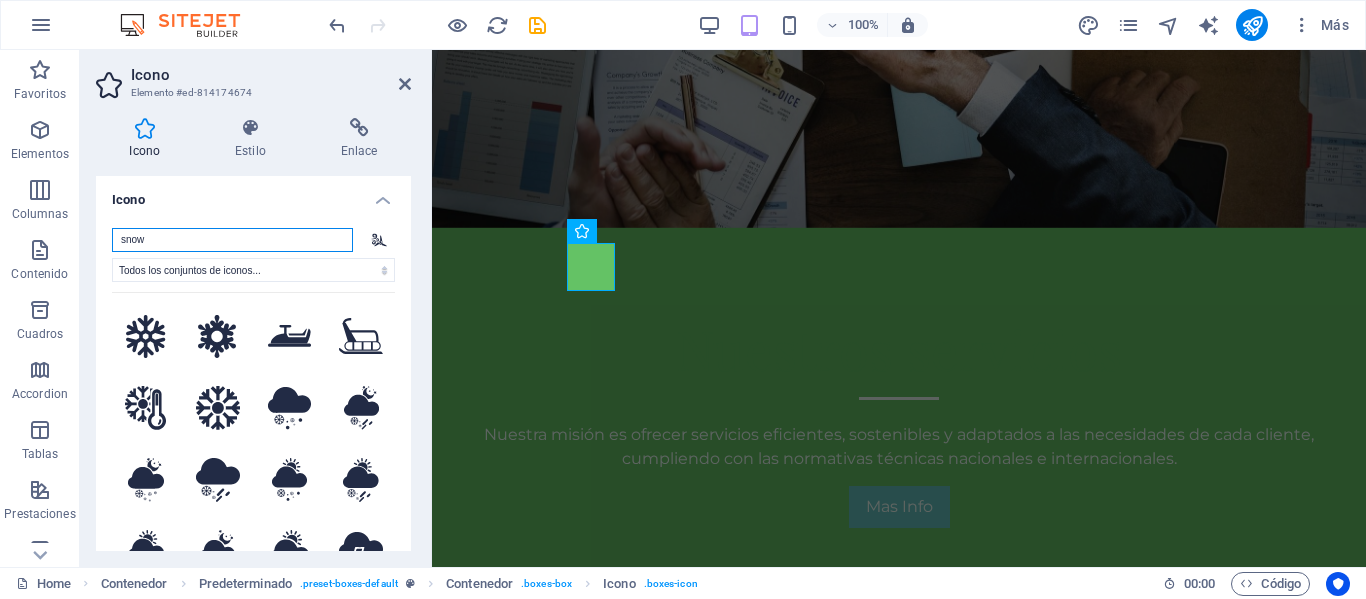 click on "snow" at bounding box center (232, 240) 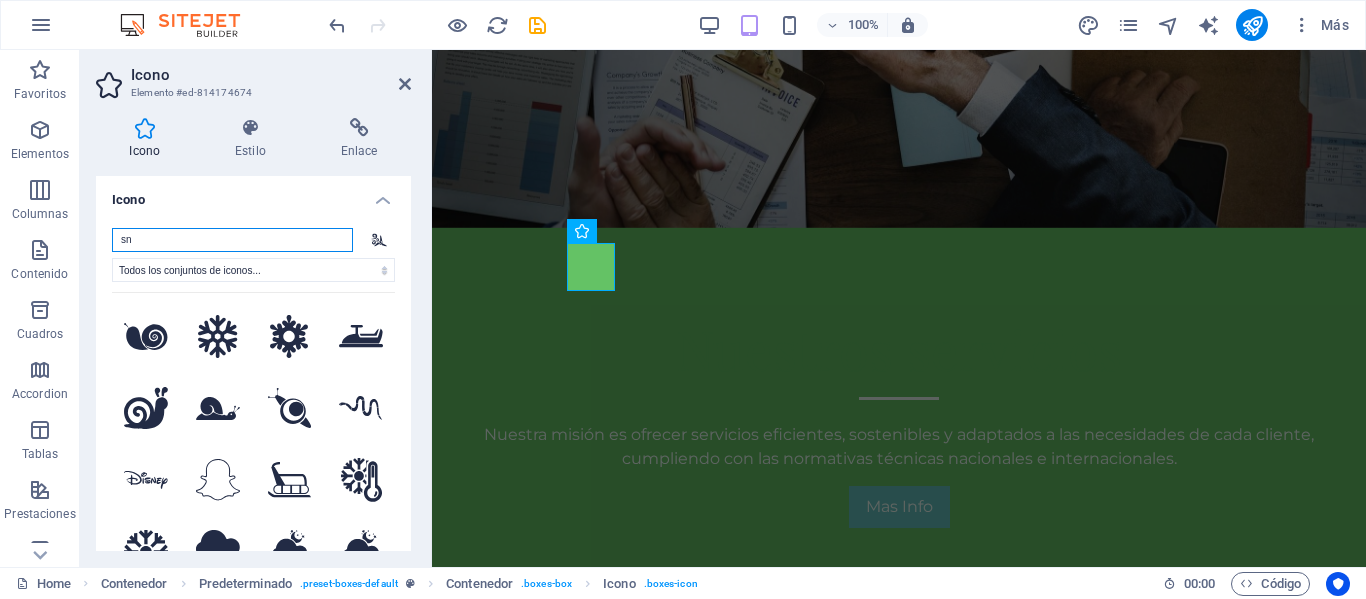 type on "s" 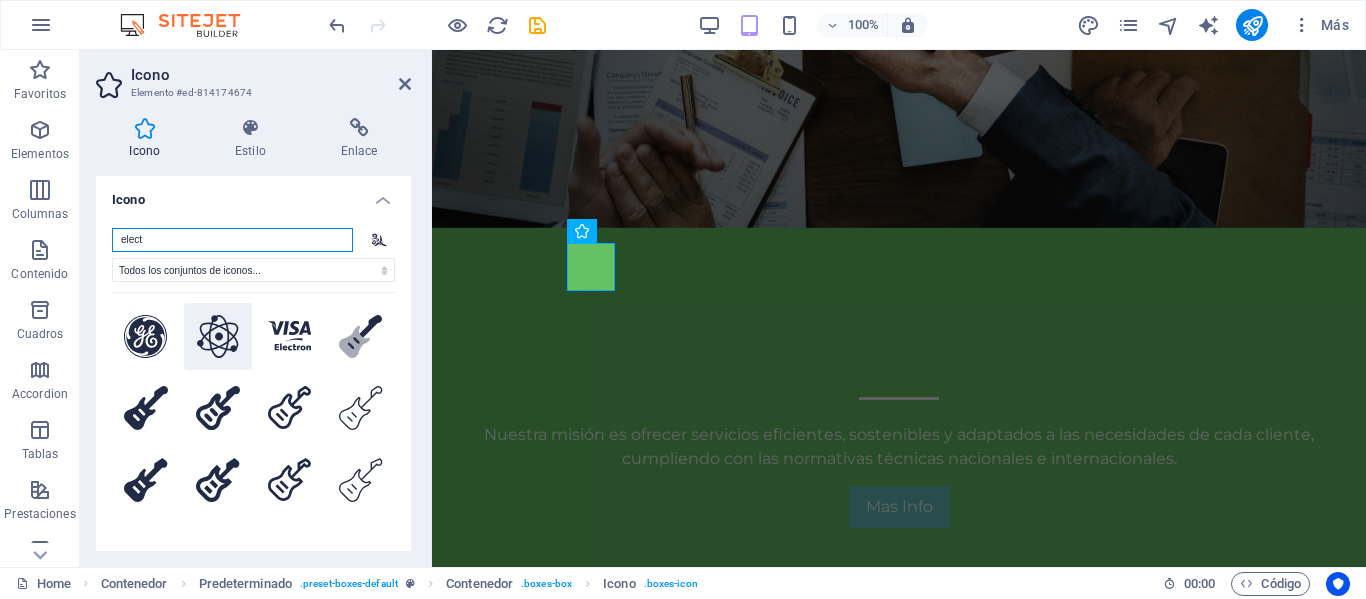 type on "elect" 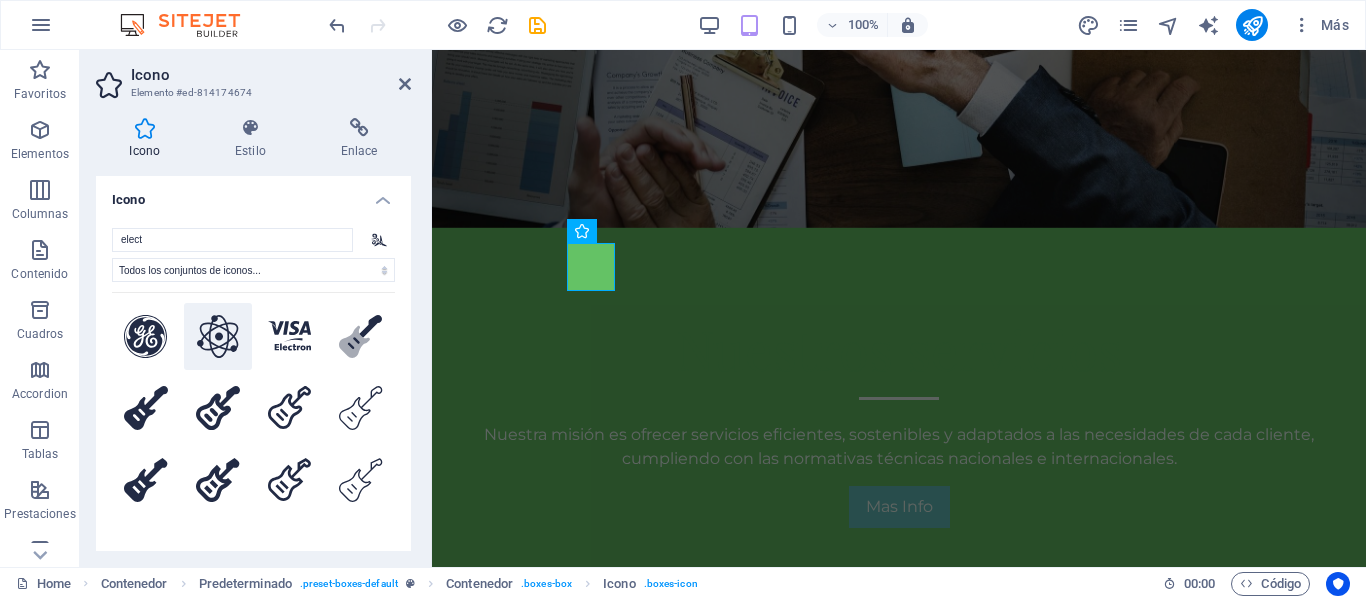 click 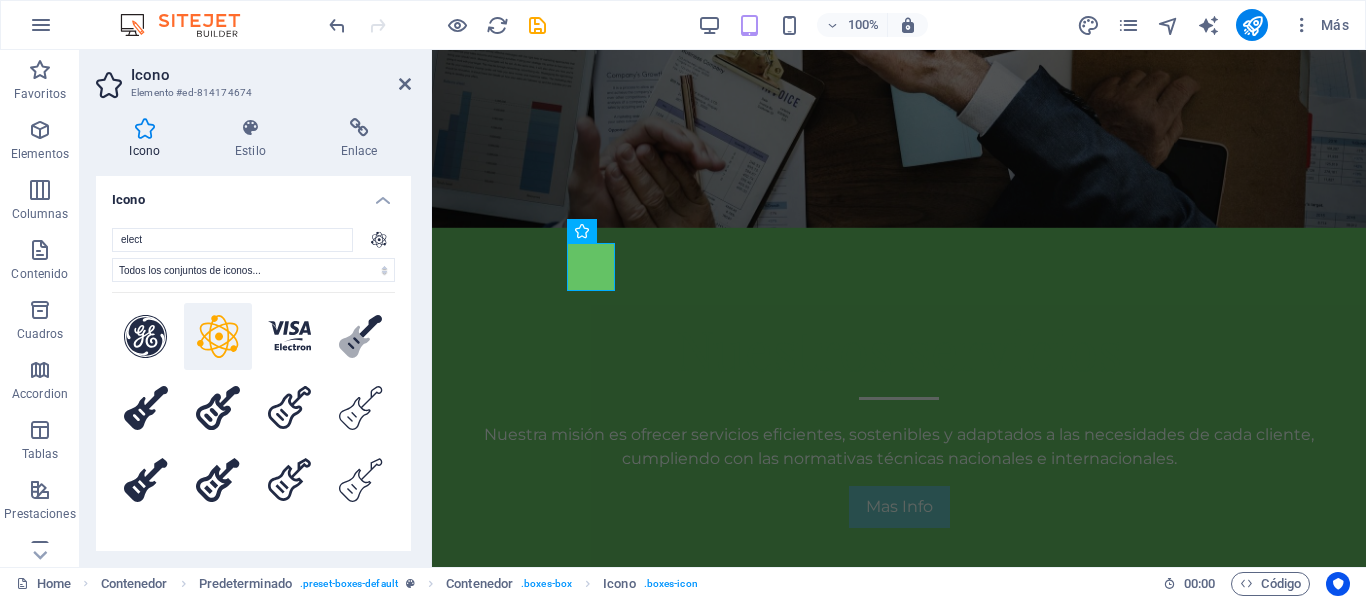 click 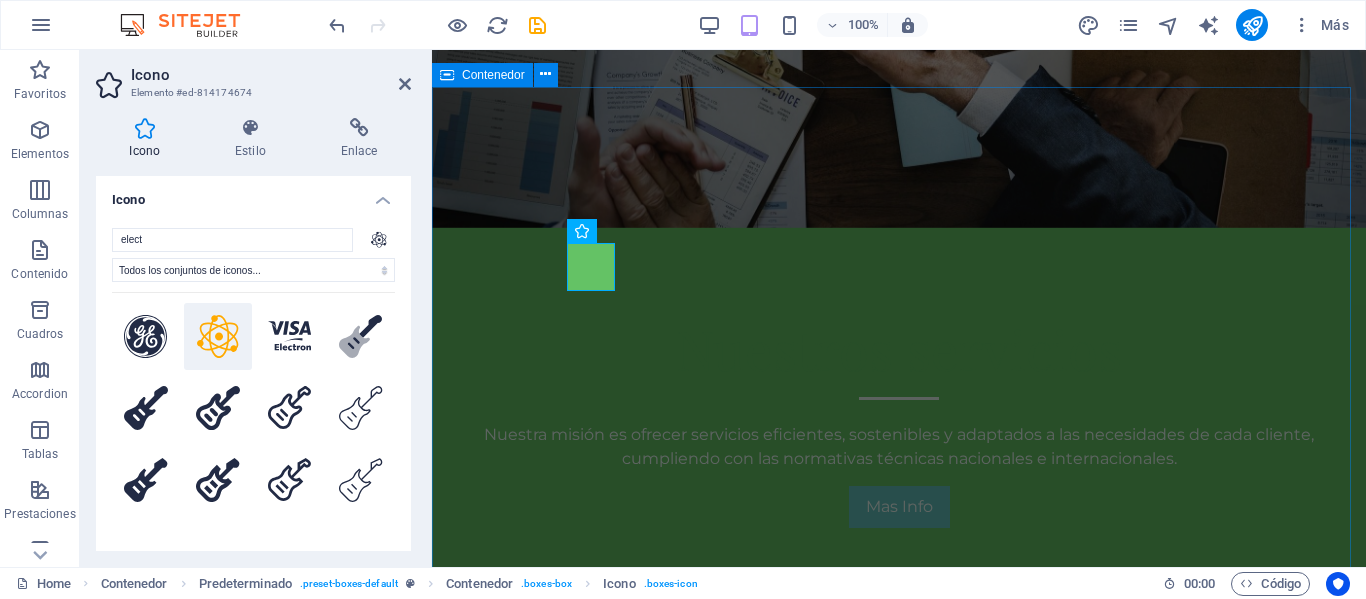 click on "NUESTRO SERVICIOS RESPALDO  DE ENERGIA CLIMATIZACION INDUSTRIAL SISTEMAS CONTRA INCENDIOS  SOLUCIONES MODULARES SERVICIOS ESPECIALIZADOS" at bounding box center (899, 1034) 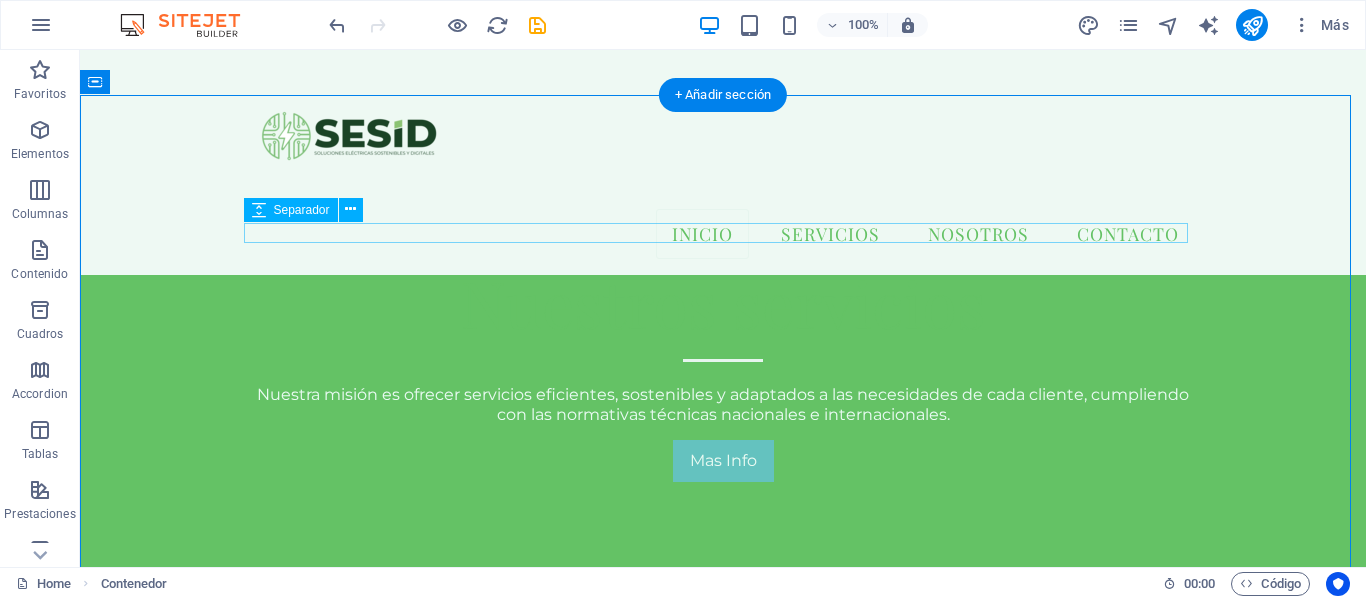 scroll, scrollTop: 555, scrollLeft: 0, axis: vertical 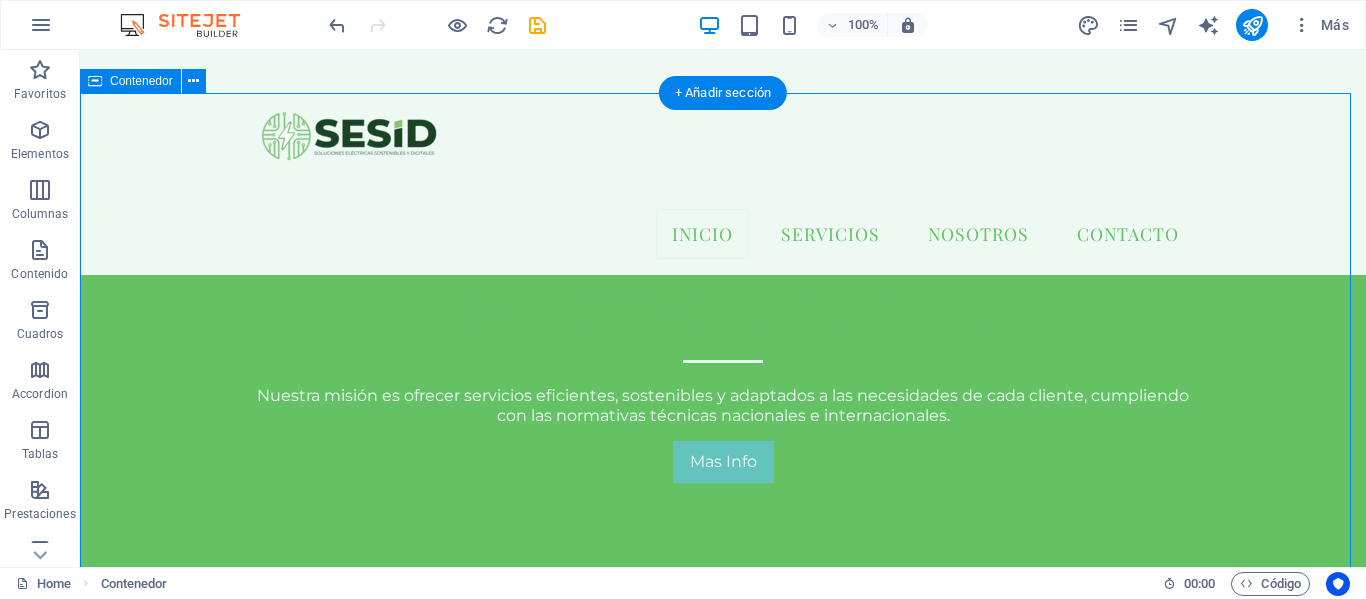 click on "NUESTRO SERVICIOS RESPALDO  DE ENERGIA CLIMATIZACION INDUSTRIAL SISTEMAS CONTRA INCENDIOS  SOLUCIONES MODULARES SERVICIOS ESPECIALIZADOS" at bounding box center (723, 1006) 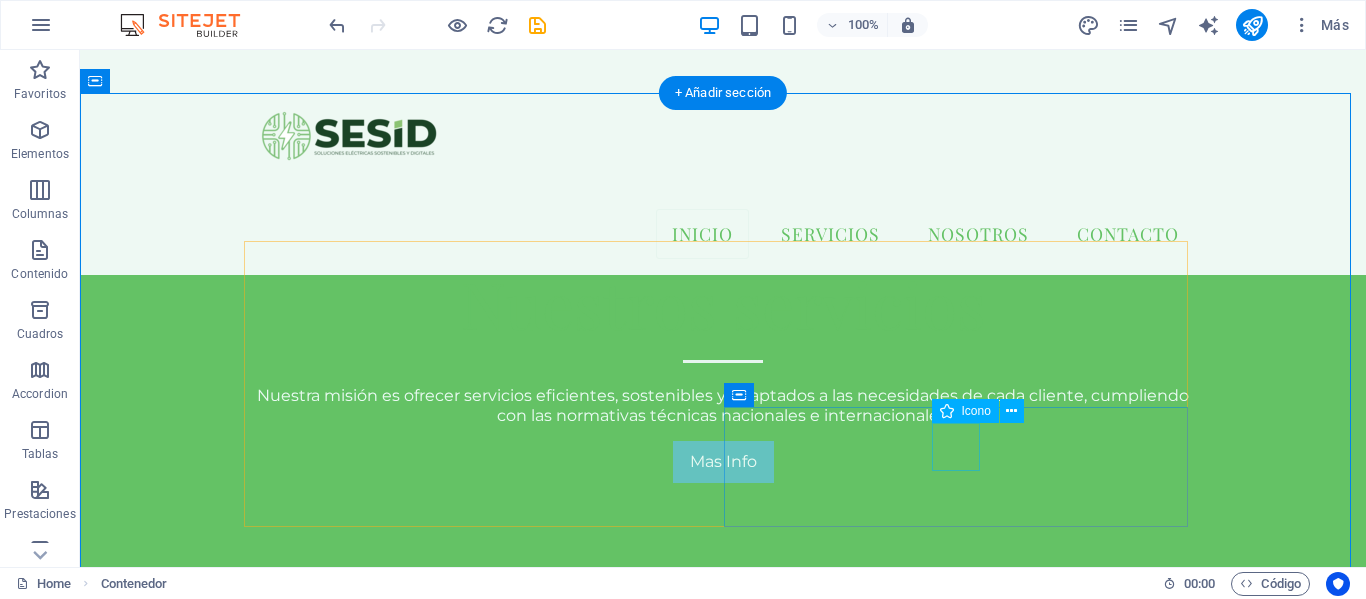 click at bounding box center (723, 1291) 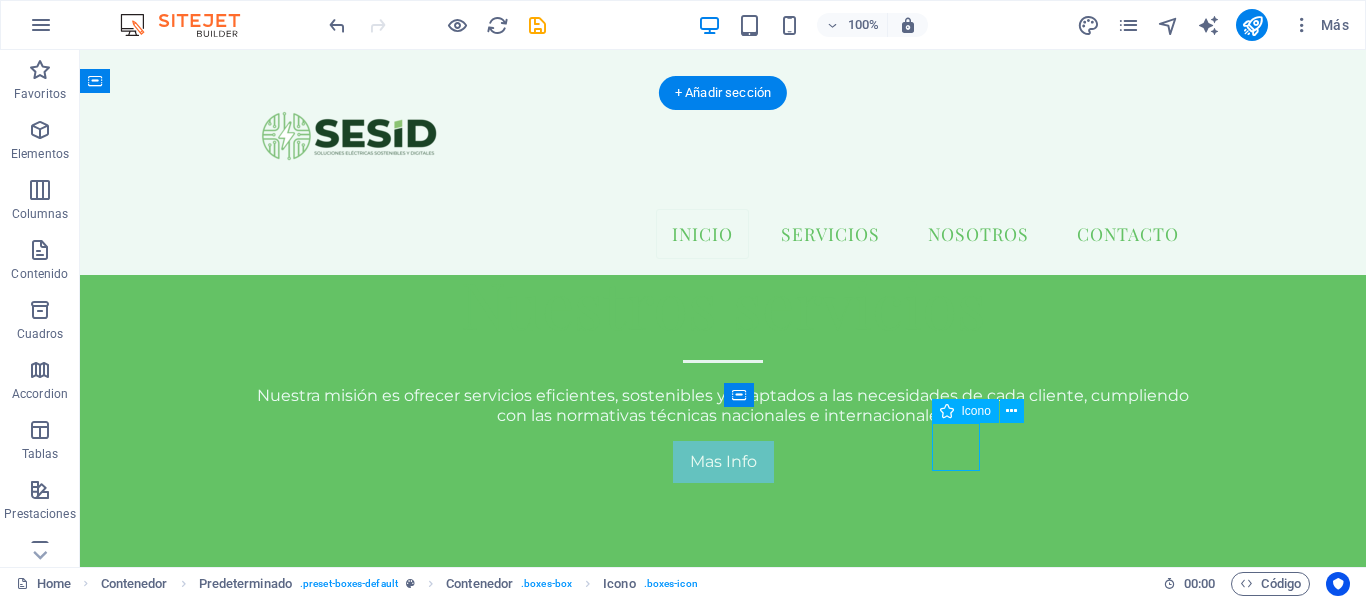 click at bounding box center (723, 1291) 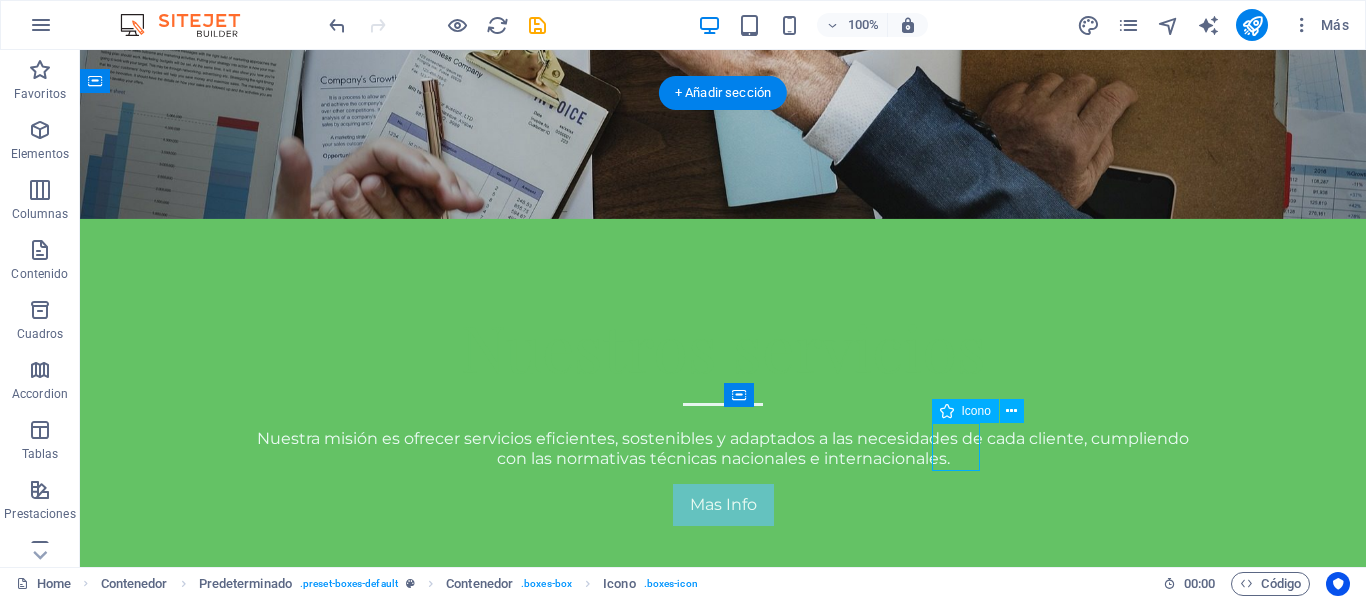 scroll, scrollTop: 559, scrollLeft: 0, axis: vertical 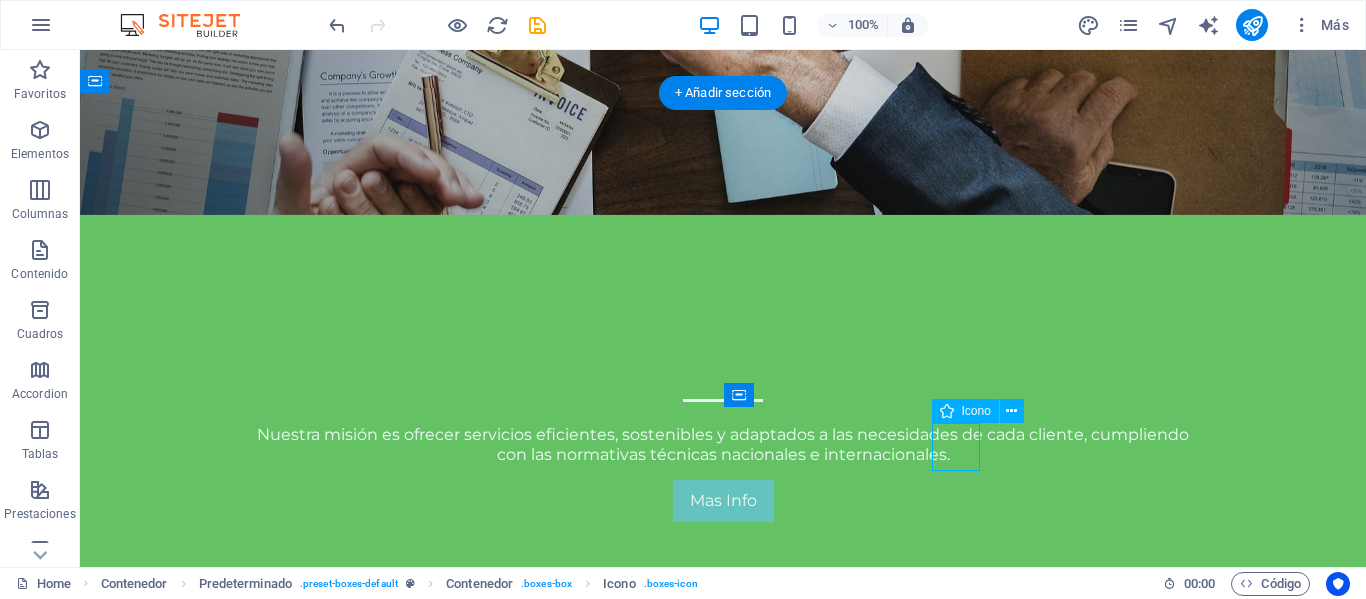 select on "xMidYMid" 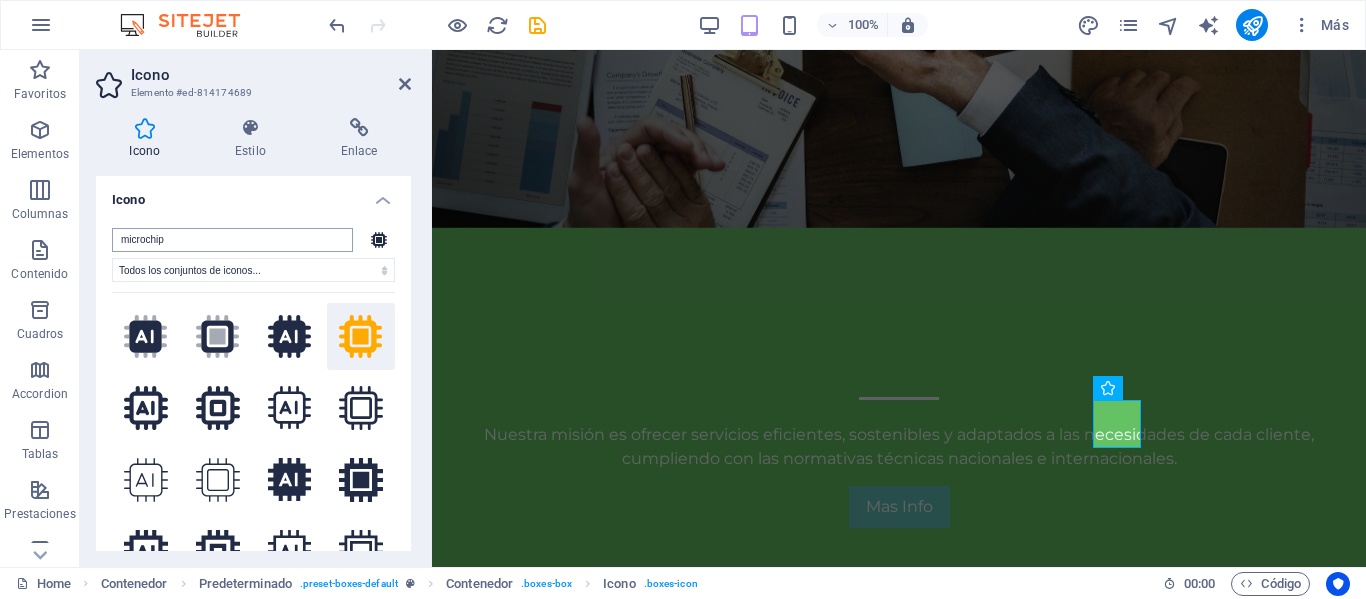 click on "microchip" at bounding box center (232, 240) 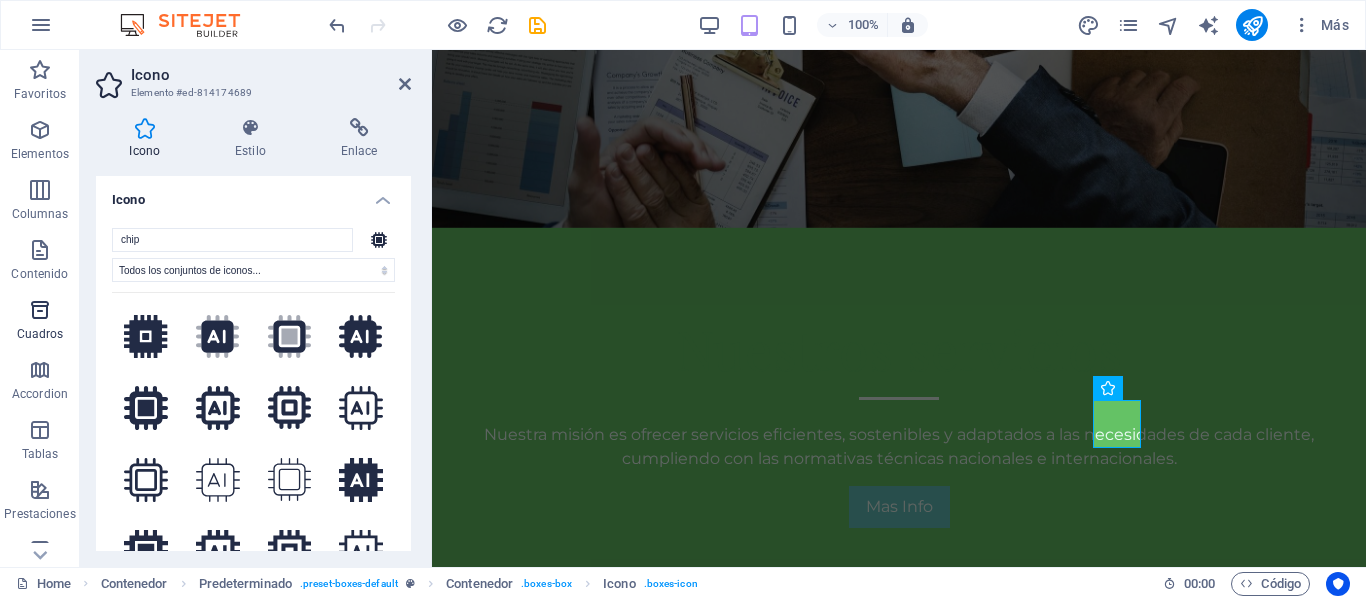 type on "chip" 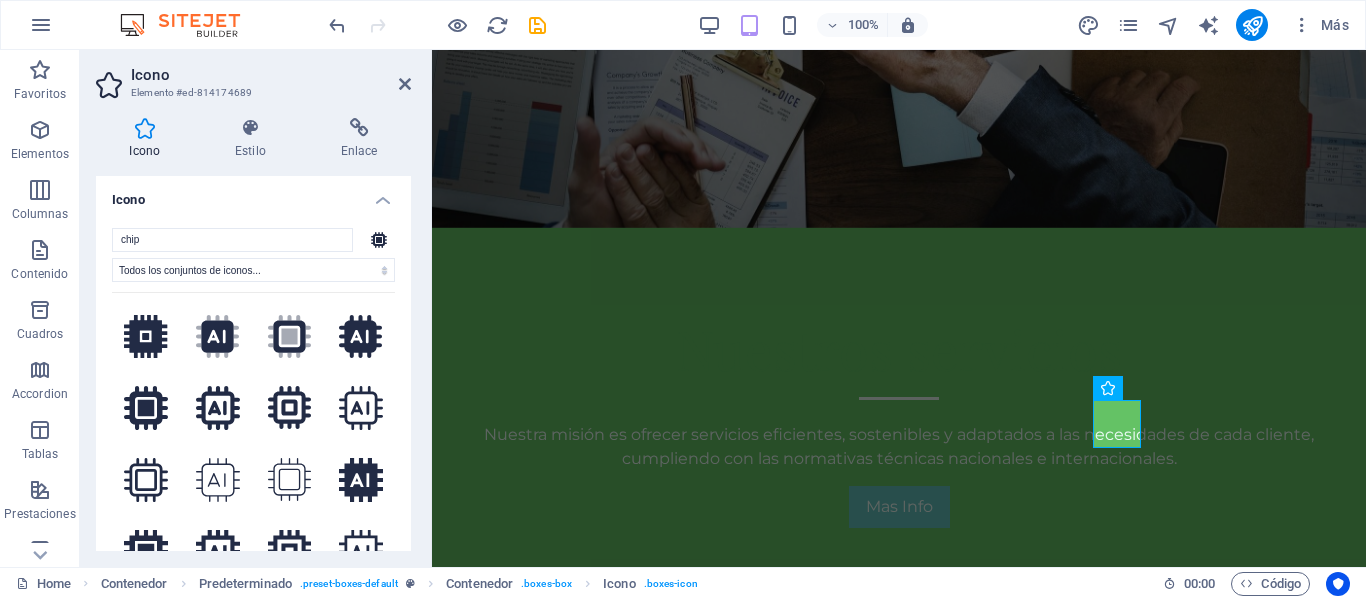 click on "Icono Estilo Enlace Icono chip Todos los conjuntos de iconos... IcoFont Ionicons FontAwesome Brands FontAwesome Duotone FontAwesome Solid FontAwesome Regular FontAwesome Light FontAwesome Thin FontAwesome Sharp Solid FontAwesome Sharp Regular FontAwesome Sharp Light FontAwesome Sharp Thin .fa-secondary{opacity:.4} .fa-secondary{opacity:.4} No hemos encontrado ningún icono para tu término de búsqueda. Apariencia Color Fondo Modo Escalar Izquierda Centro Derecha Ancho Predeterminado automático px rem % em vh vw Altura Predeterminado automático px rem em vh vw Espaciado Predeterminado px rem % em vh vw Ancho del trazo Predeterminado px rem % em vh vw Color del trazo Desbordamiento Alineación Alineación Sombra Predeterminado Ninguno Fuera Color X offset 0 px rem vh vw Y offset 0 px rem vh vw Desenfoque 0 px rem % vh vw Texto Texto alternativo Predeterminado Element Diseño La forma en la que este elemento se expande en la disposición (Flexbox). Tamaño Predeterminado automático px % 1/1 1/2 1/3 1/4 1/5 %" at bounding box center (253, 334) 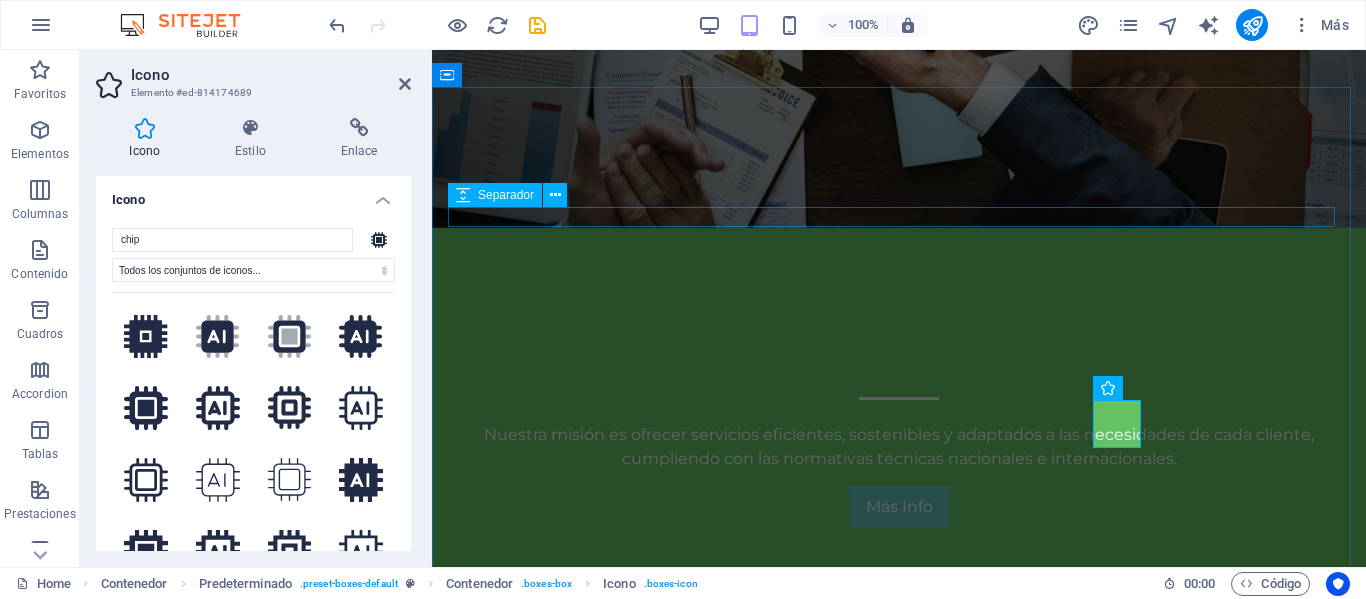click at bounding box center [899, 739] 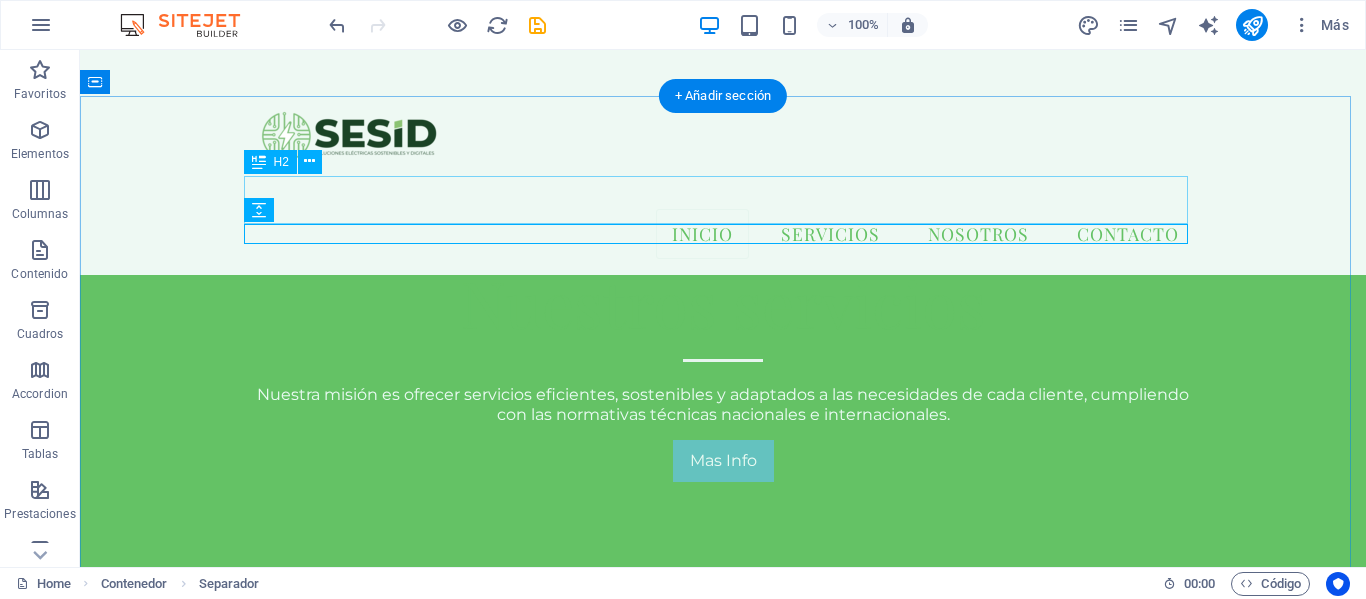 scroll, scrollTop: 555, scrollLeft: 0, axis: vertical 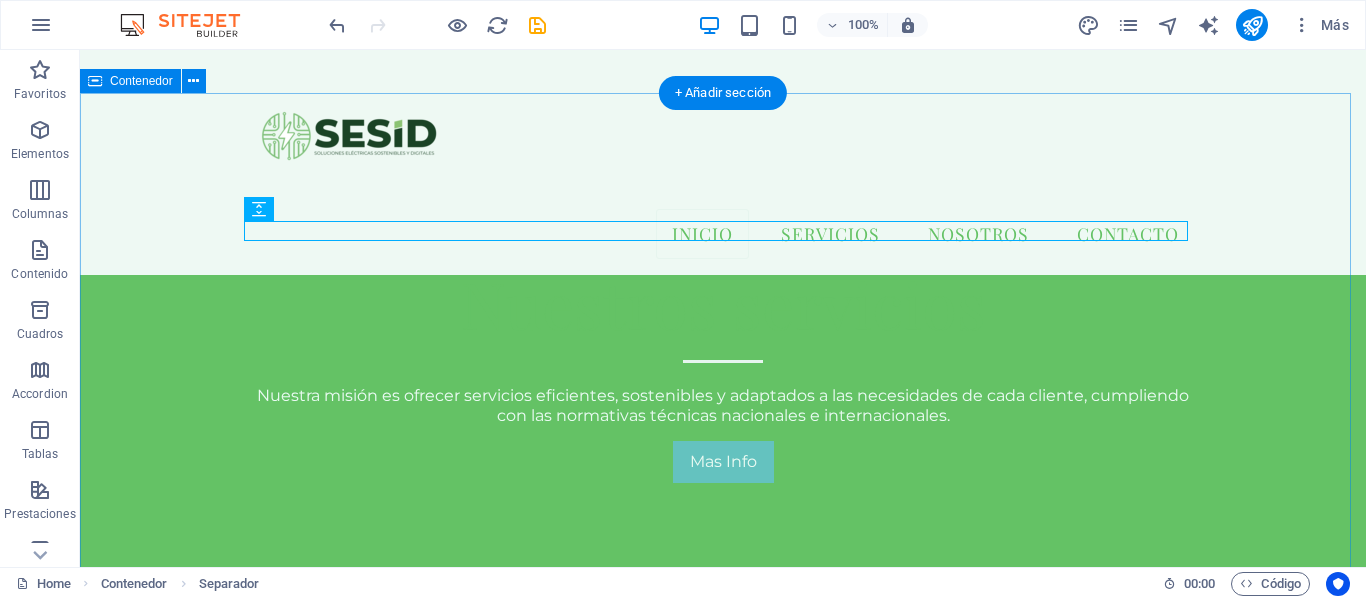 click on "NUESTRO SERVICIOS RESPALDO  DE ENERGIA CLIMATIZACION INDUSTRIAL SISTEMAS CONTRA INCENDIOS  SOLUCIONES MODULARES SERVICIOS ESPECIALIZADOS" at bounding box center [723, 1006] 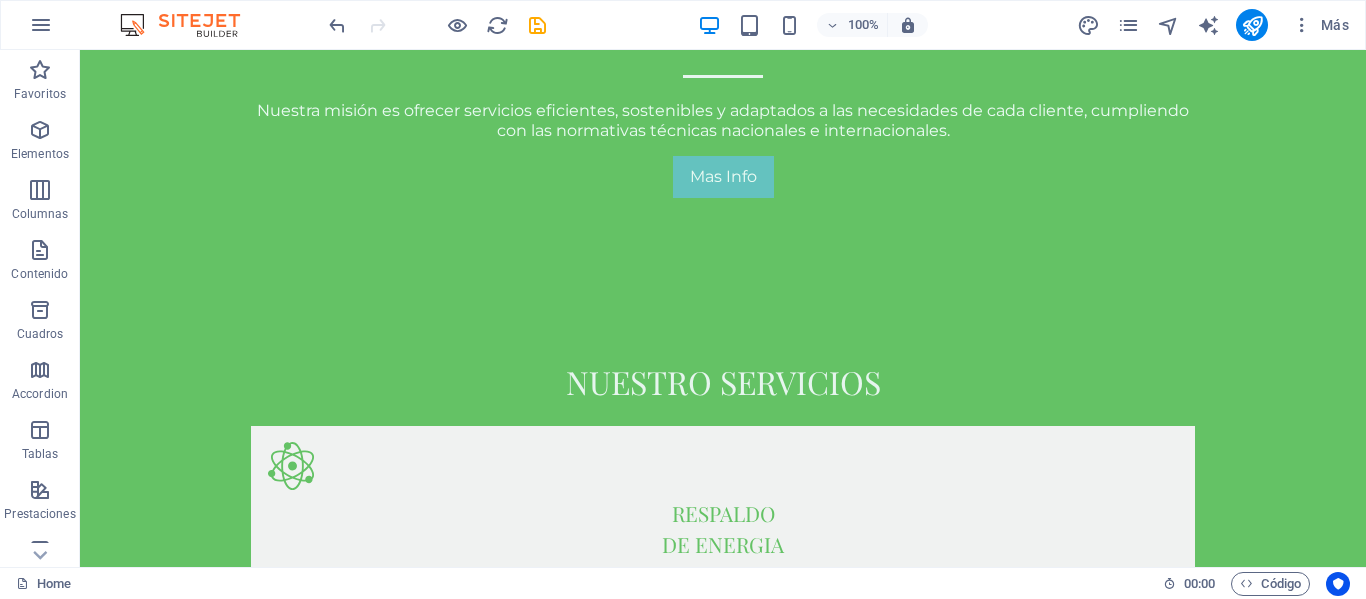 scroll, scrollTop: 900, scrollLeft: 0, axis: vertical 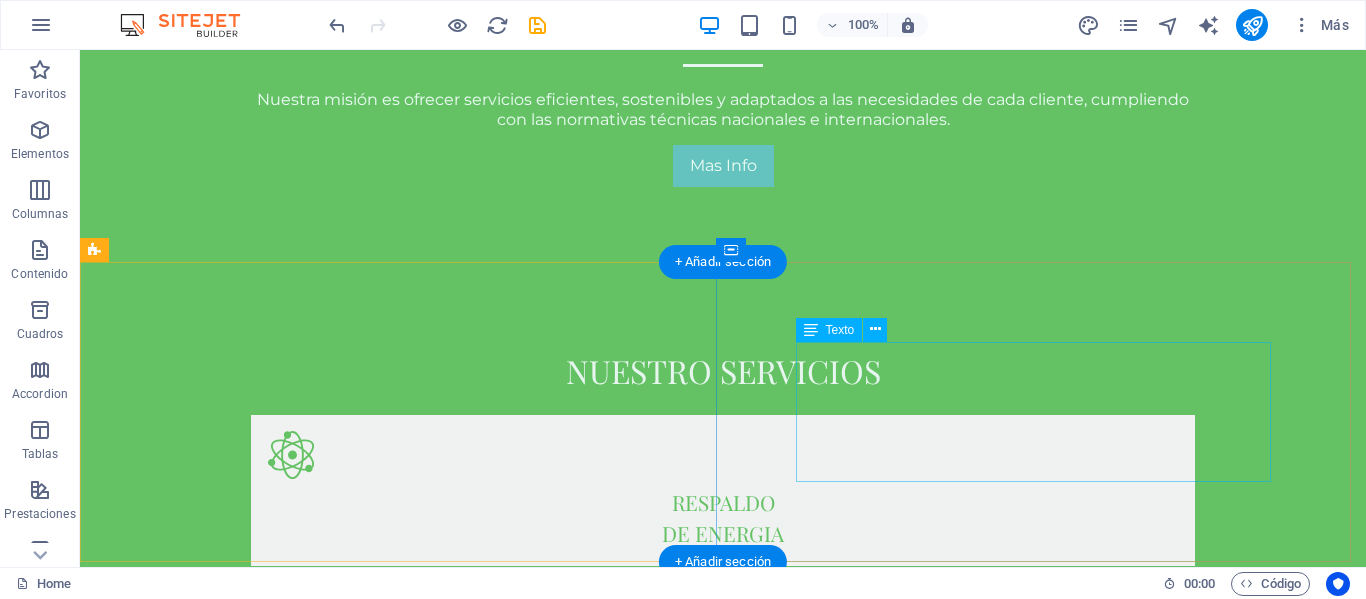 click on "brindamos seguridad operativa y continuidad en infraestructura critica para sectores industriales, energeticos y mineros. en SESID SAC desarrollamos solcuines integrales que protegen sistemas criticos mediante tecnolofgia conectada y analisis predictivo. nuestra propuesta 360 garantiza eficiencia , sostenibilidad y seguridad" at bounding box center (723, 1959) 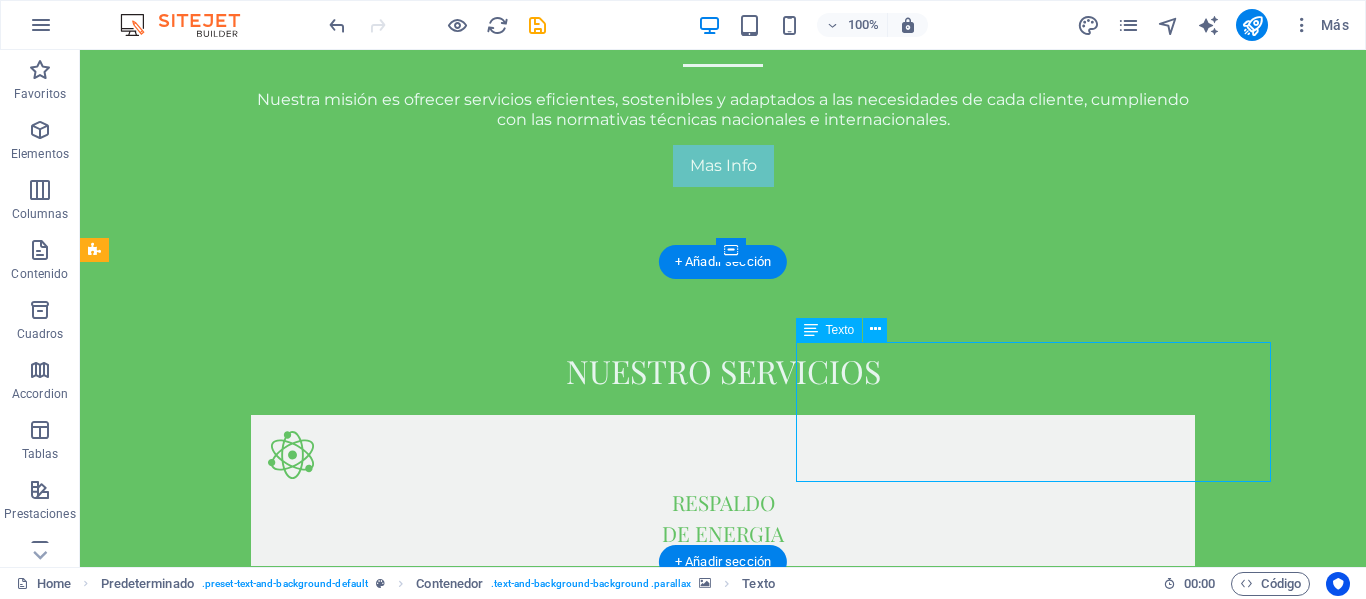 click on "brindamos seguridad operativa y continuidad en infraestructura critica para sectores industriales, energeticos y mineros. en SESID SAC desarrollamos solcuines integrales que protegen sistemas criticos mediante tecnolofgia conectada y analisis predictivo. nuestra propuesta 360 garantiza eficiencia , sostenibilidad y seguridad" at bounding box center (723, 1959) 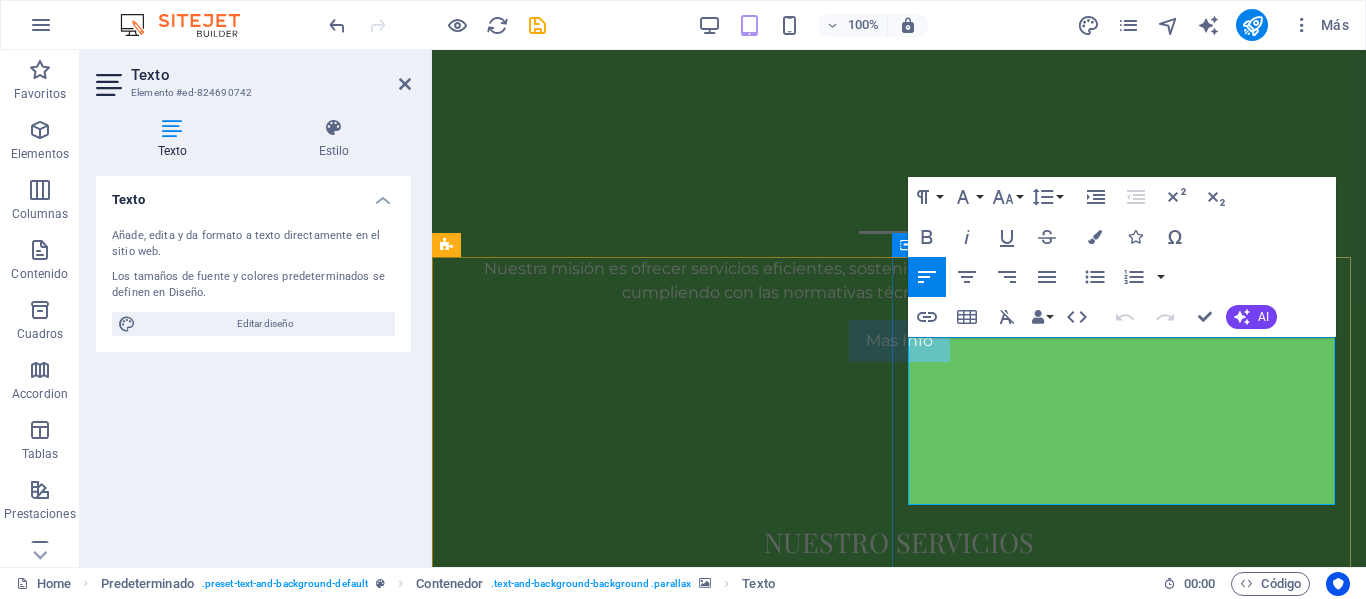 scroll, scrollTop: 881, scrollLeft: 0, axis: vertical 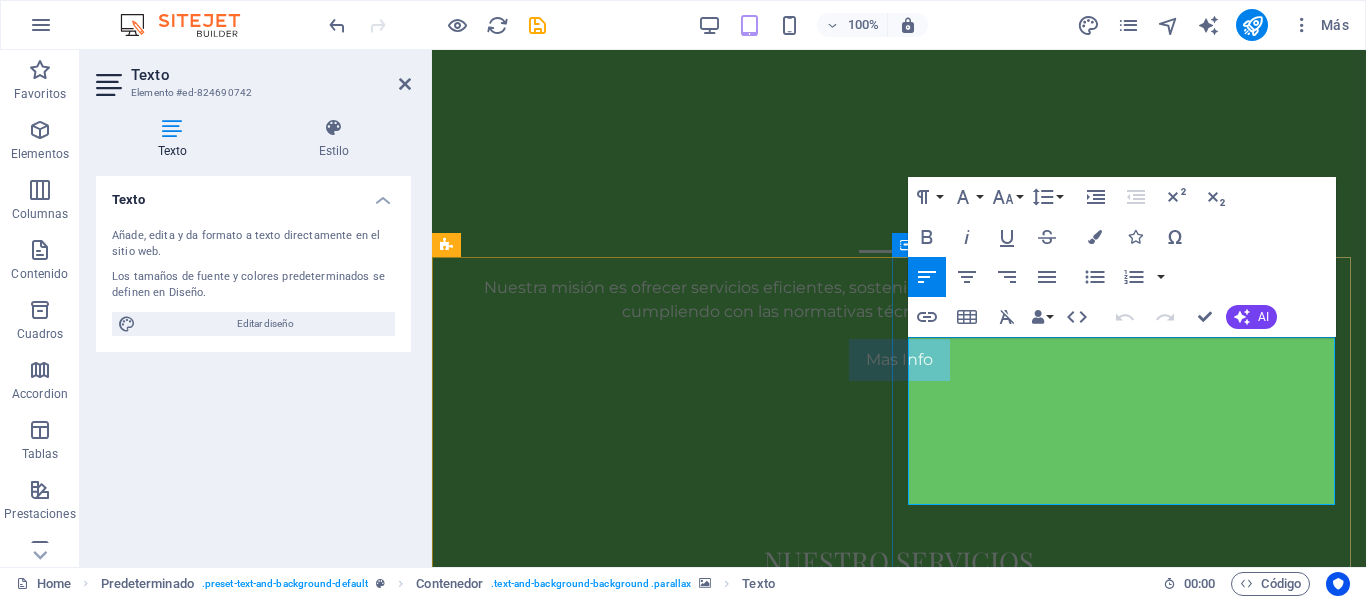 drag, startPoint x: 911, startPoint y: 350, endPoint x: 1307, endPoint y: 502, distance: 424.16977 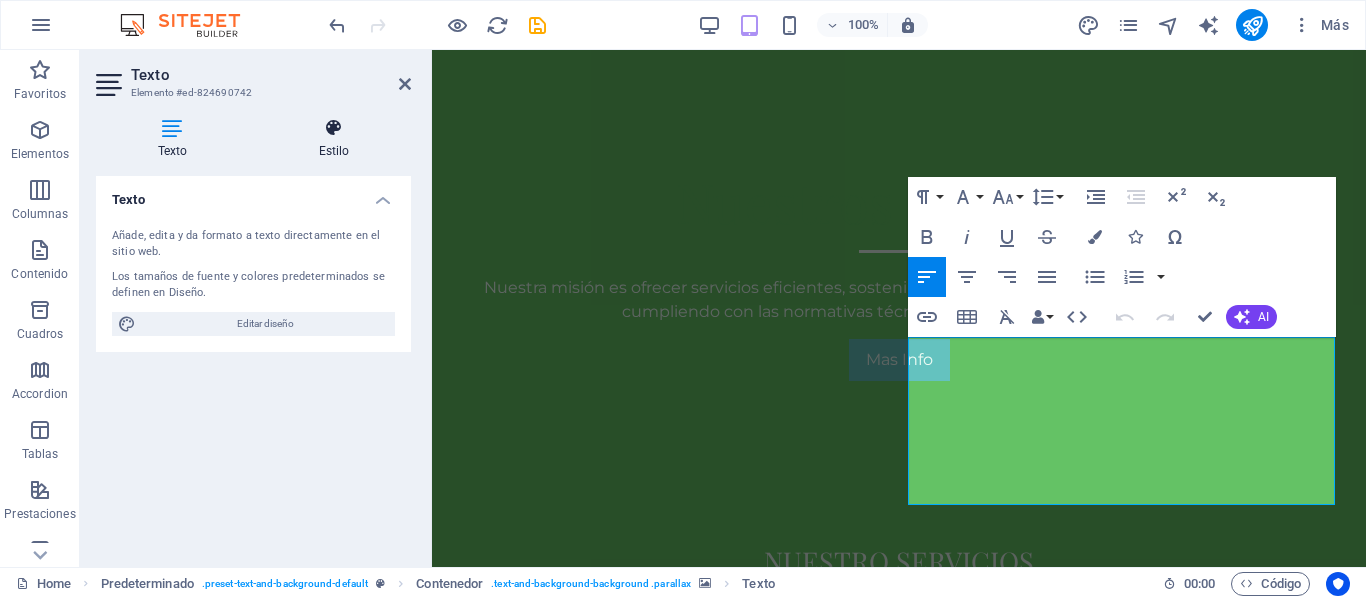 click at bounding box center (334, 128) 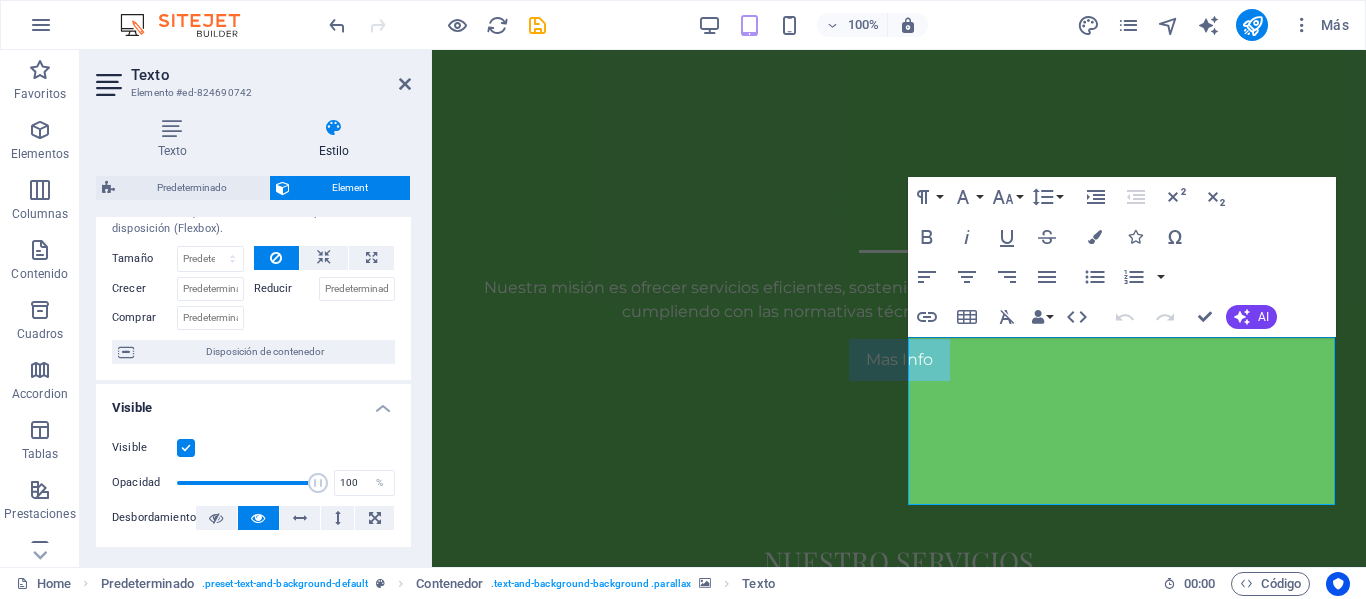 scroll, scrollTop: 0, scrollLeft: 0, axis: both 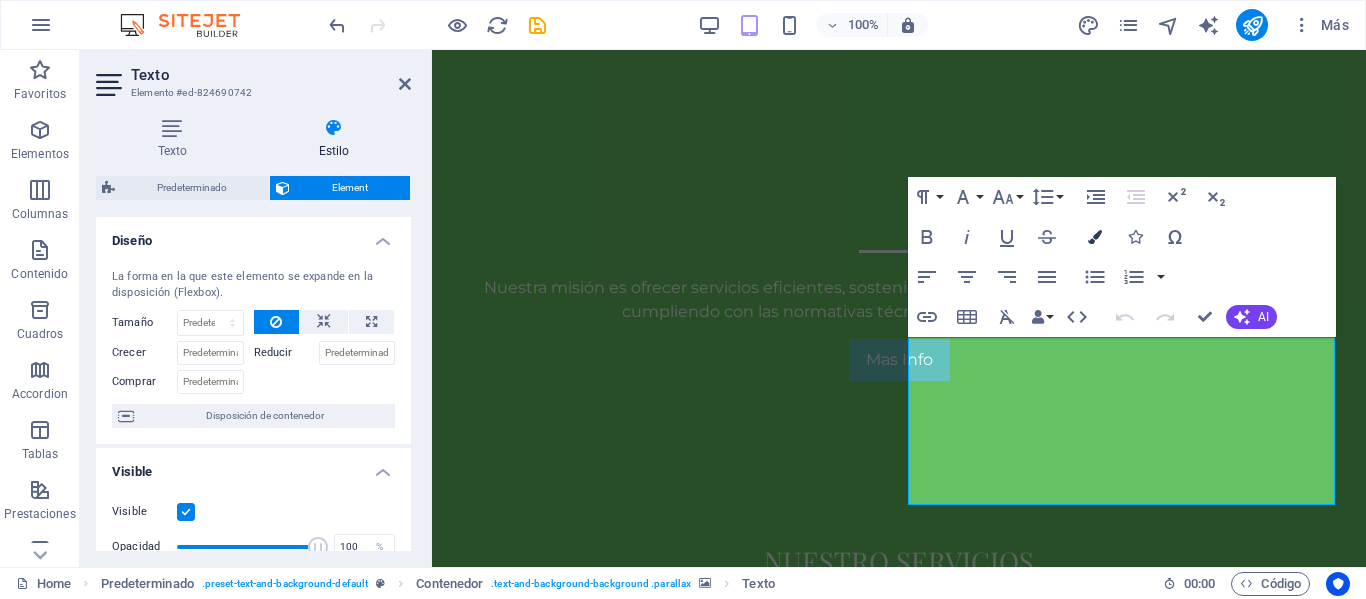 click at bounding box center (1095, 237) 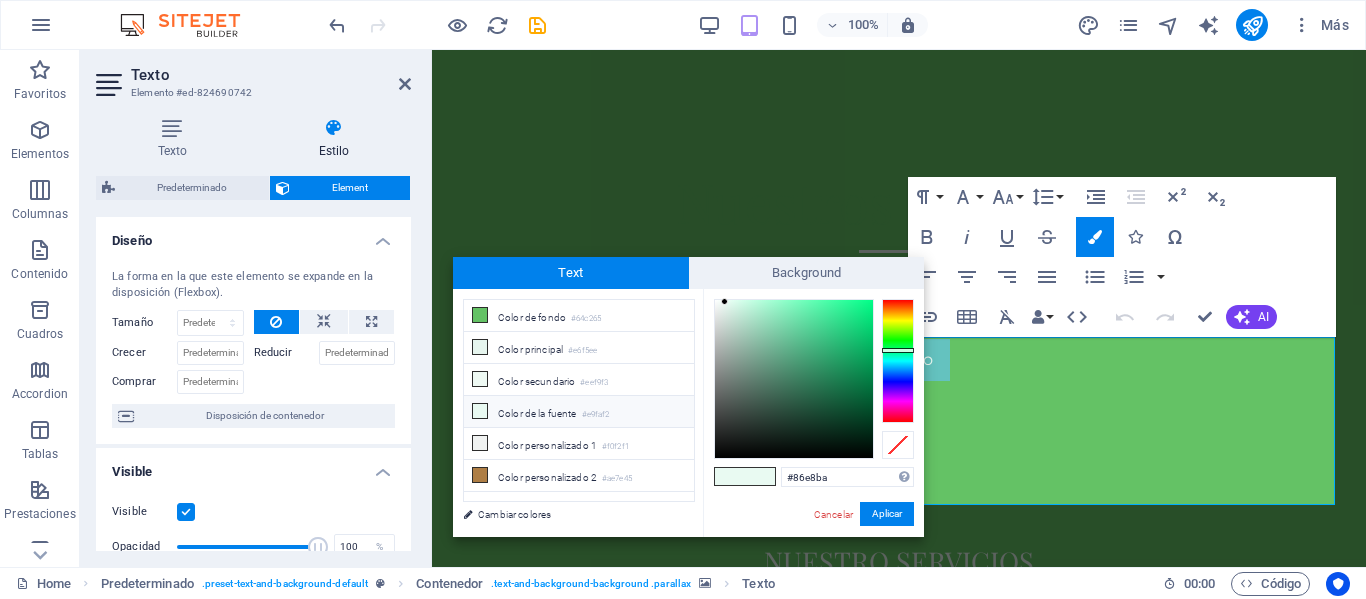 click at bounding box center (794, 379) 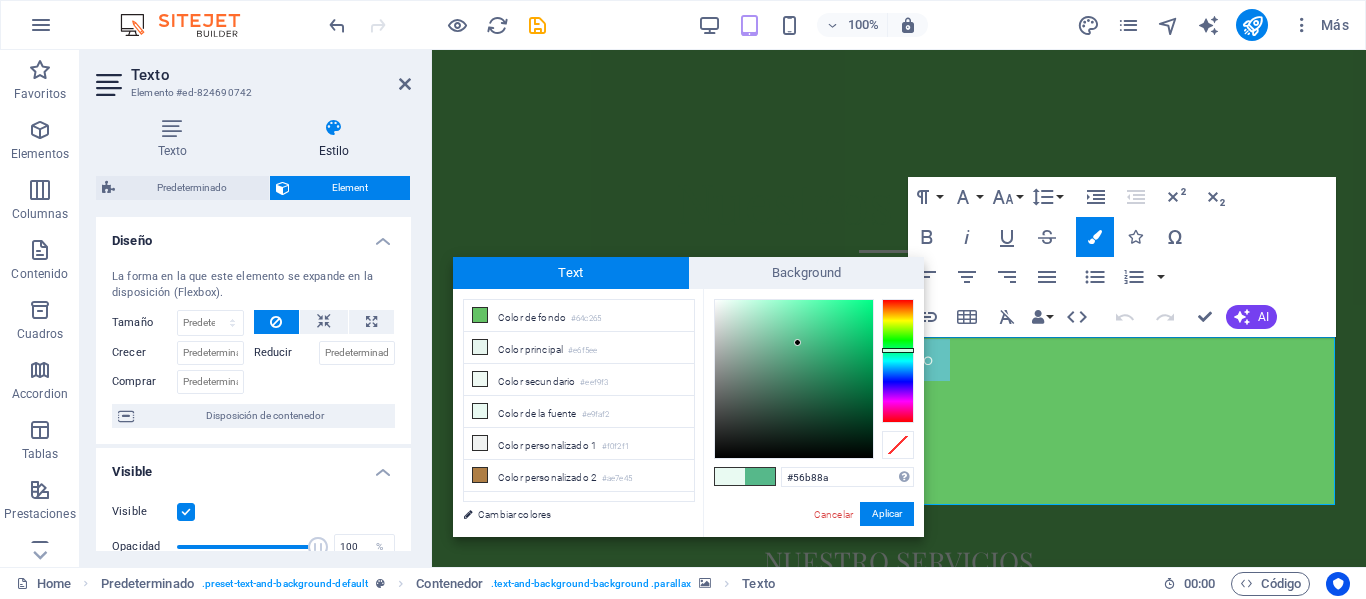 click at bounding box center (794, 379) 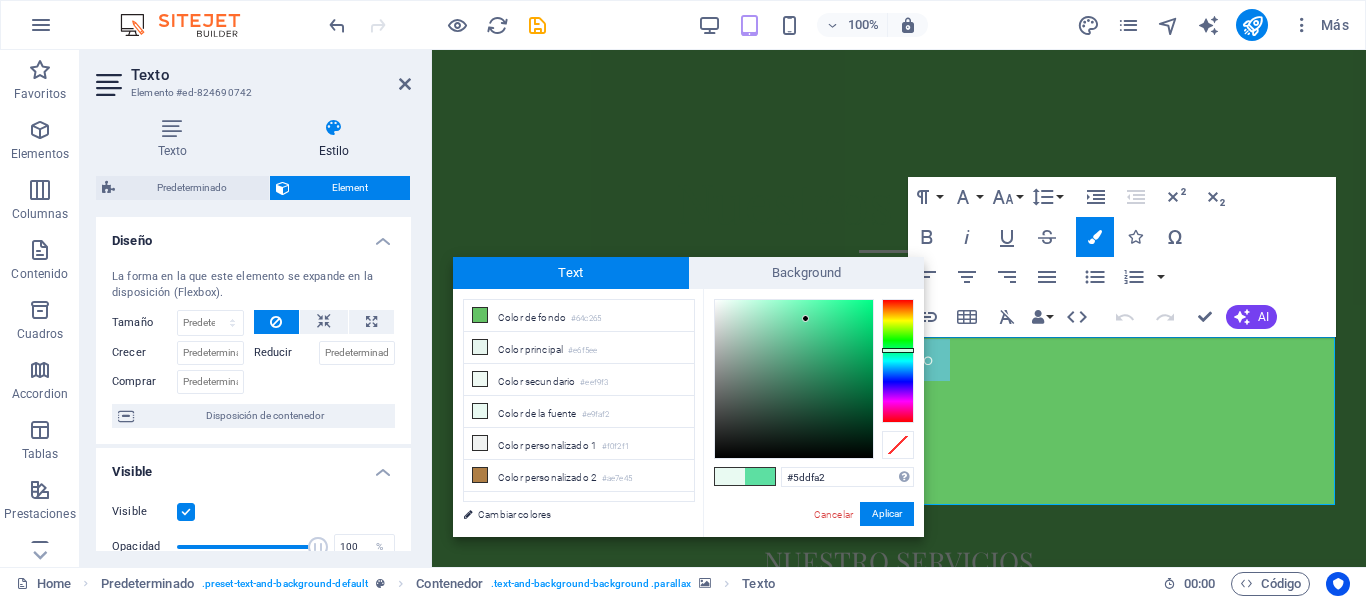 click at bounding box center (794, 379) 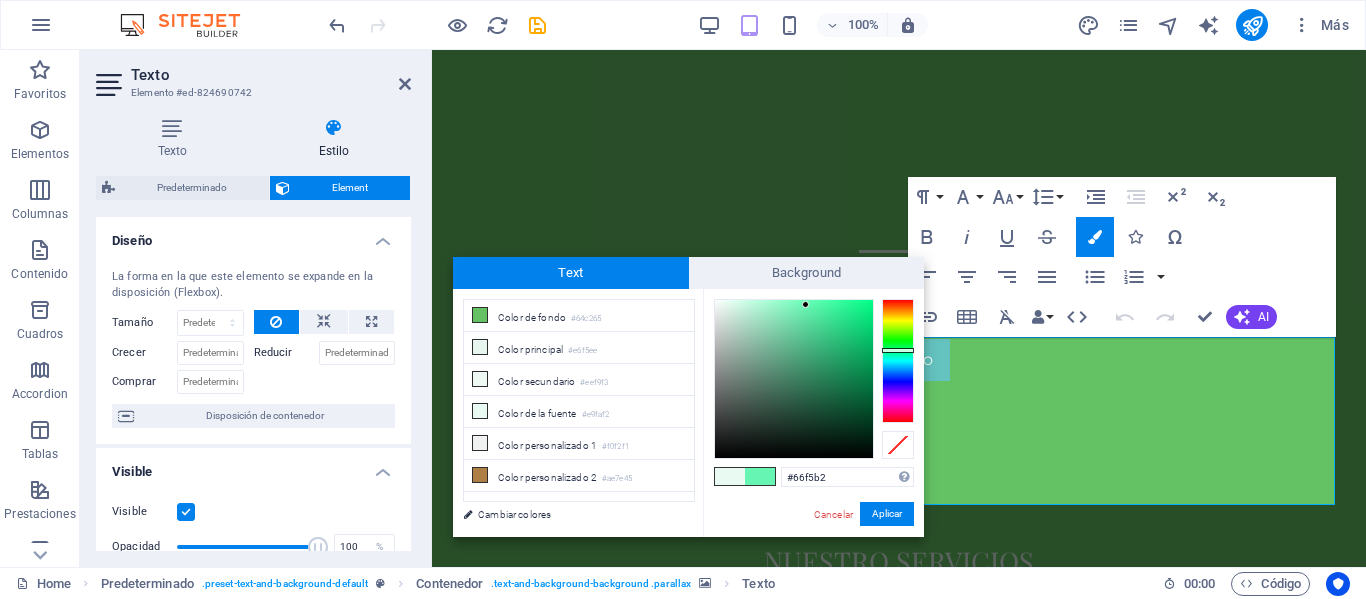 click at bounding box center (794, 379) 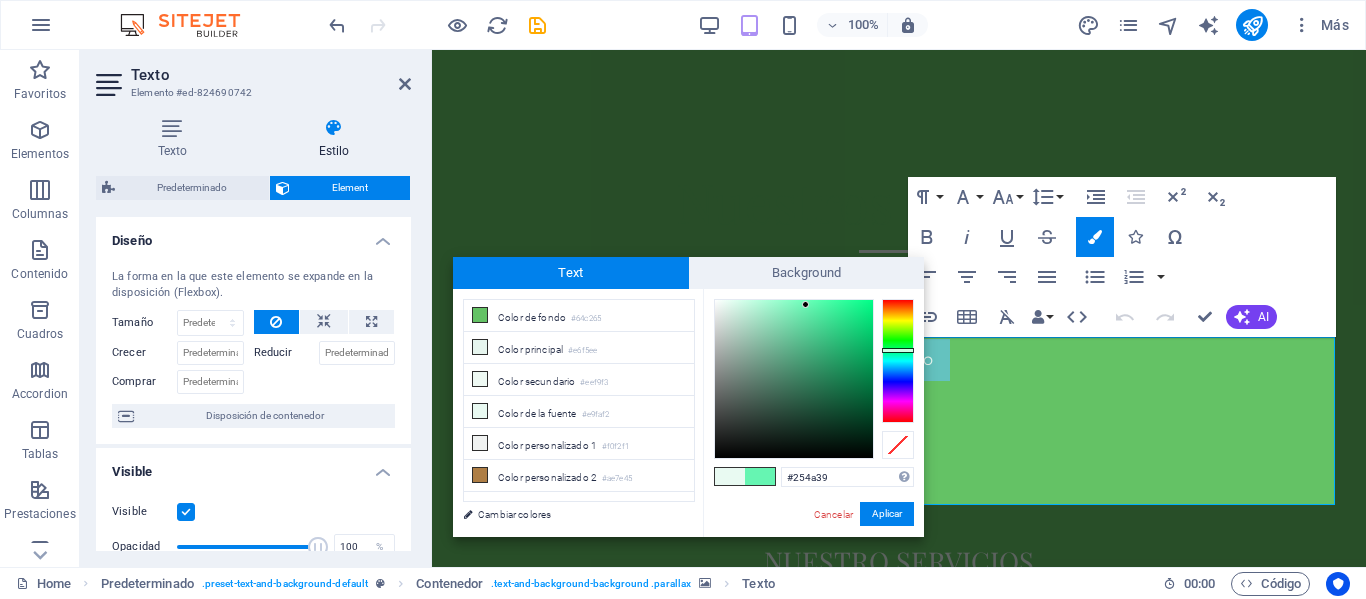 click at bounding box center (794, 379) 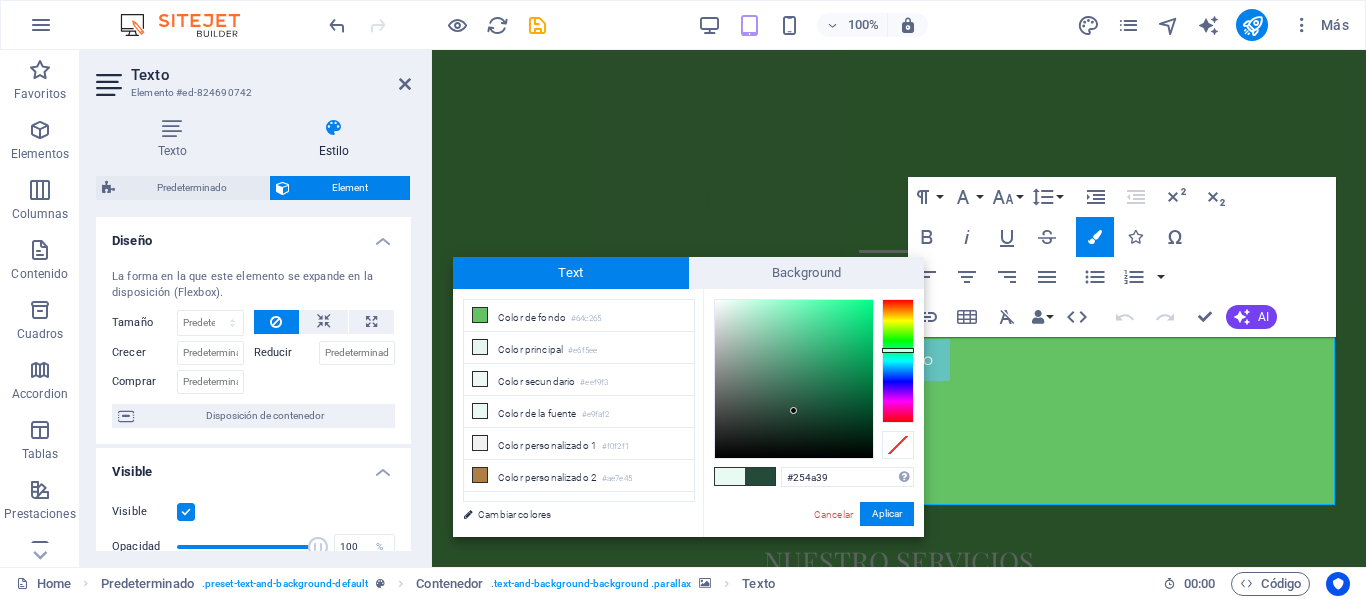 type on "#1e3028" 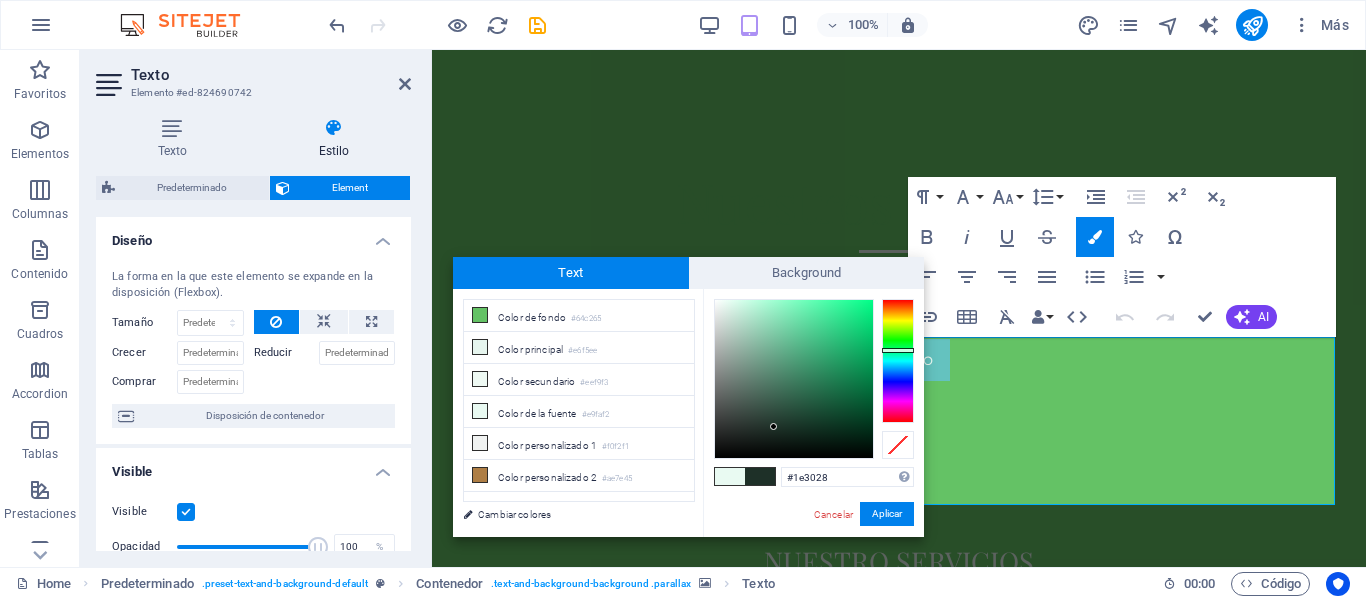 click at bounding box center (794, 379) 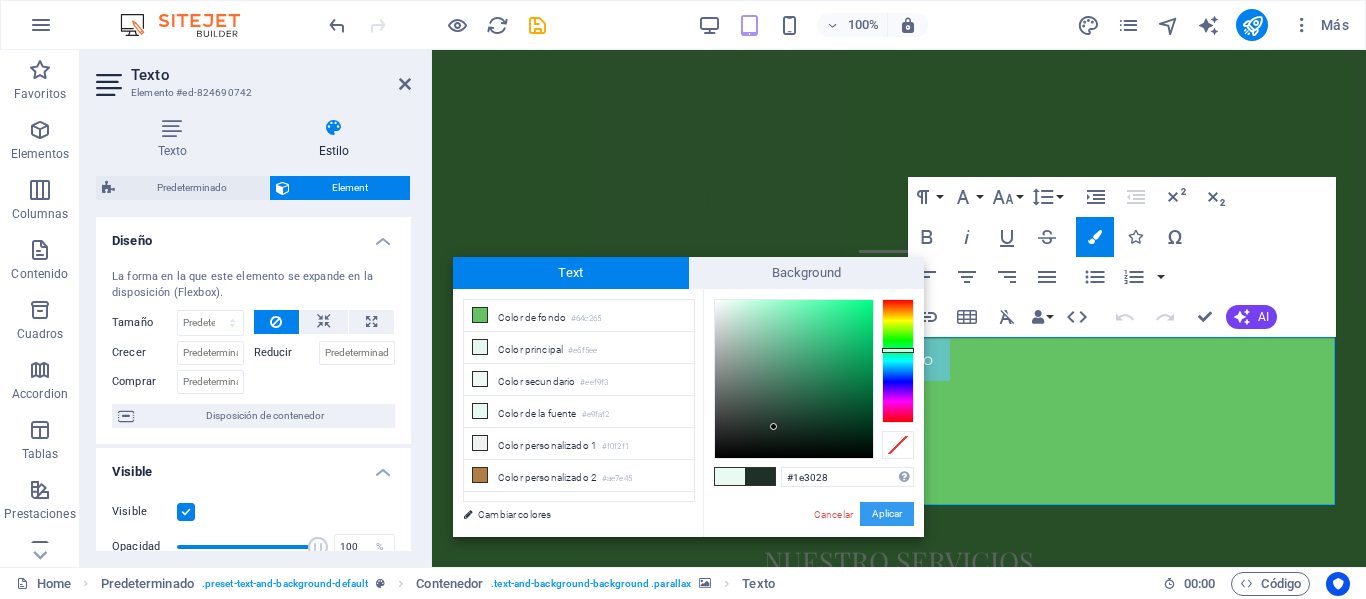 click on "Aplicar" at bounding box center [887, 514] 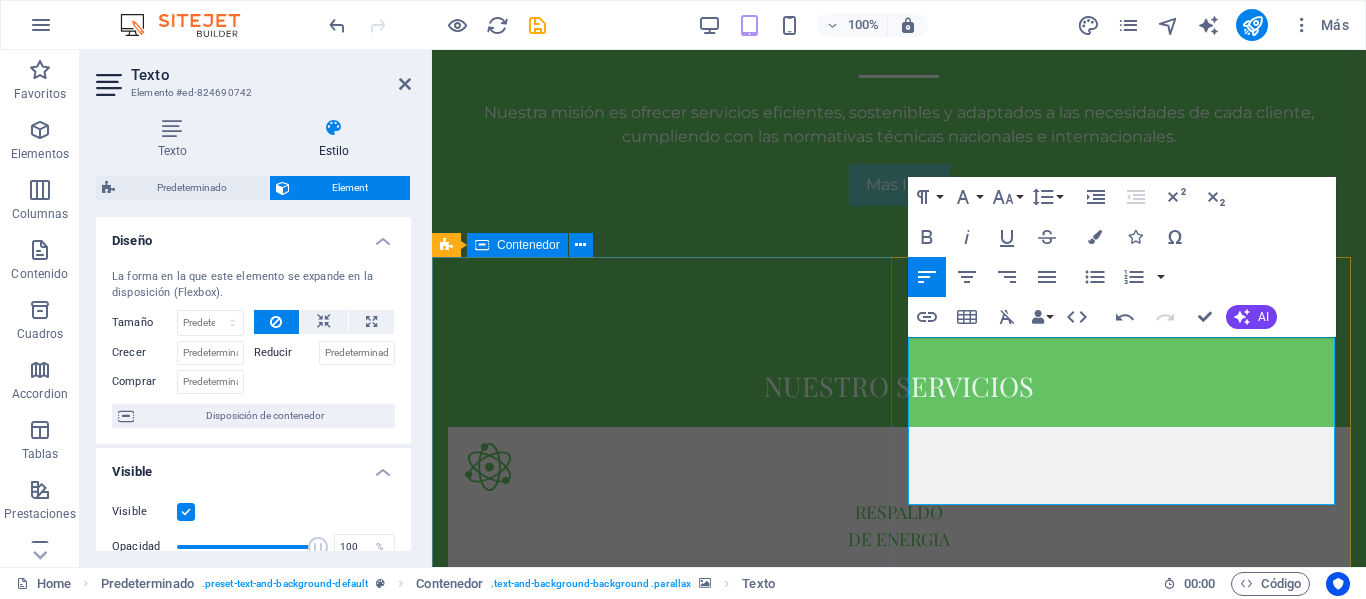 click on "Confiabilidad energetica para entornos criticos" at bounding box center (899, 1248) 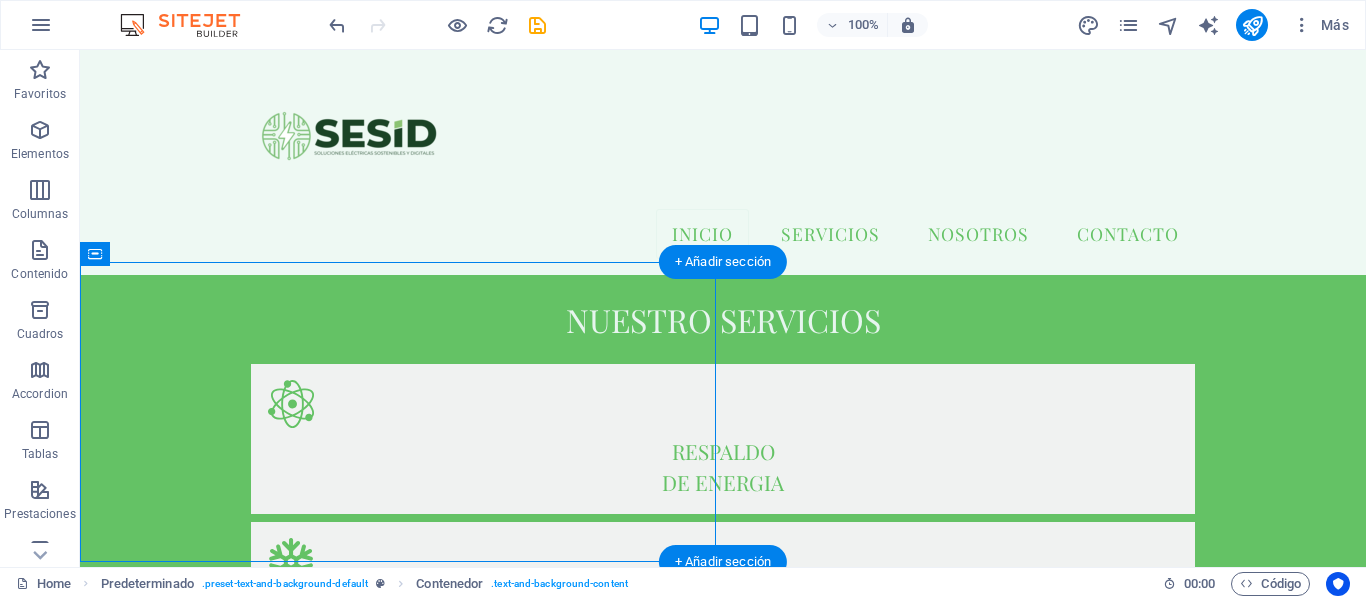 scroll, scrollTop: 900, scrollLeft: 0, axis: vertical 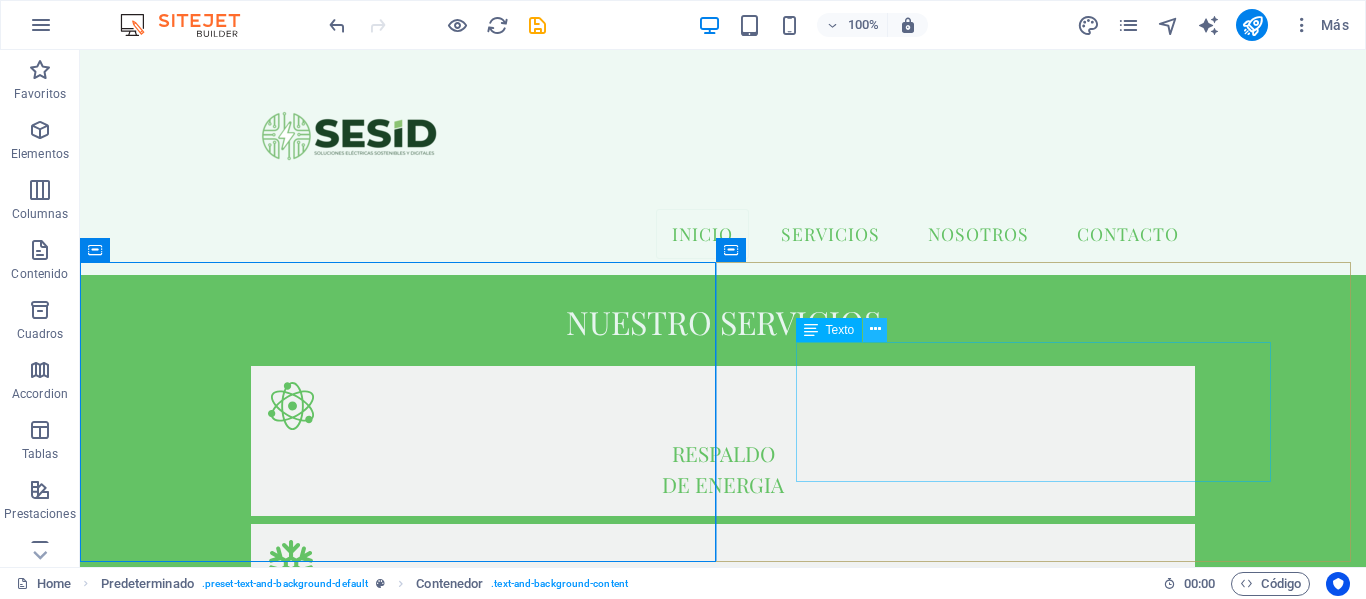 click at bounding box center [875, 329] 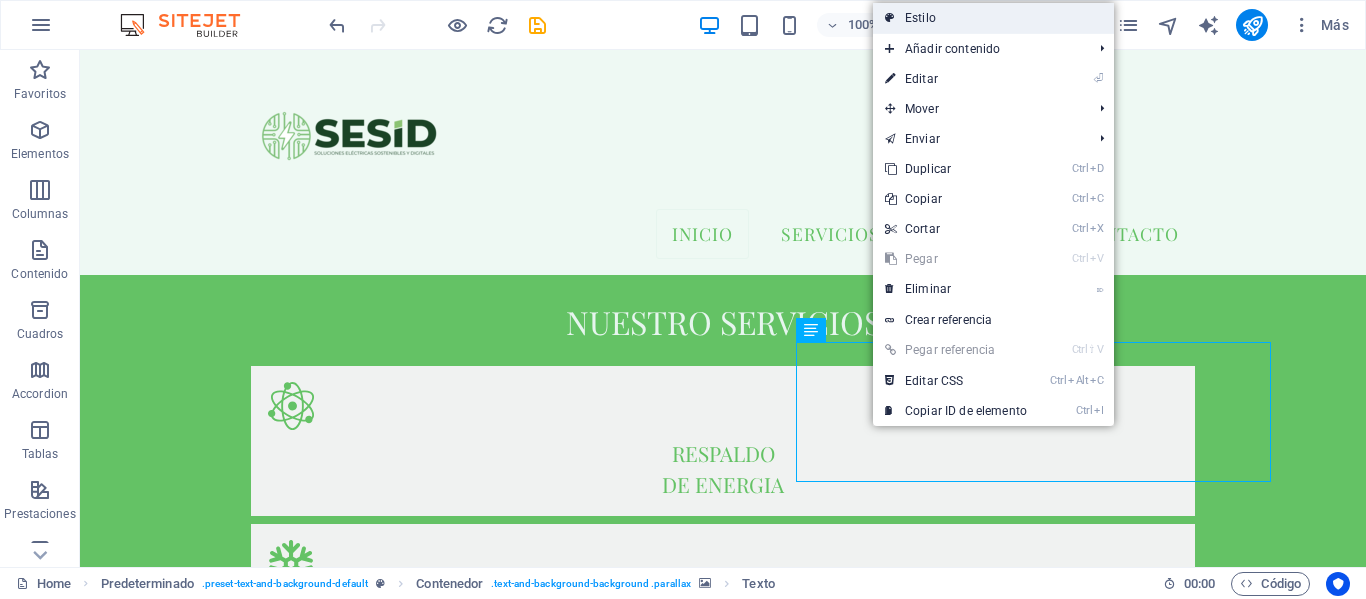 click on "Estilo" at bounding box center [993, 18] 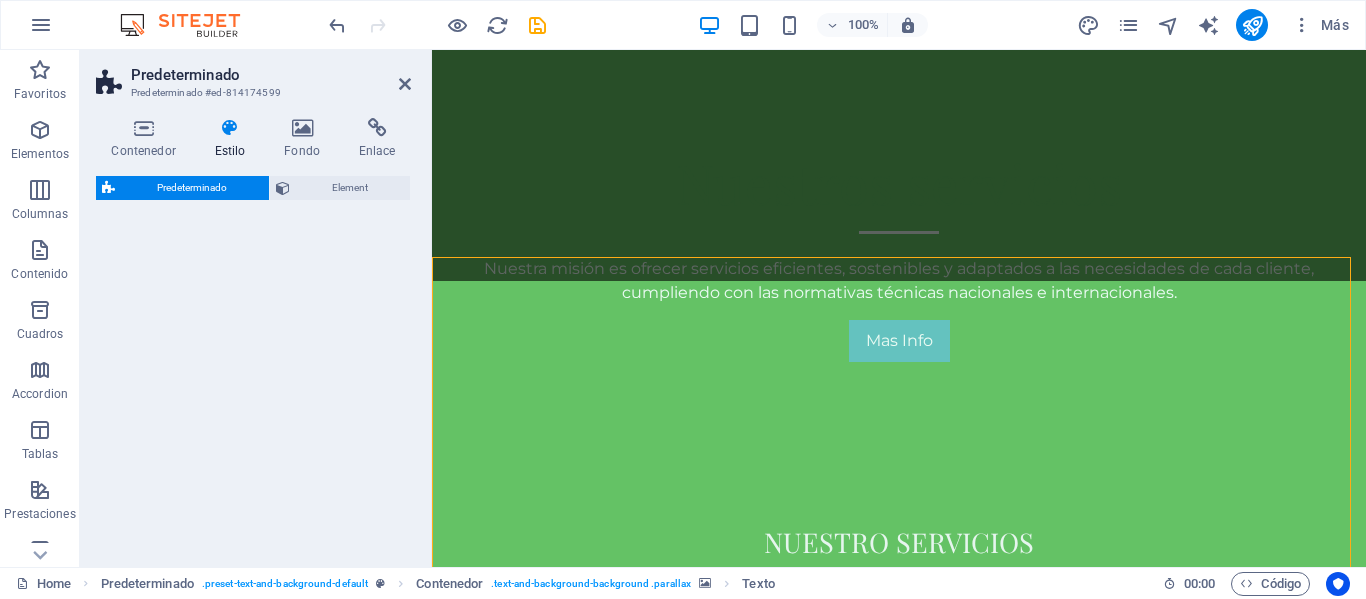 scroll, scrollTop: 881, scrollLeft: 0, axis: vertical 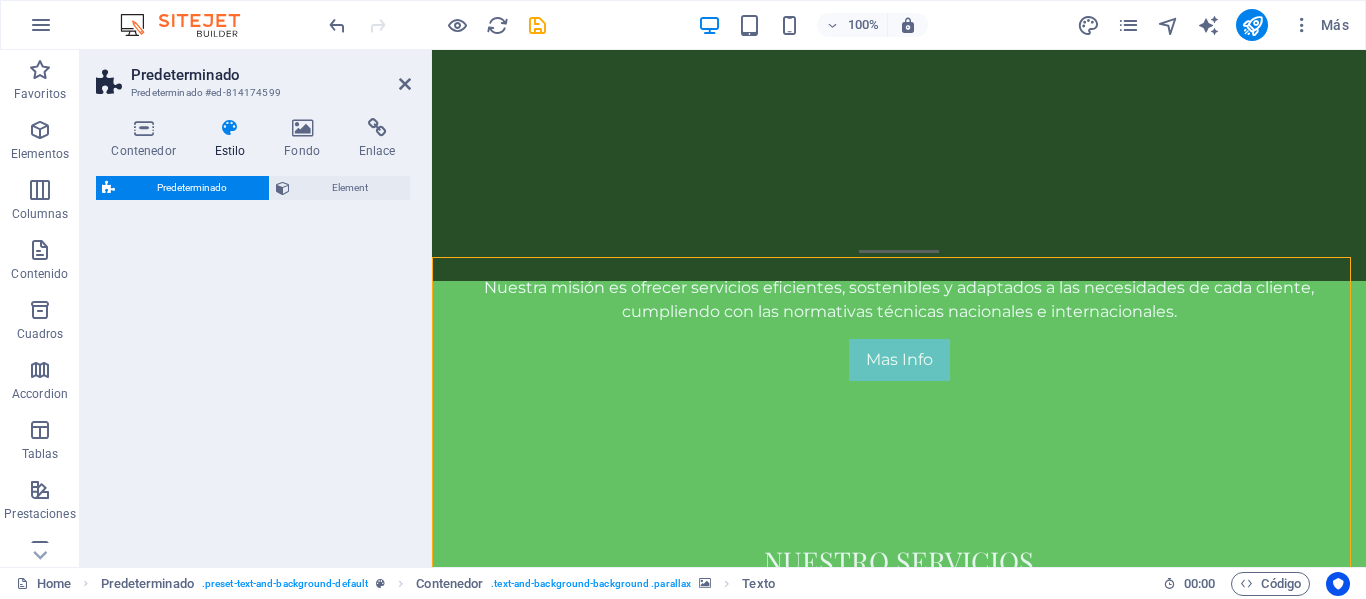 select on "px" 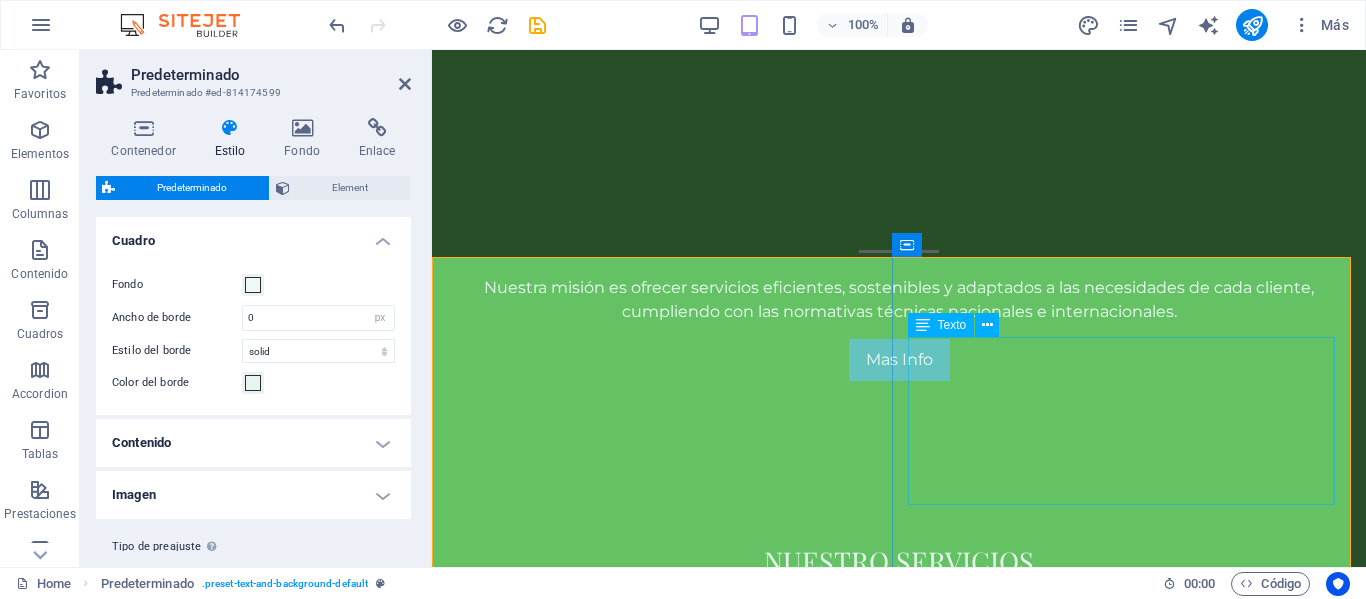 click on "brindamos seguridad operativa y continuidad en infraestructura critica para sectores industriales, energeticos y mineros. en SESID SAC desarrollamos solcuines integrales que protegen sistemas criticos mediante tecnolofgia conectada y analisis predictivo. nuestra propuesta 360 garantiza eficiencia , sostenibilidad y seguridad" at bounding box center (899, 2073) 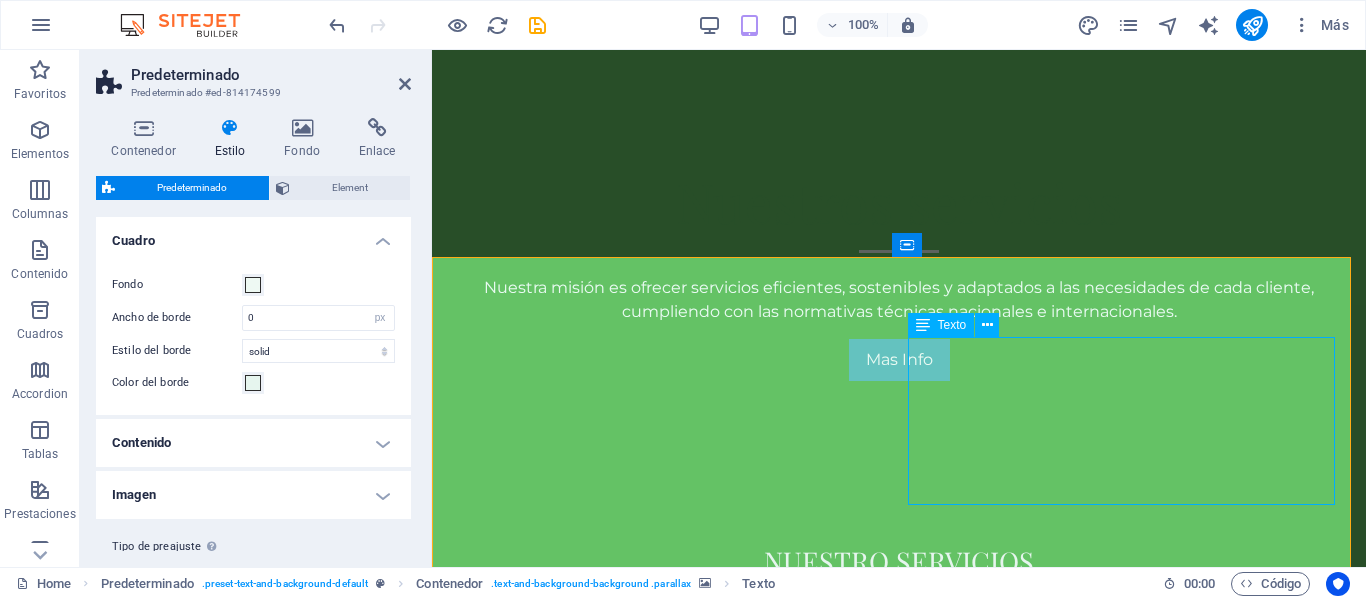 click on "brindamos seguridad operativa y continuidad en infraestructura critica para sectores industriales, energeticos y mineros. en SESID SAC desarrollamos solcuines integrales que protegen sistemas criticos mediante tecnolofgia conectada y analisis predictivo. nuestra propuesta 360 garantiza eficiencia , sostenibilidad y seguridad" at bounding box center (899, 2073) 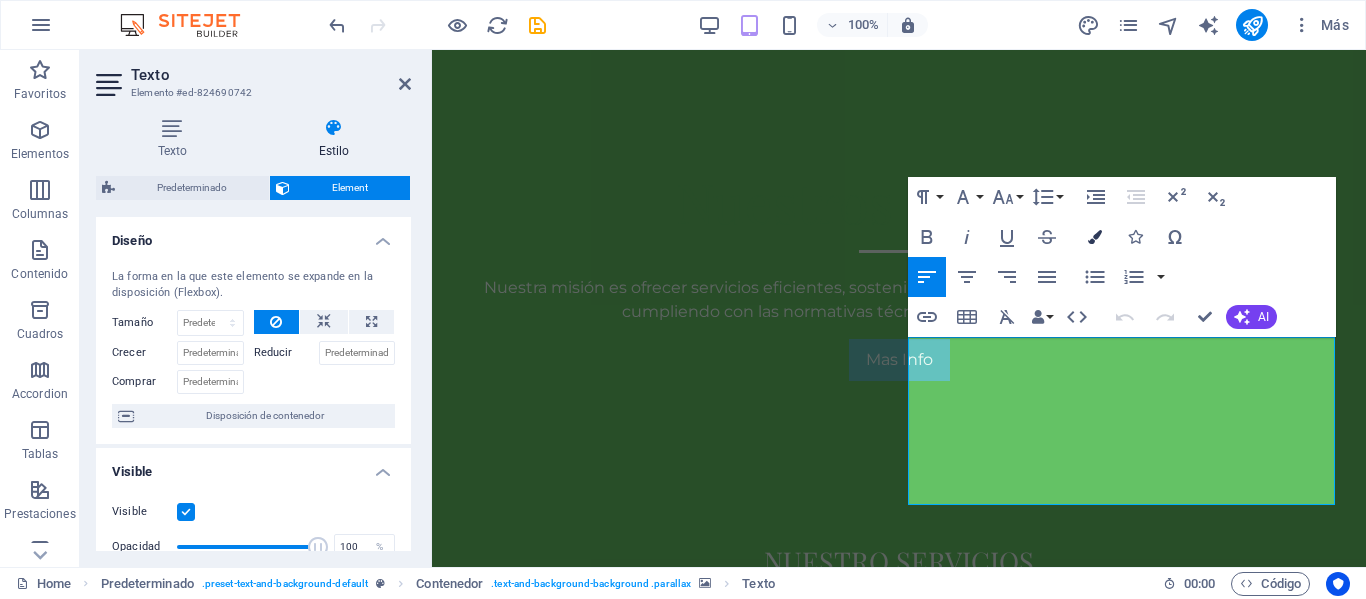 click at bounding box center (1095, 237) 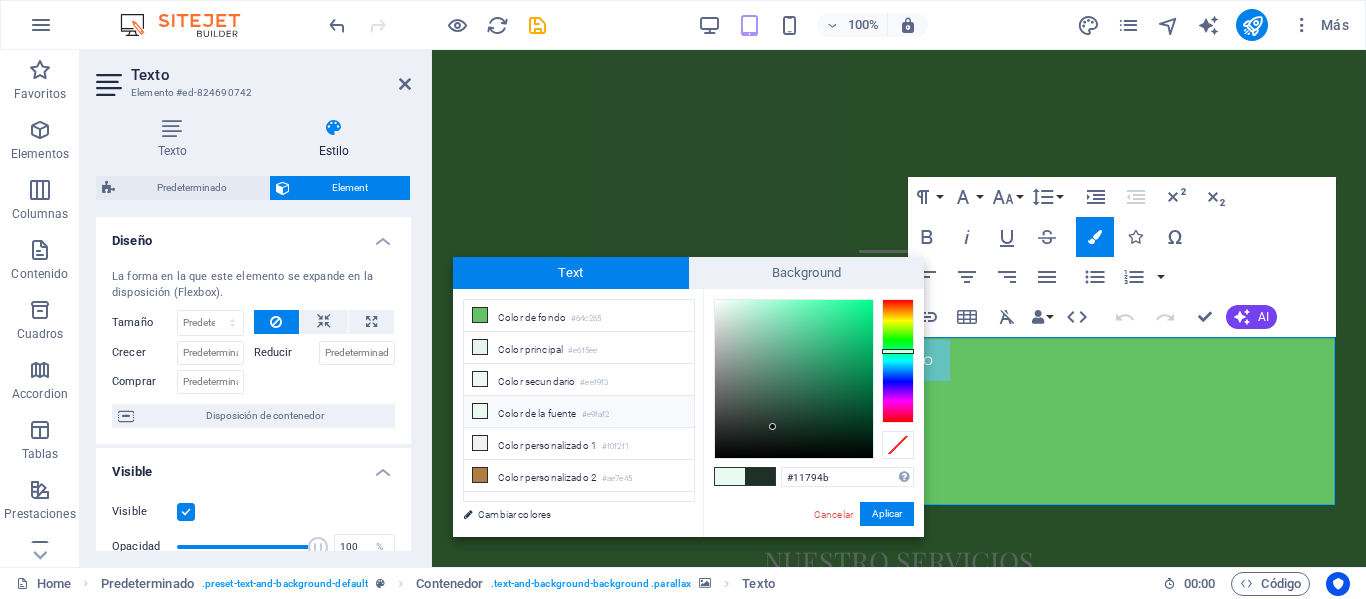 click at bounding box center [794, 379] 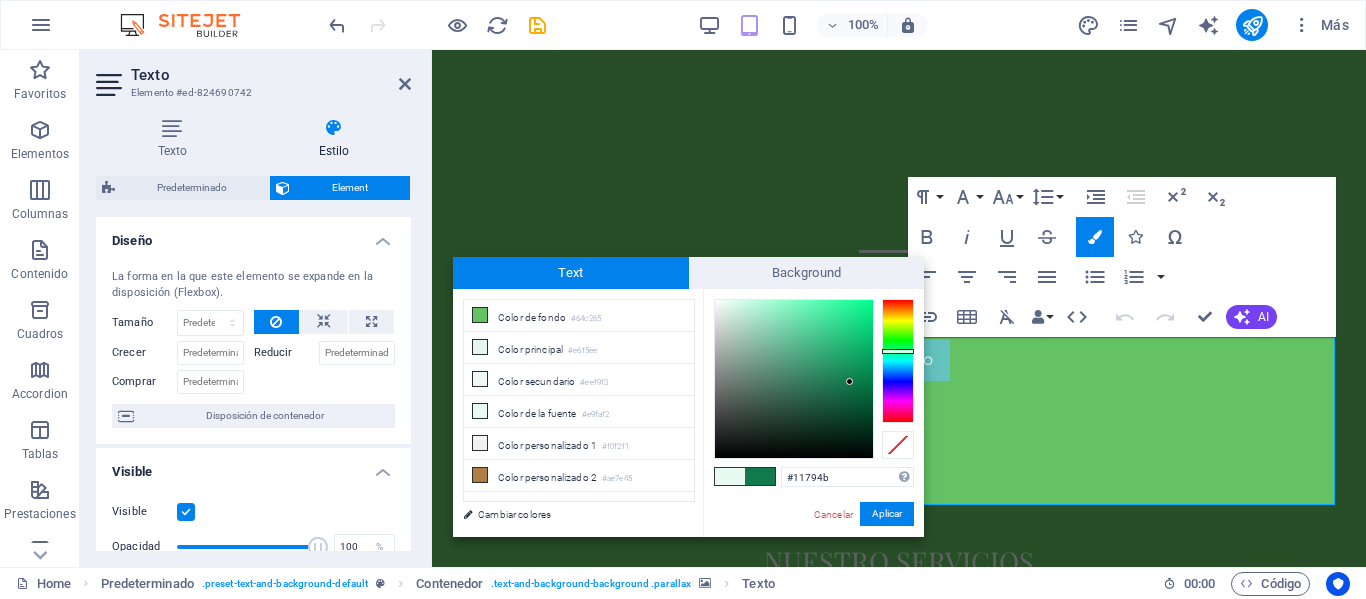 type on "#077142" 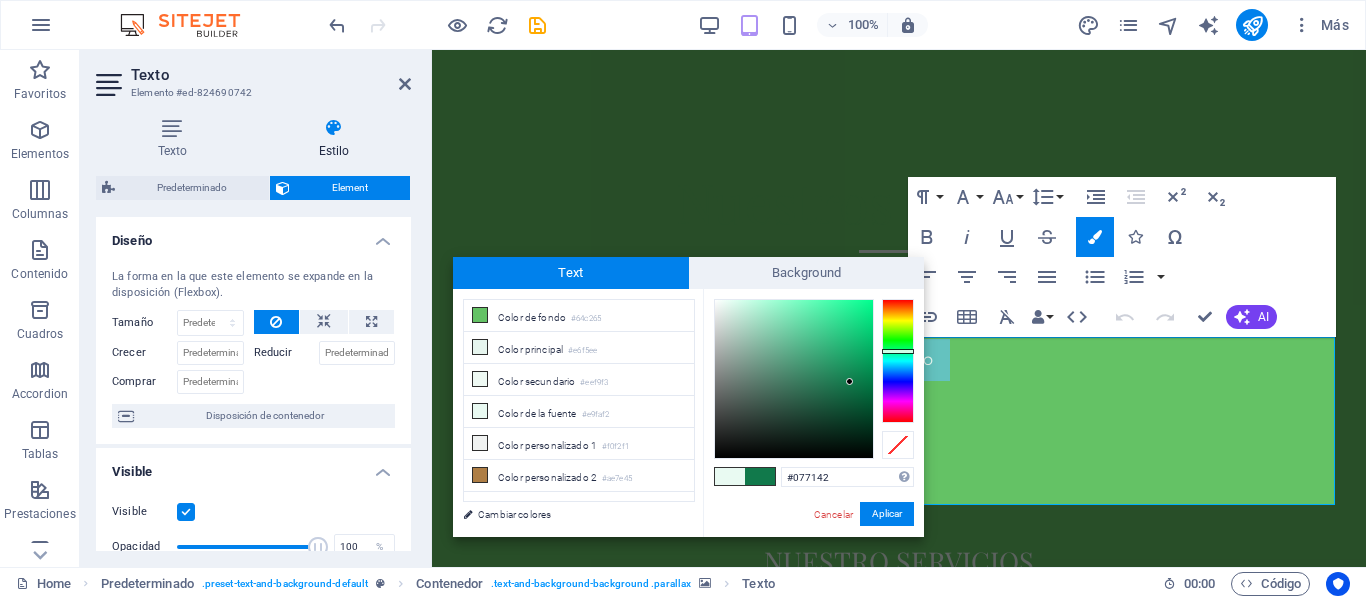 click at bounding box center (794, 379) 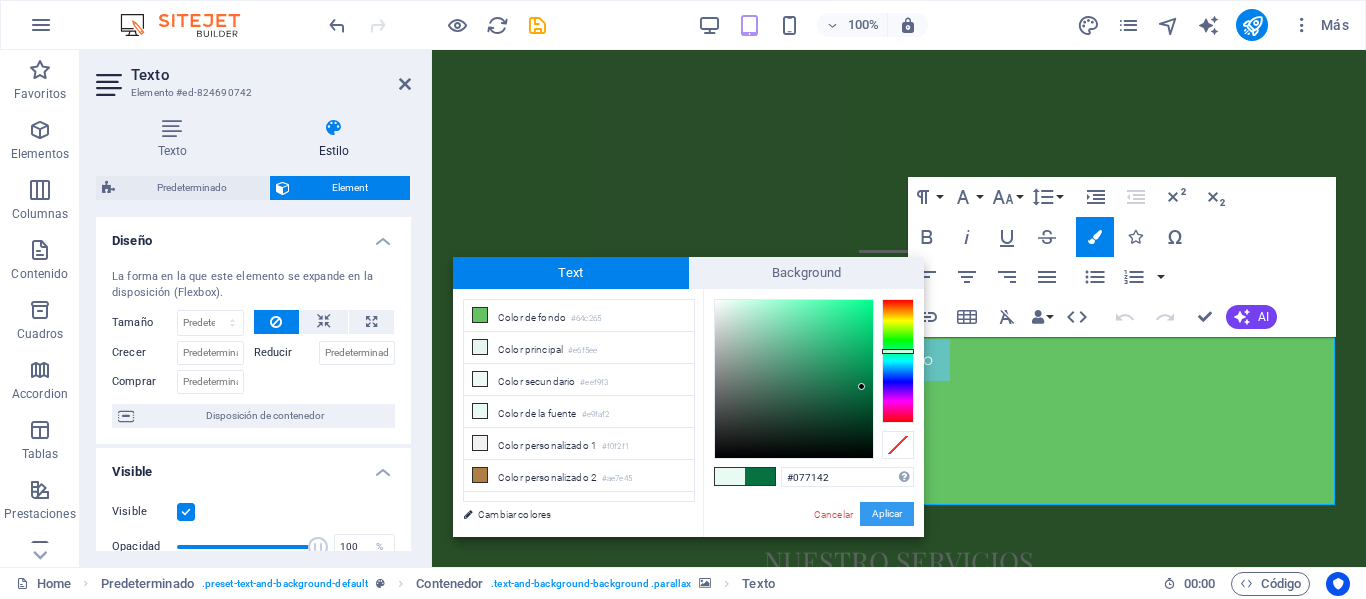 click on "Aplicar" at bounding box center [887, 514] 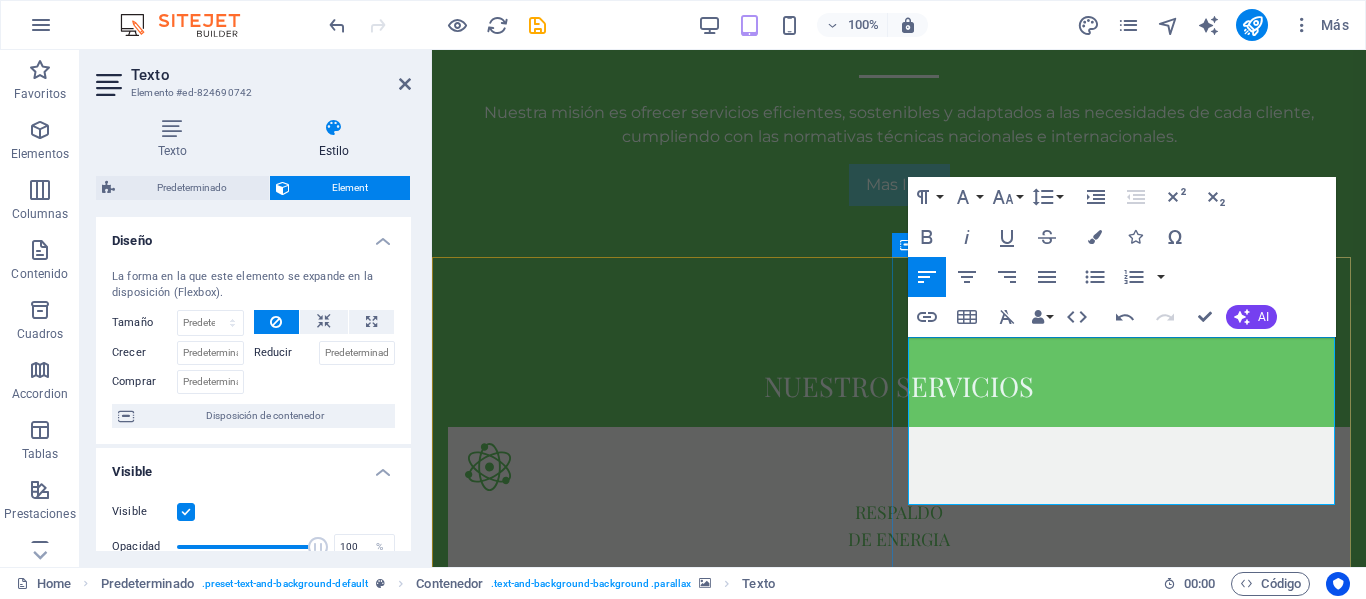 click on "brindamos seguridad operativa y continuidad en infraestructura critica para sectores industriales, energeticos y mineros. en SESID SAC desarrollamos solcuines integrales que protegen sistemas criticos mediante tecnolofgia conectada y analisis predictivo. nuestra propuesta 360 garantiza eficiencia , sostenibilidad y seguridad" at bounding box center [893, 1897] 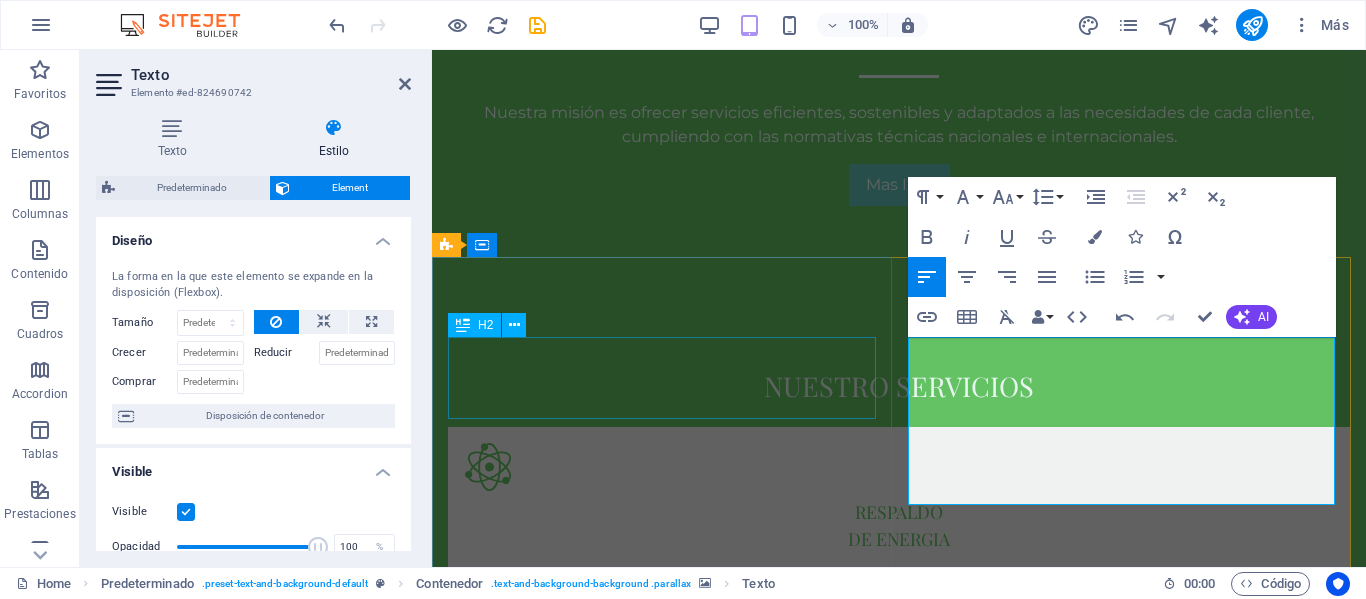 click on "Confiabilidad energetica para entornos criticos" at bounding box center (899, 1238) 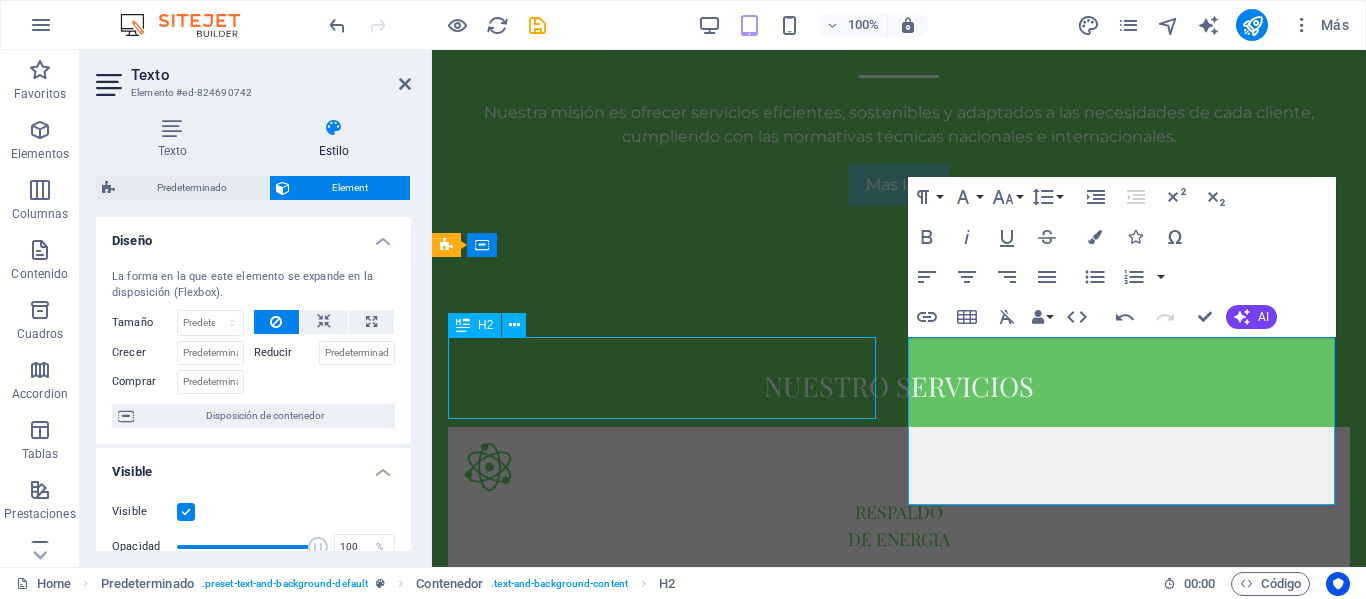 click on "Confiabilidad energetica para entornos criticos" at bounding box center (899, 1238) 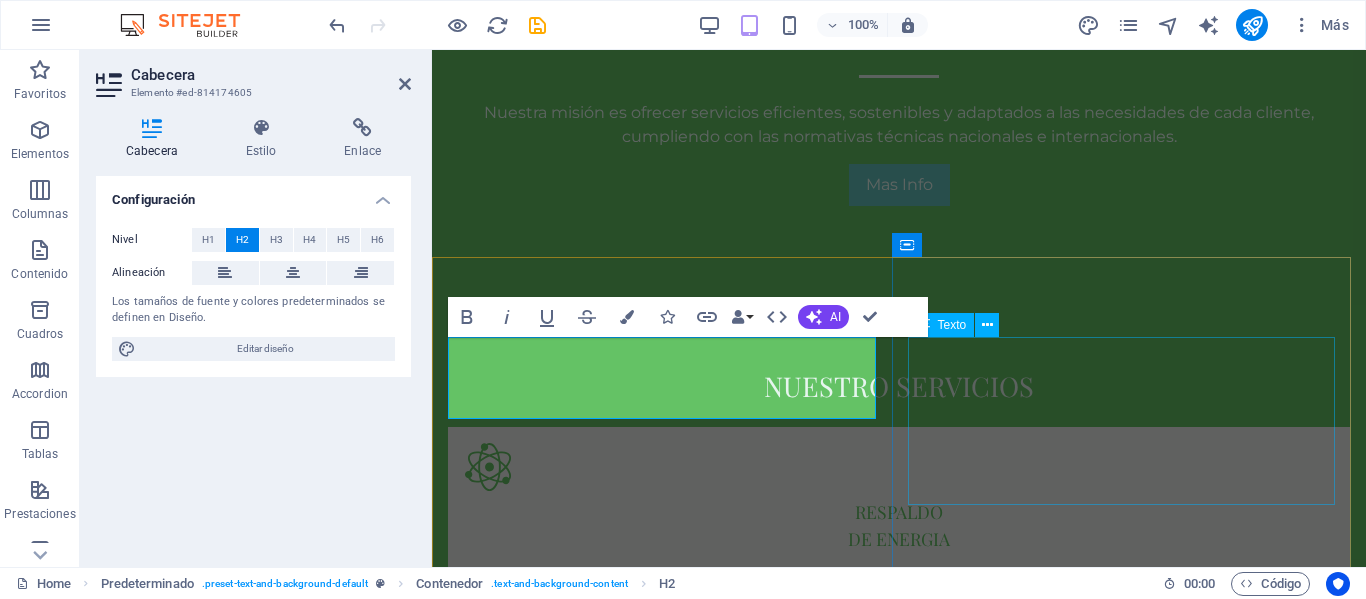 click on "brindamos seguridad operativa y continuidad en infraestructura critica para sectores industriales, energeticos y mineros. en SESID SAC desarrollamos solcuines integrales que protegen sistemas criticos mediante tecnolofgia conectada y analisis predictivo. nuestra propuesta 360 garantiza eficiencia , sostenibilidad y seguridad" at bounding box center [899, 1898] 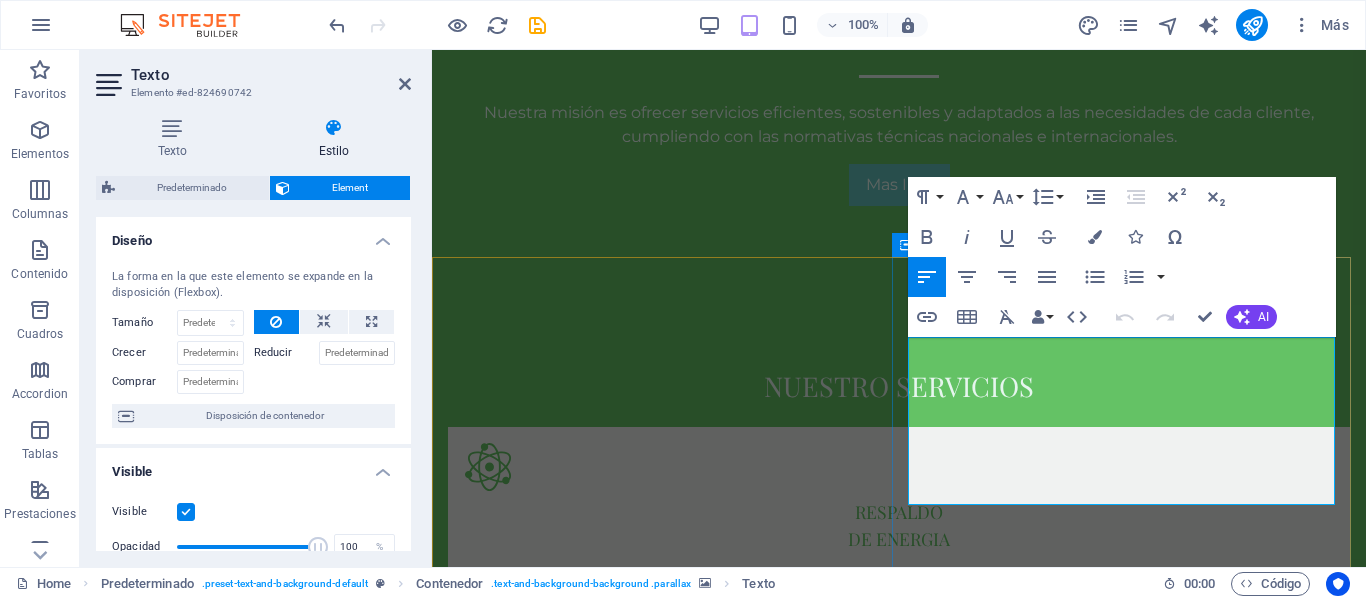 drag, startPoint x: 910, startPoint y: 346, endPoint x: 1149, endPoint y: 491, distance: 279.54605 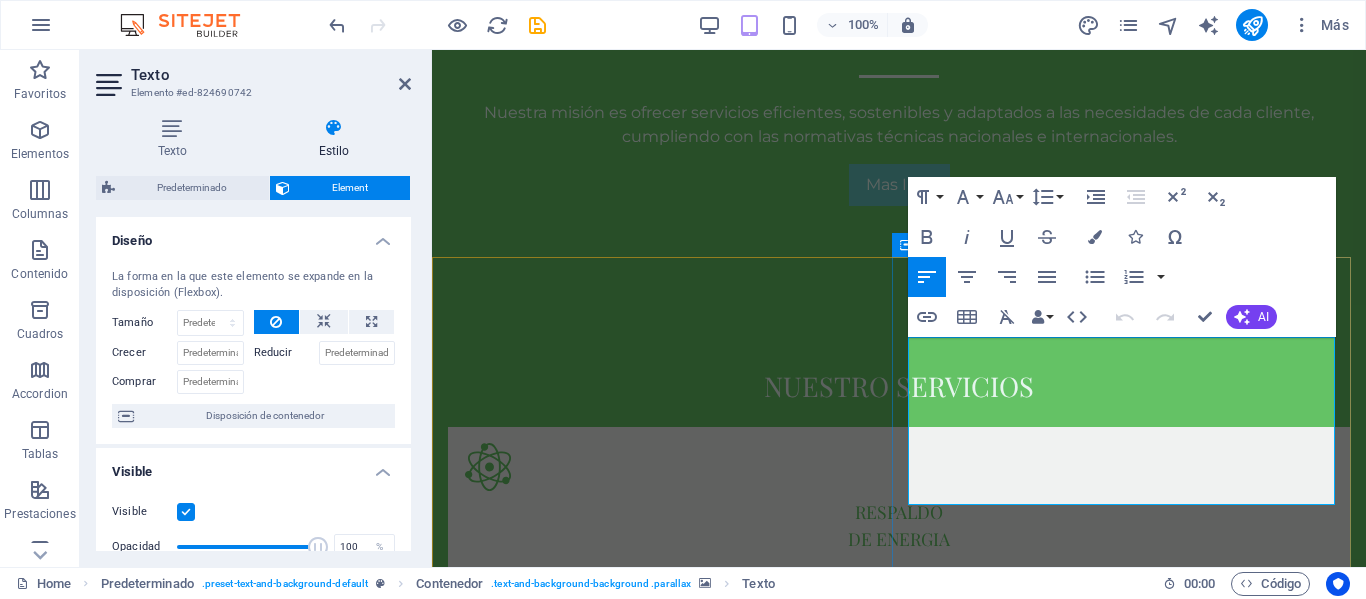 click on "brindamos seguridad operativa y continuidad en infraestructura critica para sectores industriales, energeticos y mineros. en SESID SAC desarrollamos solcuines integrales que protegen sistemas criticos mediante tecnolofgia conectada y analisis predictivo. nuestra propuesta 360 garantiza eficiencia , sostenibilidad y seguridad" at bounding box center [899, 1898] 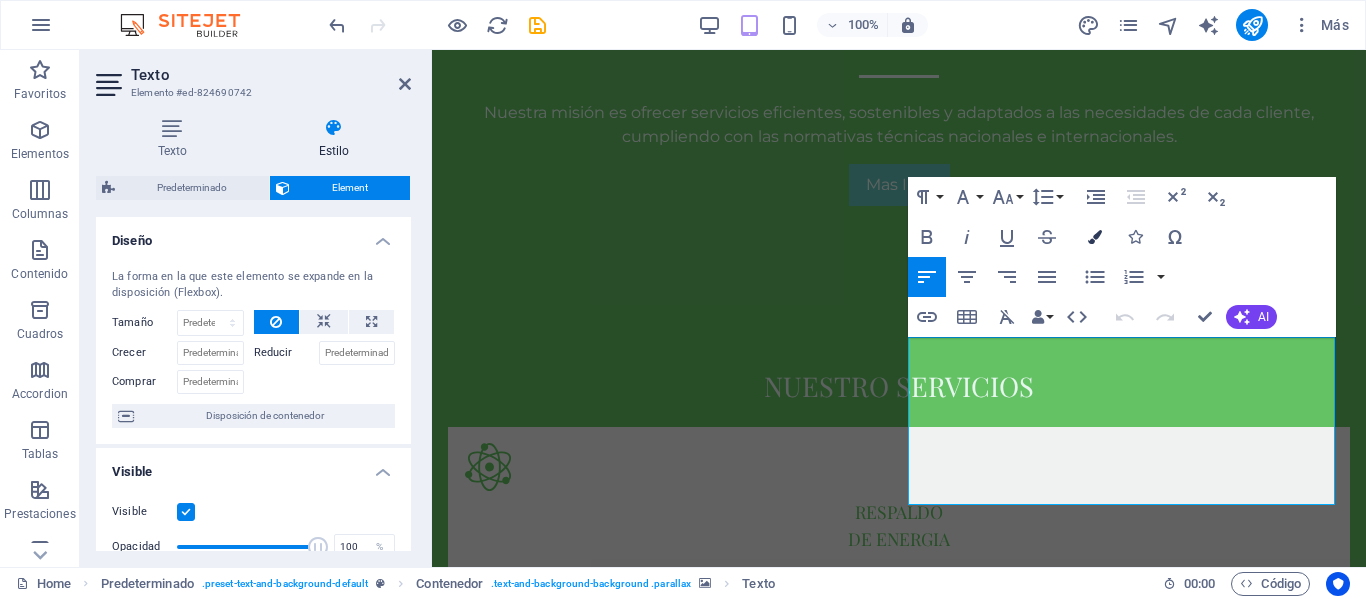 click on "Colors" at bounding box center [1095, 237] 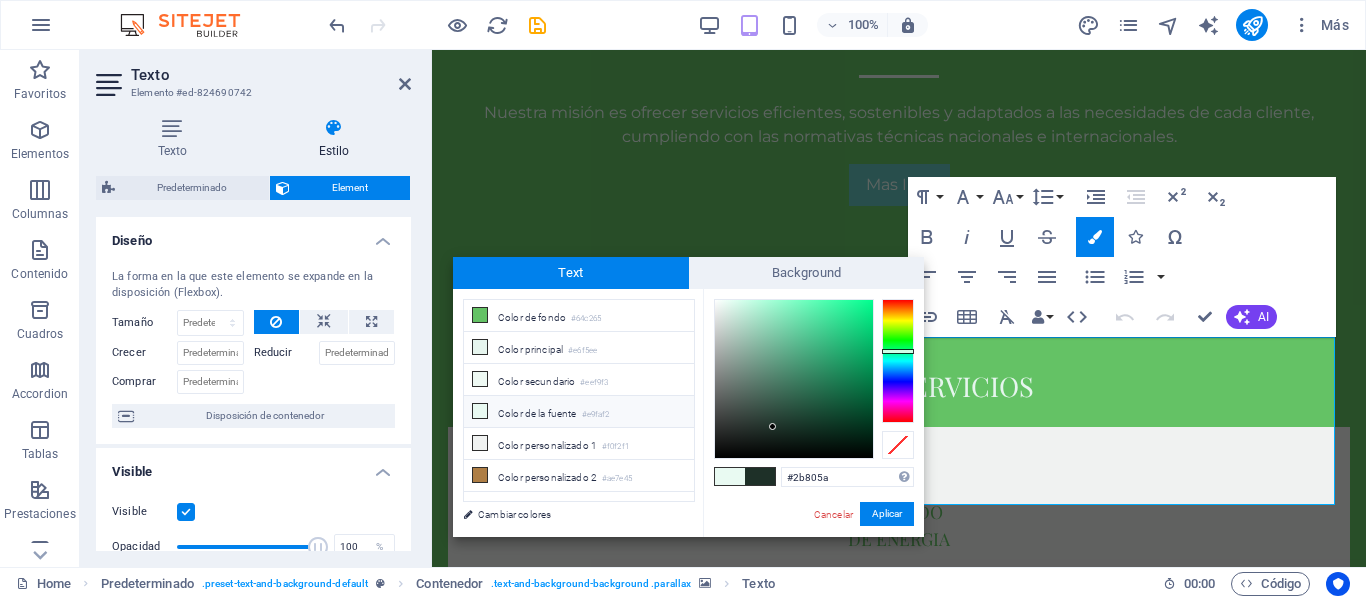click at bounding box center (794, 379) 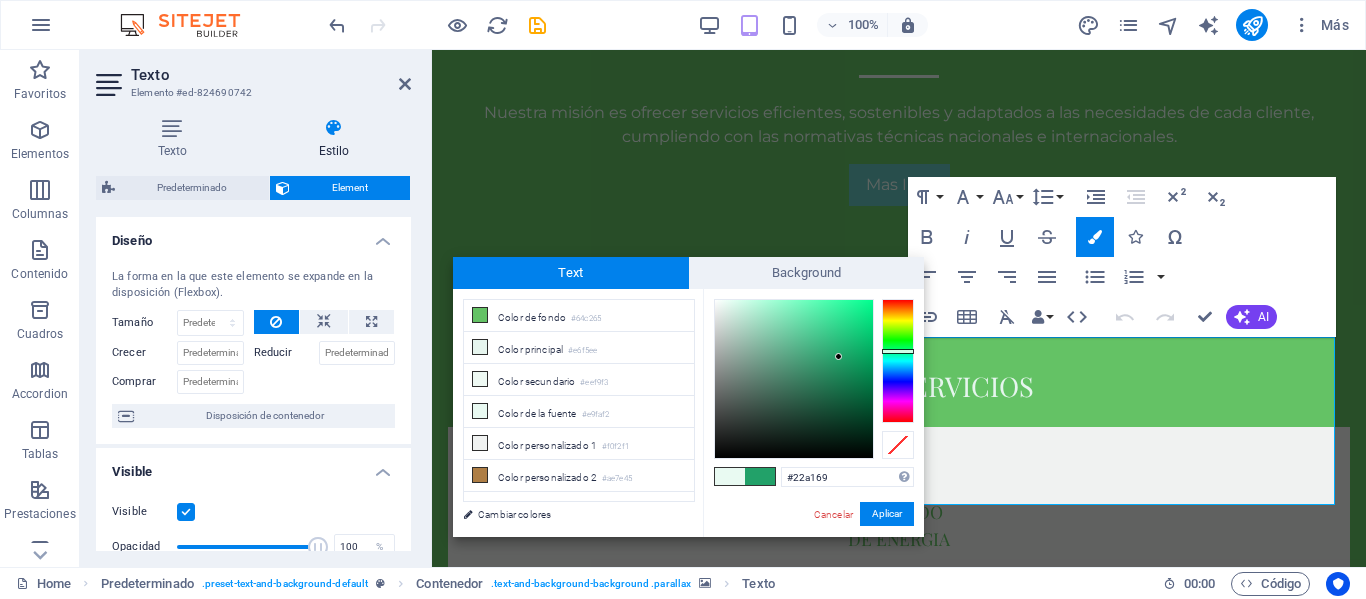 click at bounding box center (794, 379) 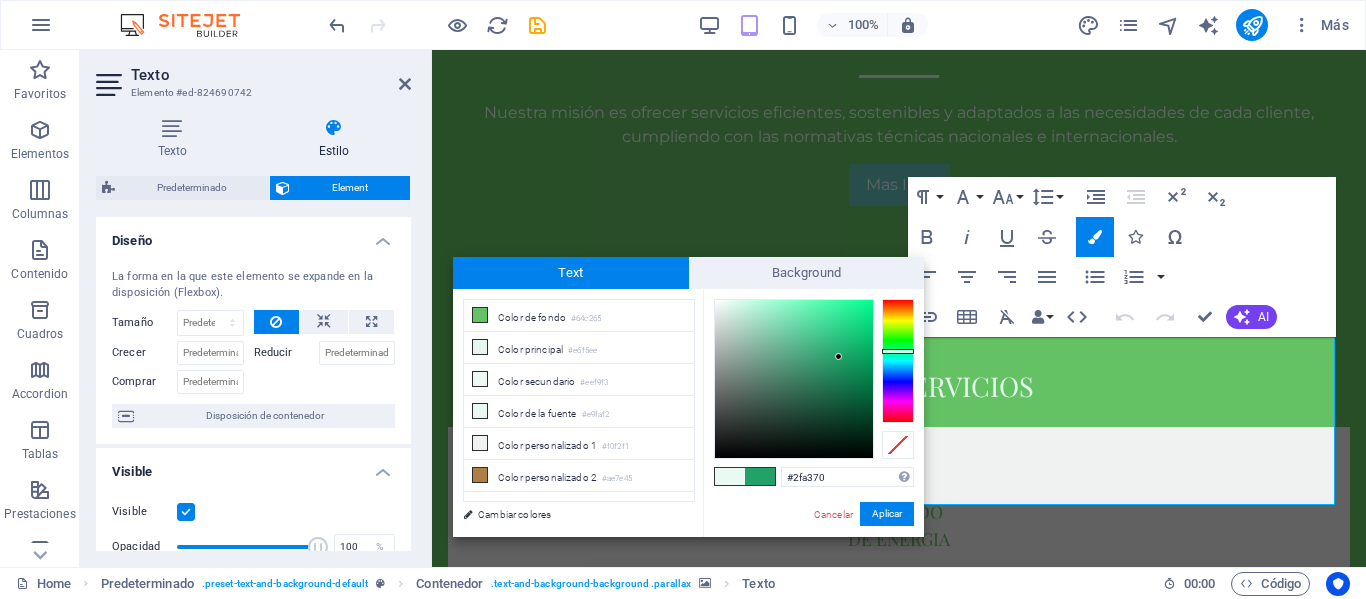 click at bounding box center (794, 379) 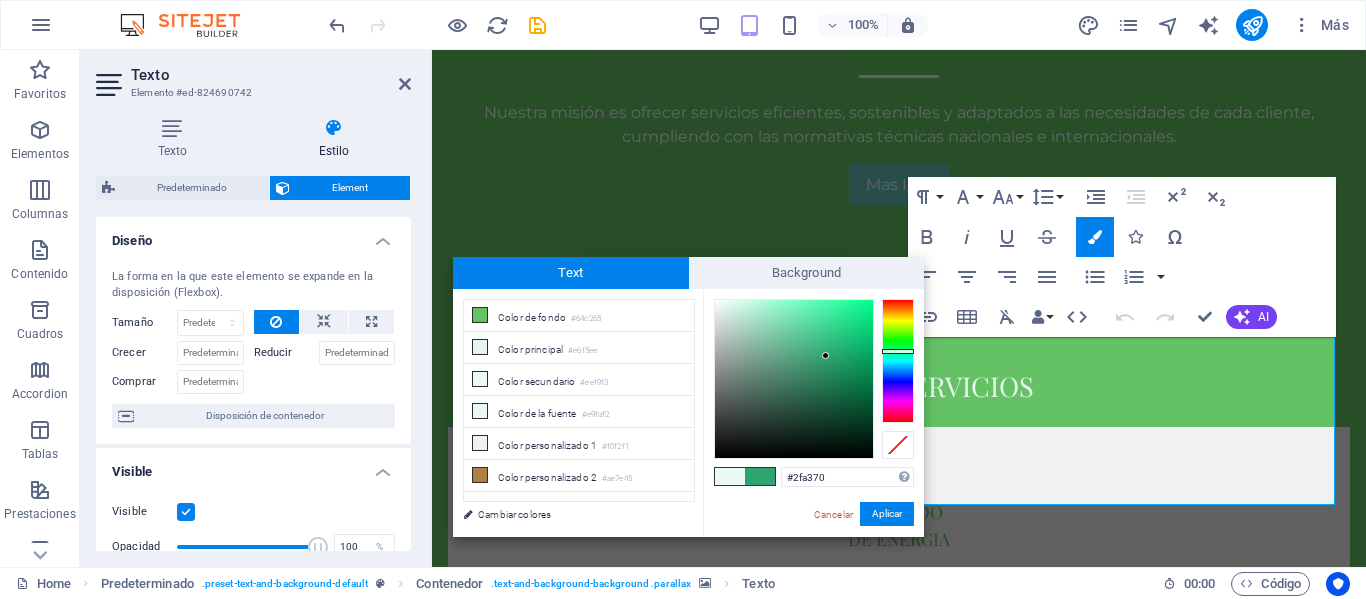 type on "#2d9365" 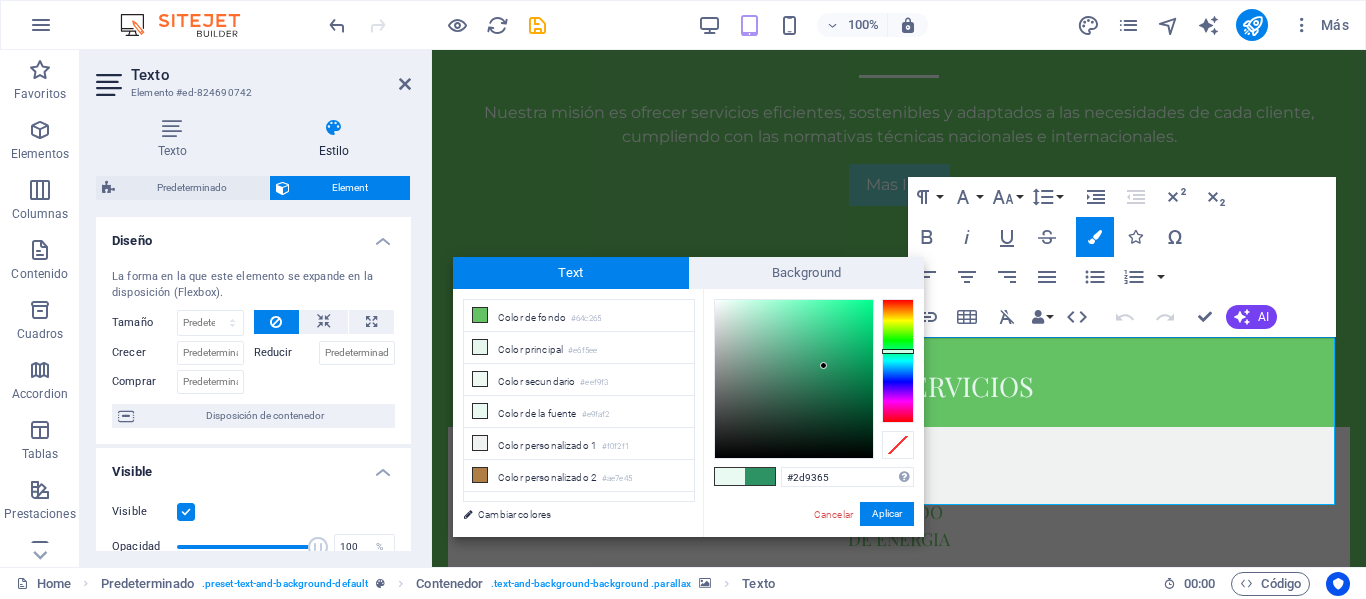 click at bounding box center (794, 379) 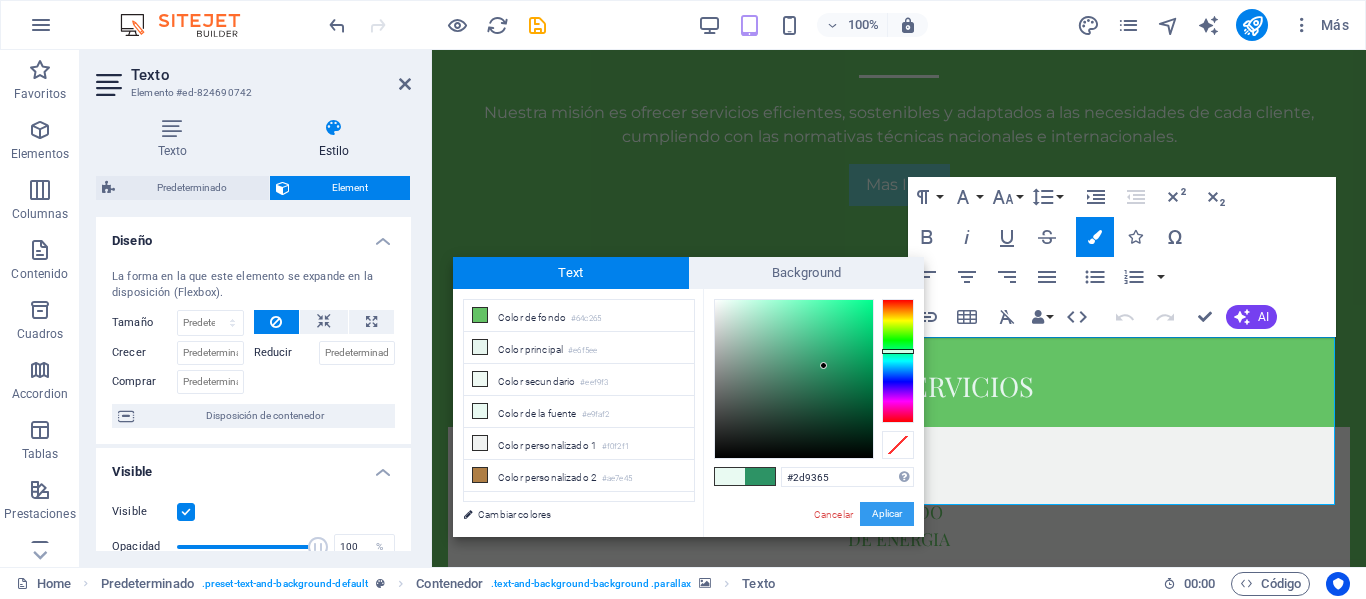 click on "Aplicar" at bounding box center [887, 514] 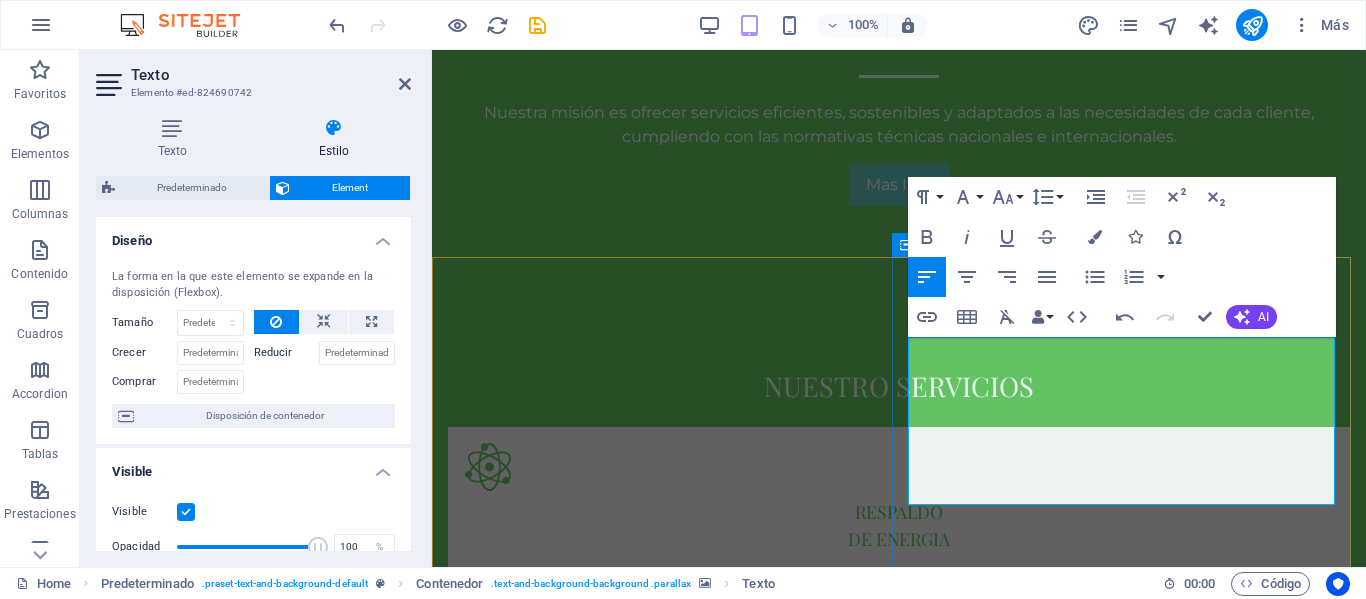 click on "brindamos seguridad operativa y continuidad en infraestructura critica para sectores industriales, energeticos y mineros. en SESID SAC desarrollamos solcuines integrales que protegen sistemas criticos mediante tecnolofgia conectada y analisis predictivo. nuestra propuesta 360 garantiza eficiencia , sostenibilidad y seguridad" at bounding box center (893, 1897) 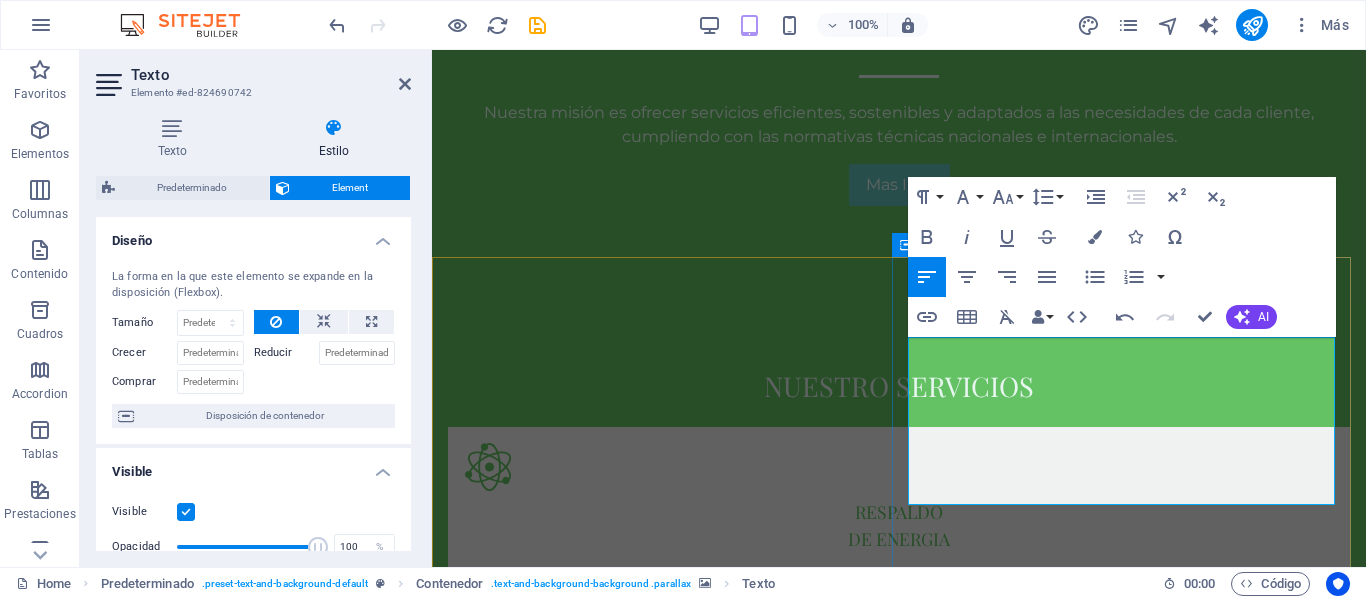 type 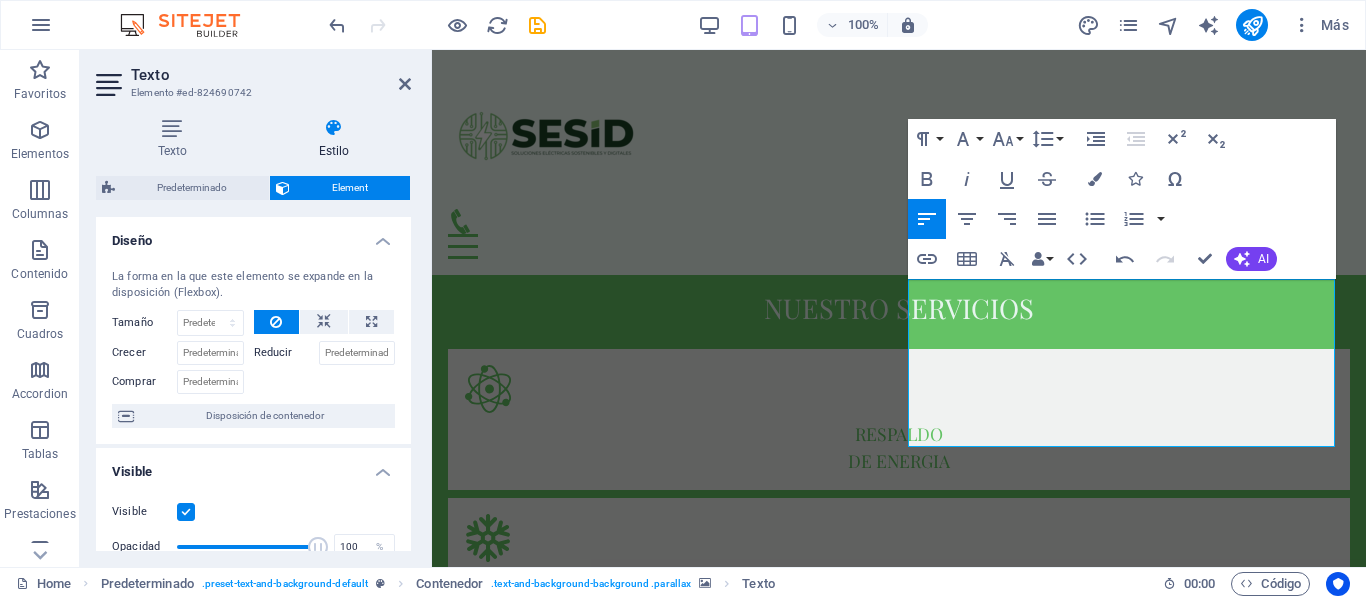 scroll, scrollTop: 881, scrollLeft: 0, axis: vertical 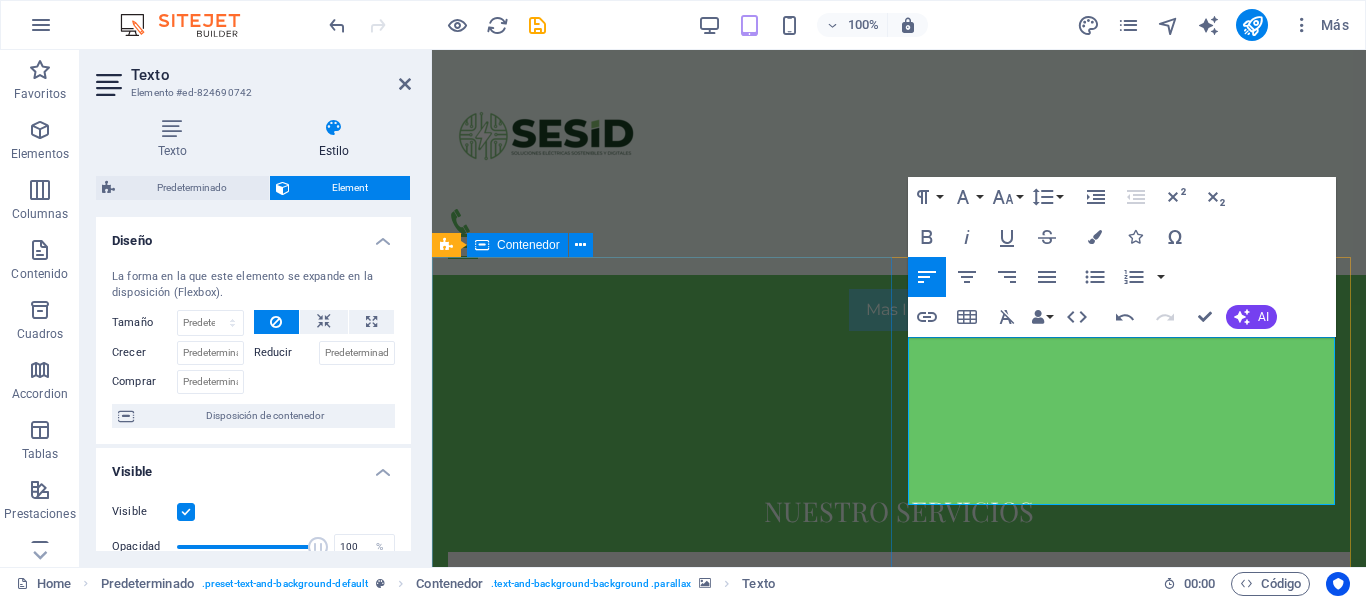 click on "Confiabilidad energetica para entornos criticos" at bounding box center (899, 1373) 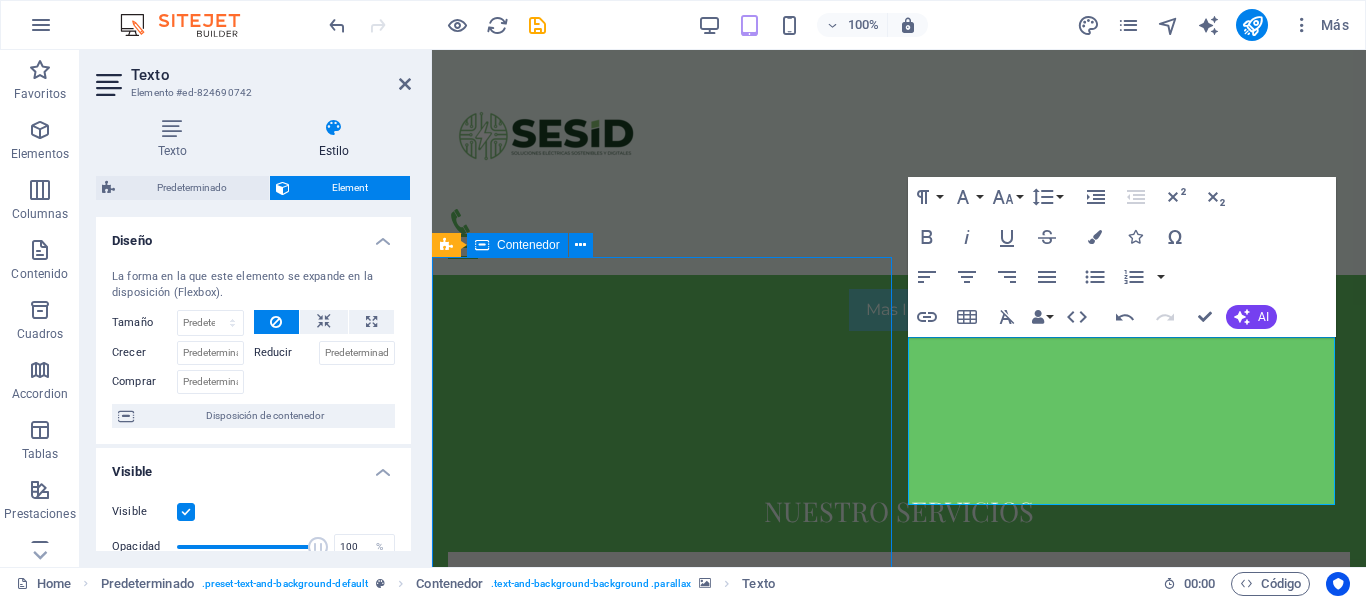 click on "Confiabilidad energetica para entornos criticos" at bounding box center [899, 1373] 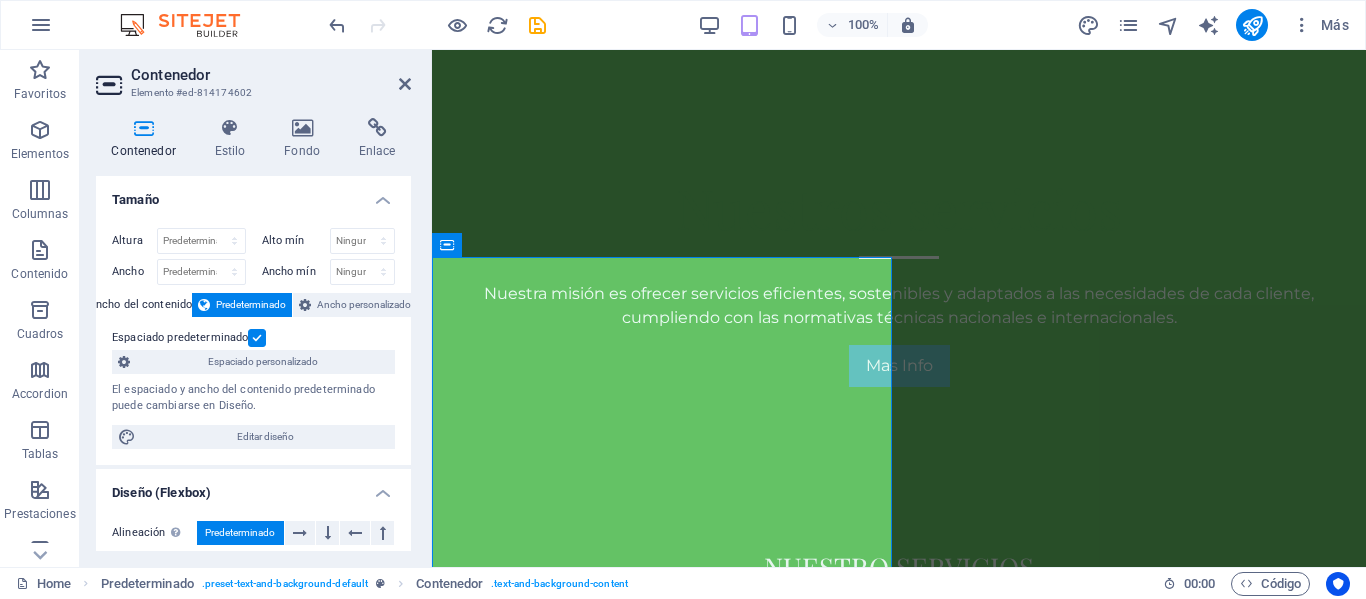 click at bounding box center (899, 1627) 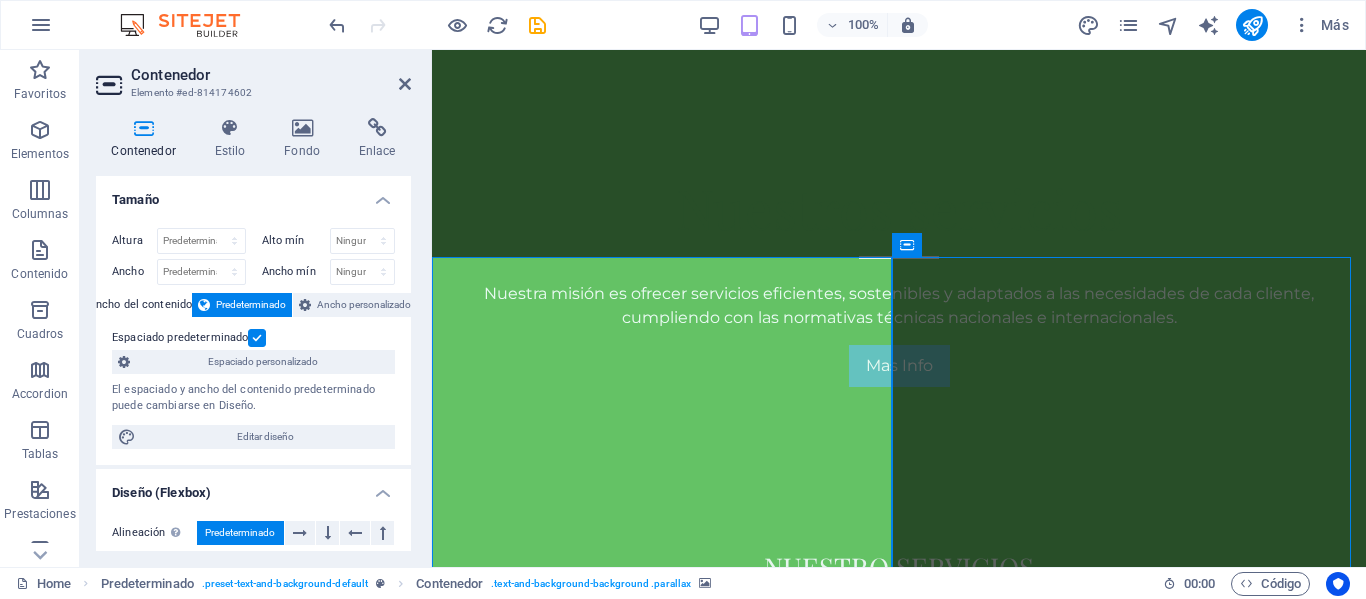 click at bounding box center (899, 1627) 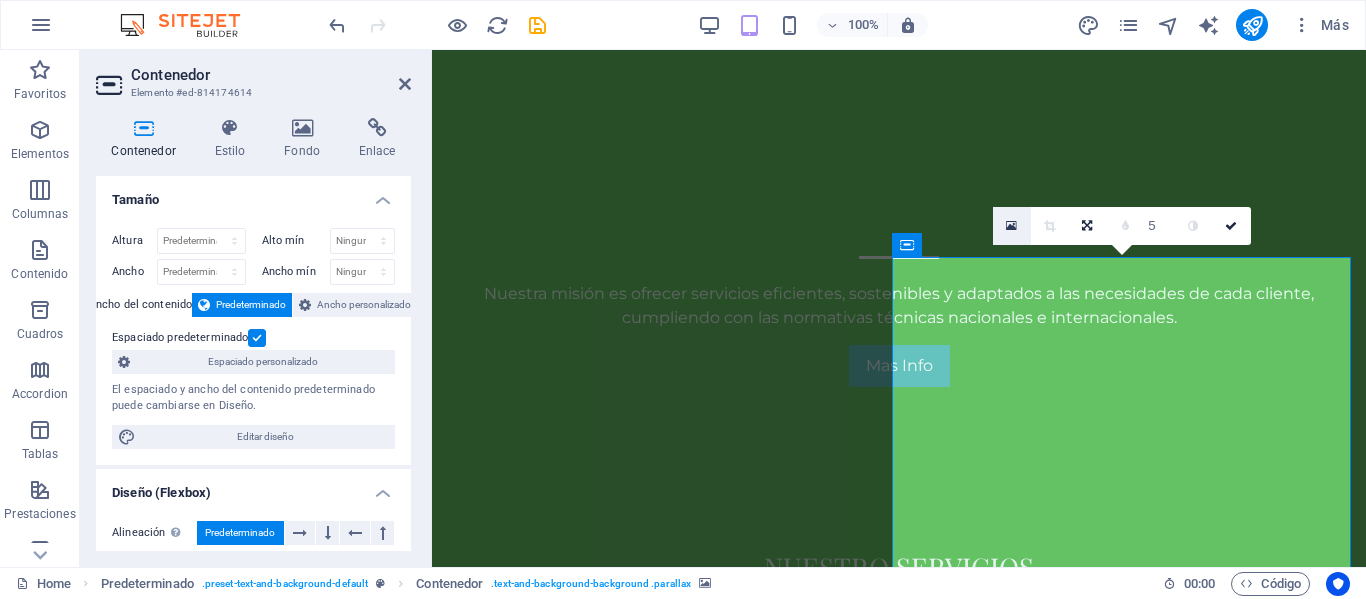 click at bounding box center [1011, 226] 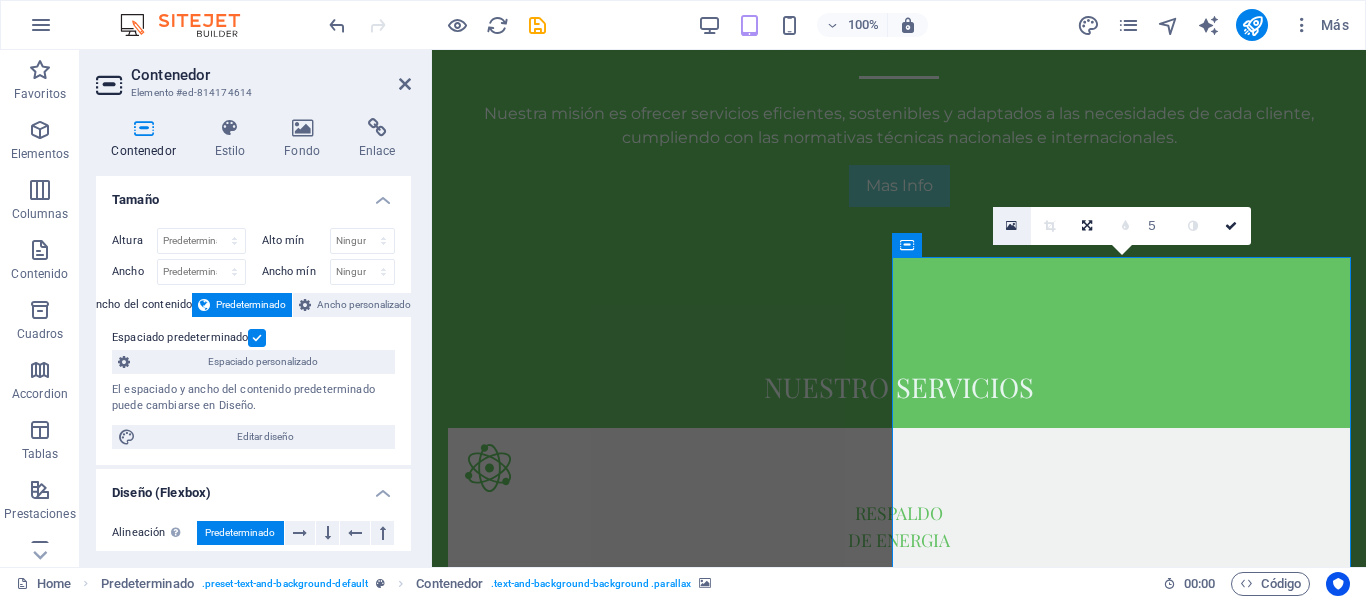 scroll, scrollTop: 1379, scrollLeft: 0, axis: vertical 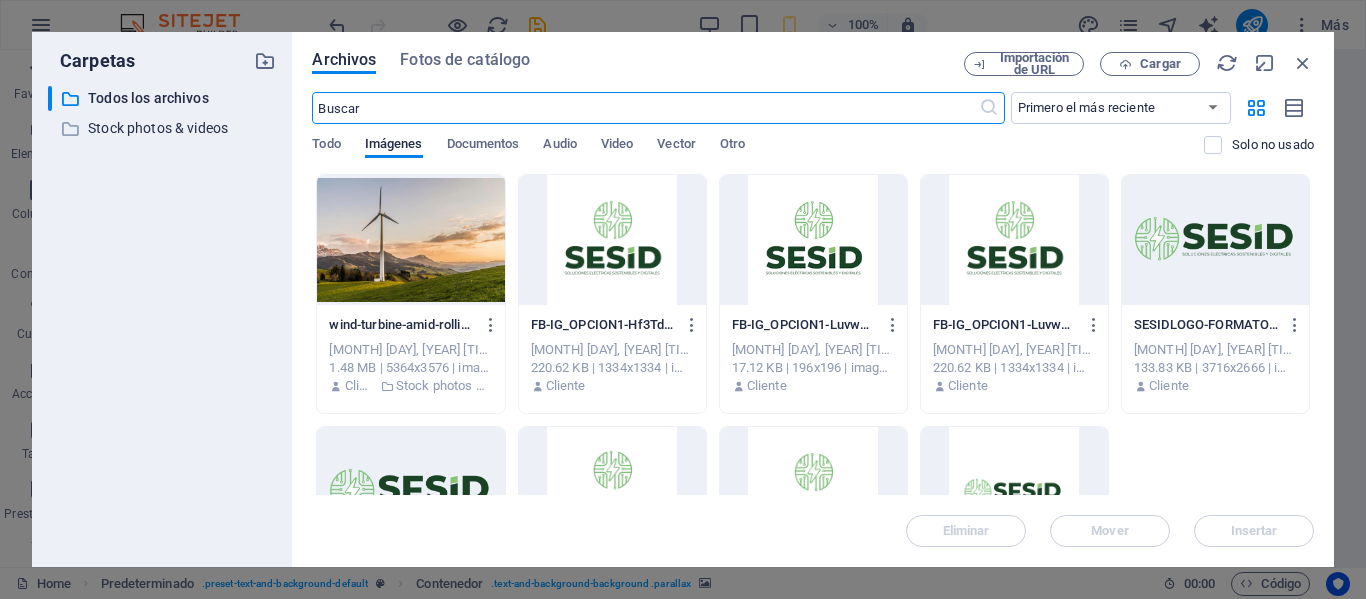 click at bounding box center [410, 240] 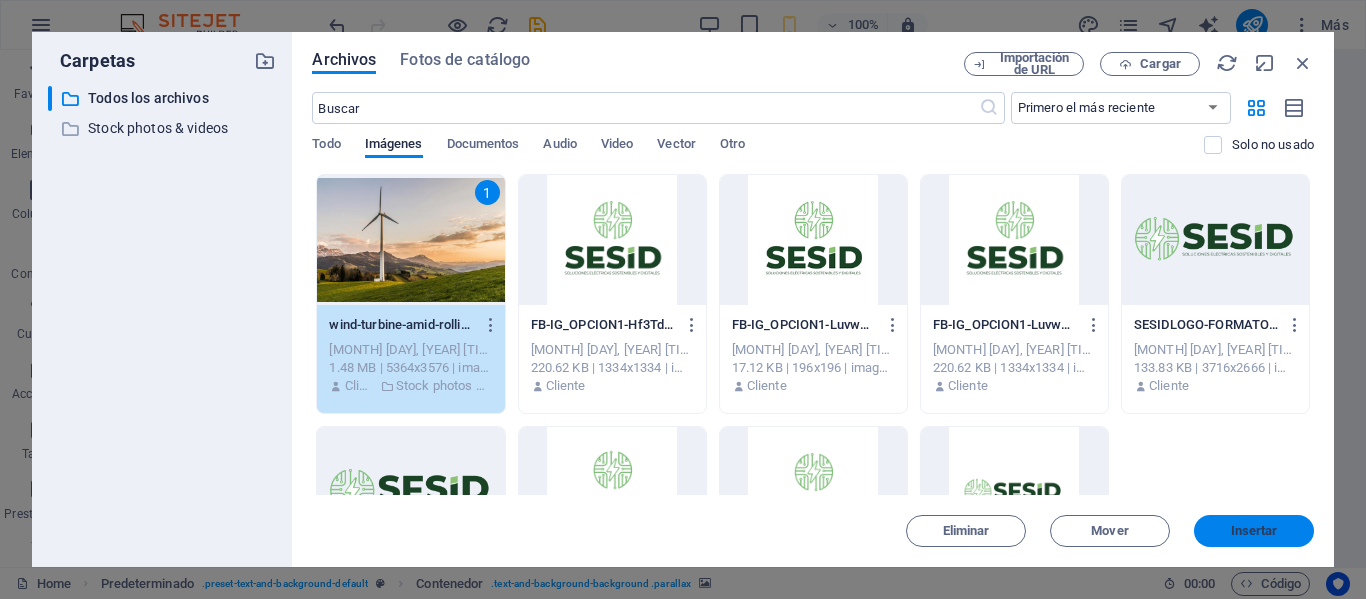 click on "Insertar" at bounding box center [1254, 531] 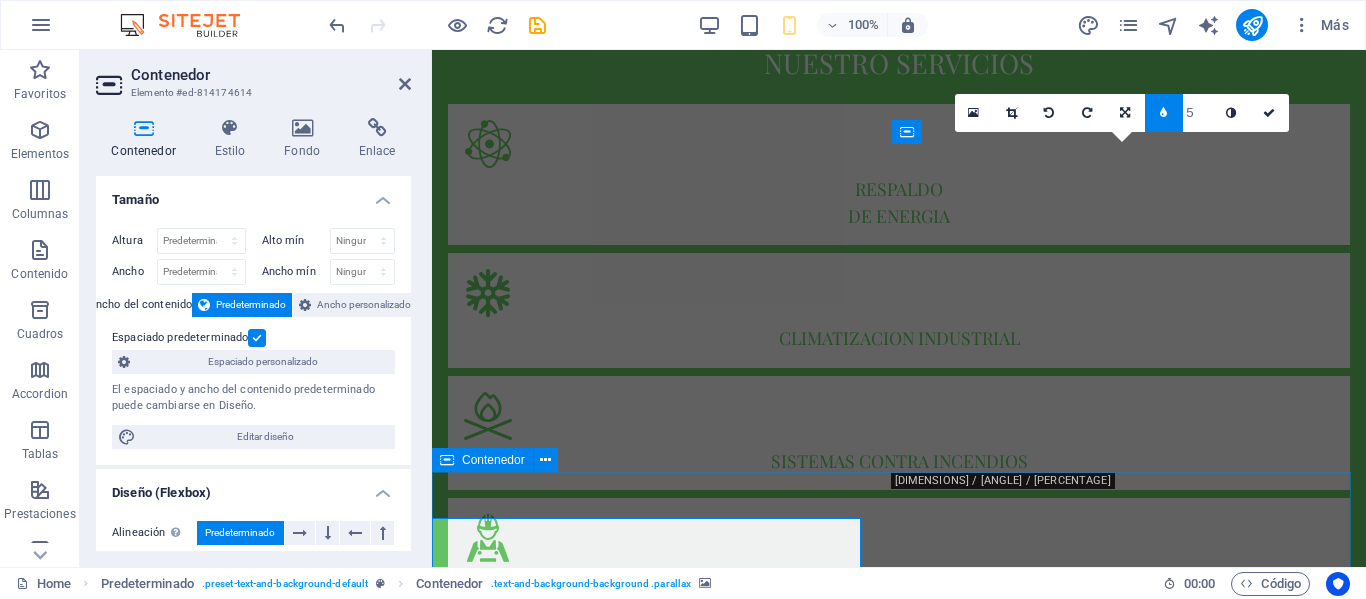 scroll, scrollTop: 994, scrollLeft: 0, axis: vertical 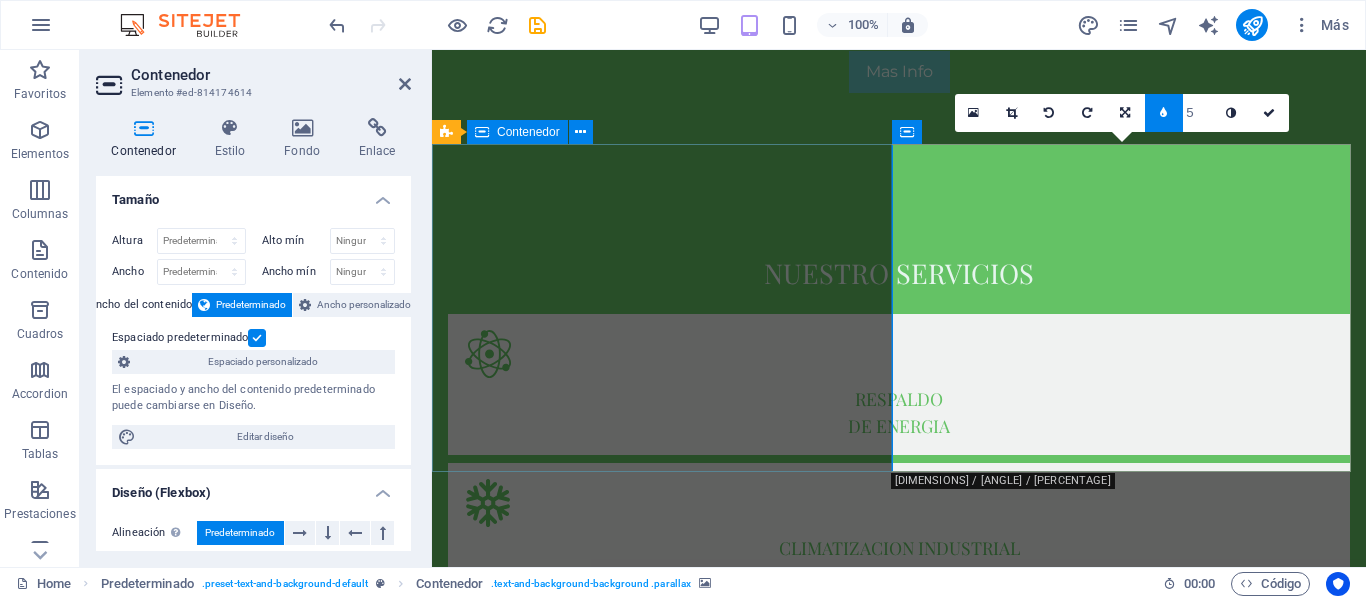 click on "Confiabilidad energetica para entornos criticos" at bounding box center (899, 1135) 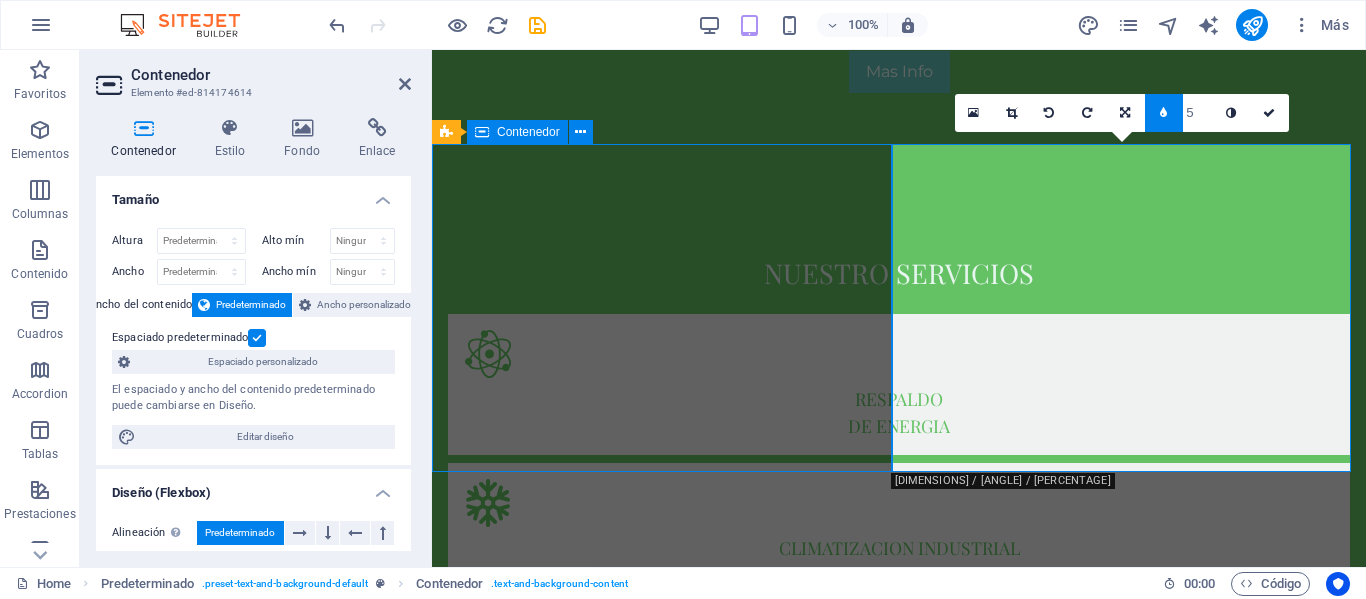 click on "Confiabilidad energetica para entornos criticos" at bounding box center (899, 1135) 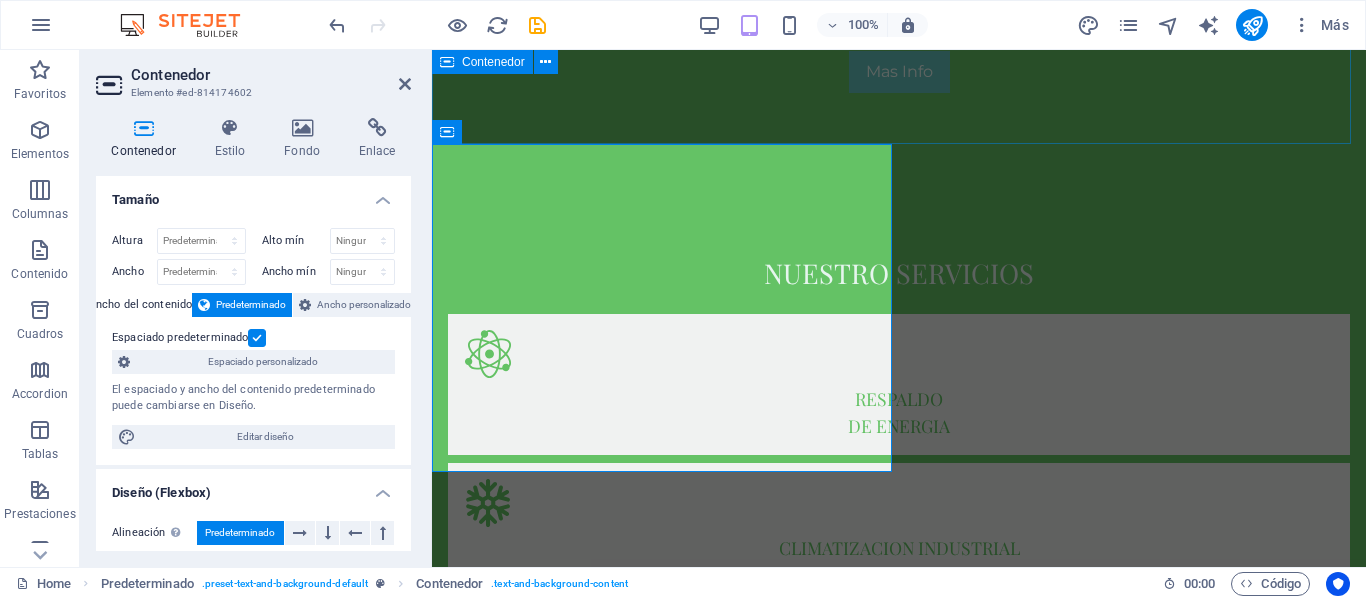 click on "NUESTRO SERVICIOS RESPALDO  DE ENERGIA CLIMATIZACION INDUSTRIAL SISTEMAS CONTRA INCENDIOS  SOLUCIONES MODULARES SERVICIOS ESPECIALIZADOS" at bounding box center [899, 599] 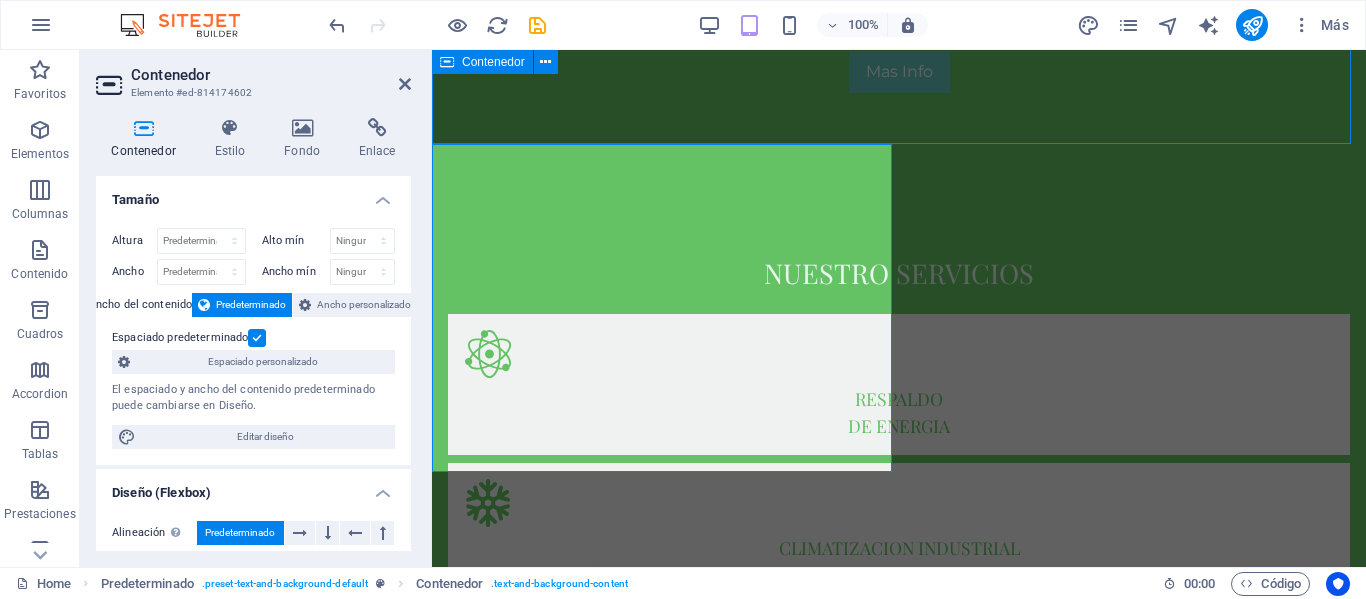 click on "NUESTRO SERVICIOS RESPALDO  DE ENERGIA CLIMATIZACION INDUSTRIAL SISTEMAS CONTRA INCENDIOS  SOLUCIONES MODULARES SERVICIOS ESPECIALIZADOS" at bounding box center [899, 599] 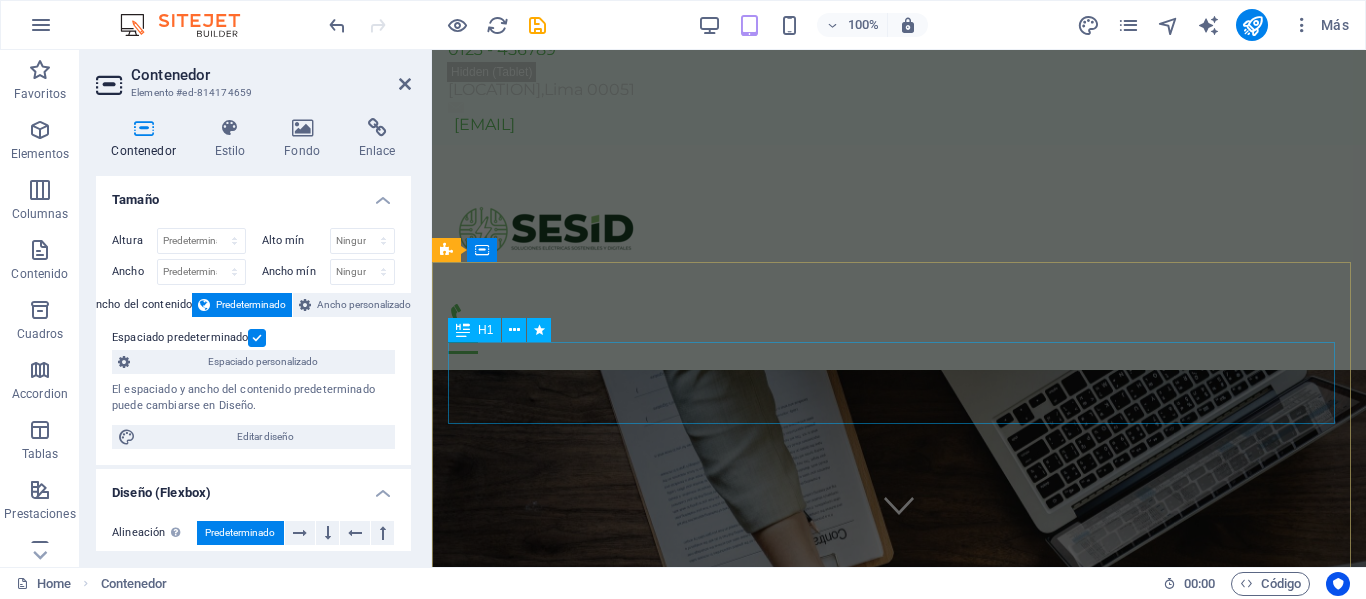scroll, scrollTop: 0, scrollLeft: 0, axis: both 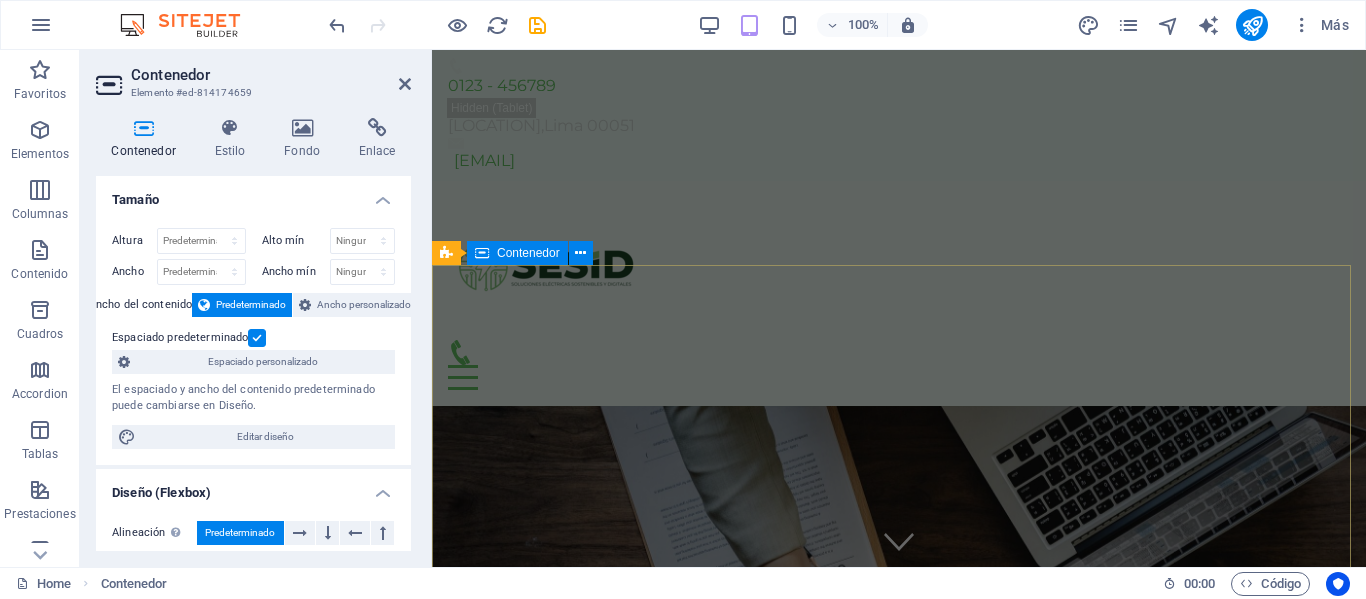 click on "Nuestros servicios Nuestra misión es ofrecer servicios eficientes, sostenibles y adaptados a las necesidades de cada cliente, cumpliendo con las normativas técnicas nacionales e internacionales. Mas Info" at bounding box center (899, 1152) 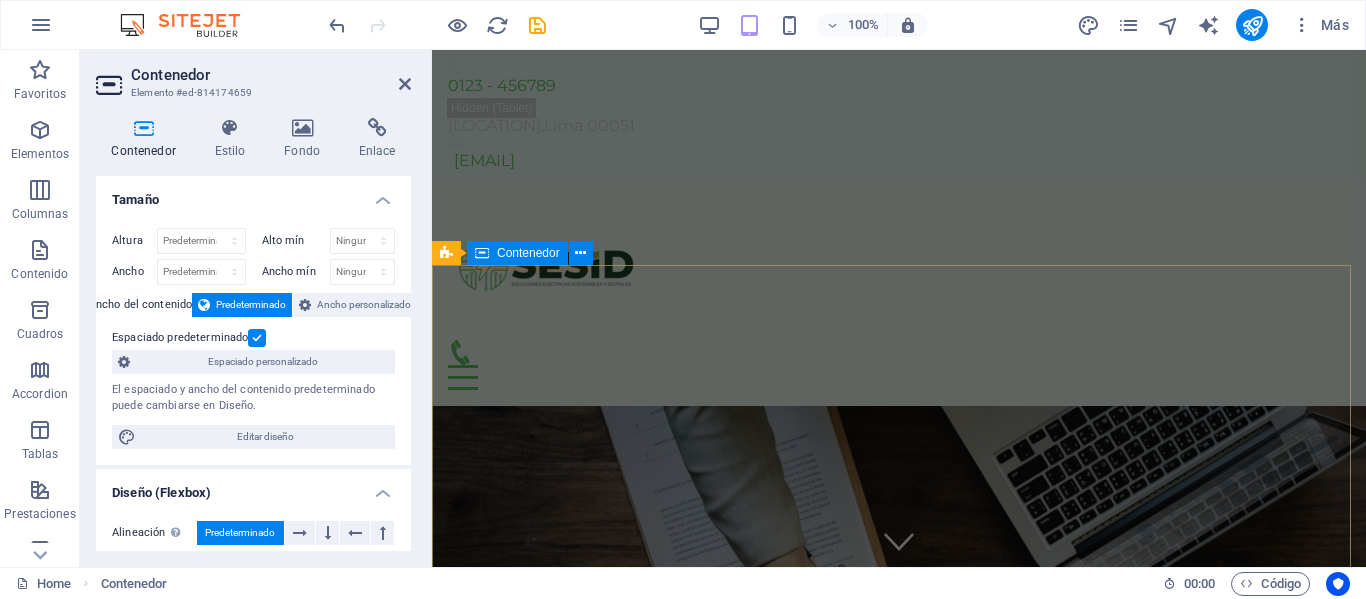 click on "Nuestros servicios Nuestra misión es ofrecer servicios eficientes, sostenibles y adaptados a las necesidades de cada cliente, cumpliendo con las normativas técnicas nacionales e internacionales. Mas Info" at bounding box center (899, 1152) 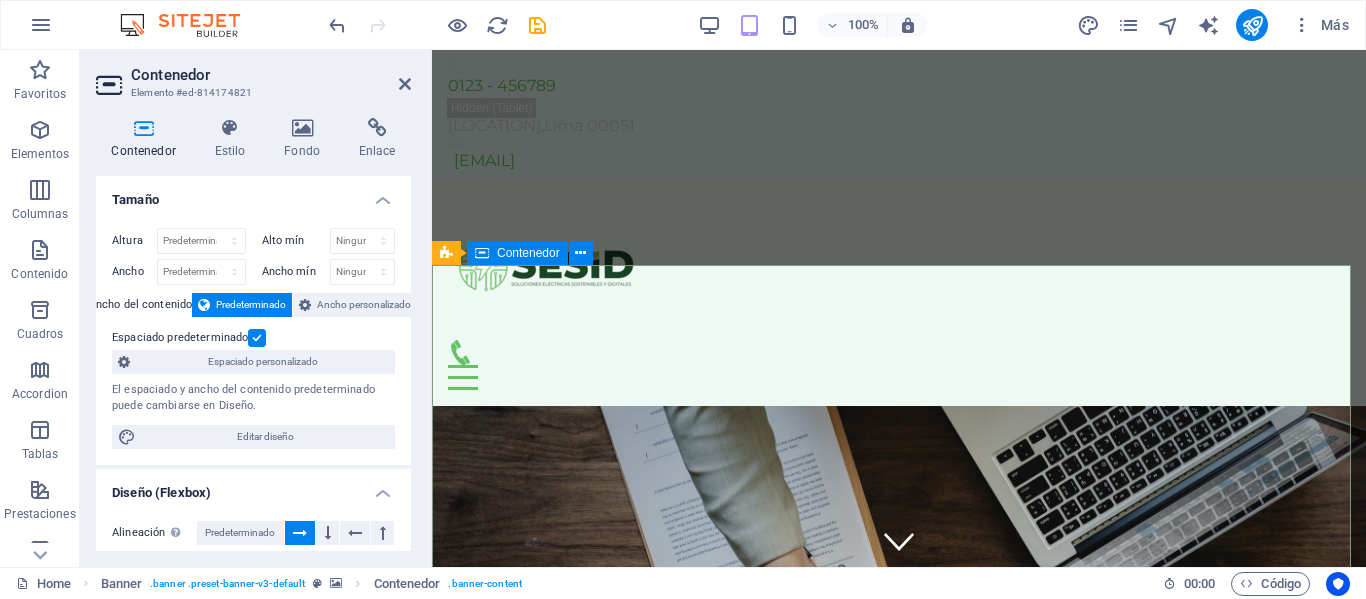 click on "Nuestros servicios Nuestra misión es ofrecer servicios eficientes, sostenibles y adaptados a las necesidades de cada cliente, cumpliendo con las normativas técnicas nacionales e internacionales. Mas Info" at bounding box center [899, 1152] 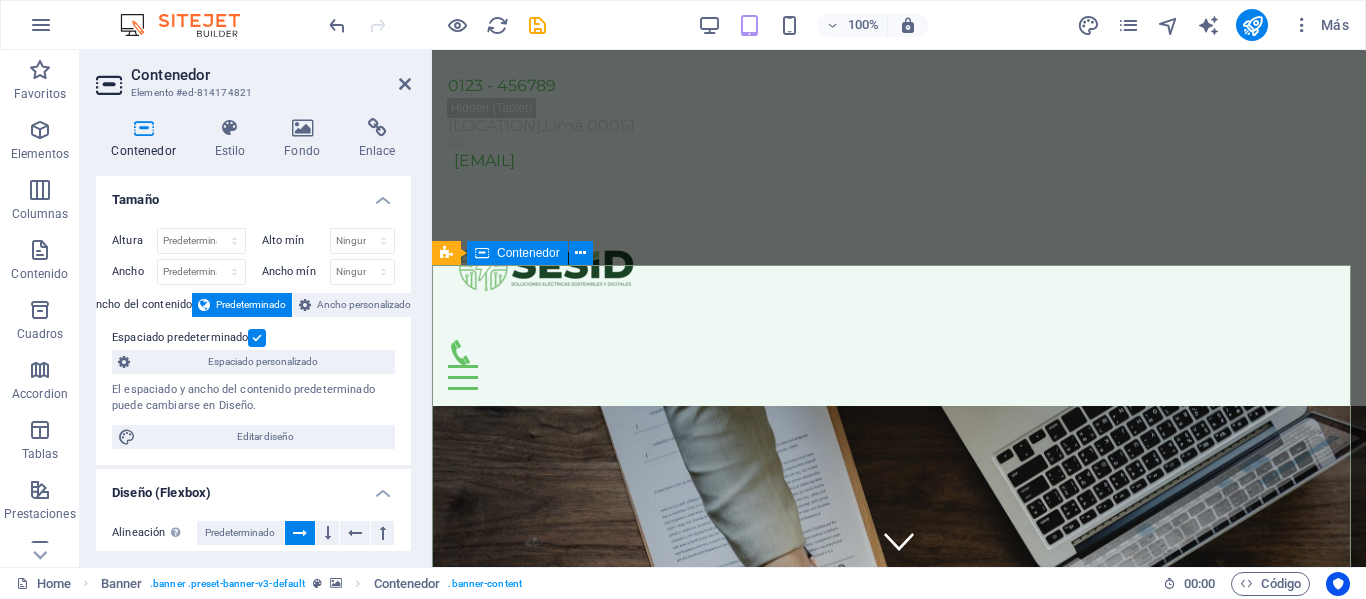 click on "Nuestros servicios Nuestra misión es ofrecer servicios eficientes, sostenibles y adaptados a las necesidades de cada cliente, cumpliendo con las normativas técnicas nacionales e internacionales. Mas Info" at bounding box center [899, 1152] 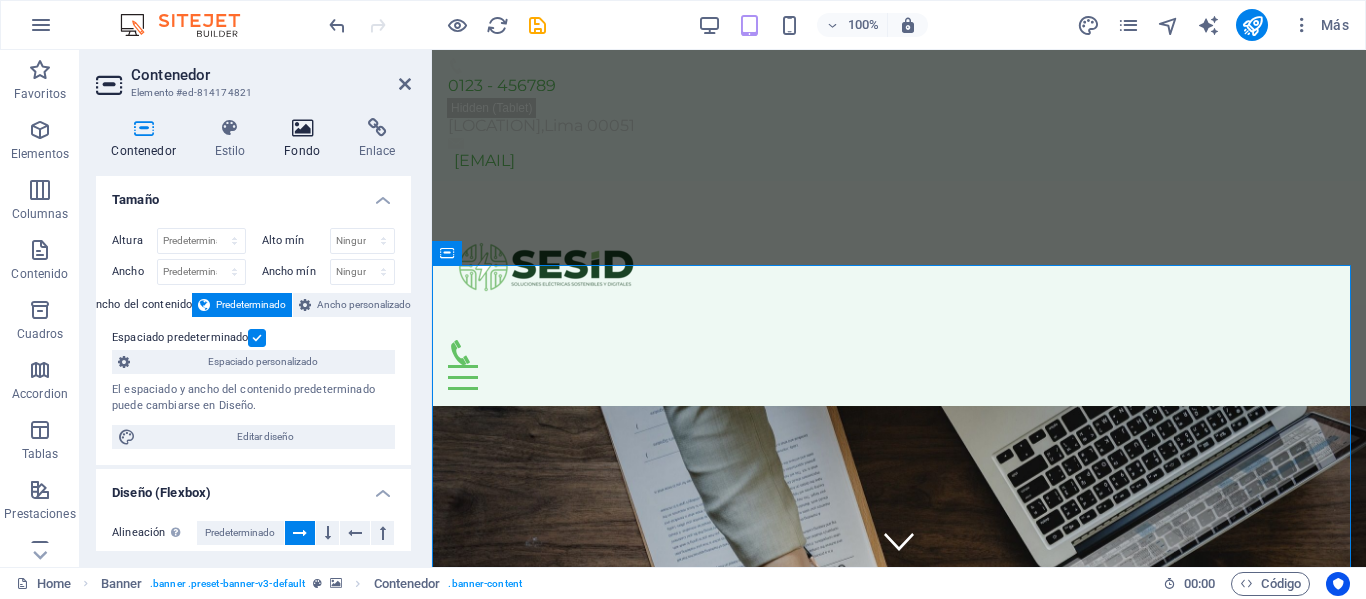 click on "Fondo" at bounding box center (306, 139) 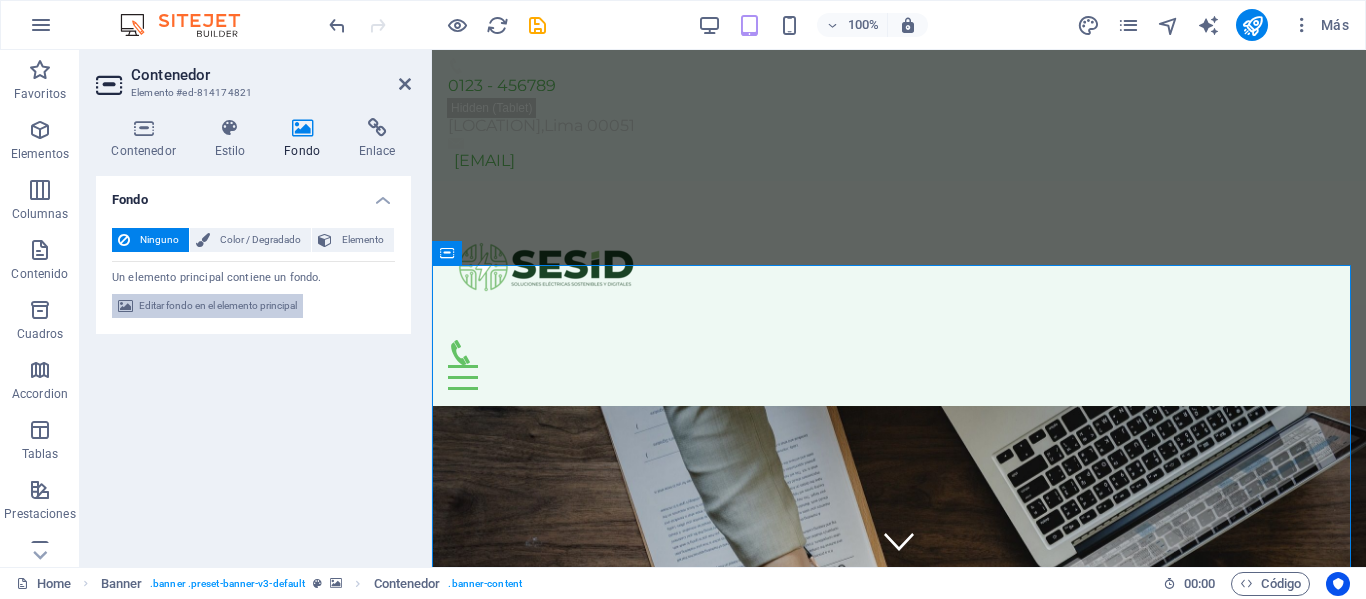 click on "Editar fondo en el elemento principal" at bounding box center [218, 306] 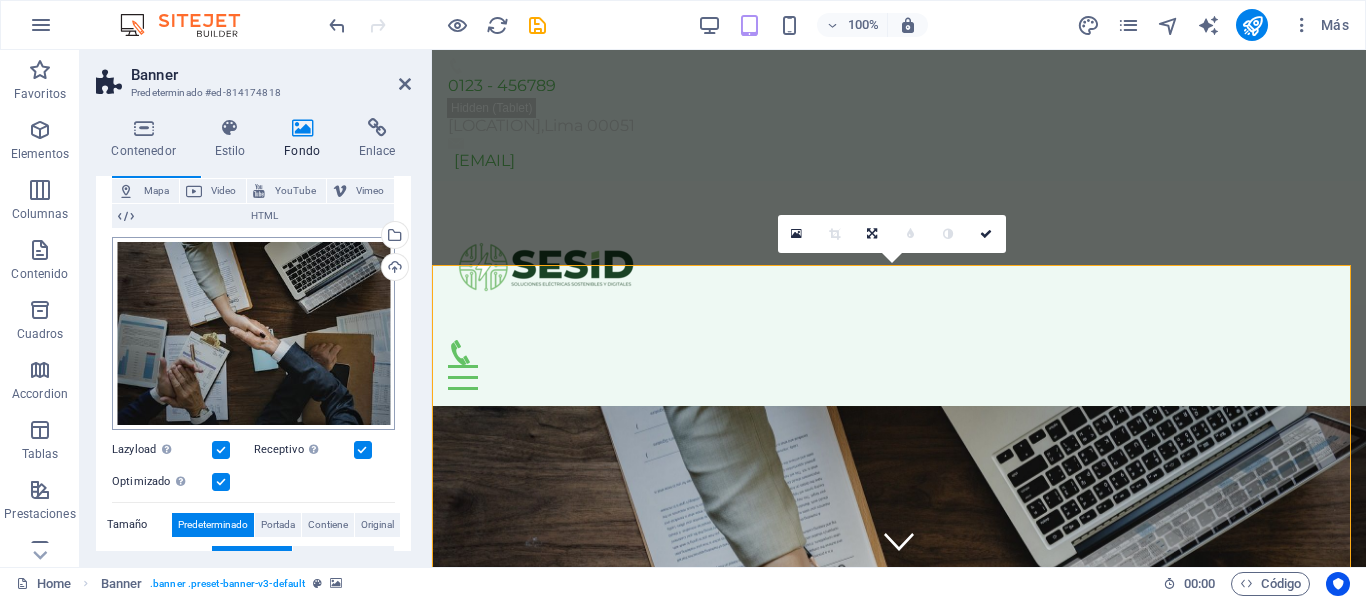 scroll, scrollTop: 100, scrollLeft: 0, axis: vertical 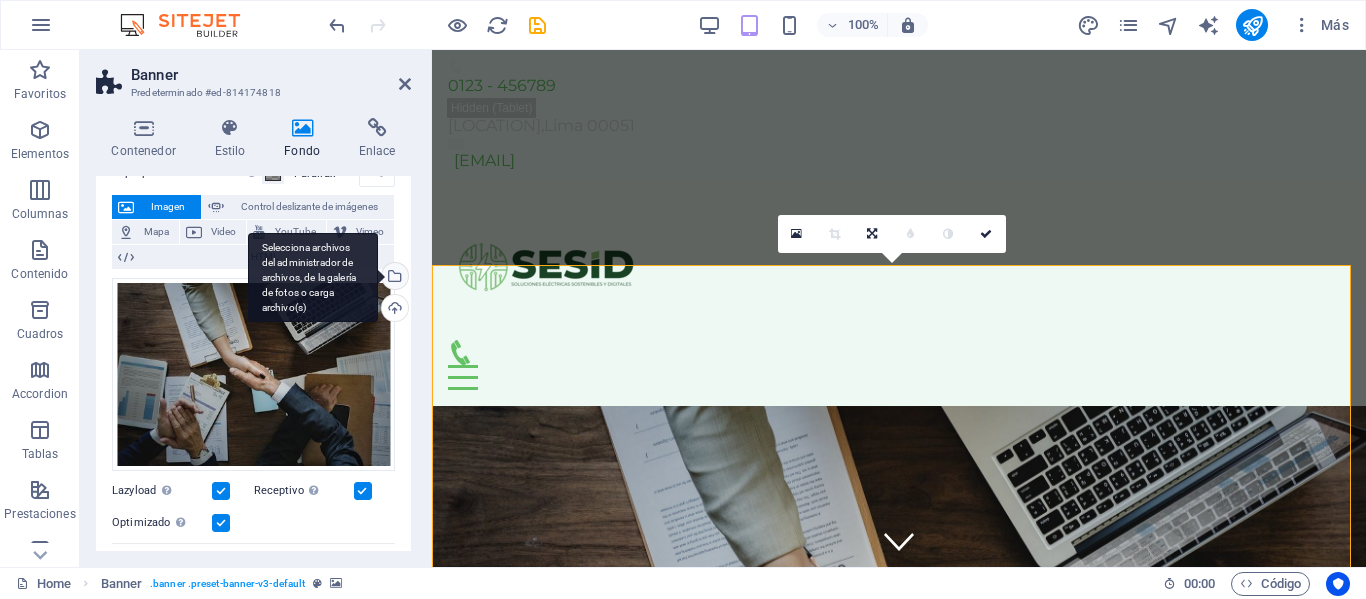 click on "Selecciona archivos del administrador de archivos, de la galería de fotos o carga archivo(s)" at bounding box center (313, 278) 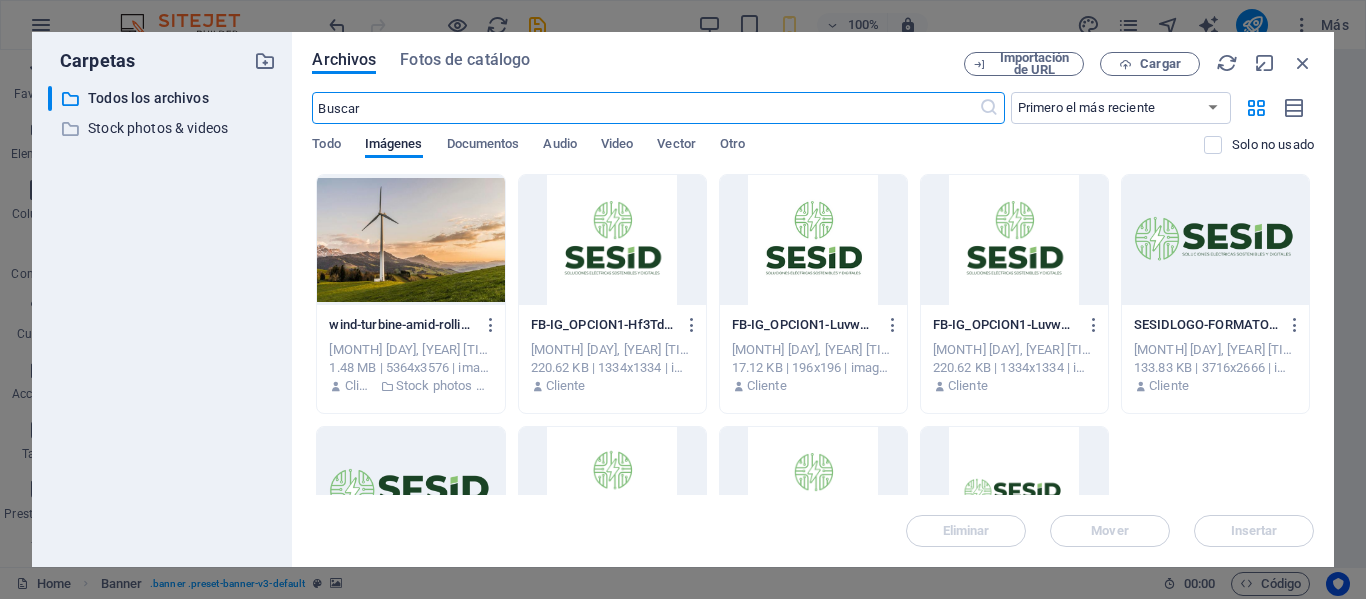 click at bounding box center [410, 240] 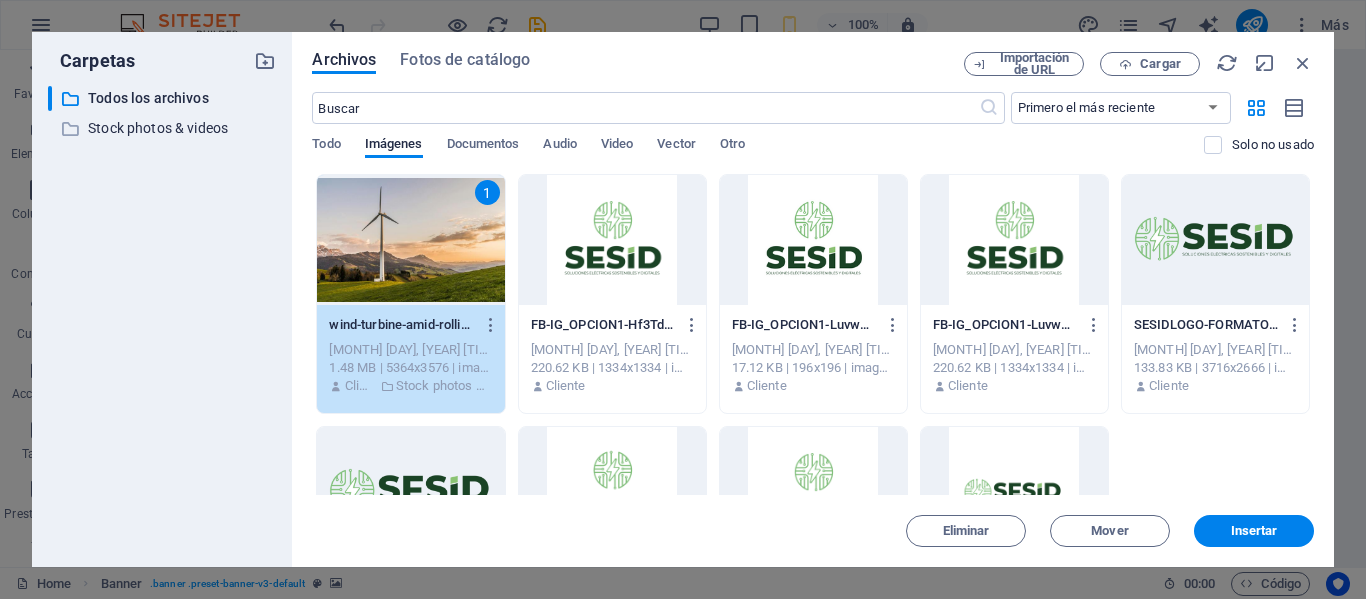 click on "1" at bounding box center (410, 240) 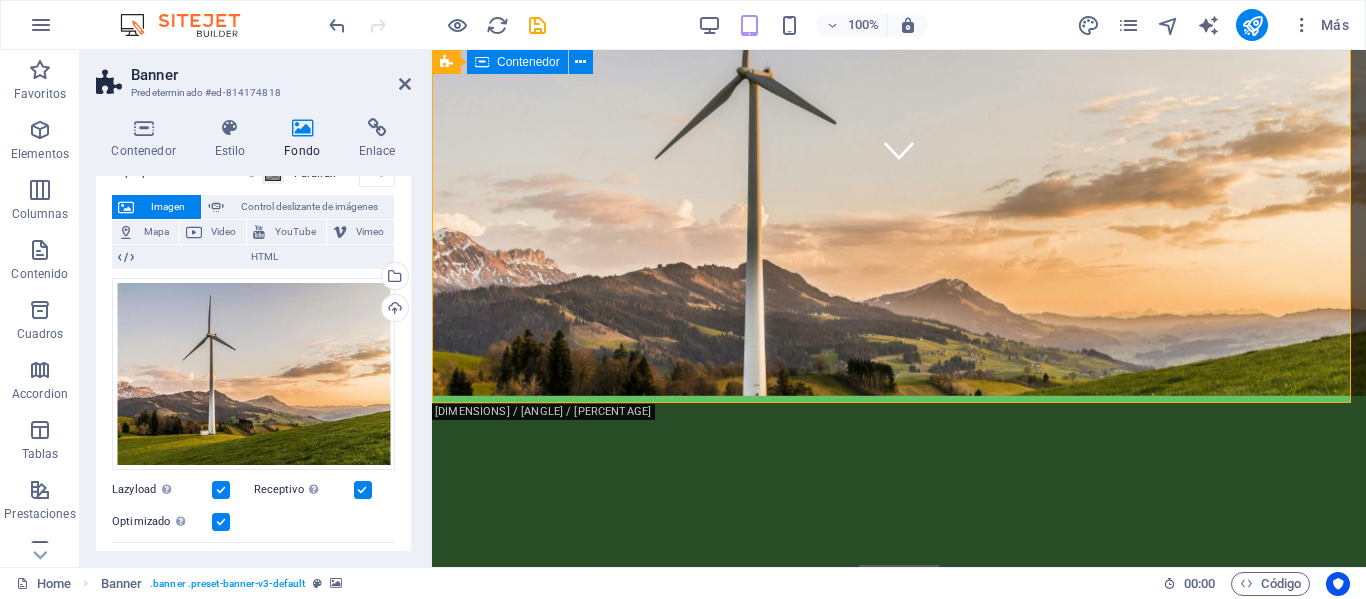scroll, scrollTop: 400, scrollLeft: 0, axis: vertical 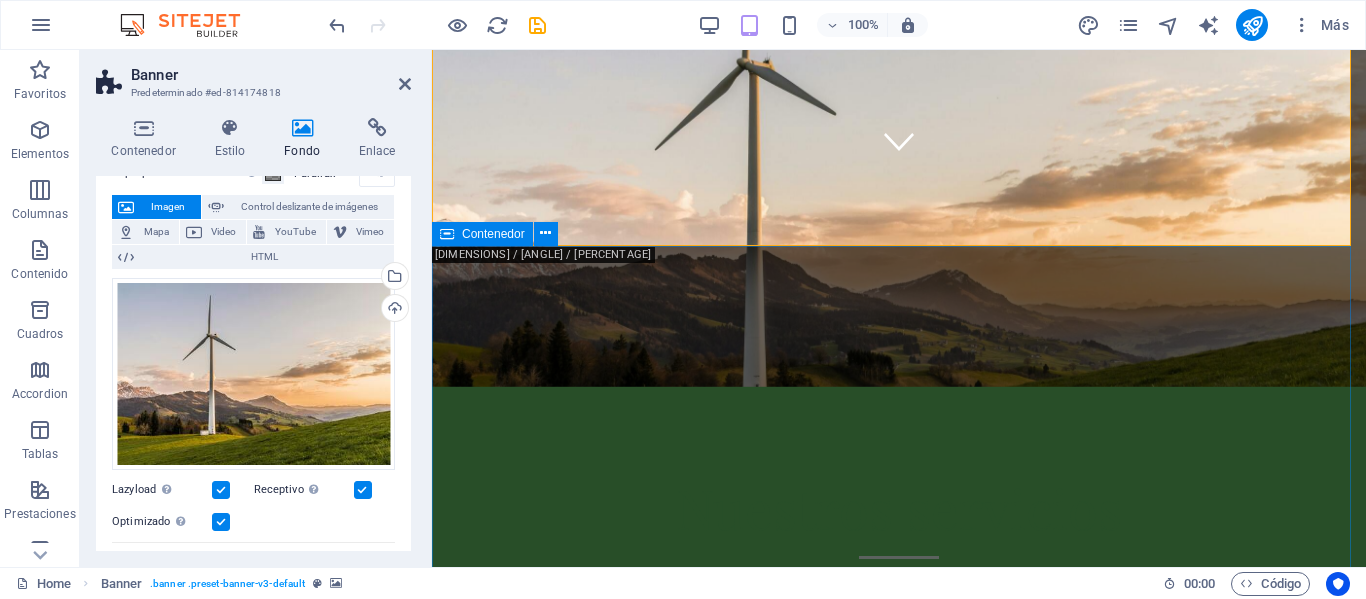 click on "NUESTRO SERVICIOS RESPALDO  DE ENERGIA CLIMATIZACION INDUSTRIAL SISTEMAS CONTRA INCENDIOS  SOLUCIONES MODULARES SERVICIOS ESPECIALIZADOS" at bounding box center [899, 1193] 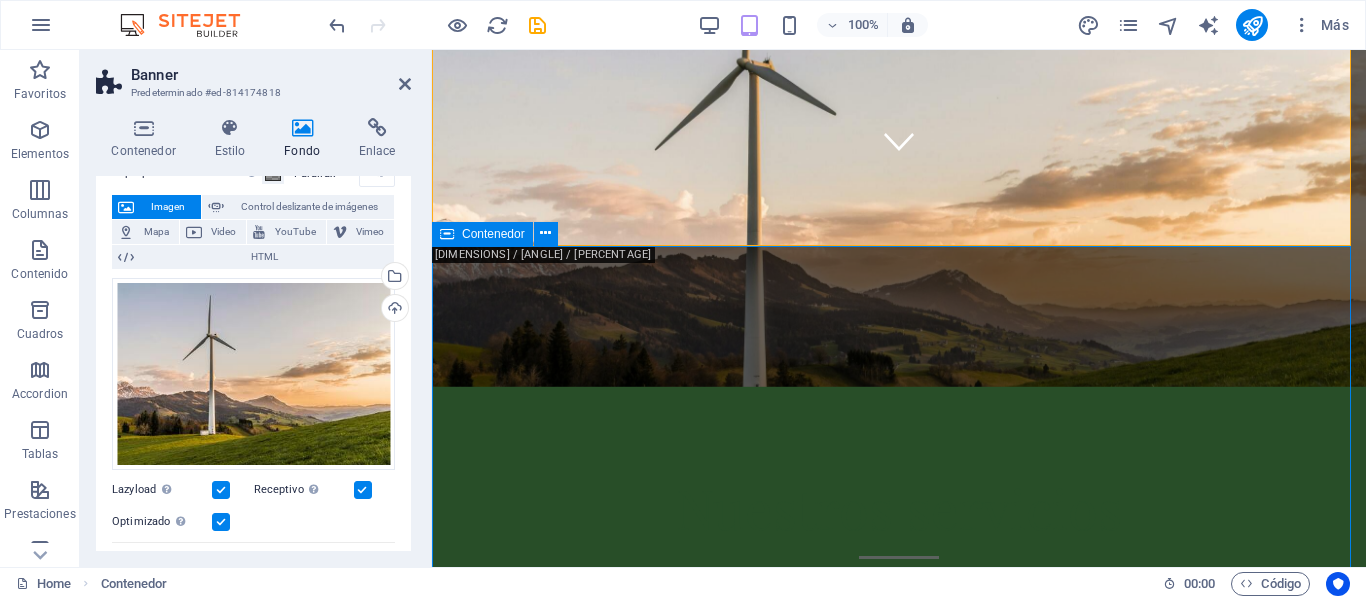 click on "NUESTRO SERVICIOS RESPALDO  DE ENERGIA CLIMATIZACION INDUSTRIAL SISTEMAS CONTRA INCENDIOS  SOLUCIONES MODULARES SERVICIOS ESPECIALIZADOS" at bounding box center [899, 1193] 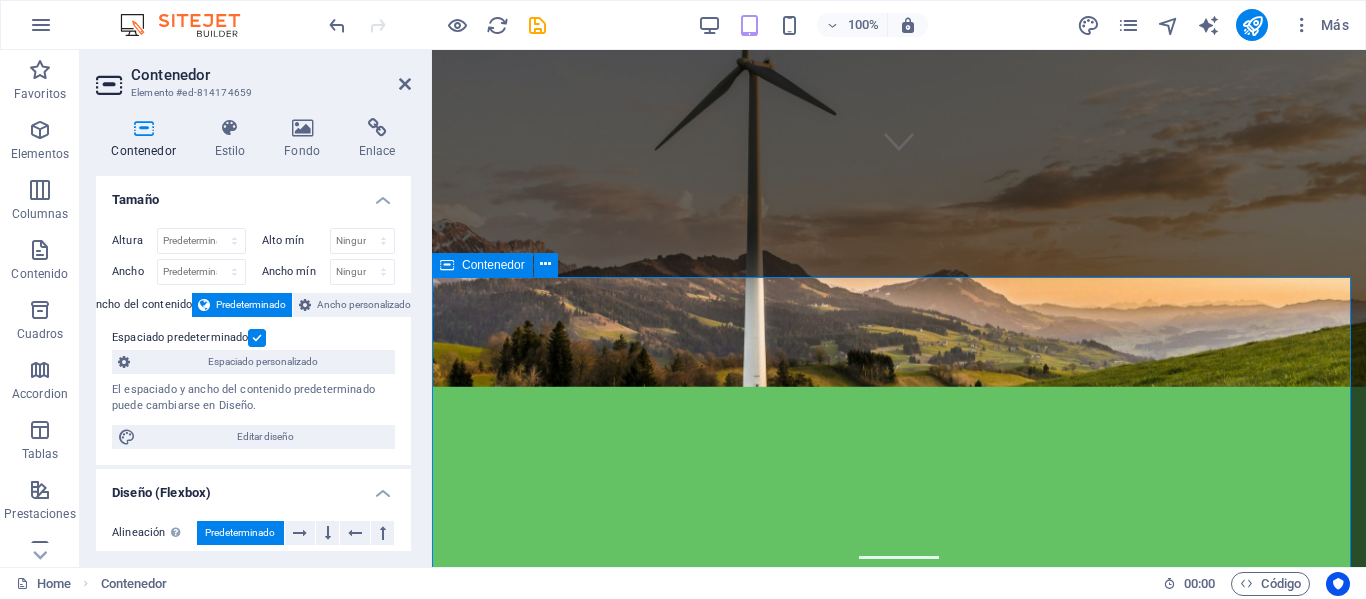 scroll, scrollTop: 0, scrollLeft: 0, axis: both 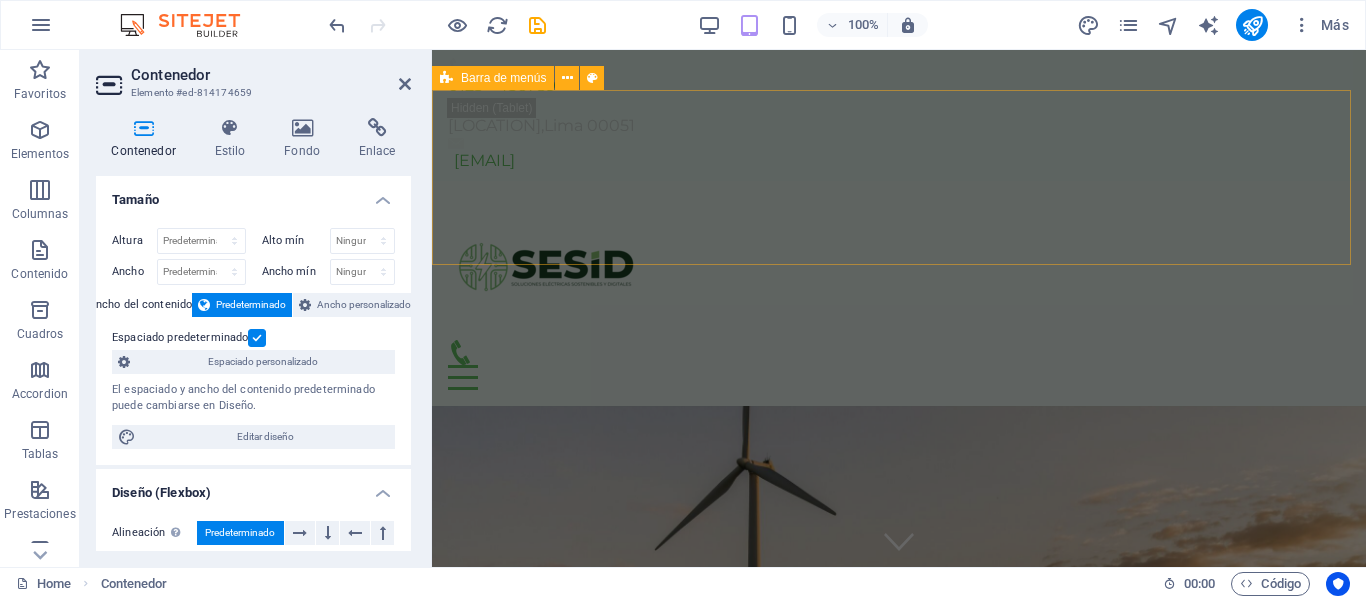 click on "Inicio Servicios Nosotros Contacto" at bounding box center [899, 293] 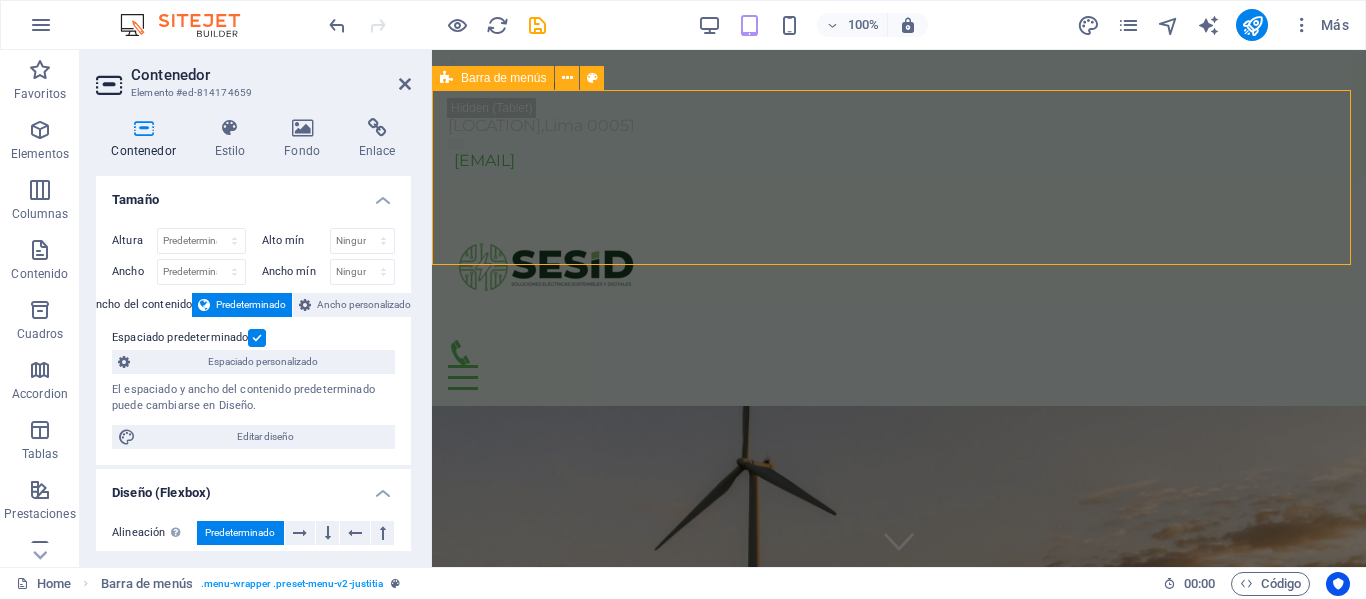 click on "Inicio Servicios Nosotros Contacto" at bounding box center [899, 293] 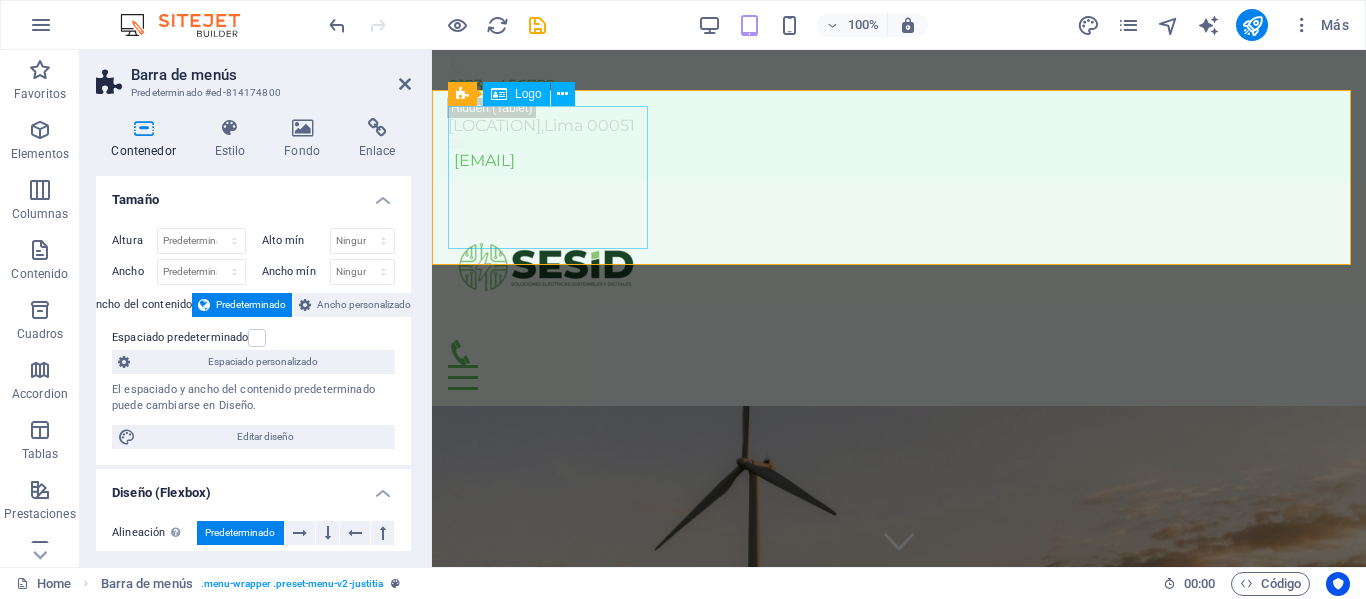 click at bounding box center (899, 268) 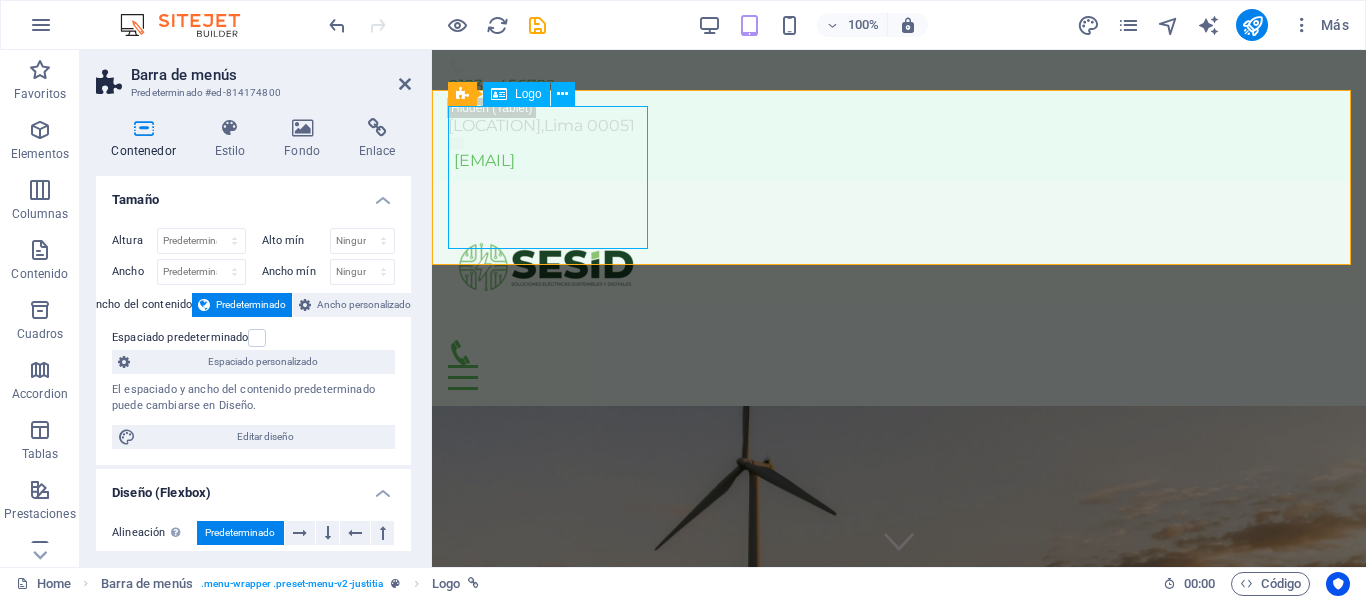 click at bounding box center [899, 268] 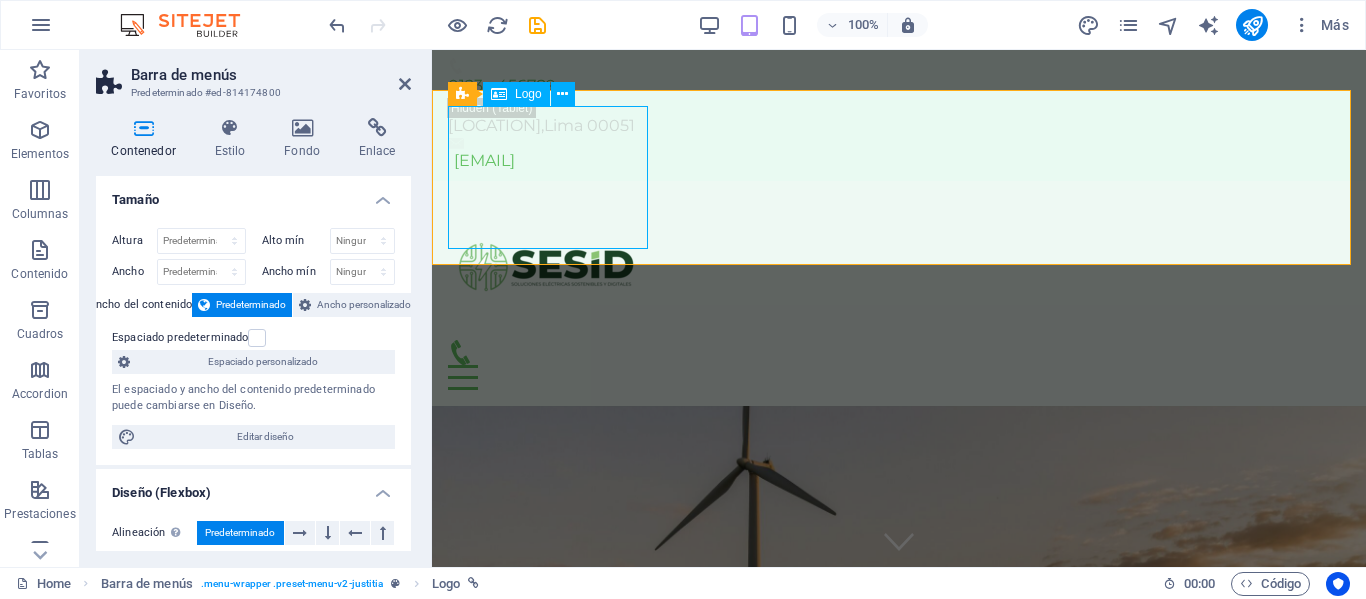 select on "px" 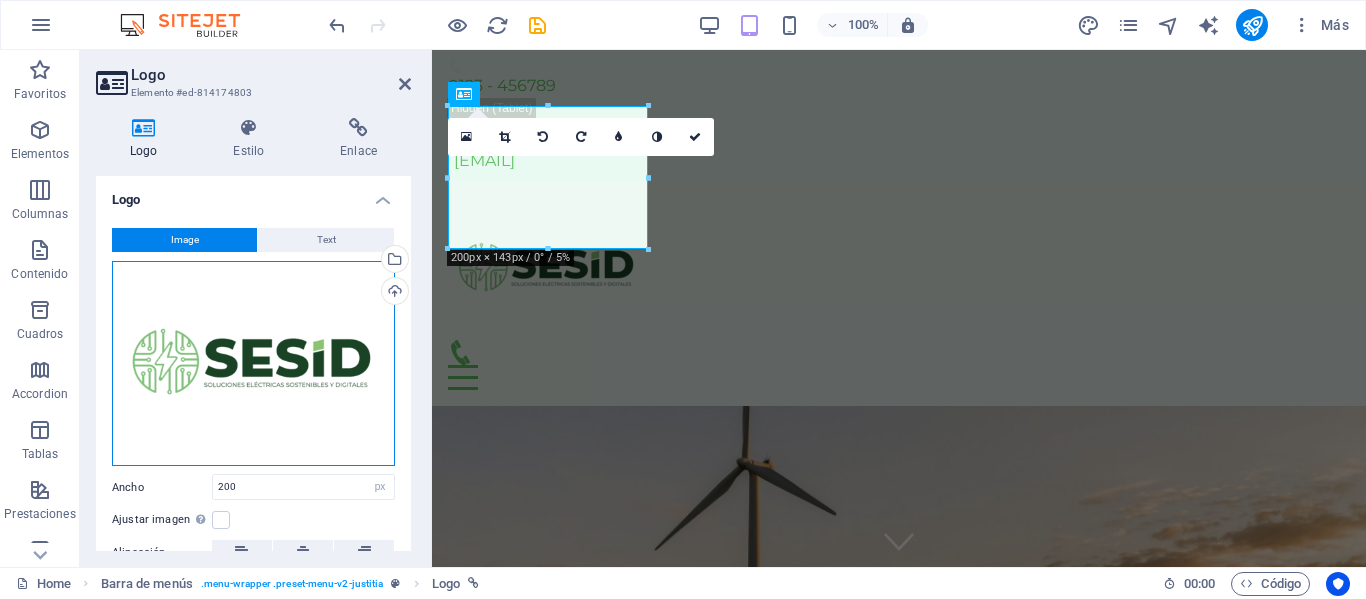 click on "Arrastra archivos aquí, haz clic para escoger archivos o  selecciona archivos de Archivos o de nuestra galería gratuita de fotos y vídeos" at bounding box center [253, 364] 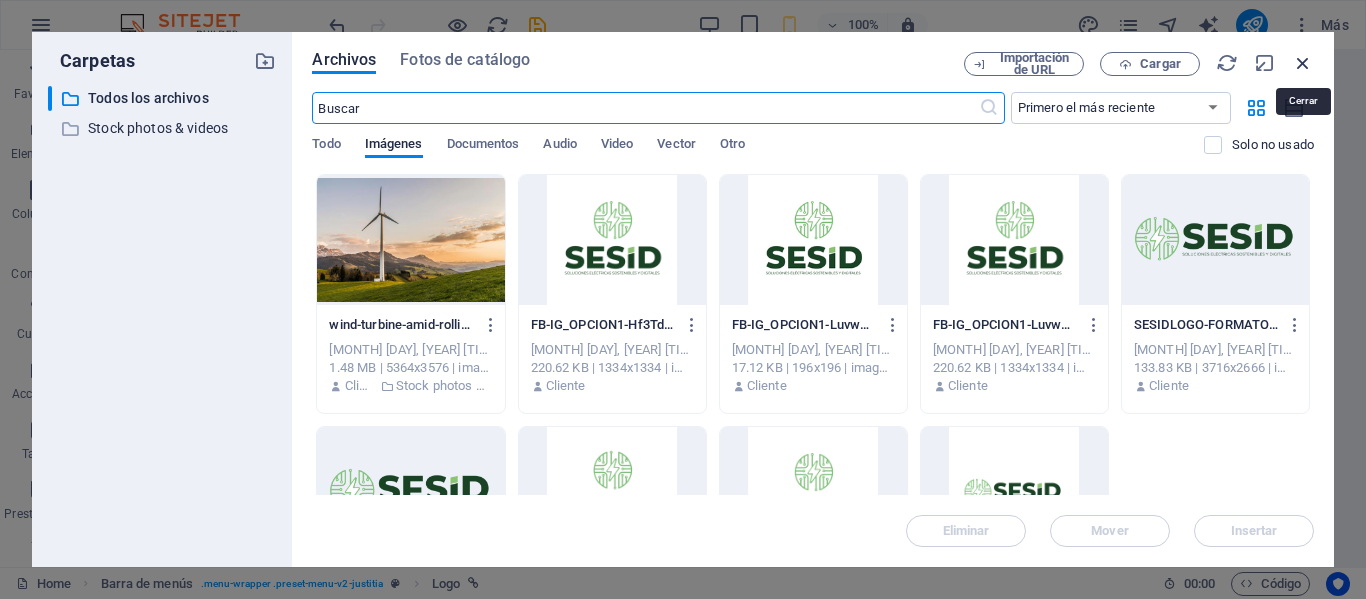 click at bounding box center [1303, 63] 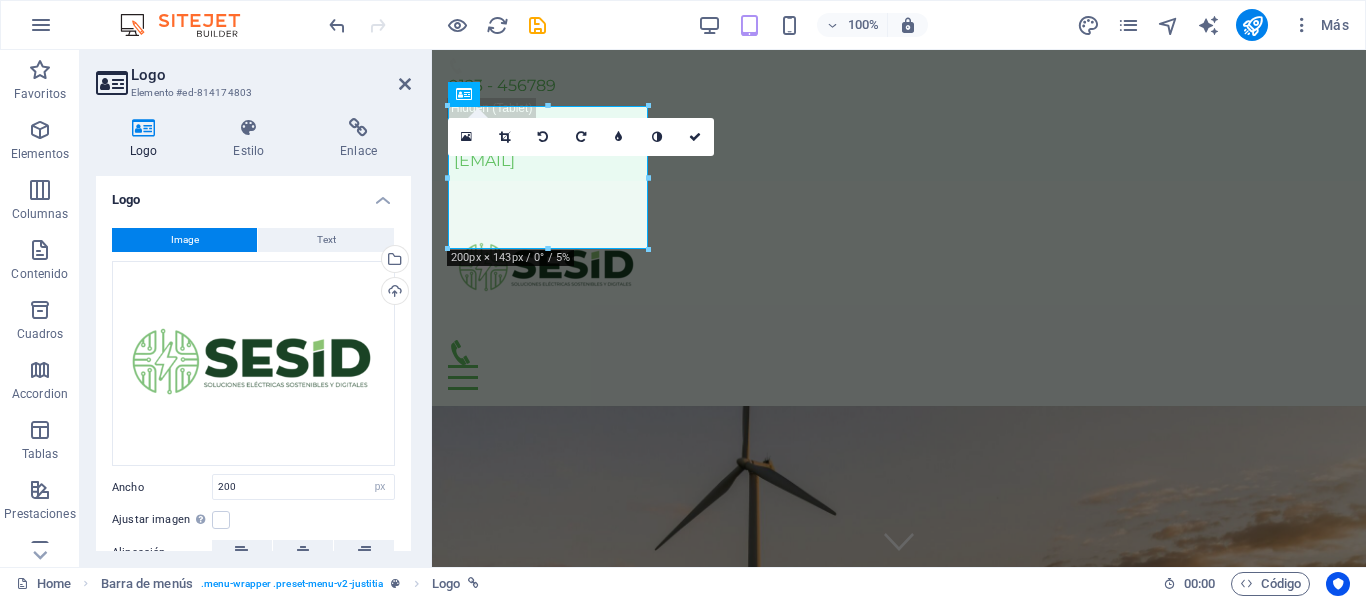 drag, startPoint x: 1015, startPoint y: 189, endPoint x: 815, endPoint y: 116, distance: 212.90608 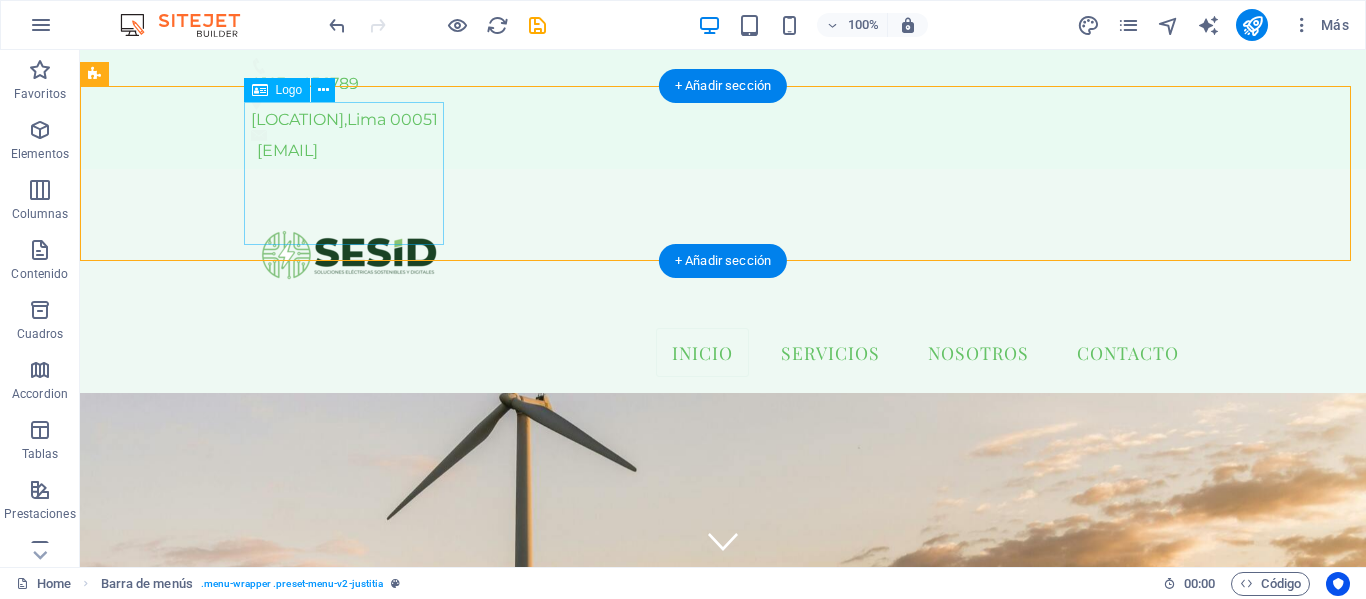 click at bounding box center (723, 256) 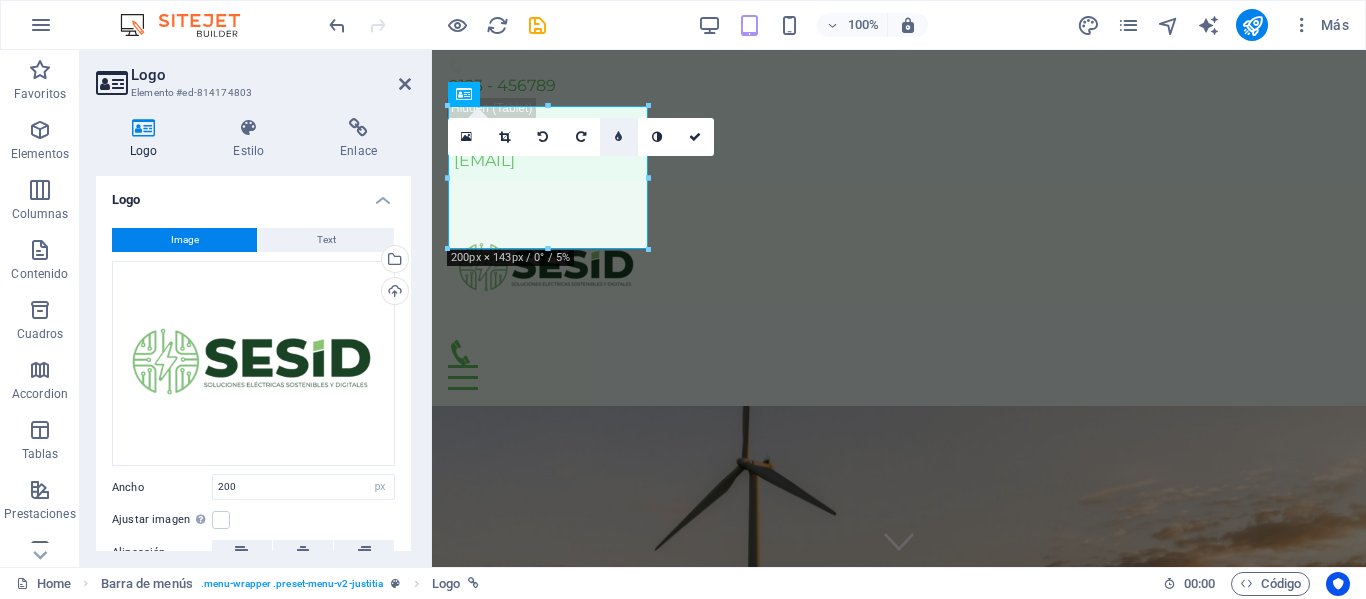 click at bounding box center (619, 137) 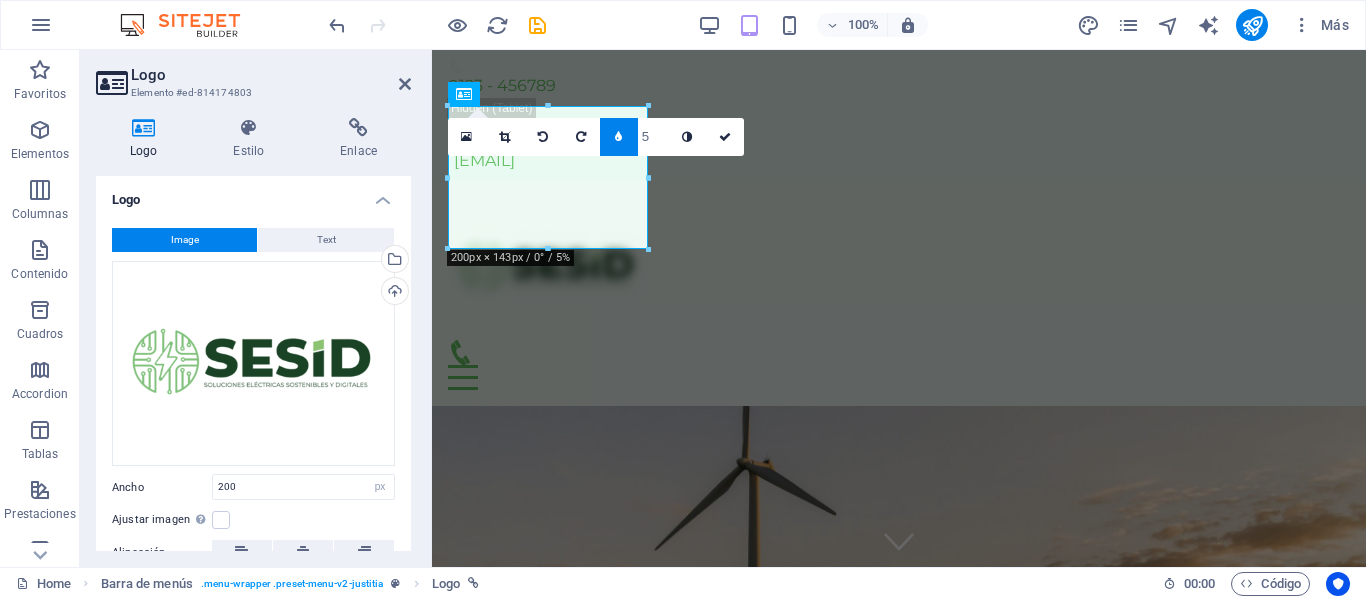 click at bounding box center [618, 137] 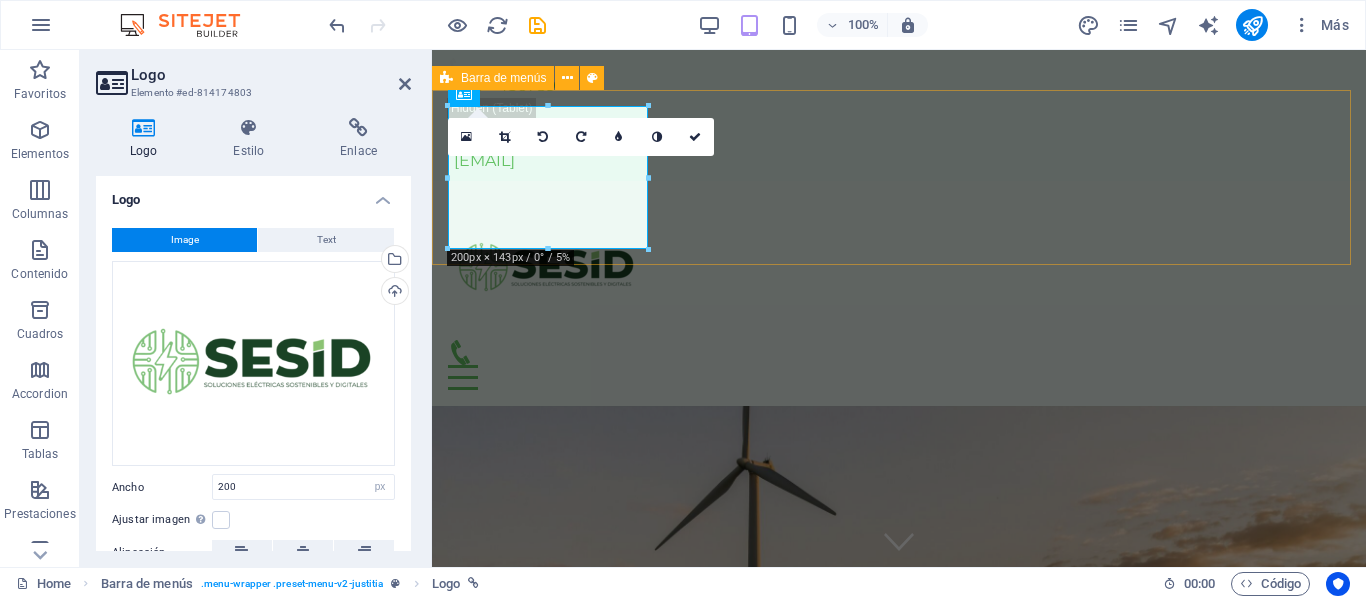 click on "Inicio Servicios Nosotros Contacto" at bounding box center [899, 293] 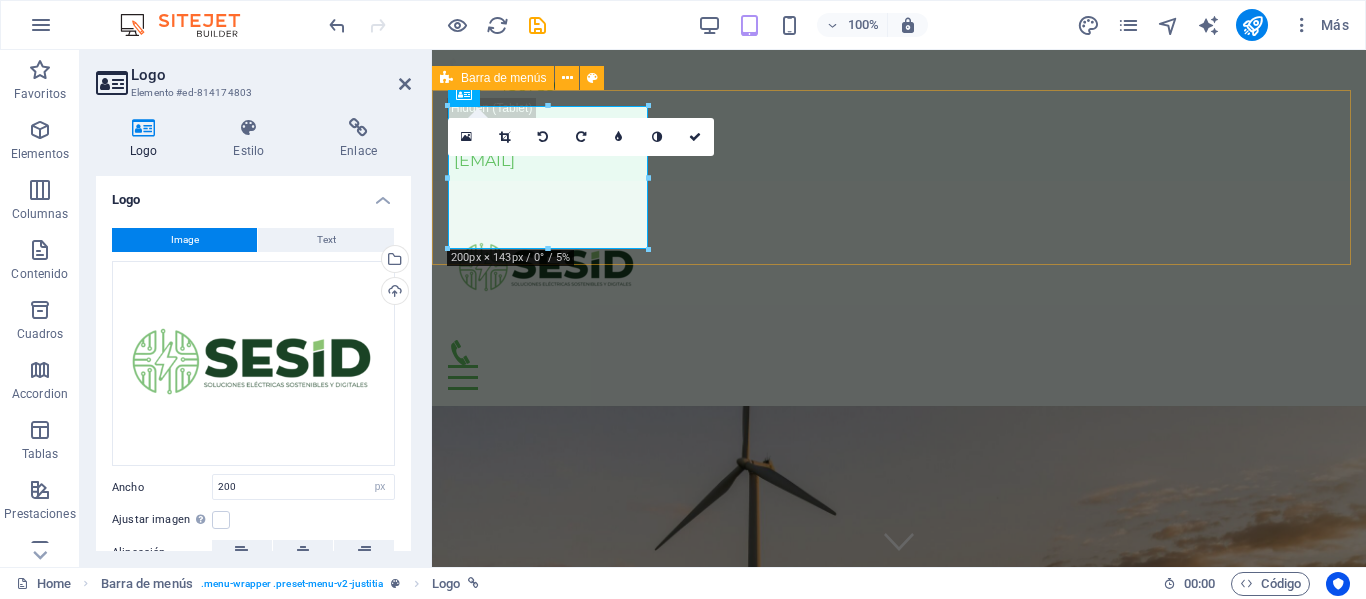 select on "header" 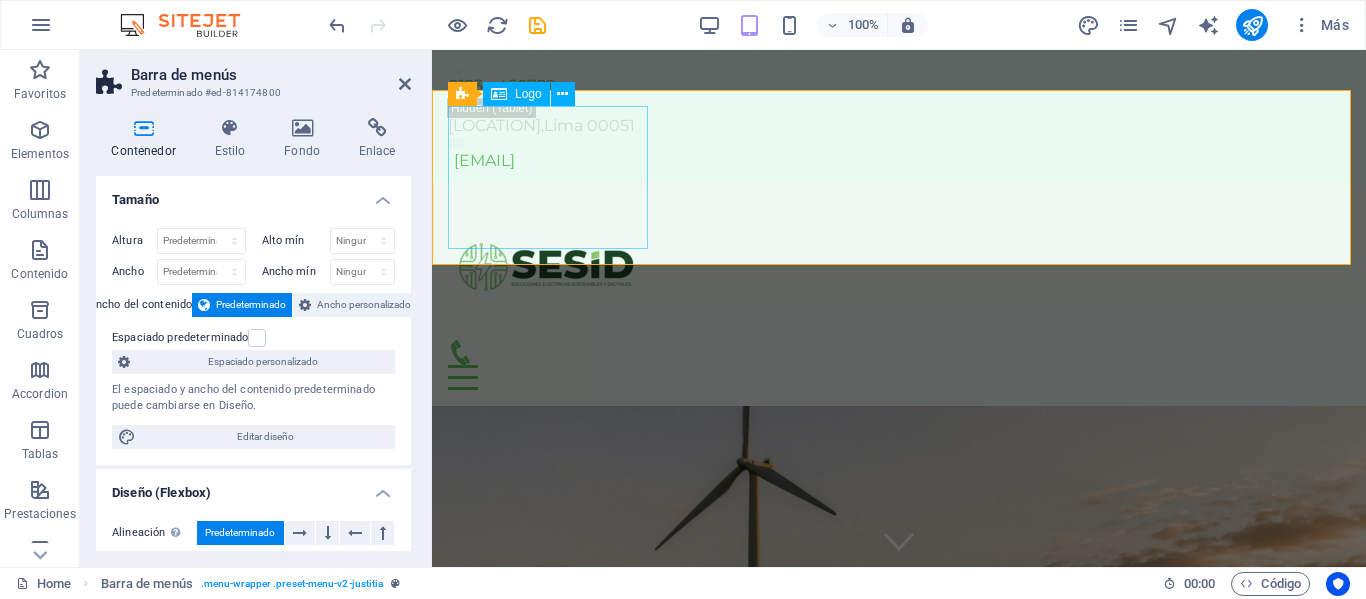 click at bounding box center [899, 268] 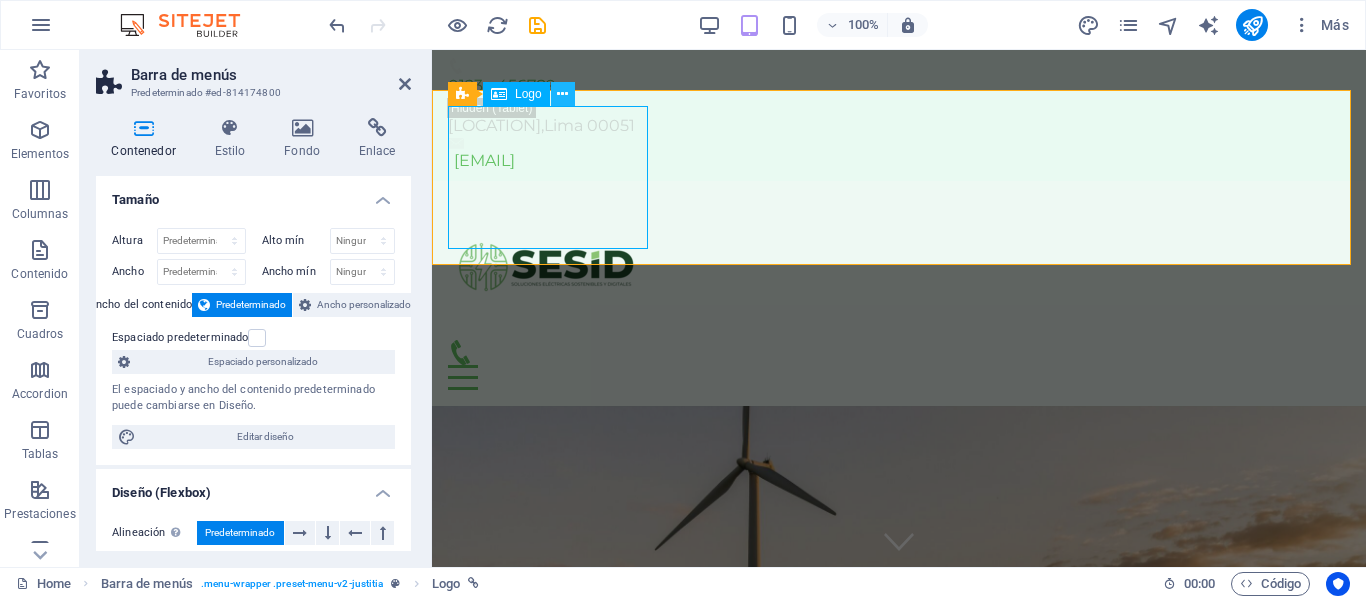 click at bounding box center (562, 94) 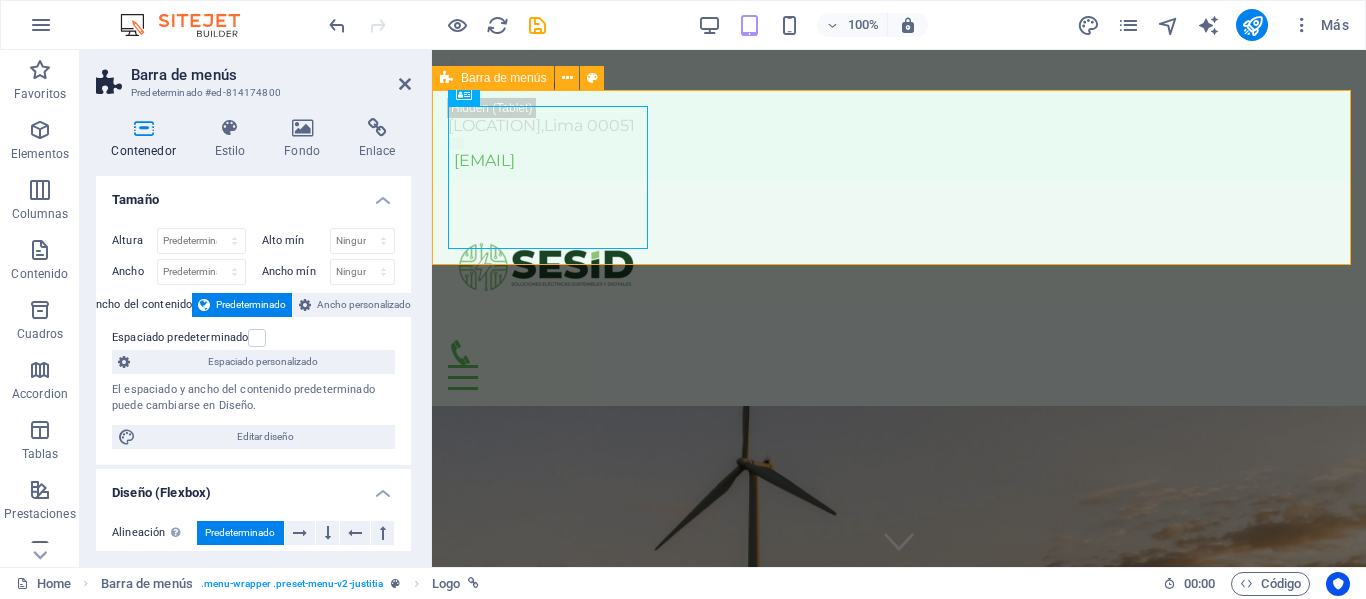 click on "Inicio Servicios Nosotros Contacto" at bounding box center (899, 293) 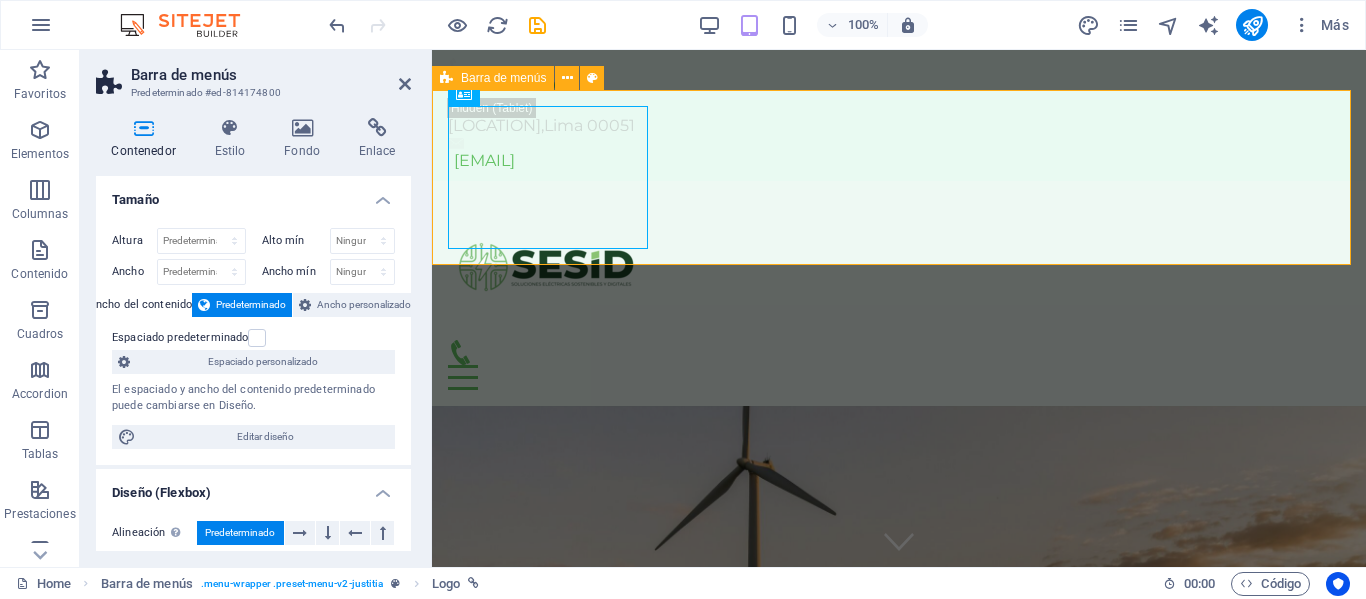 click on "Inicio Servicios Nosotros Contacto" at bounding box center [899, 293] 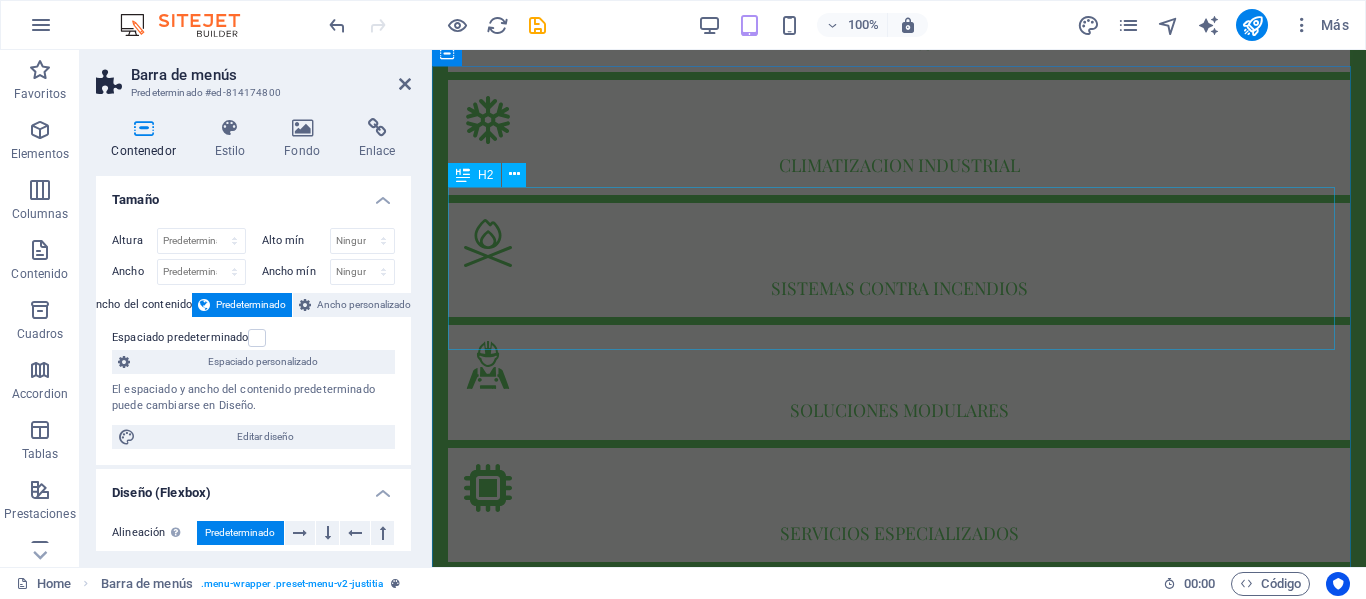 scroll, scrollTop: 1400, scrollLeft: 0, axis: vertical 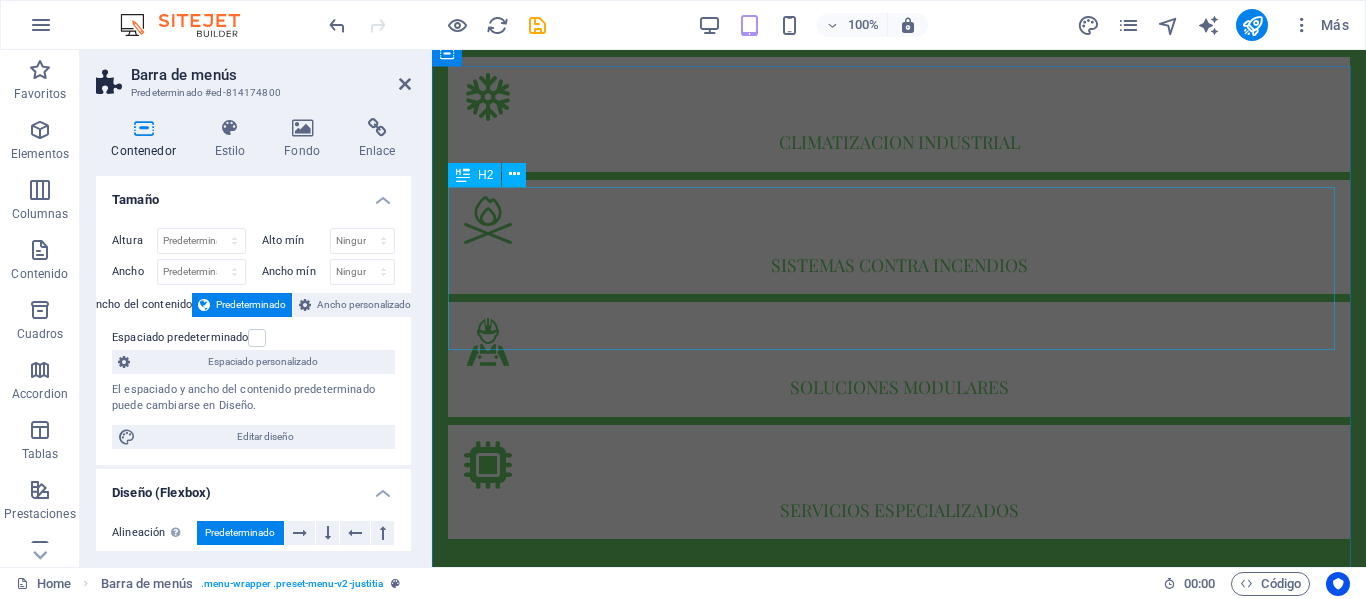 click on "SESID ofrece soluciones confiables de respaldo energetico para entornos exigentes. nuestra tecnologia permite disponibildad continua y monitoreo en tiempo real de activos criticos" at bounding box center [899, 1697] 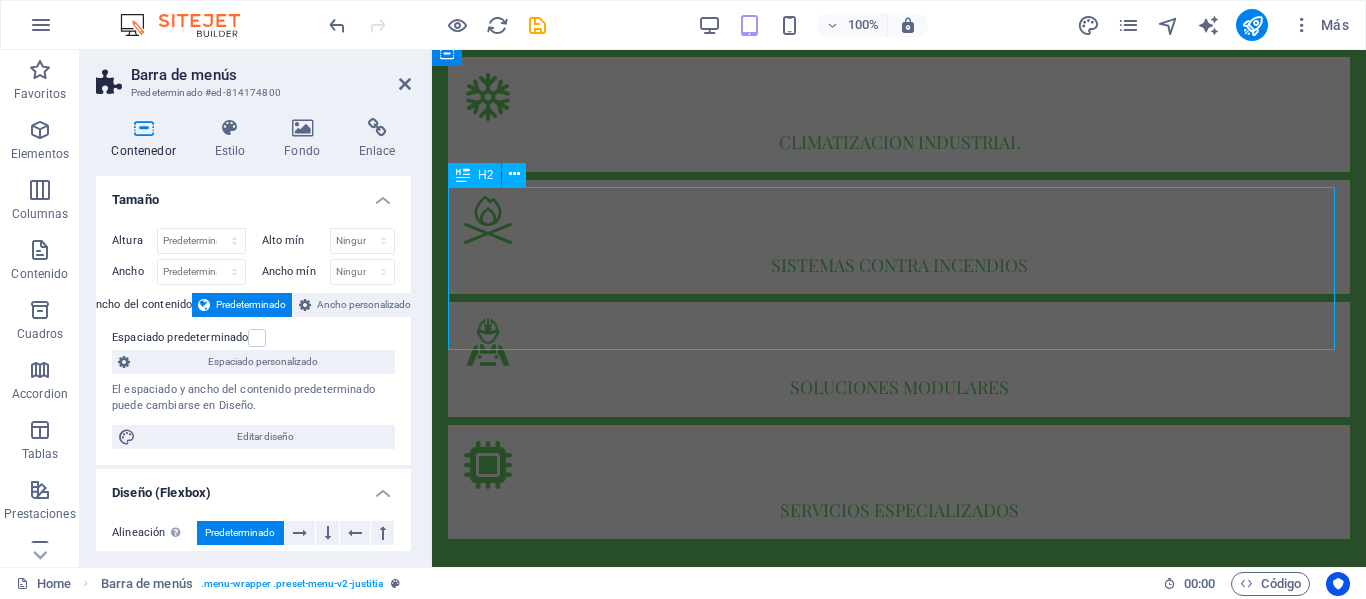 click on "SESID ofrece soluciones confiables de respaldo energetico para entornos exigentes. nuestra tecnologia permite disponibildad continua y monitoreo en tiempo real de activos criticos" at bounding box center (899, 1697) 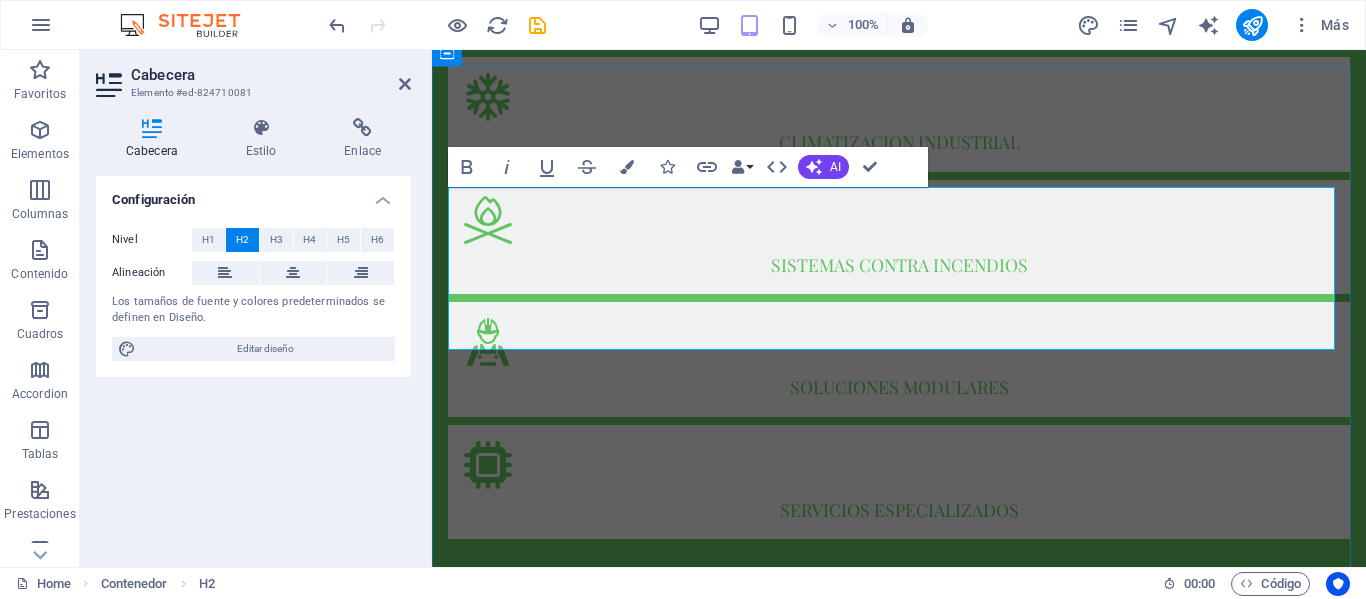 click on "SESID ofrece soluciones confiables de respaldo energetico para entornos exigentes. nuestra tecnologia permite disponibildad continua y monitoreo en tiempo real de activos criticos" at bounding box center (899, 1697) 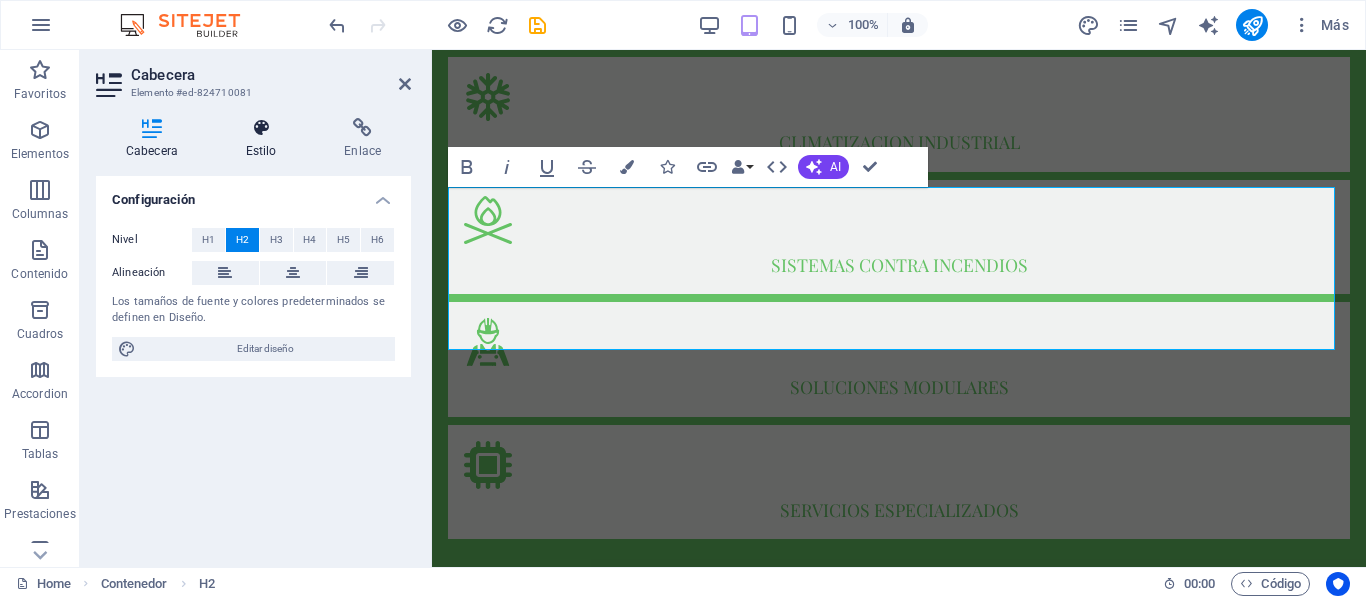click at bounding box center [261, 128] 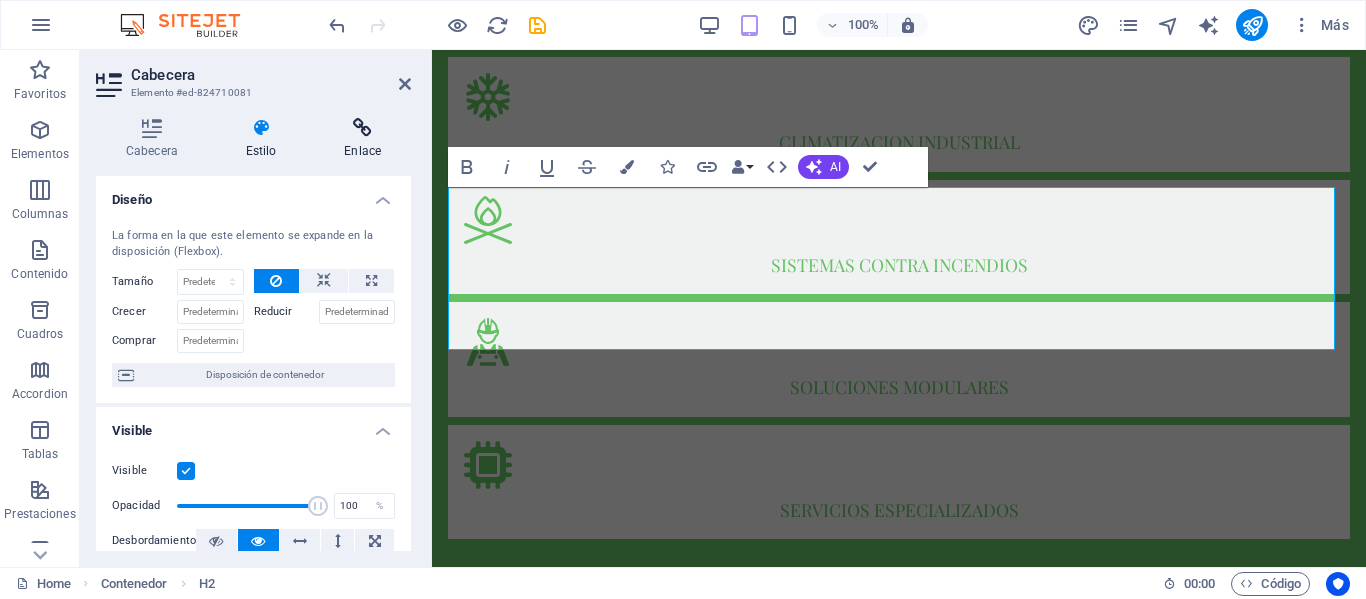 click at bounding box center (362, 128) 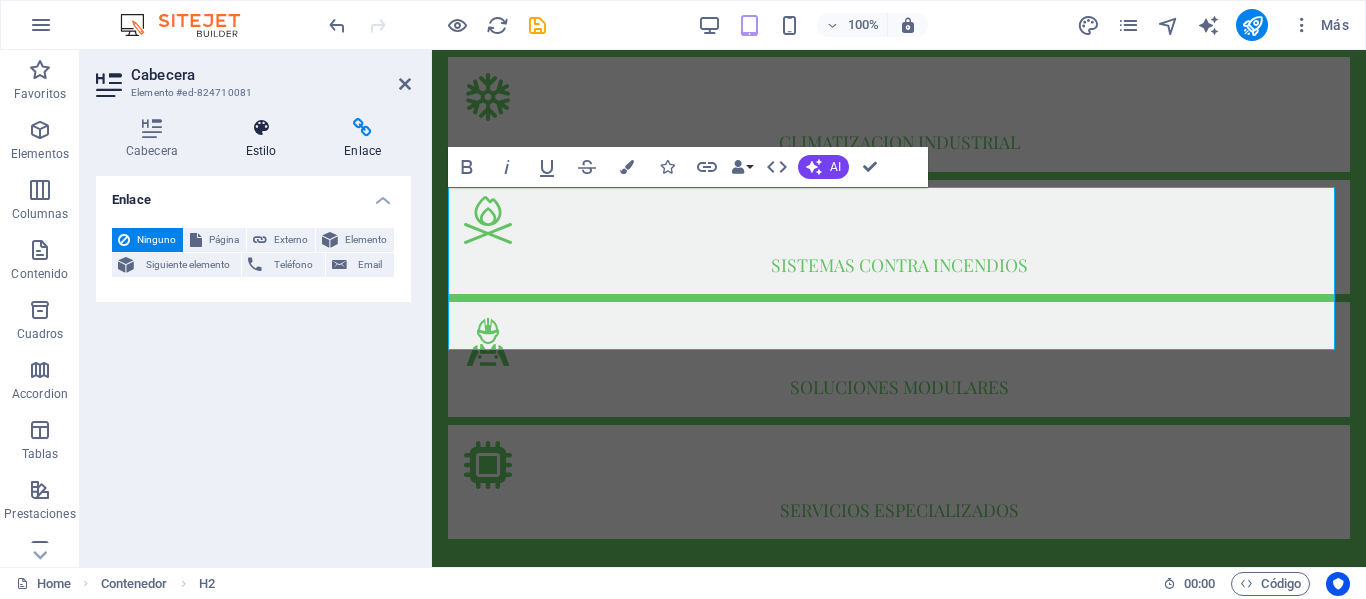 click at bounding box center [261, 128] 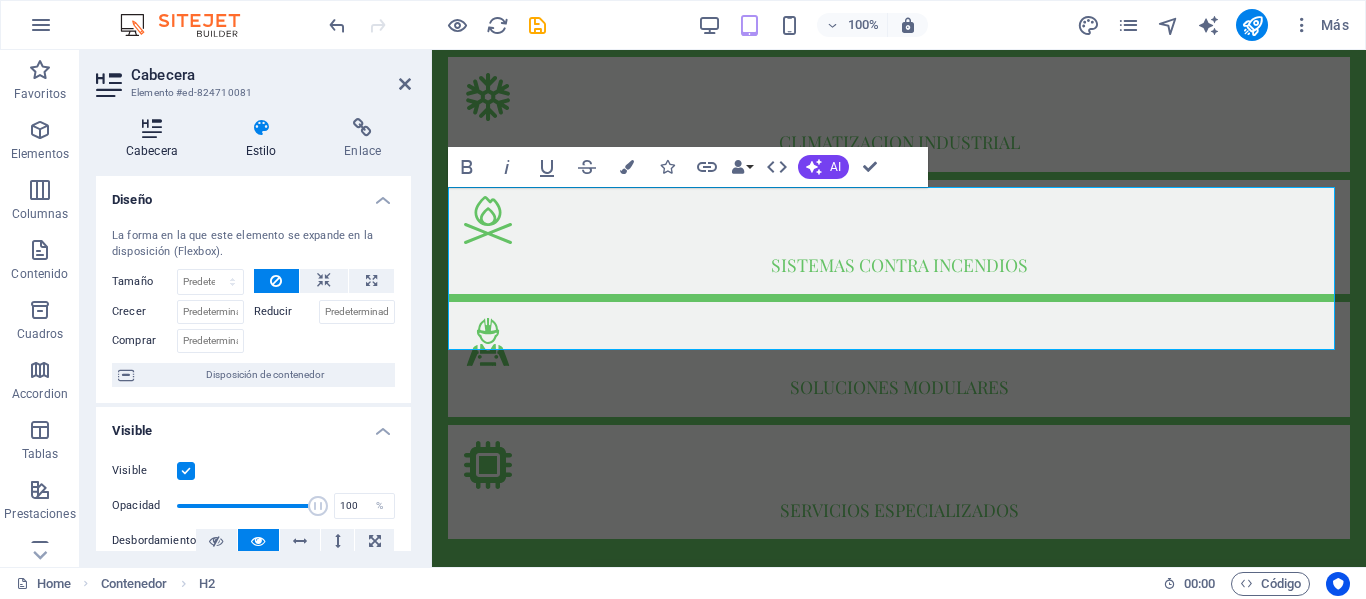 click at bounding box center (152, 128) 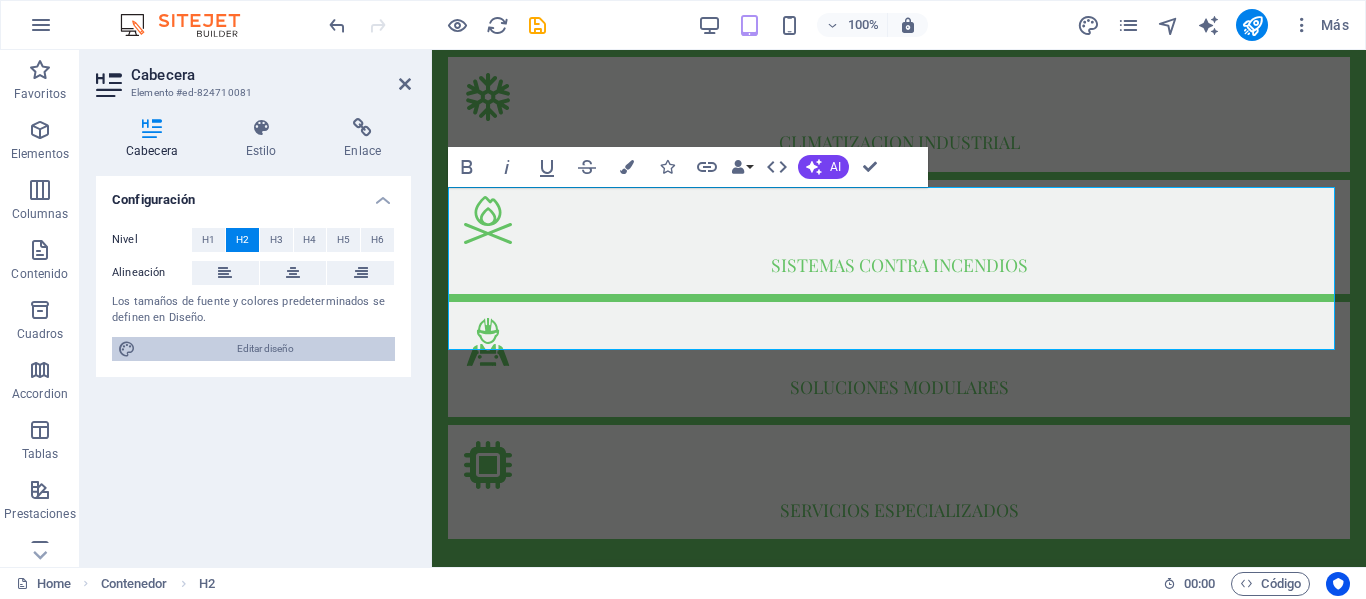 click on "Editar diseño" at bounding box center [265, 349] 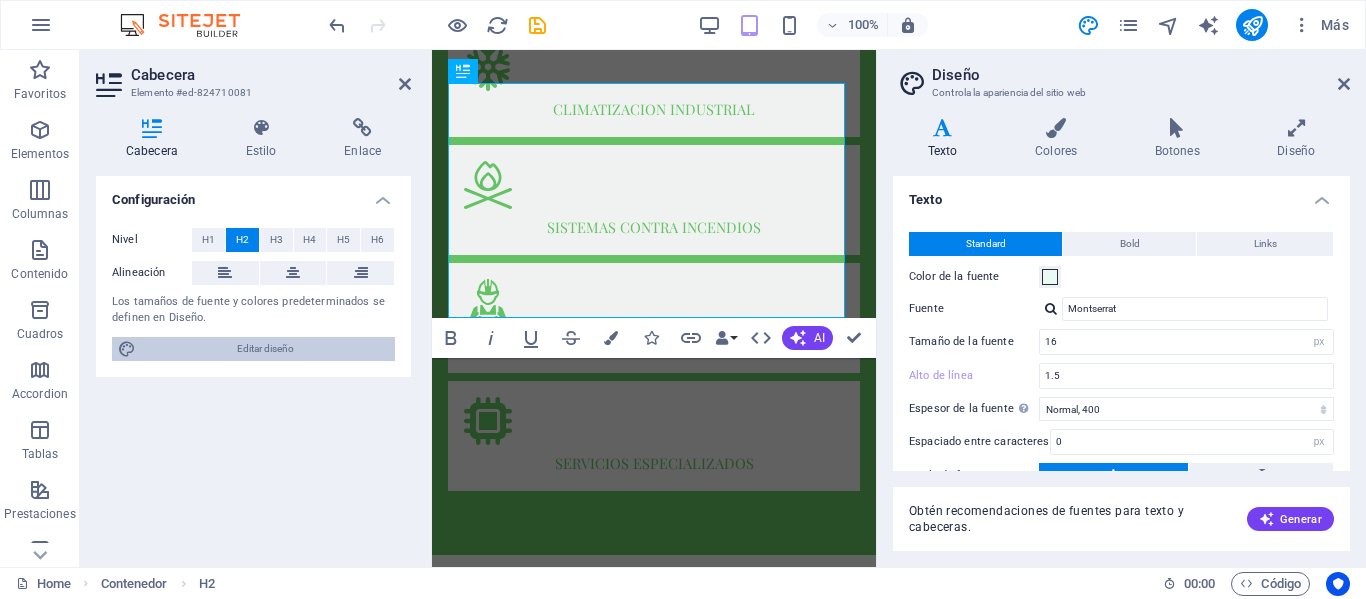 scroll, scrollTop: 2126, scrollLeft: 0, axis: vertical 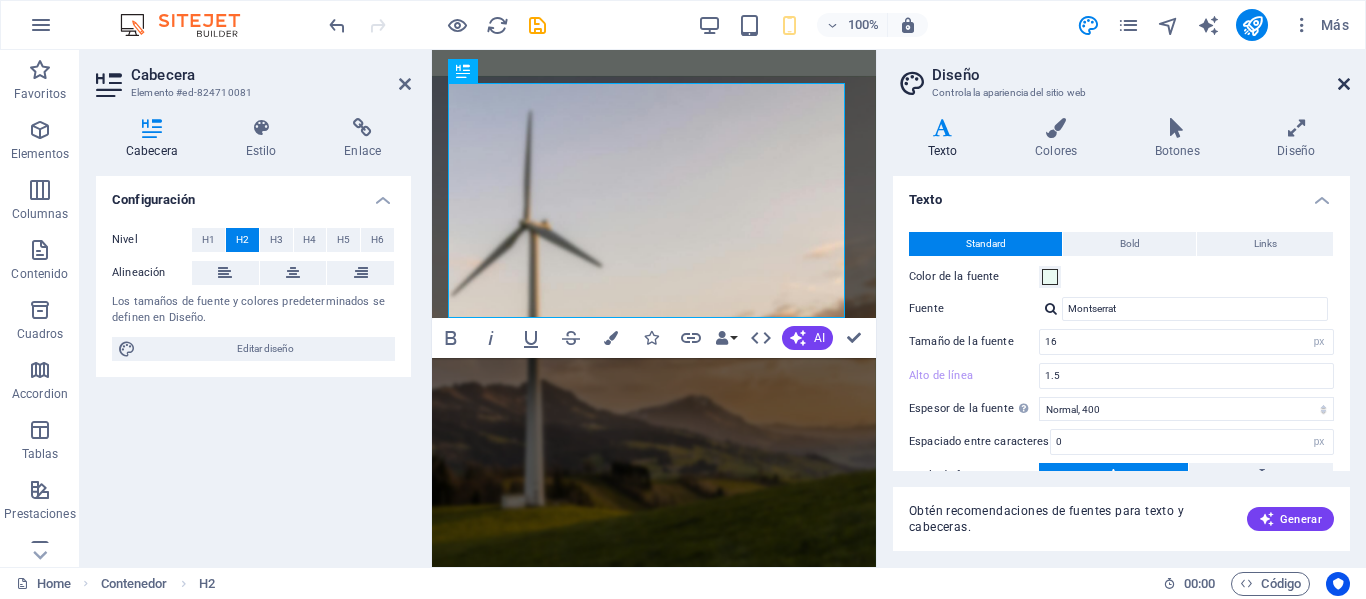 click at bounding box center (1344, 84) 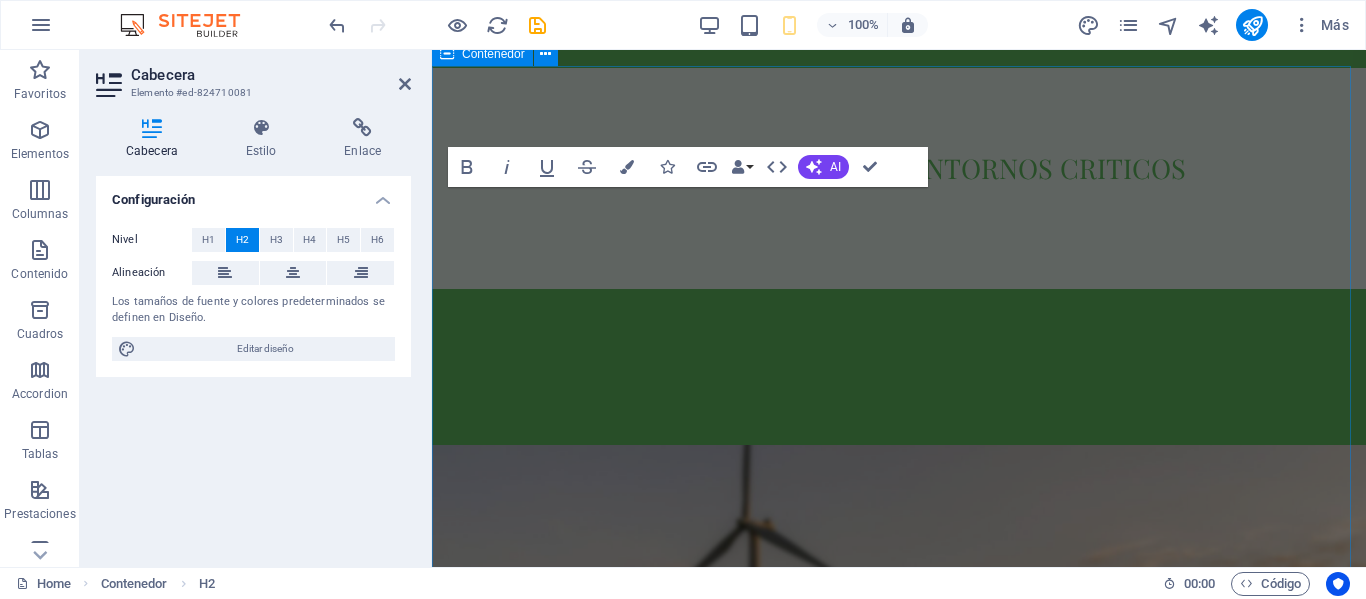 scroll, scrollTop: 1400, scrollLeft: 0, axis: vertical 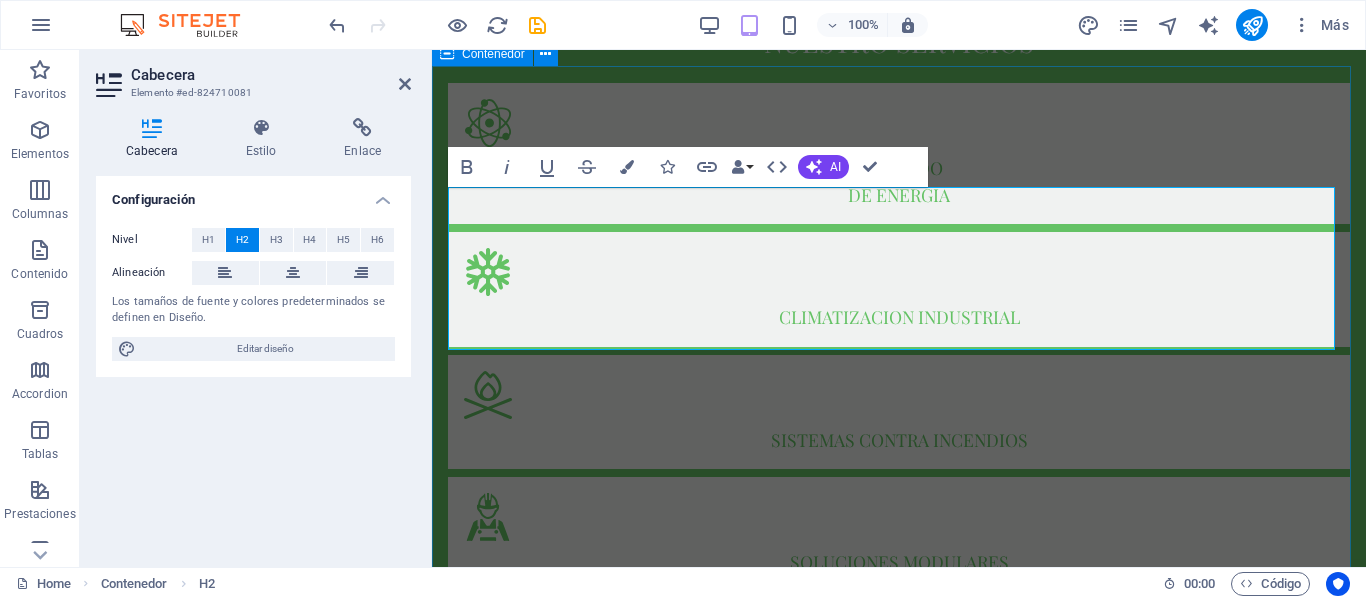 click on "NOSOTROS SESID ofrece soluciones confiables de respaldo energetico para entornos exigentes. nuestra tecnologia permite disponibildad continua y monitoreo en tiempo real de activos criticos  Mision diseñar, implementar y mantener soluciones de infraestructura critica que garanticen la continuidad, seguridad y eficiencia de las operaciones de nuestros clientes, brindandoles tranquilidad a travez de tecnologias confiables, soporte especializado y un compromiso constante con la excelencia operativa.  Read ore vision ser la empresa referente en infraestructura critica a nivel nacional e internacional, reconocida por nuestra capacidad de proteger y respaldar entornos operativos complejos, aportando innovacion, confianza y valor sostenible a nuestros socios estrategicos  valores inclusion  propostio  trabajo en equipo maestria servicio  calidad  innovacion  especializacion    Mas Info" at bounding box center [899, 3083] 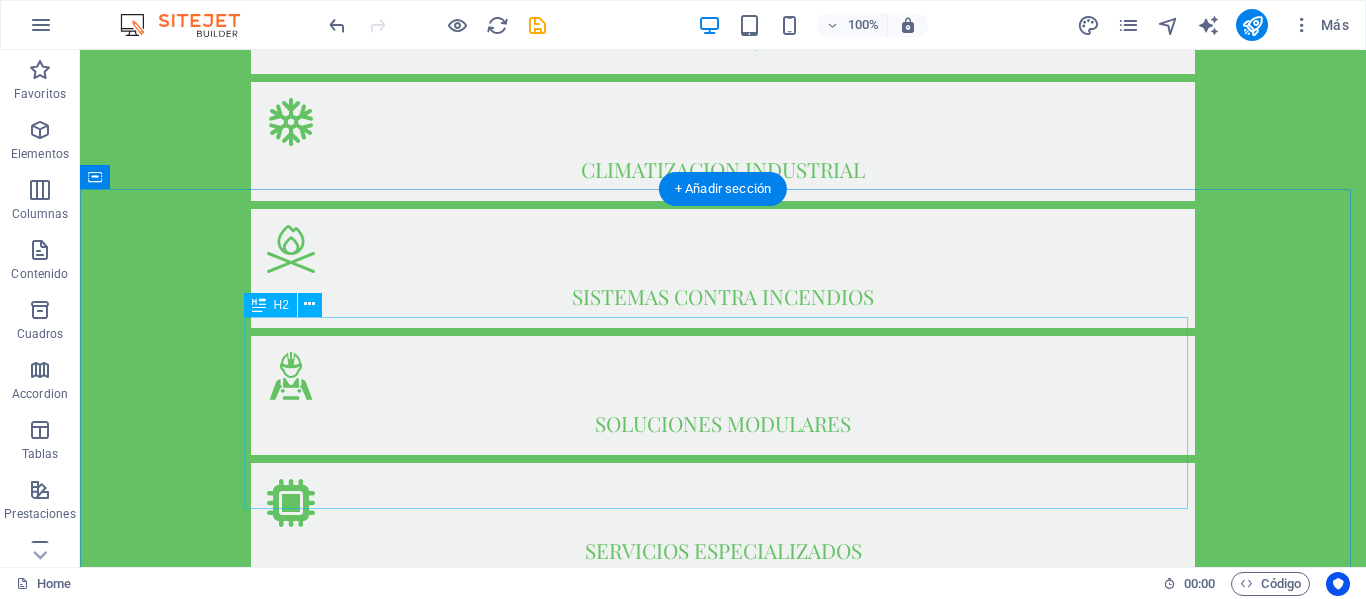 scroll, scrollTop: 1400, scrollLeft: 0, axis: vertical 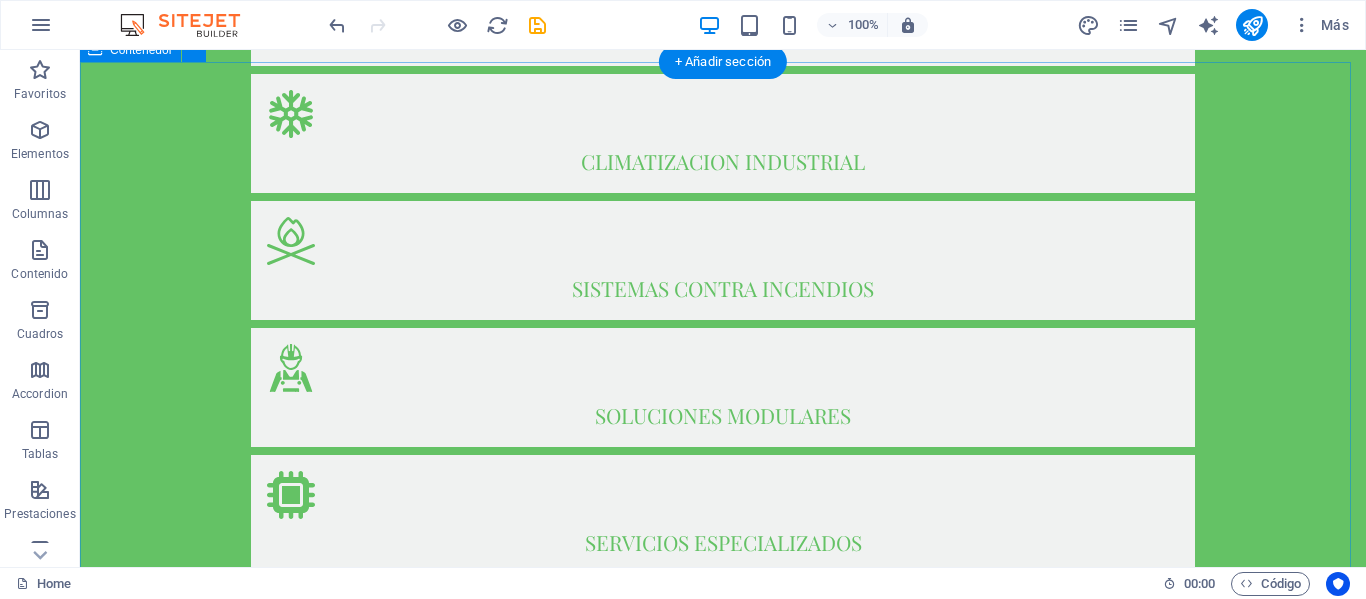 click on "NOSOTROS SESID ofrece soluciones confiables de respaldo energetico para entornos exigentes. nuestra tecnologia permite disponibildad continua y monitoreo en tiempo real de activos criticos  Mision diseñar, implementar y mantener soluciones de infraestructura critica que garanticen la continuidad, seguridad y eficiencia de las operaciones de nuestros clientes, brindandoles tranquilidad a travez de tecnologias confiables, soporte especializado y un compromiso constante con la excelencia operativa.  Read ore vision ser la empresa referente en infraestructura critica a nivel nacional e internacional, reconocida por nuestra capacidad de proteger y respaldar entornos operativos complejos, aportando innovacion, confianza y valor sostenible a nuestros socios estrategicos  valores inclusion  propostio  trabajo en equipo maestria servicio  calidad  innovacion  especializacion    Mas Info" at bounding box center [723, 3017] 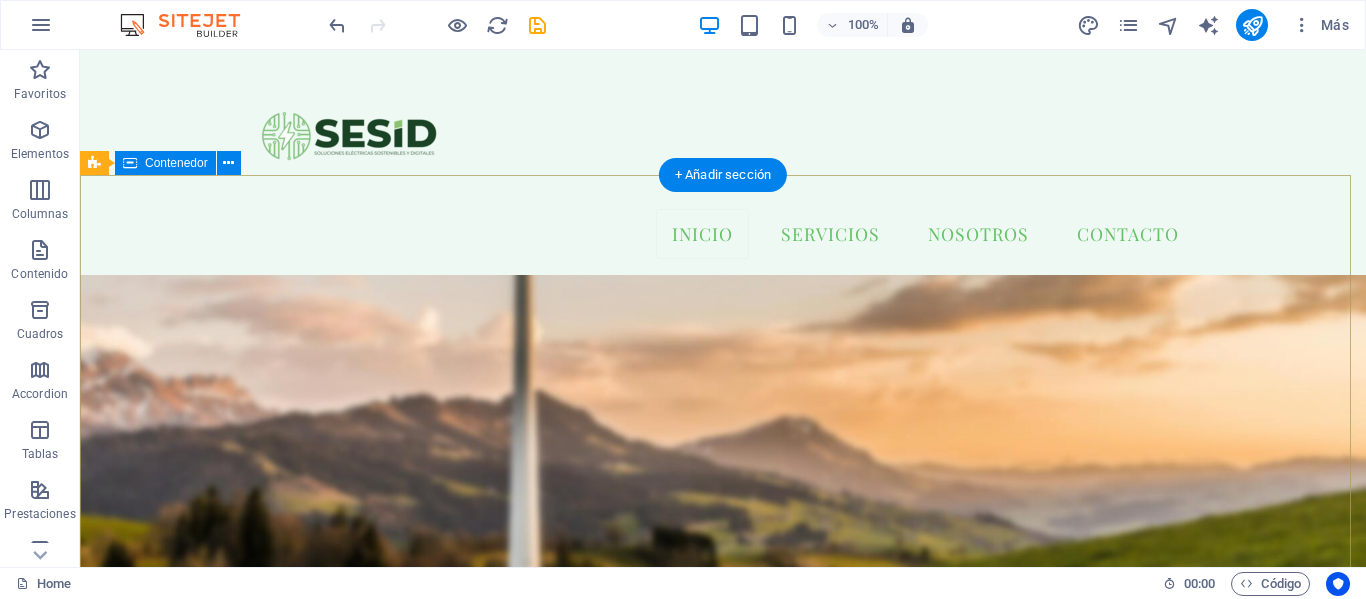 scroll, scrollTop: 2196, scrollLeft: 0, axis: vertical 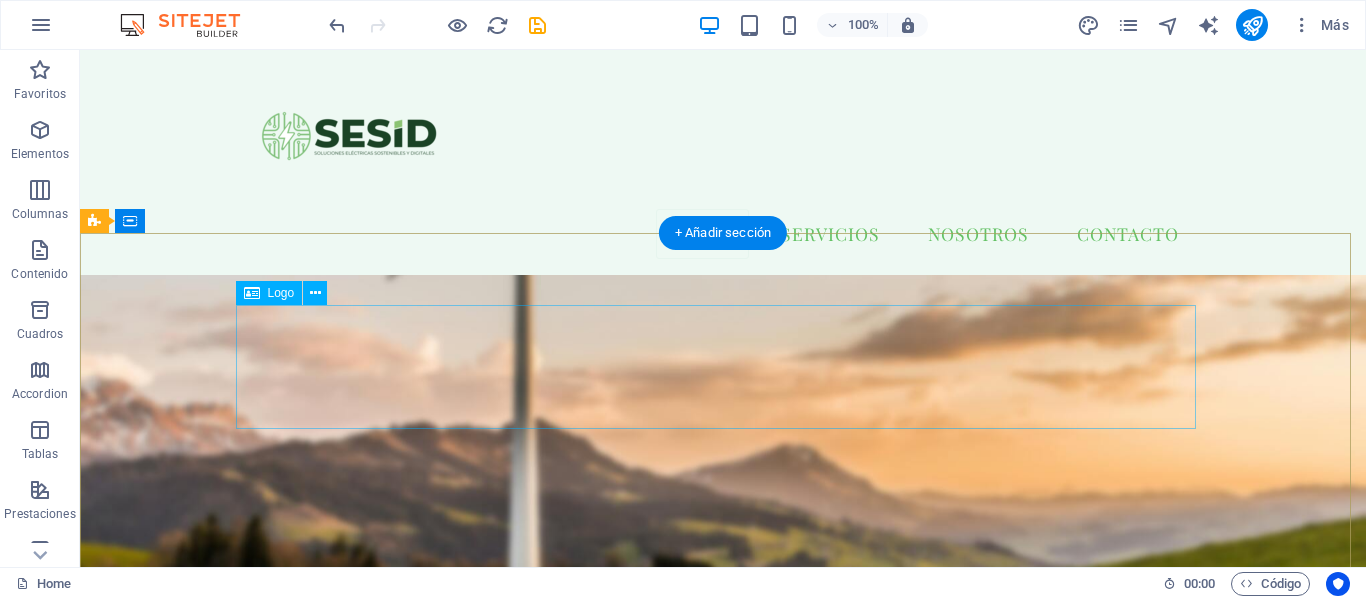 click at bounding box center (568, 3742) 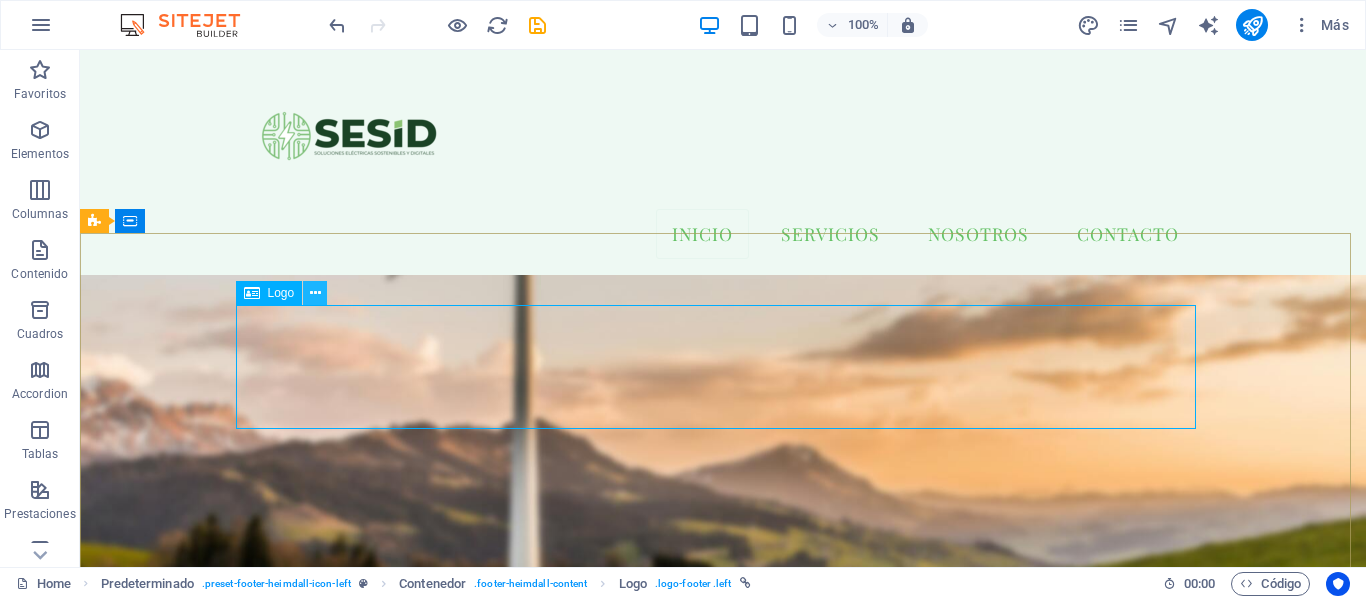 click at bounding box center [315, 293] 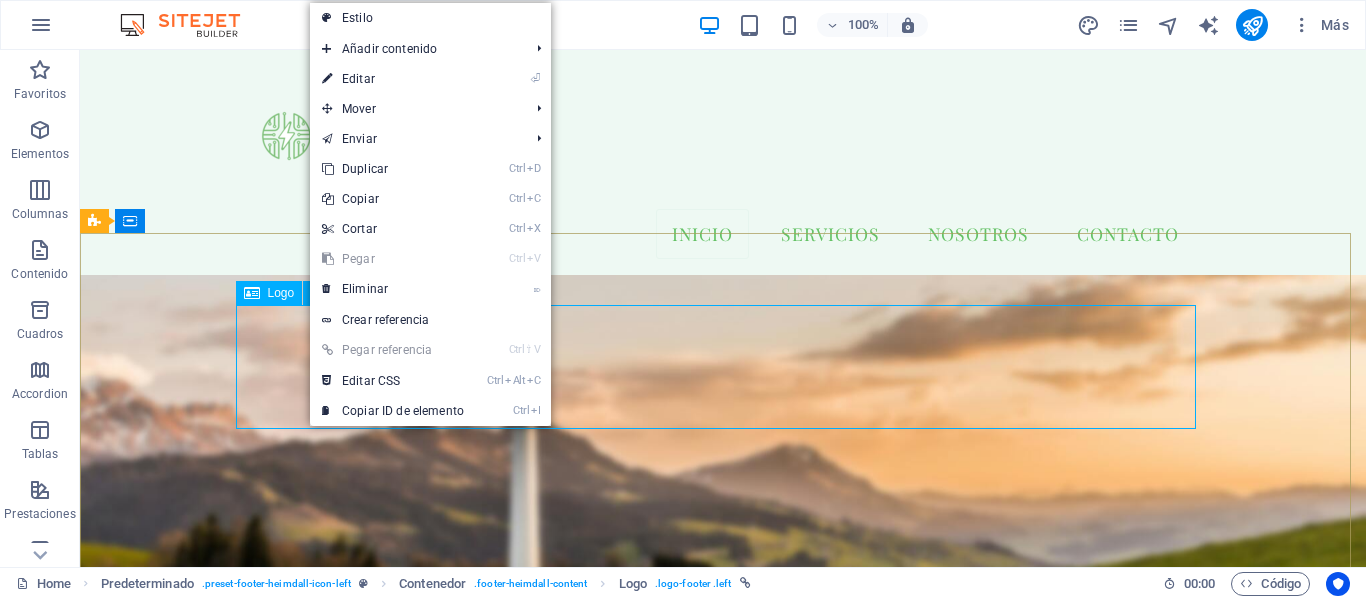 click on "Logo" at bounding box center [269, 293] 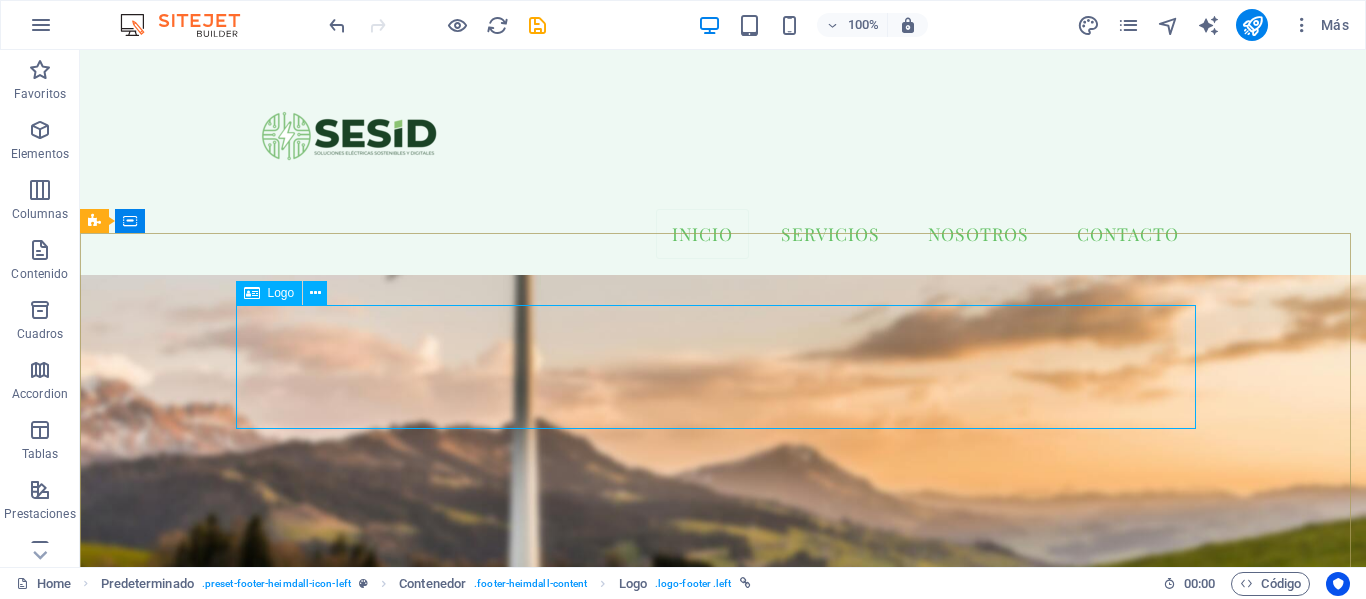 click on "Logo" at bounding box center (269, 293) 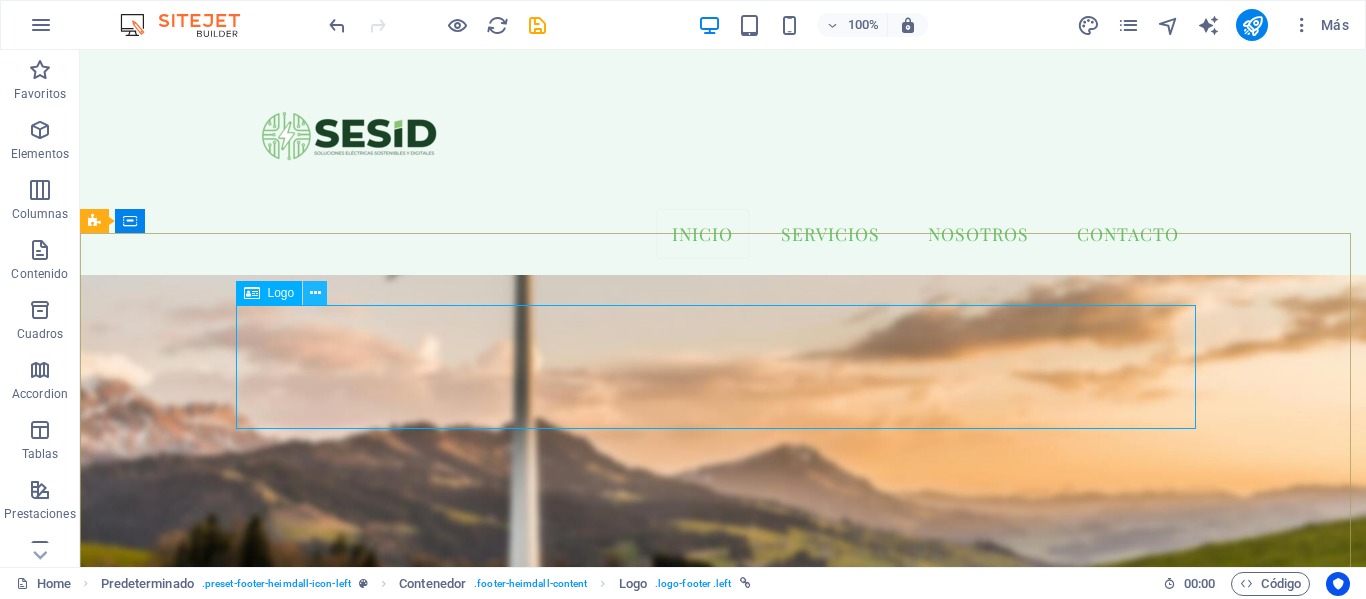 click at bounding box center [315, 293] 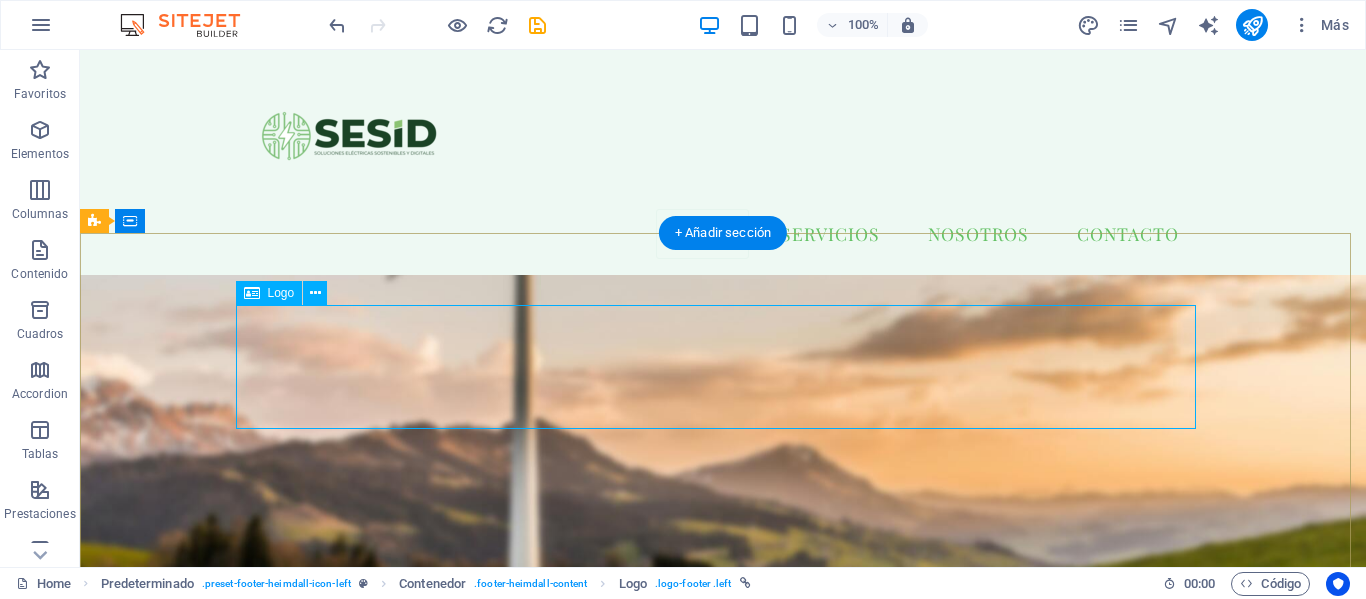 click at bounding box center (568, 3742) 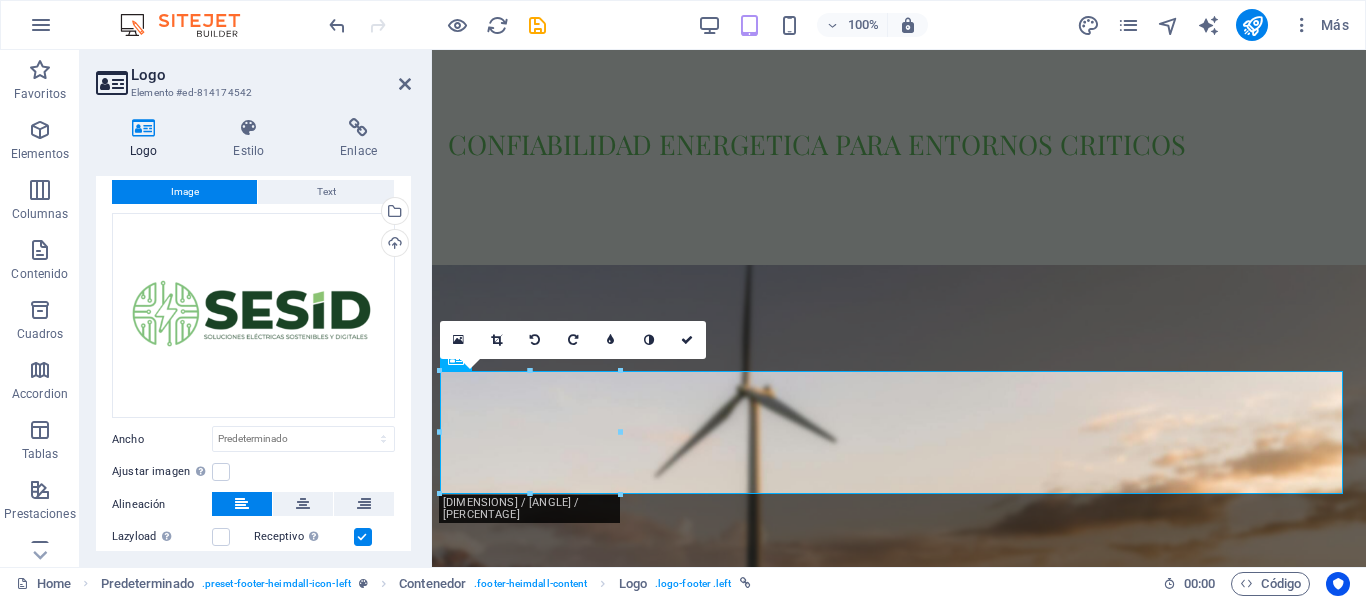 scroll, scrollTop: 0, scrollLeft: 0, axis: both 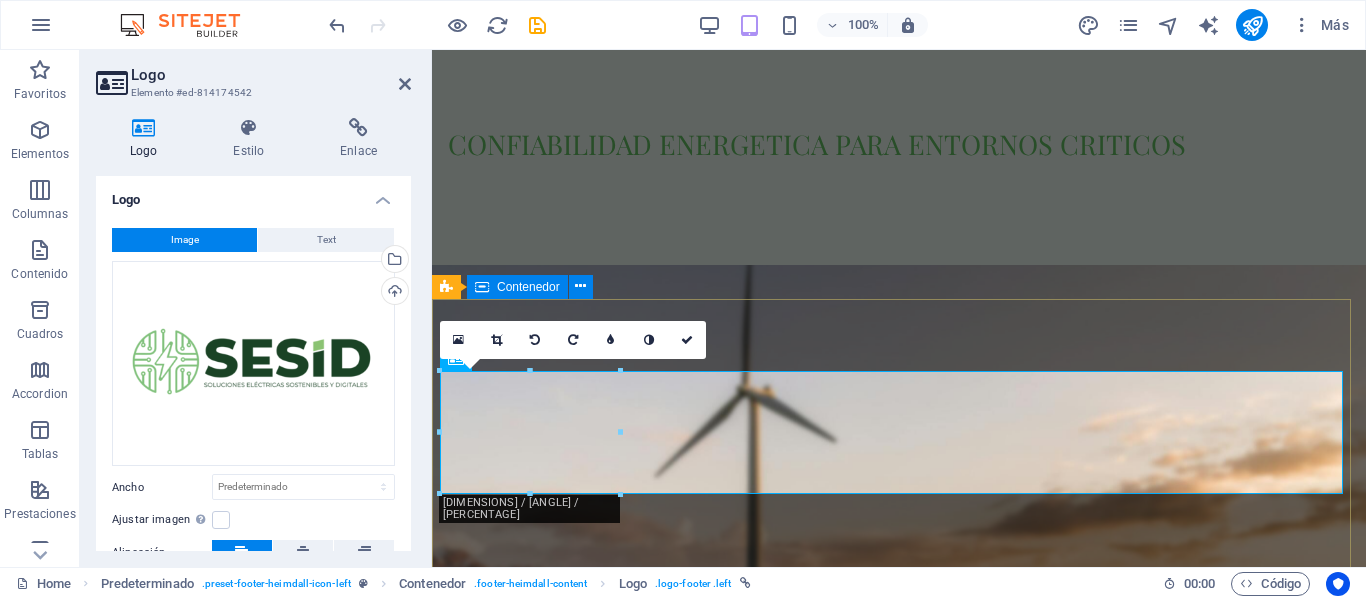 click on "Explore our site Home Practice Areas About us Contact Legal Notice Privacy Lorem ipsum dolor sit amet, consetetur sadipscing elitr, sed diam nonumy eirmod tempor invidunt ut labore et dolore magna aliquyam erat, sed diam voluptua. Service Offerings Personal Injury Industrial Injury Insurance Claims Automobile Accindents Criminal Defense Elder Law Keep in touch SAN MARTIN DE PORRES Lima   00051 0123 - 456789 ventas@sesid.pe Mon-Fri: 8am- 5pm" at bounding box center (899, 4188) 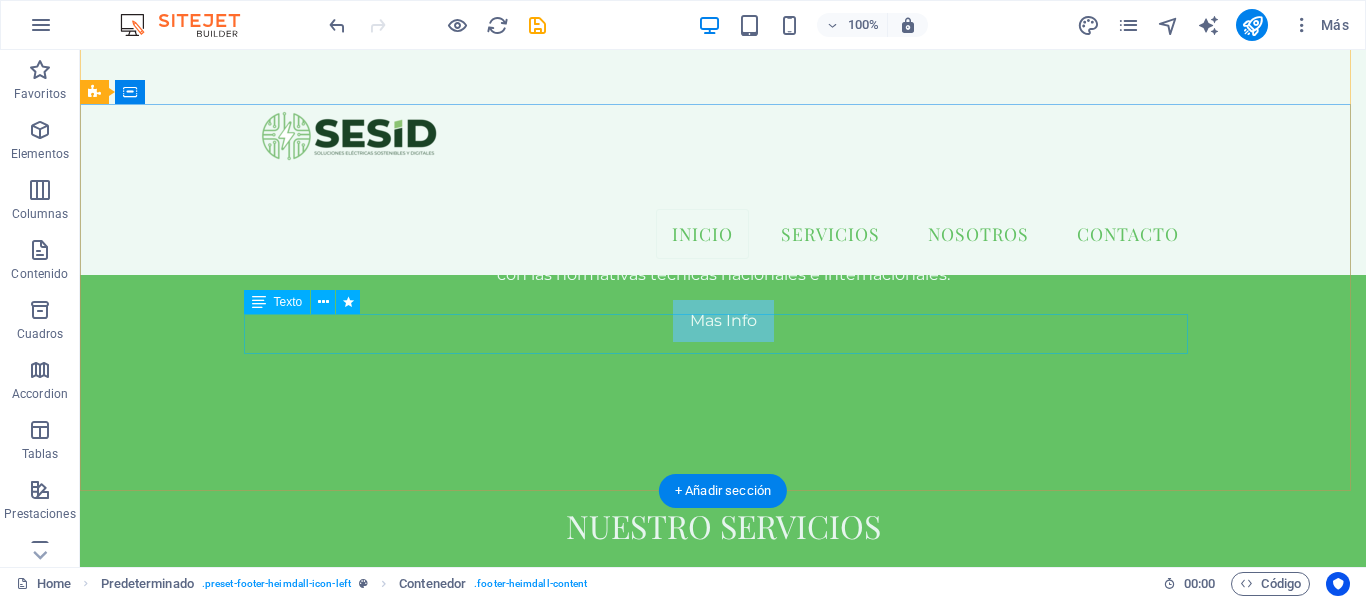 scroll, scrollTop: 0, scrollLeft: 0, axis: both 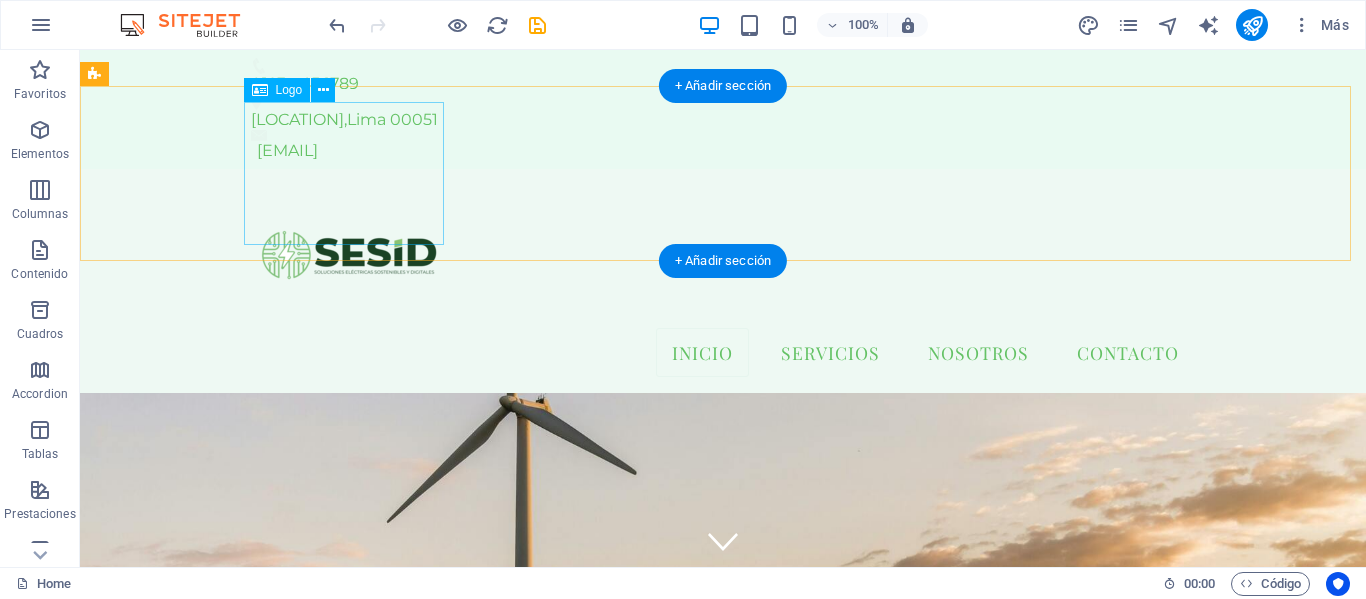 click at bounding box center [723, 256] 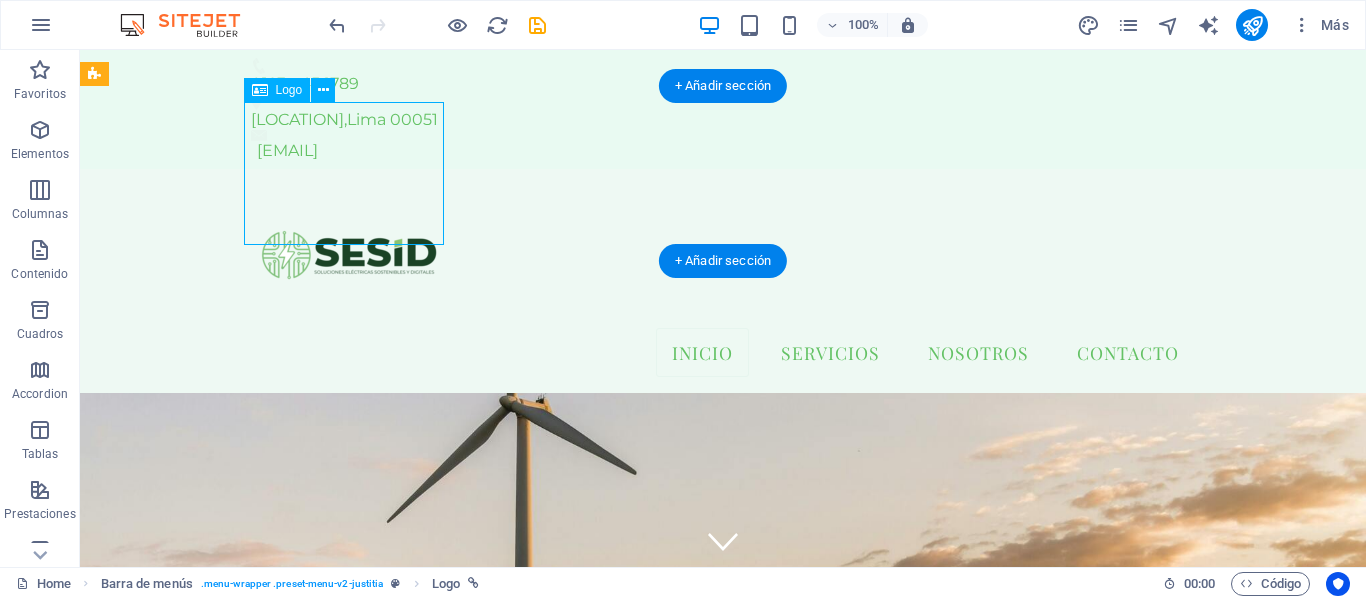 click at bounding box center [723, 256] 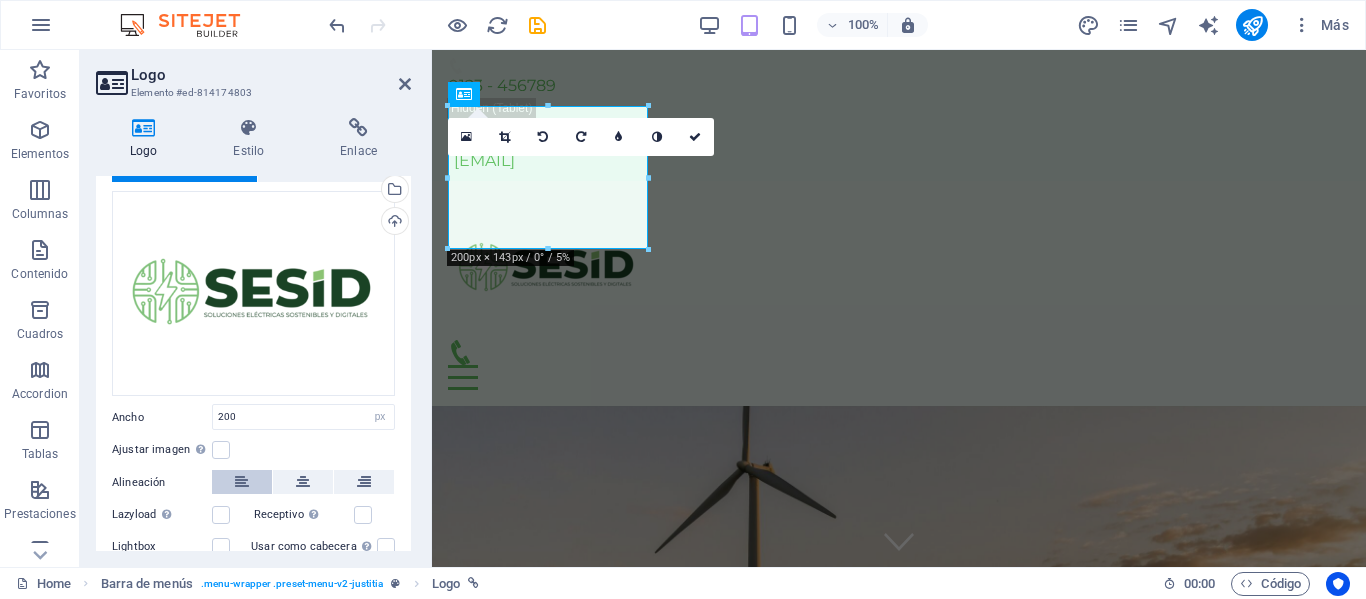 scroll, scrollTop: 172, scrollLeft: 0, axis: vertical 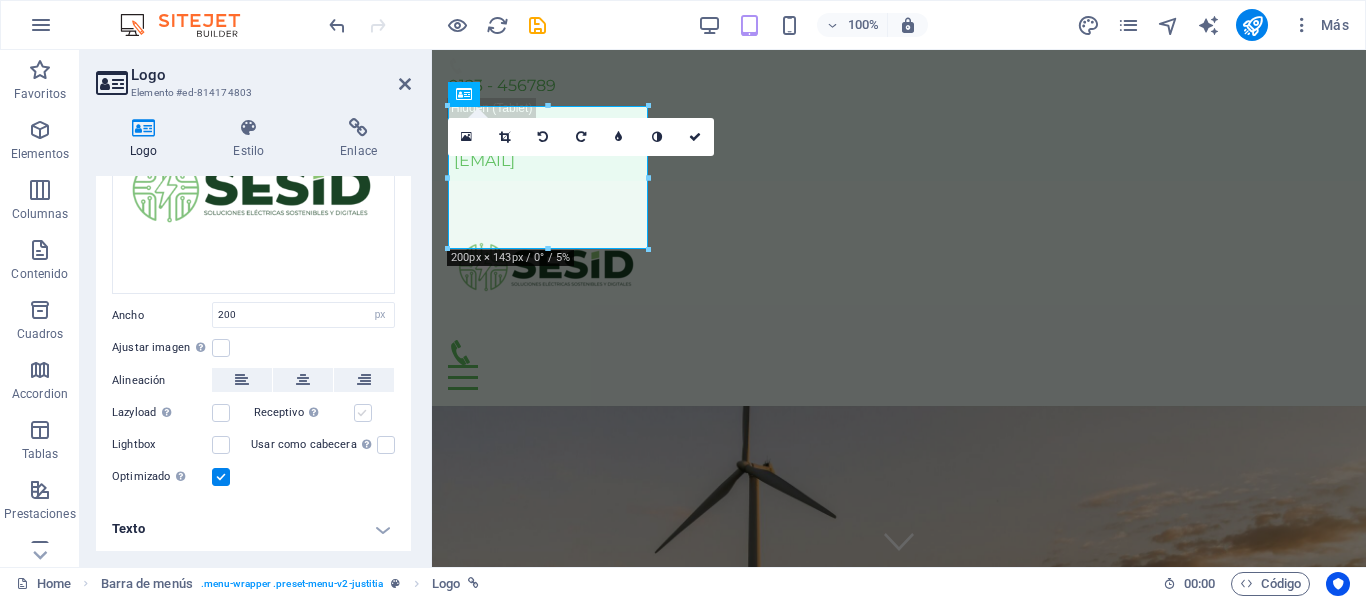 click at bounding box center (363, 413) 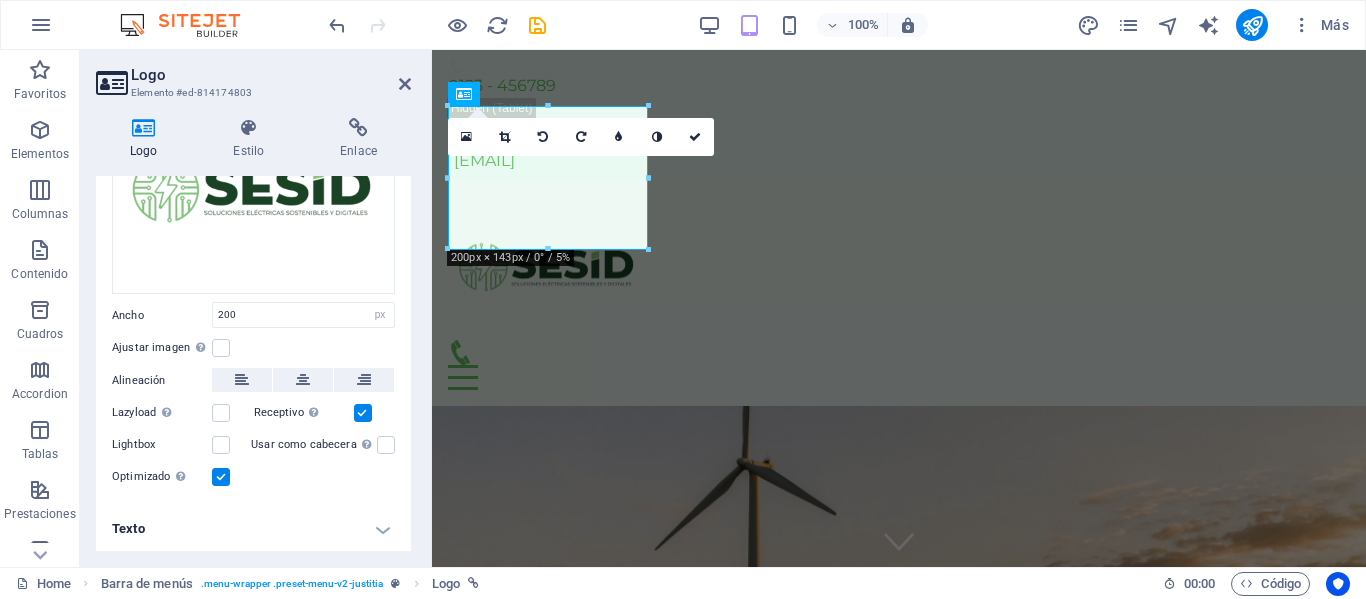 click on "Image Text Arrastra archivos aquí, haz clic para escoger archivos o  selecciona archivos de Archivos o de nuestra galería gratuita de fotos y vídeos Selecciona archivos del administrador de archivos, de la galería de fotos o carga archivo(s) Cargar Ancho 200 Predeterminado automático px rem % em vh vw Ajustar imagen Ajustar imagen automáticamente a un ancho y alto fijo Altura Predeterminado automático px Alineación Lazyload La carga de imágenes tras la carga de la página mejora la velocidad de la página. Receptivo Automáticamente cargar tamaños optimizados de smartphone e imagen retina. Lightbox Usar como cabecera La imagen se ajustará en una etiqueta de cabecera H1. Resulta útil para dar al texto alternativo el peso de una cabecera H1, por ejemplo, para el logo. En caso de duda, dejar deseleccionado. Optimizado Las imágenes se comprimen para así mejorar la velocidad de las páginas. Posición Dirección Personalizado X offset 50 px rem % vh vw Y offset 50 px rem % vh vw Editar diseño" at bounding box center (253, 273) 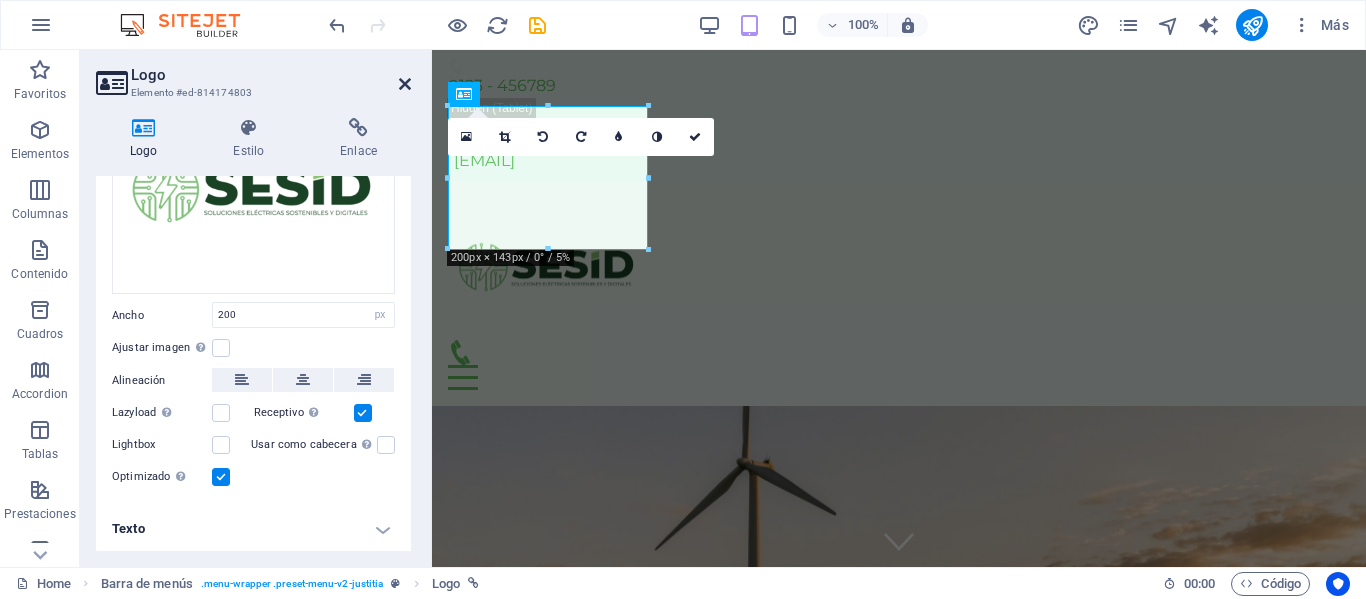 click at bounding box center (405, 84) 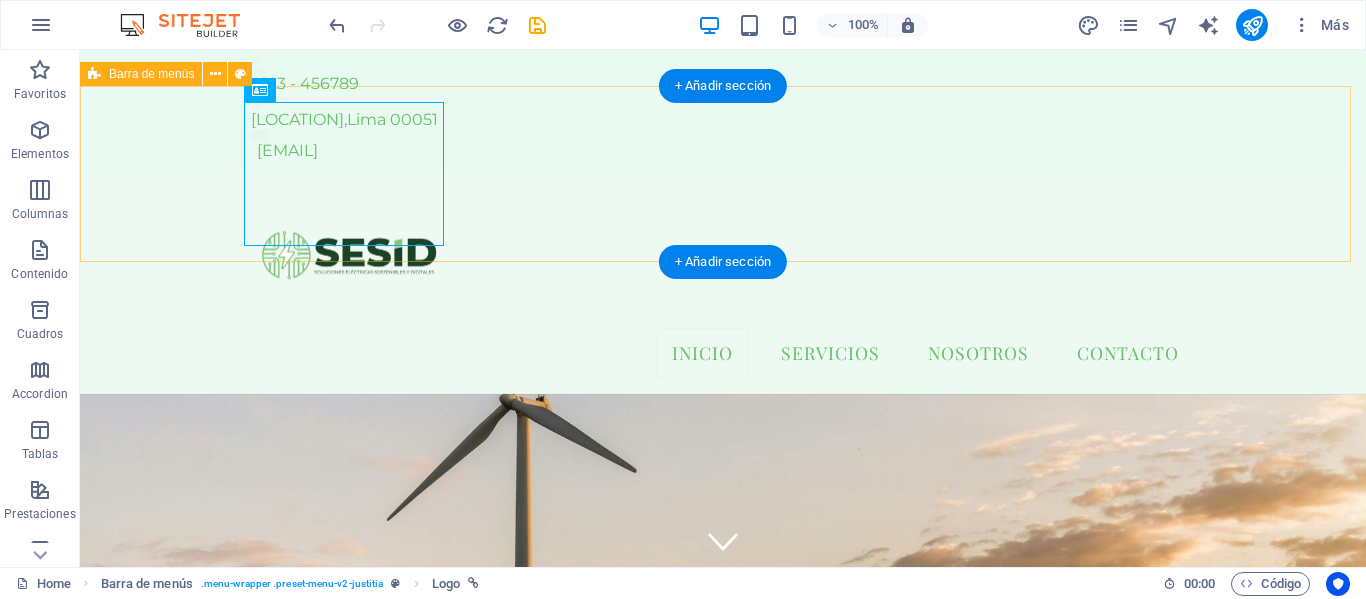 click on "Inicio Servicios Nosotros Contacto" at bounding box center [723, 281] 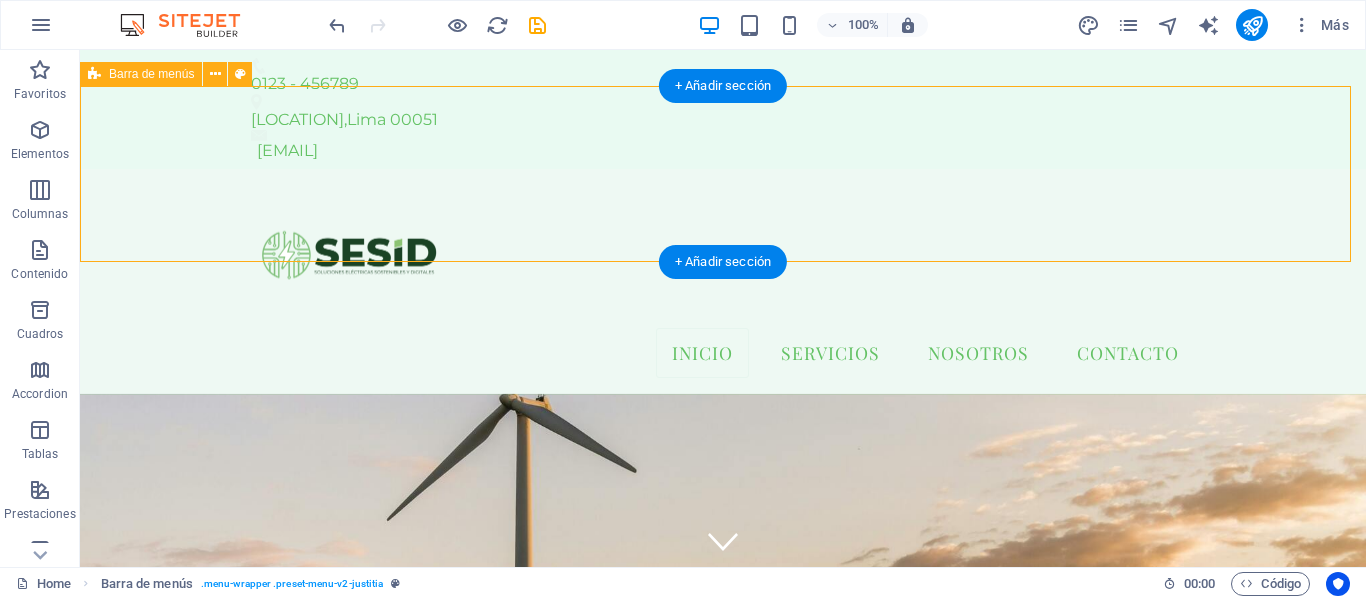click on "Inicio Servicios Nosotros Contacto" at bounding box center (723, 281) 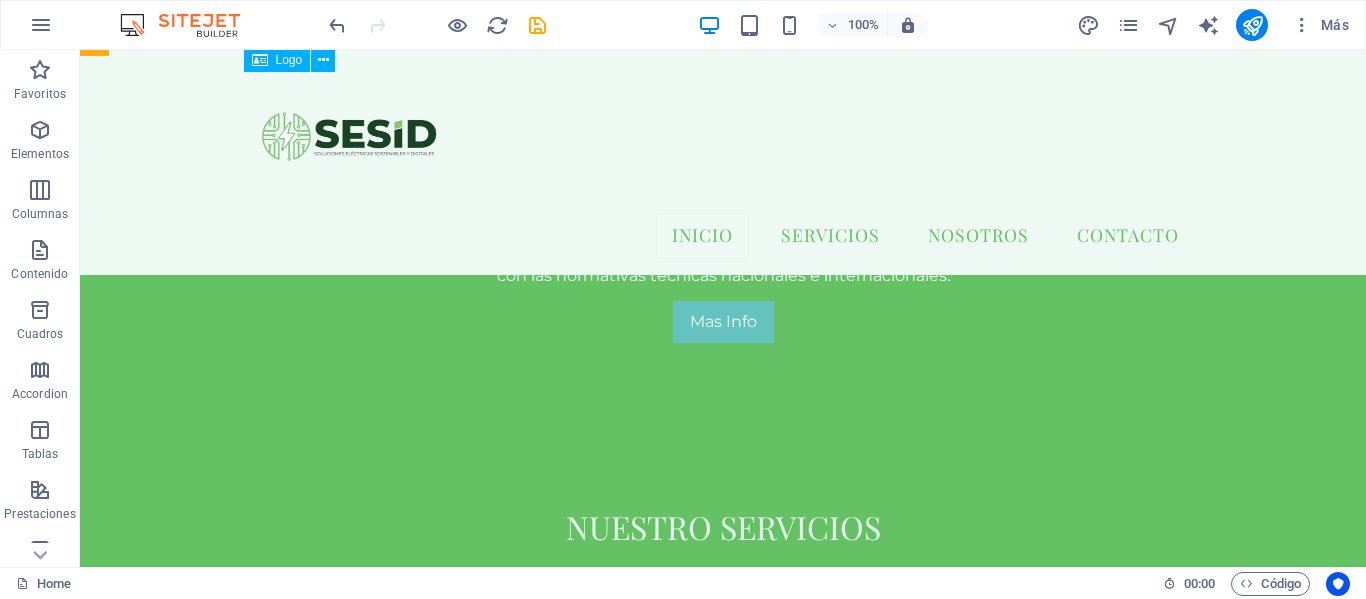 scroll, scrollTop: 0, scrollLeft: 0, axis: both 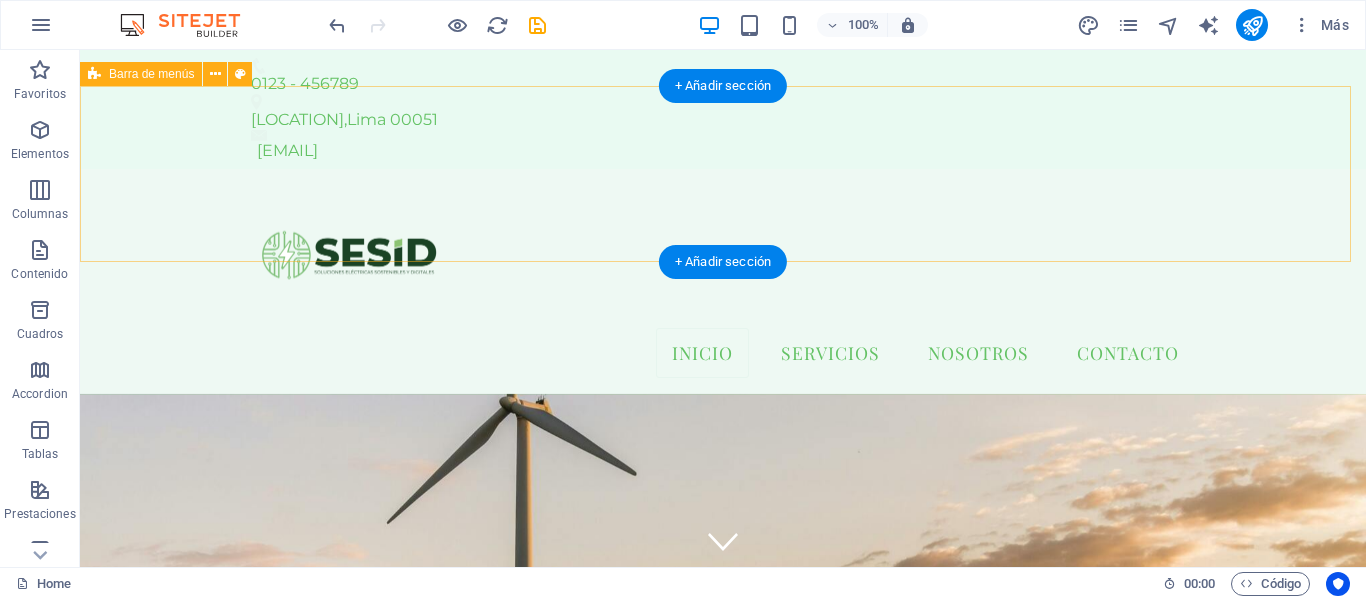 click on "Inicio Servicios Nosotros Contacto" at bounding box center (723, 281) 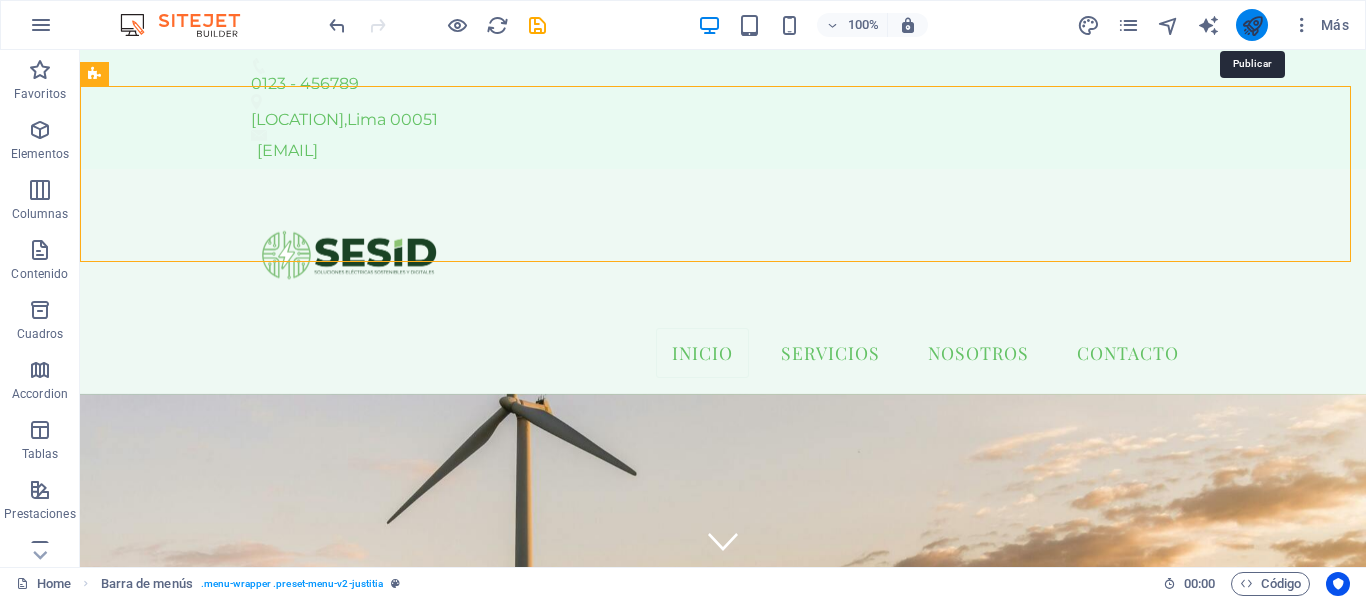 click at bounding box center [1252, 25] 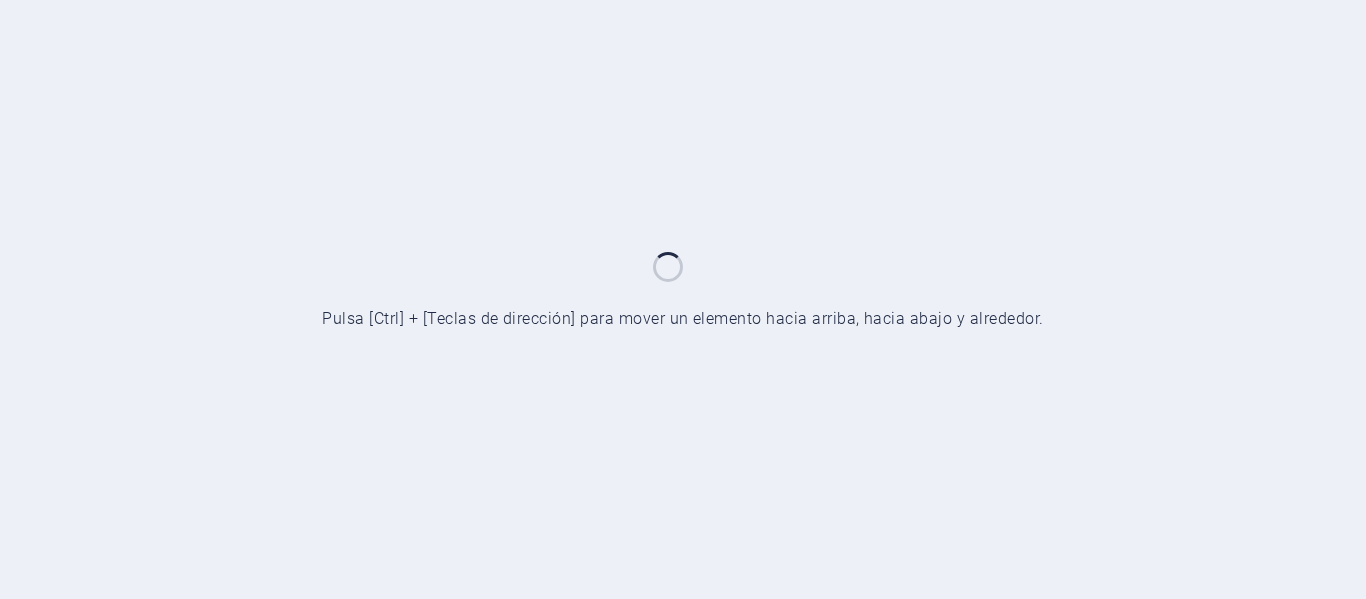 scroll, scrollTop: 0, scrollLeft: 0, axis: both 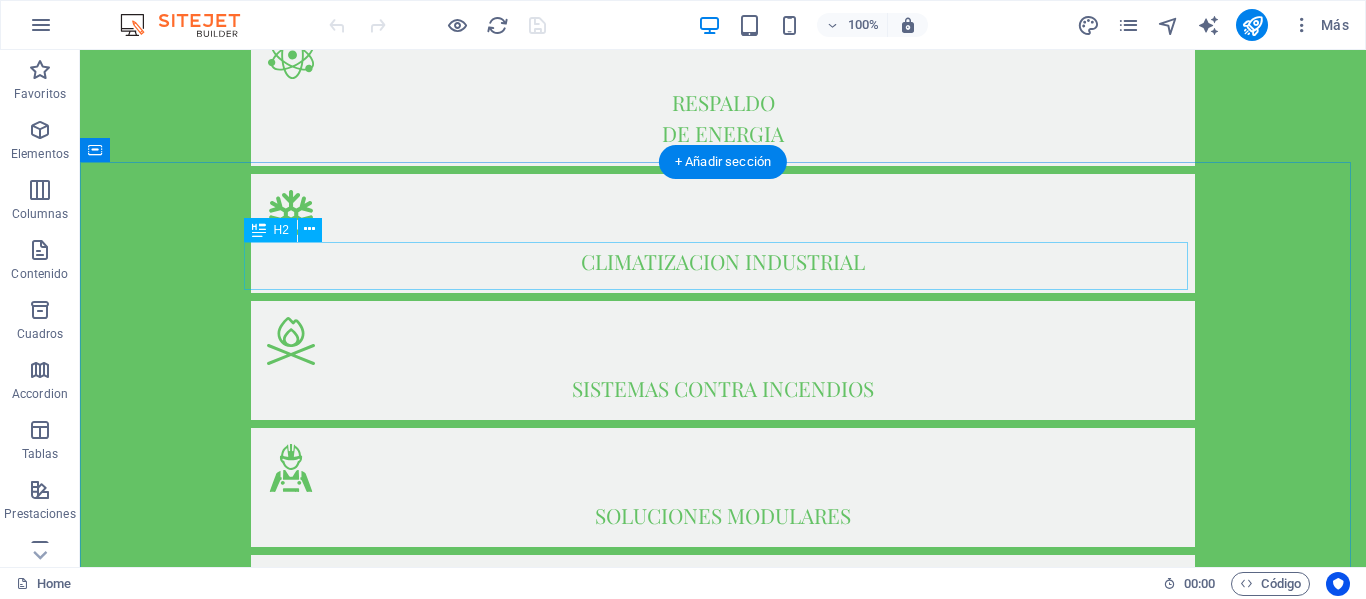 click on "NOSOTROS" at bounding box center (723, 1783) 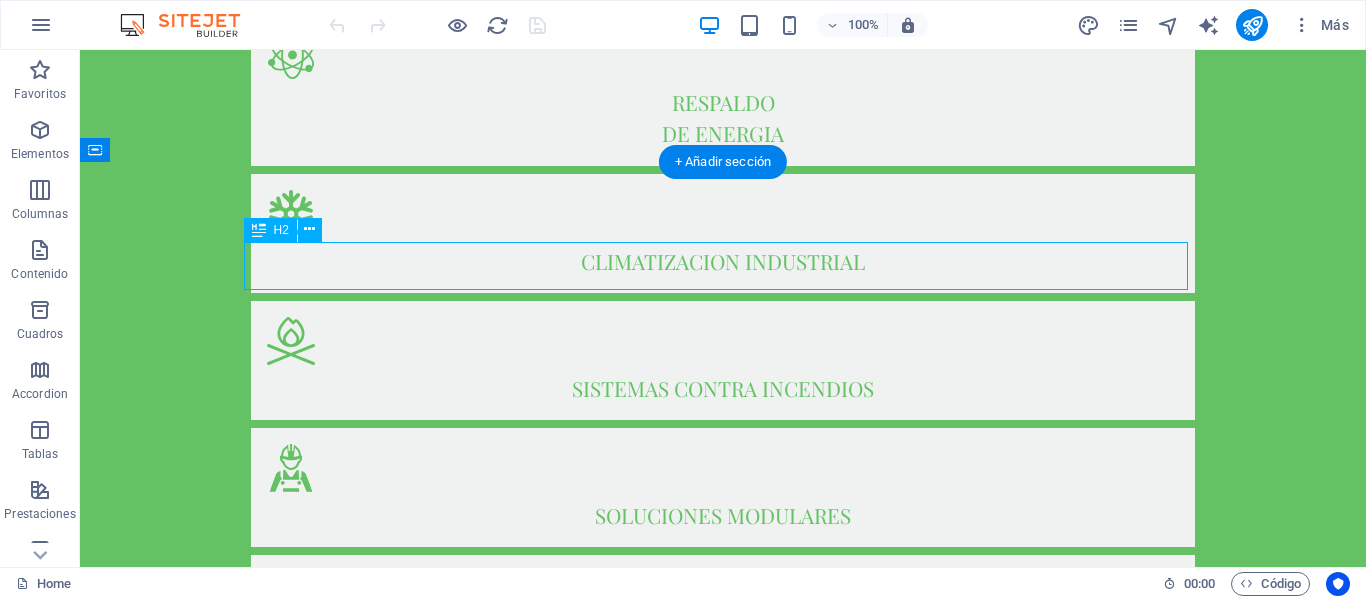 click on "NOSOTROS" at bounding box center (723, 1783) 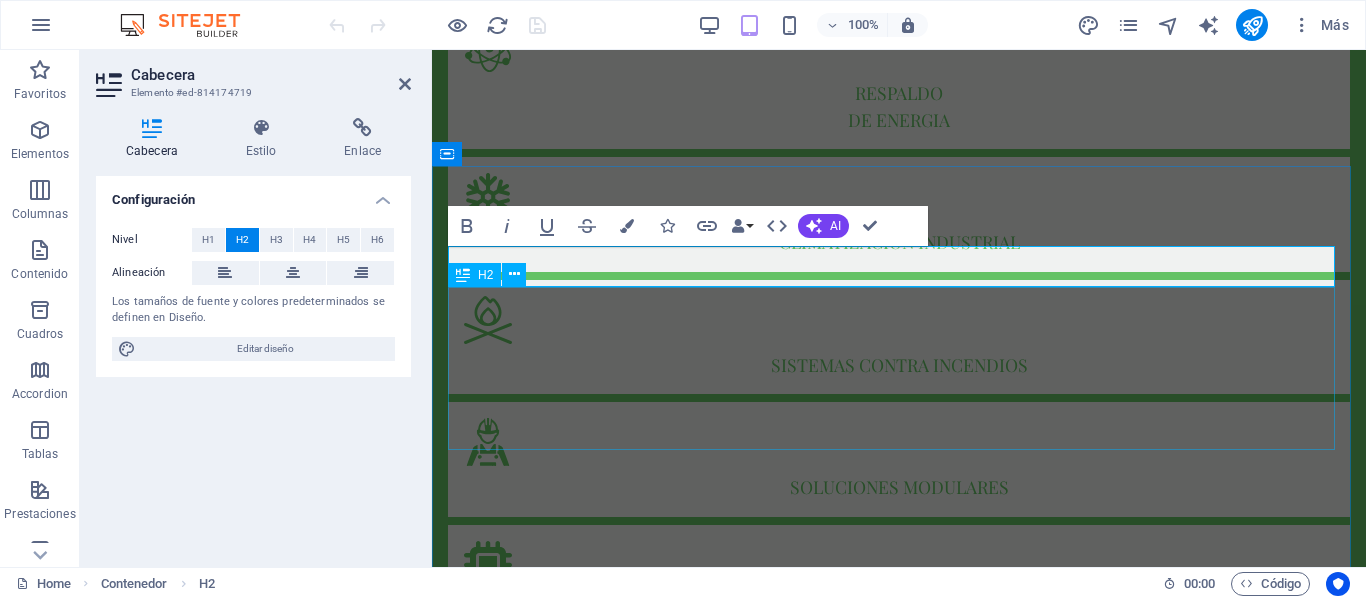 click on "SESID ofrece soluciones confiables de respaldo energetico para entornos exigentes. nuestra tecnologia permite disponibildad continua y monitoreo en tiempo real de activos criticos" at bounding box center [899, 1797] 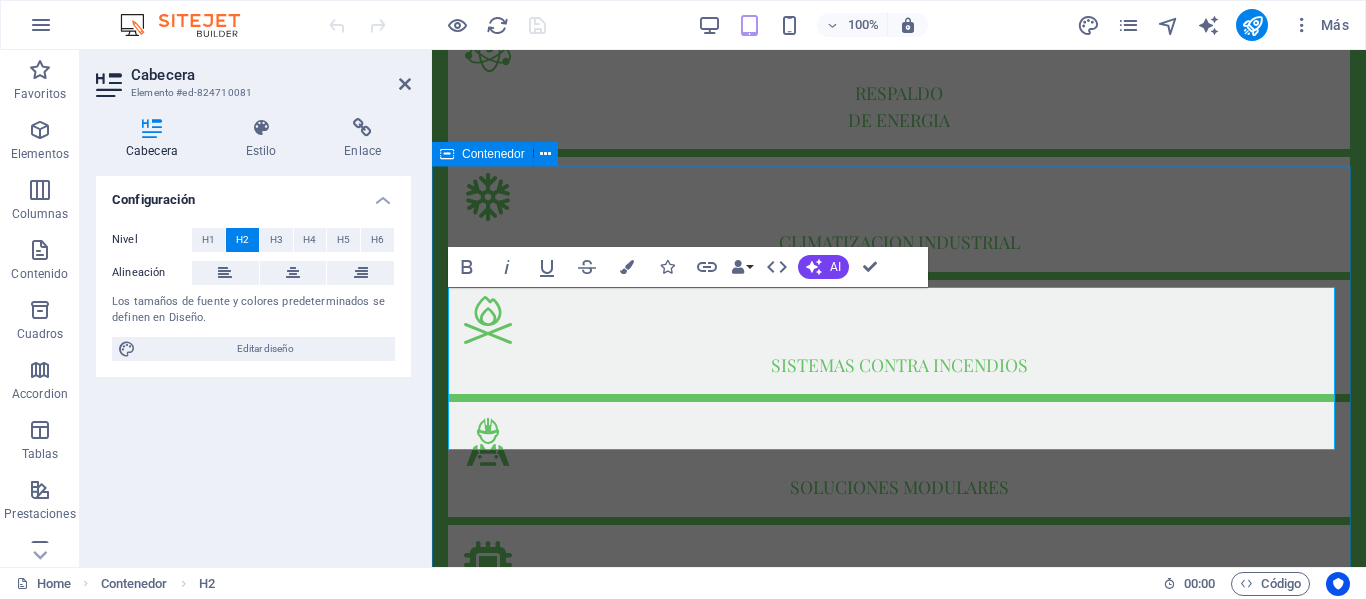 click on "NOSOTROS SESID ofrece soluciones confiables de respaldo energetico para entornos exigentes. nuestra tecnologia permite disponibildad continua y monitoreo en tiempo real de activos criticos  Mision diseñar, implementar y mantener soluciones de infraestructura critica que garanticen la continuidad, seguridad y eficiencia de las operaciones de nuestros clientes, brindandoles tranquilidad a travez de tecnologias confiables, soporte especializado y un compromiso constante con la excelencia operativa.  Read ore vision ser la empresa referente en infraestructura critica a nivel nacional e internacional, reconocida por nuestra capacidad de proteger y respaldar entornos operativos complejos, aportando innovacion, confianza y valor sostenible a nuestros socios estrategicos  valores inclusion  propostio  trabajo en equipo maestria servicio  calidad  innovacion  especializacion    Mas Info" at bounding box center (899, 3008) 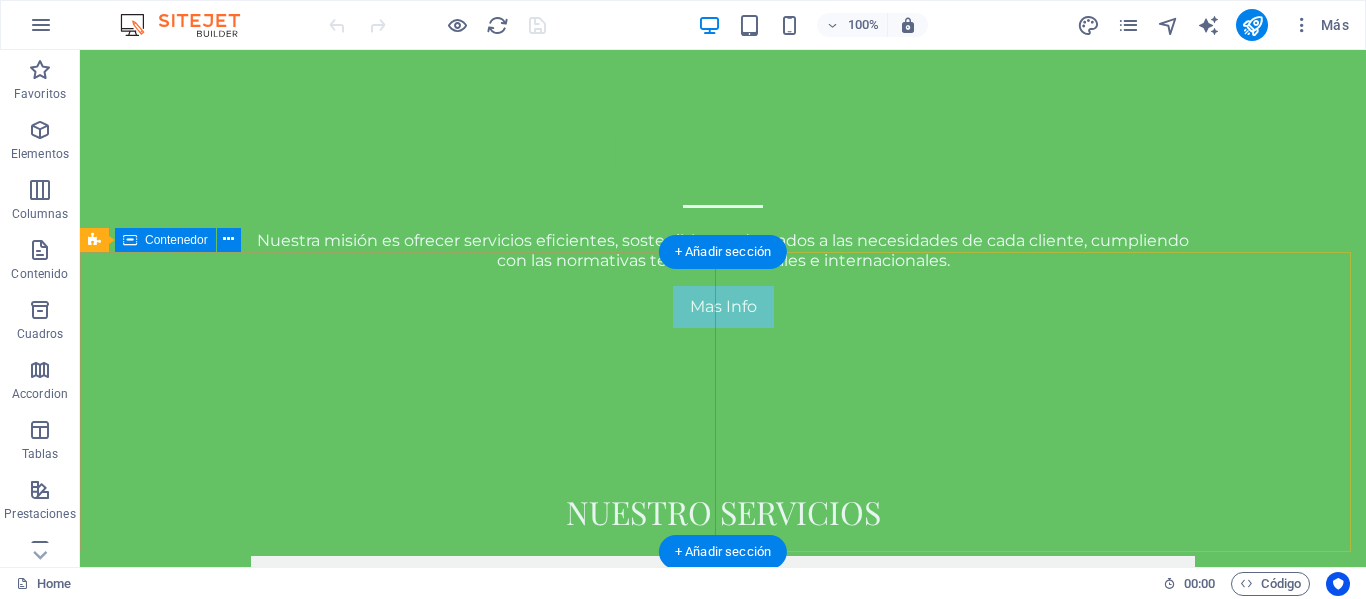scroll, scrollTop: 1003, scrollLeft: 0, axis: vertical 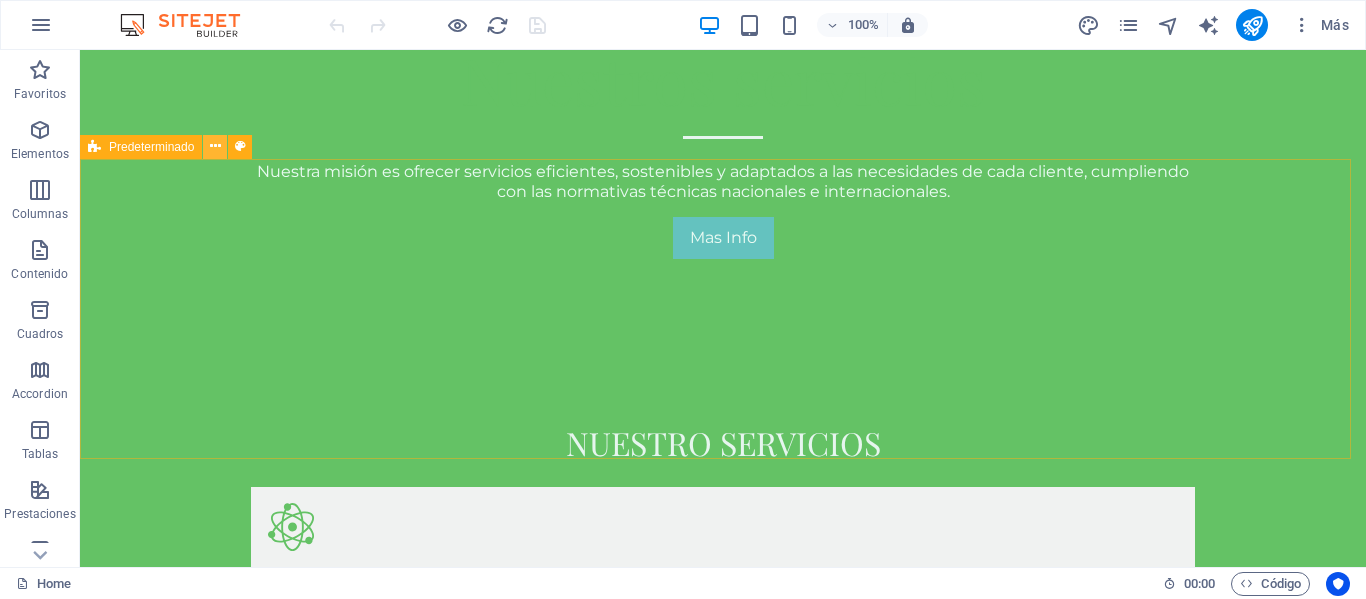 click at bounding box center [215, 147] 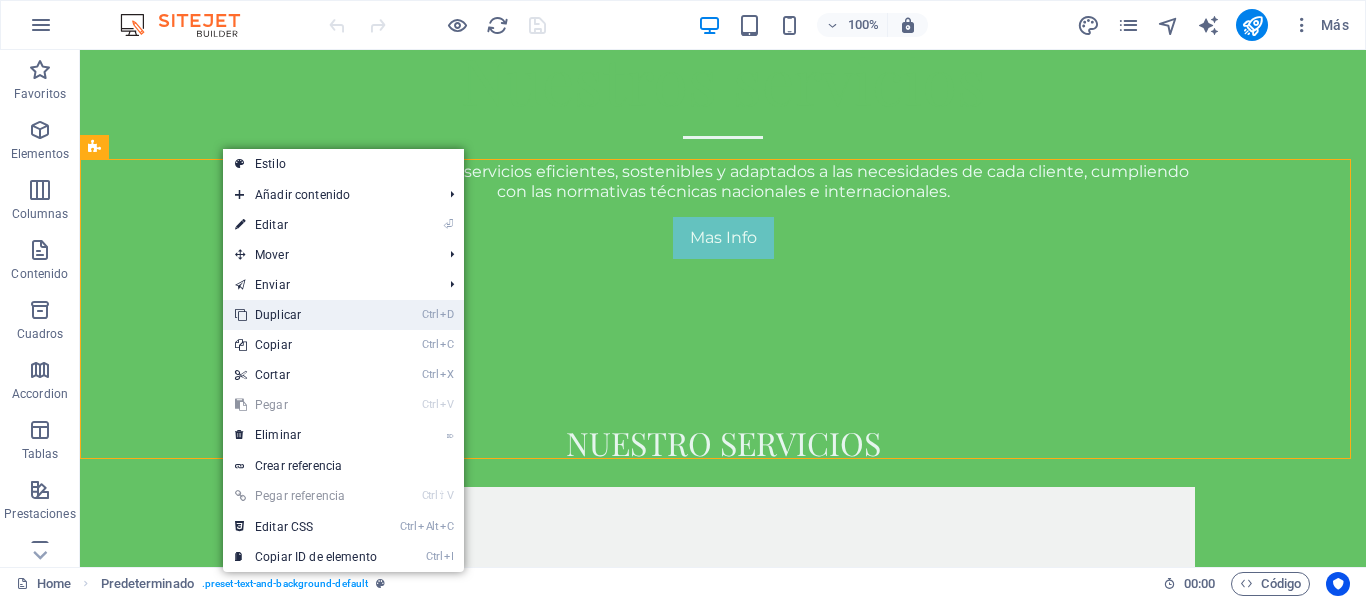click on "Ctrl D  Duplicar" at bounding box center [306, 315] 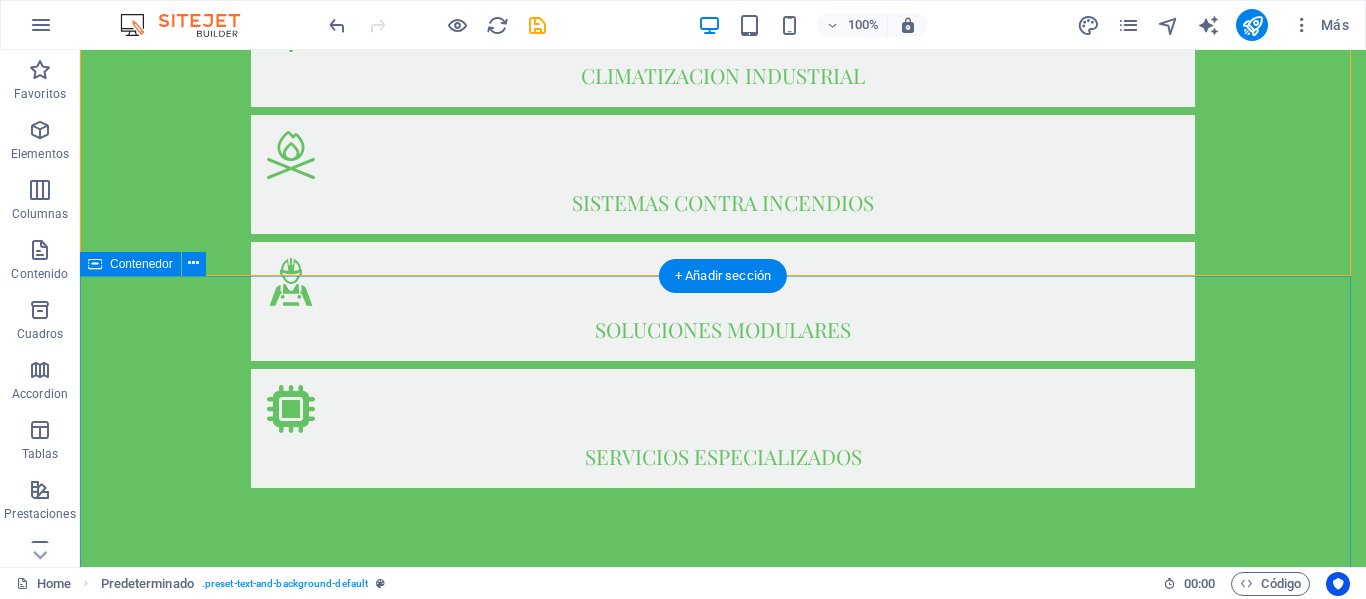 scroll, scrollTop: 1503, scrollLeft: 0, axis: vertical 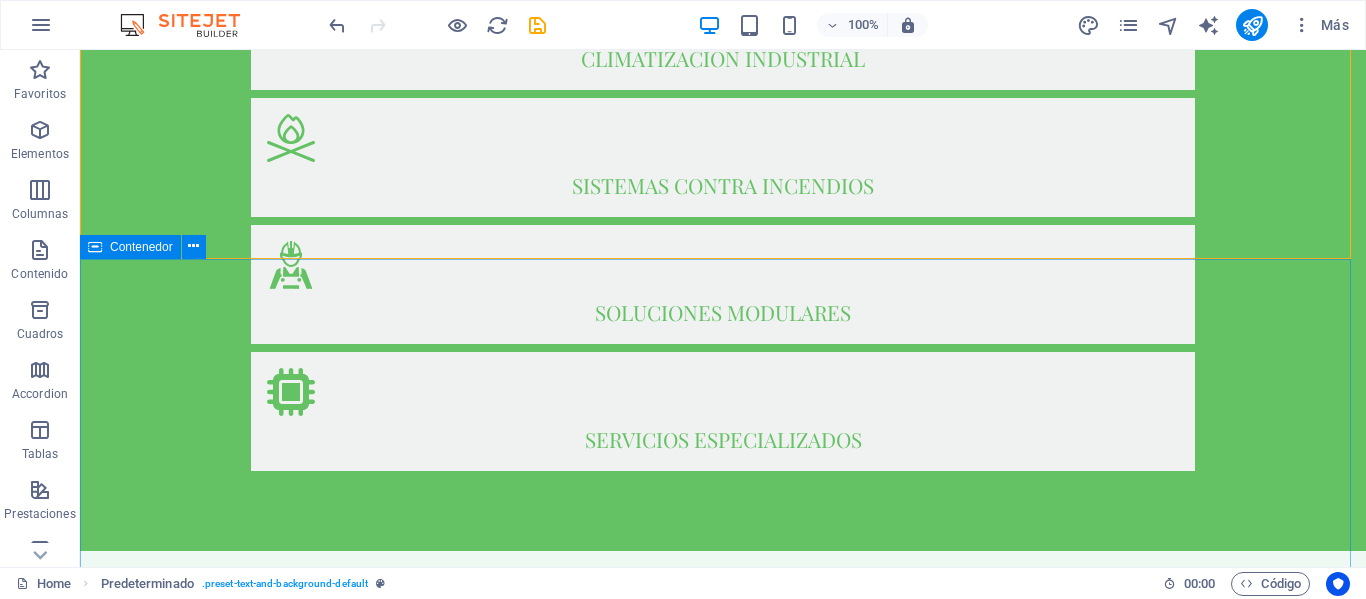 click on "Contenedor" at bounding box center (141, 247) 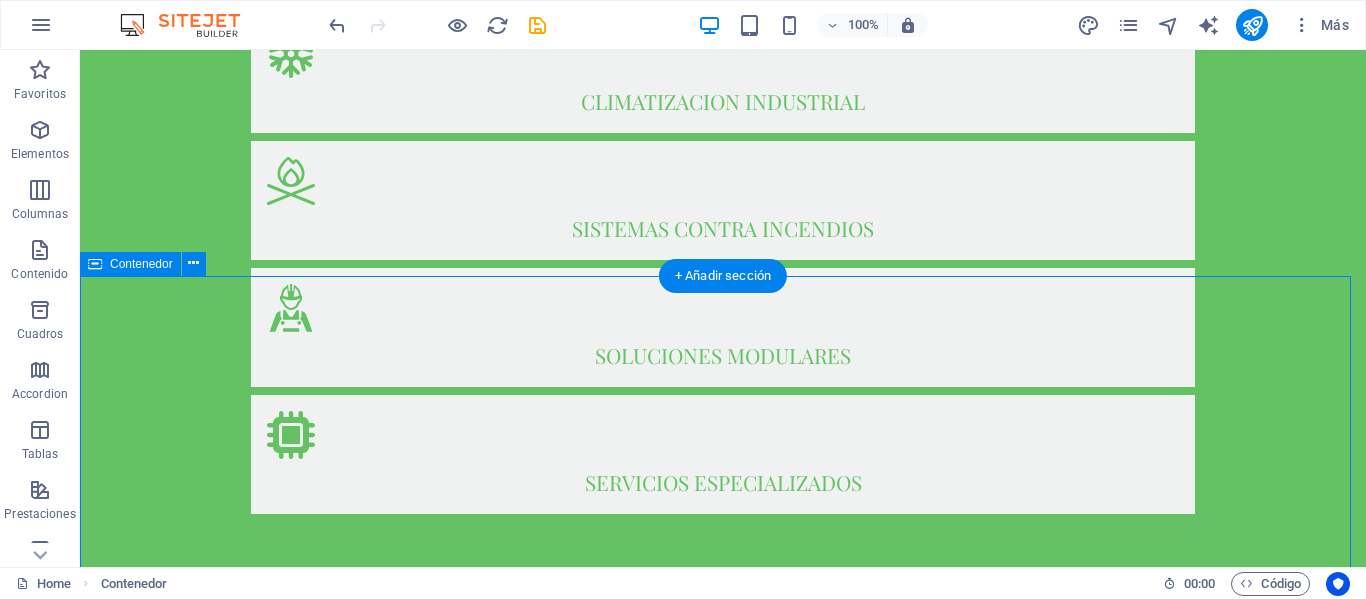 scroll, scrollTop: 1503, scrollLeft: 0, axis: vertical 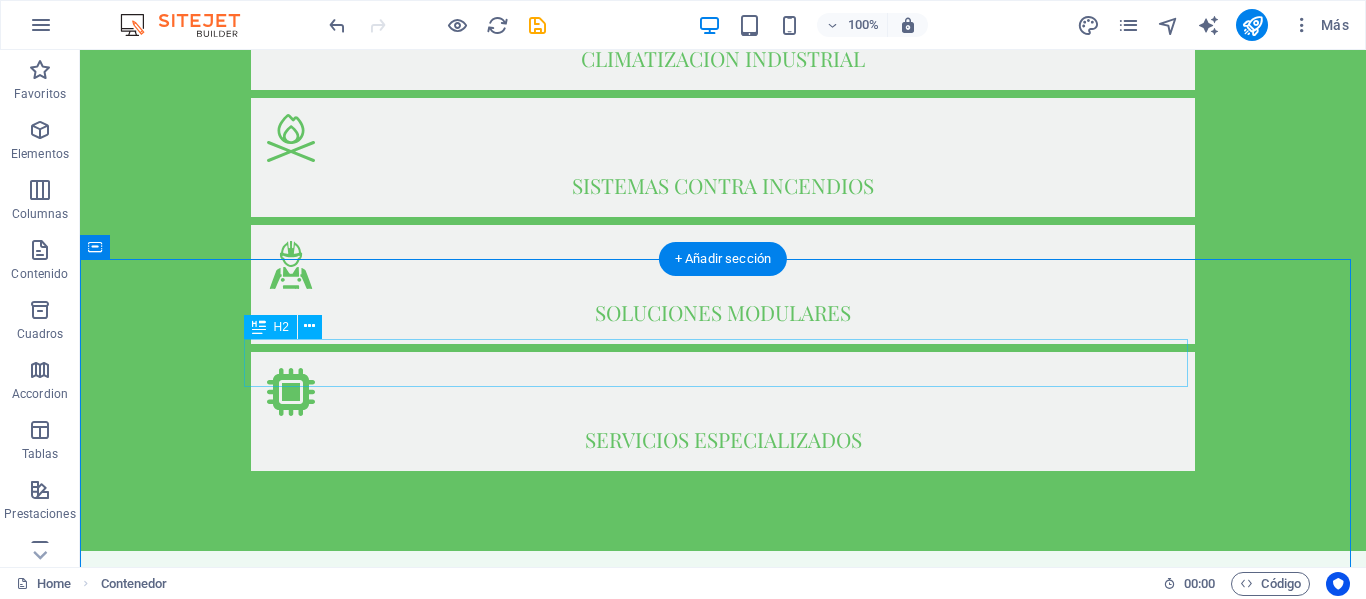 click on "NOSOTROS" at bounding box center (723, 2546) 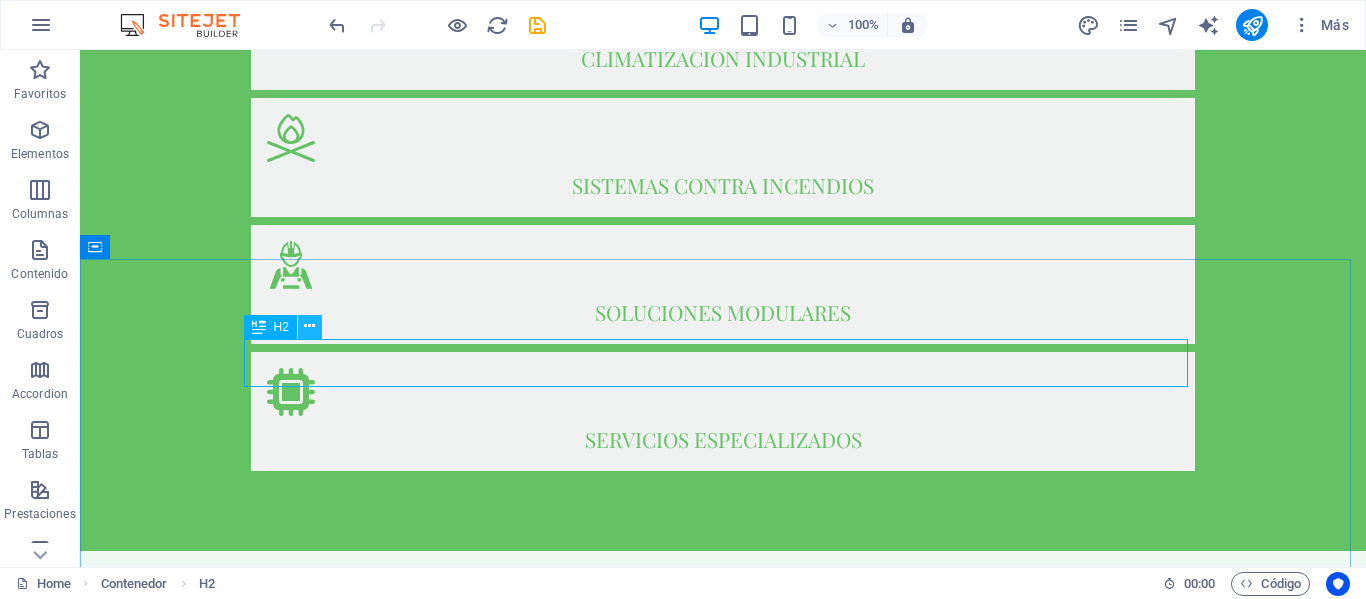 click at bounding box center [309, 326] 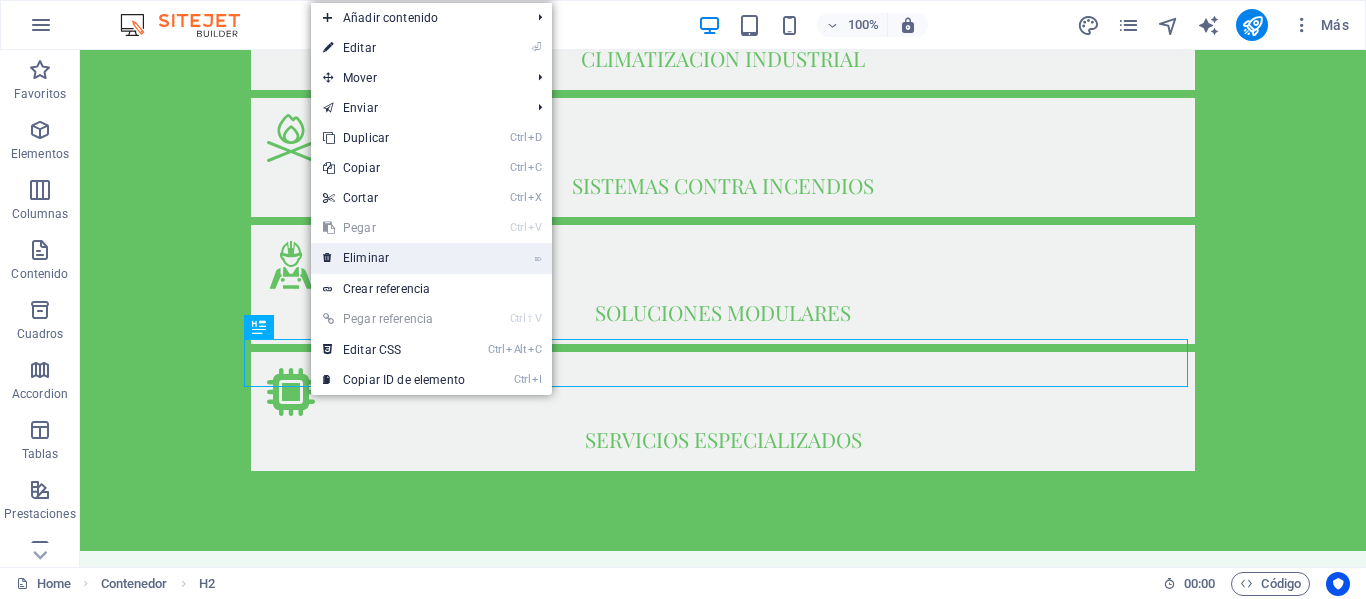click on "⌦  Eliminar" at bounding box center [394, 258] 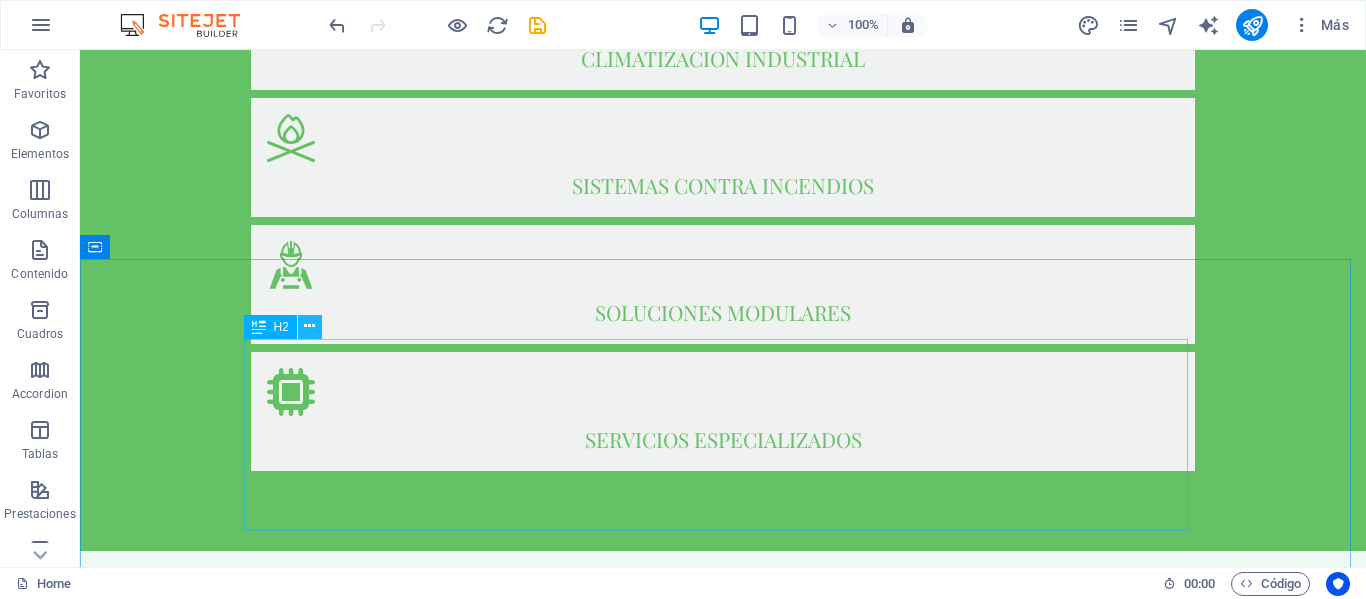 click at bounding box center (309, 326) 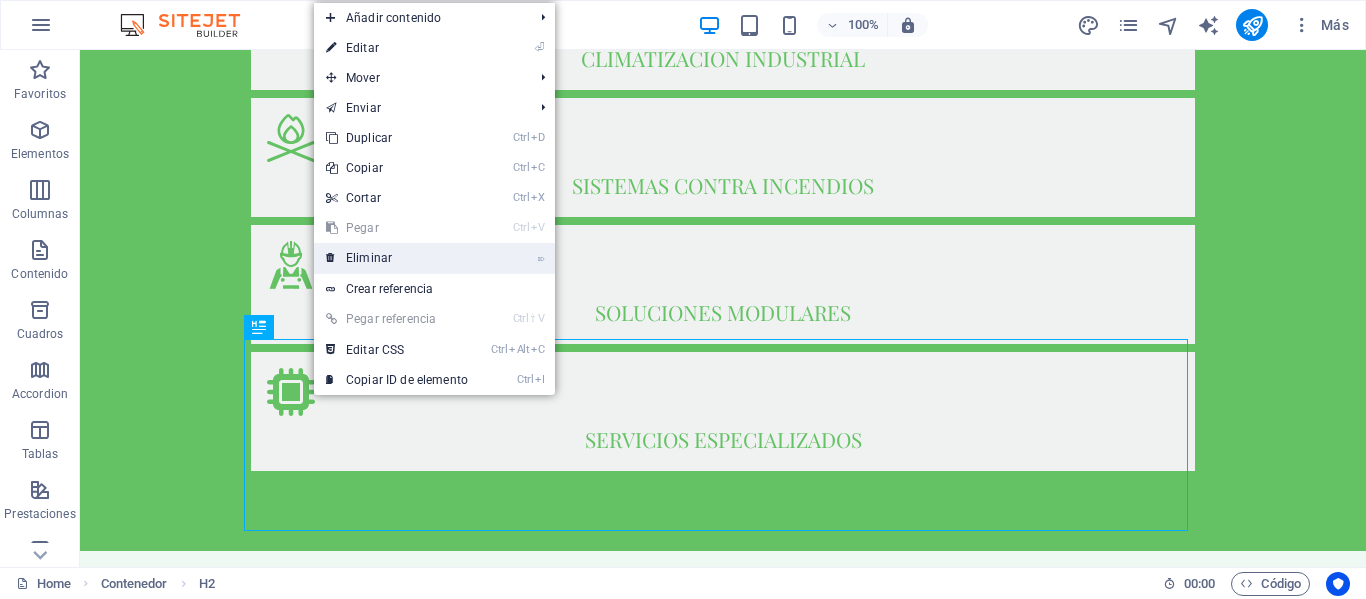 click on "⌦  Eliminar" at bounding box center [397, 258] 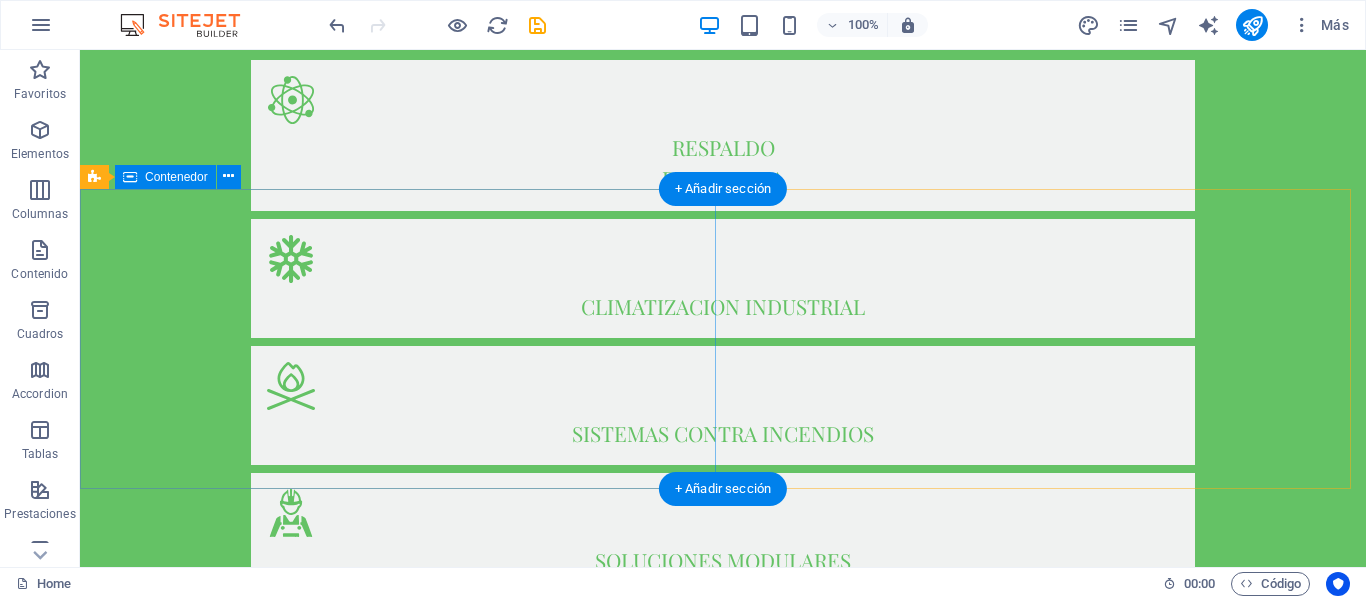 scroll, scrollTop: 1303, scrollLeft: 0, axis: vertical 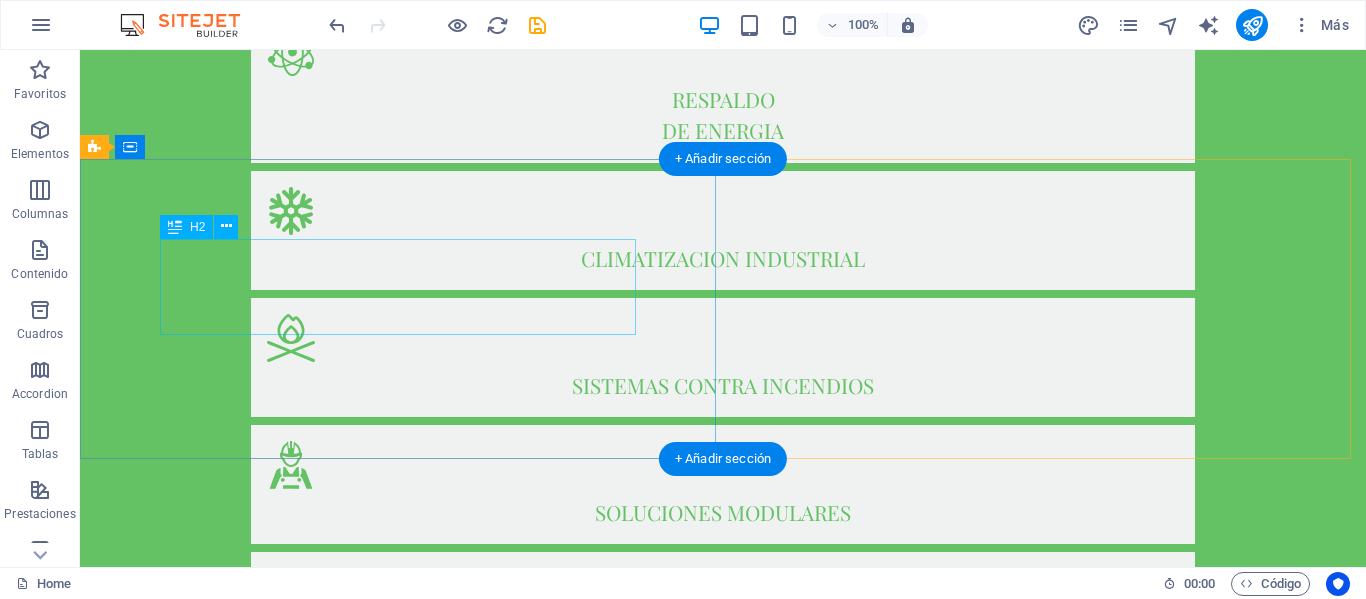 click on "Confiabilidad energetica para entornos criticos" at bounding box center [723, 1804] 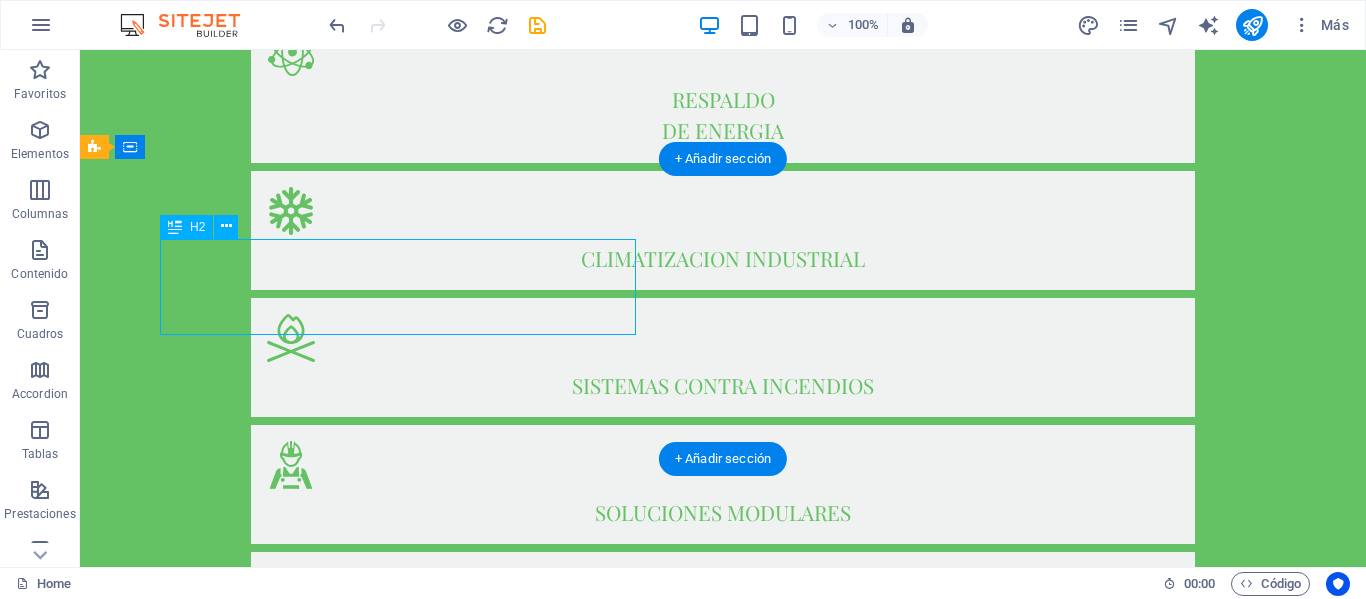 click on "Confiabilidad energetica para entornos criticos" at bounding box center (723, 1804) 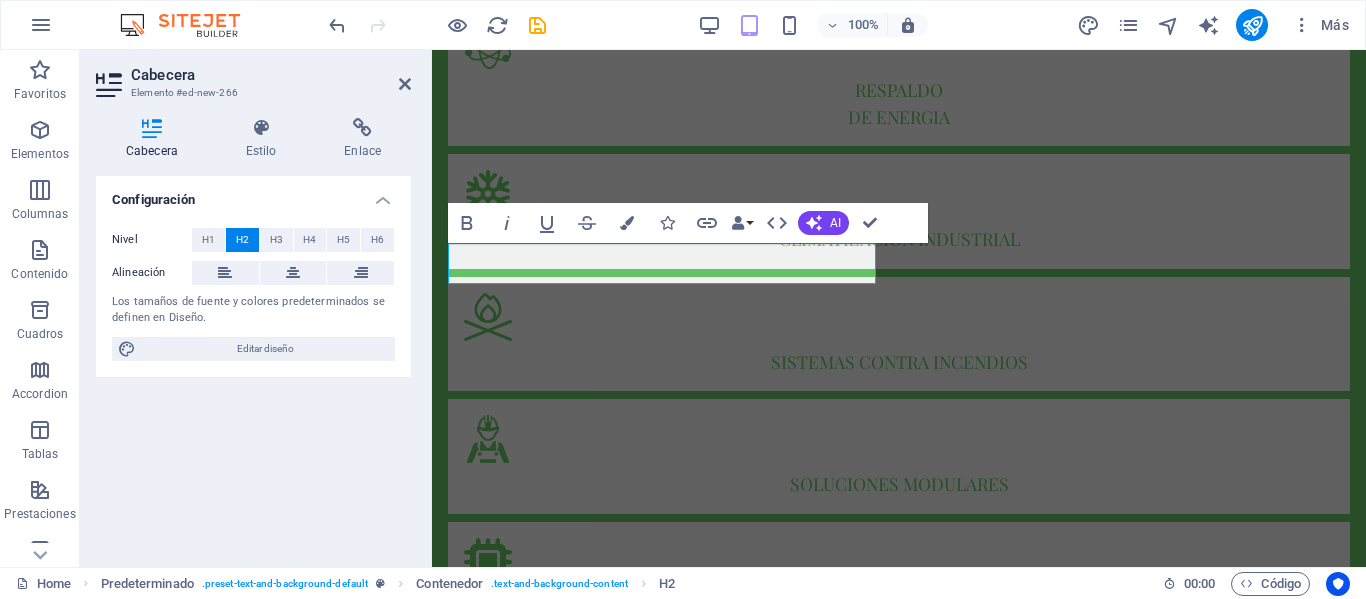 type 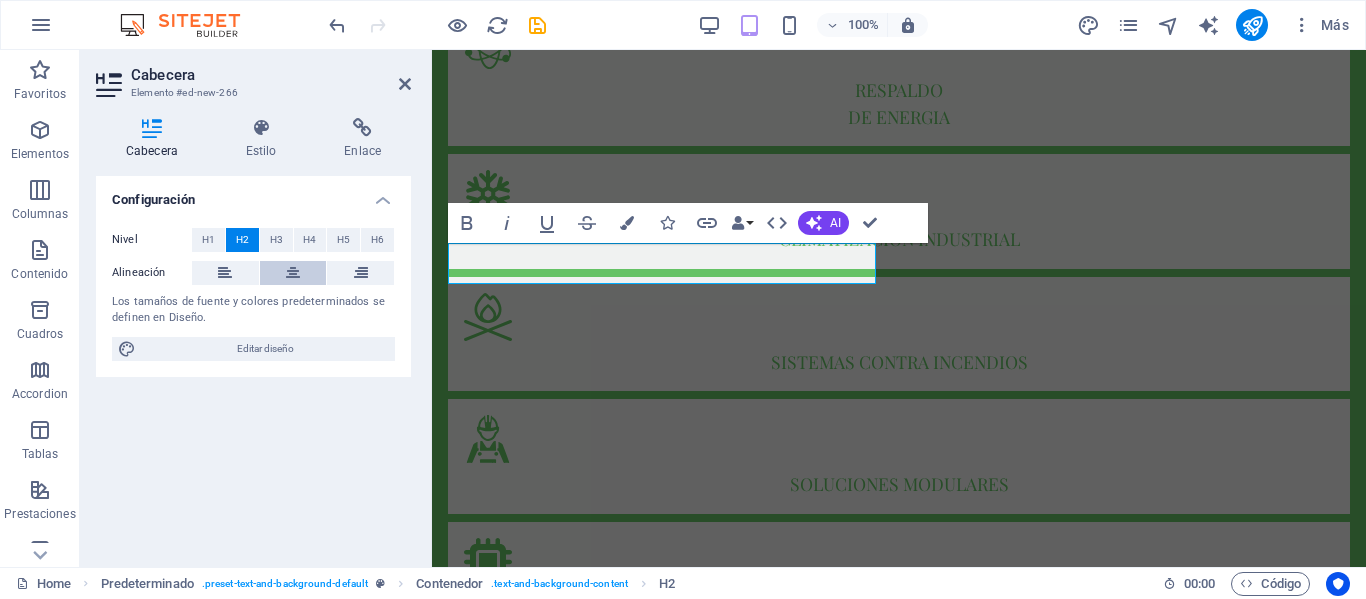 click at bounding box center (293, 273) 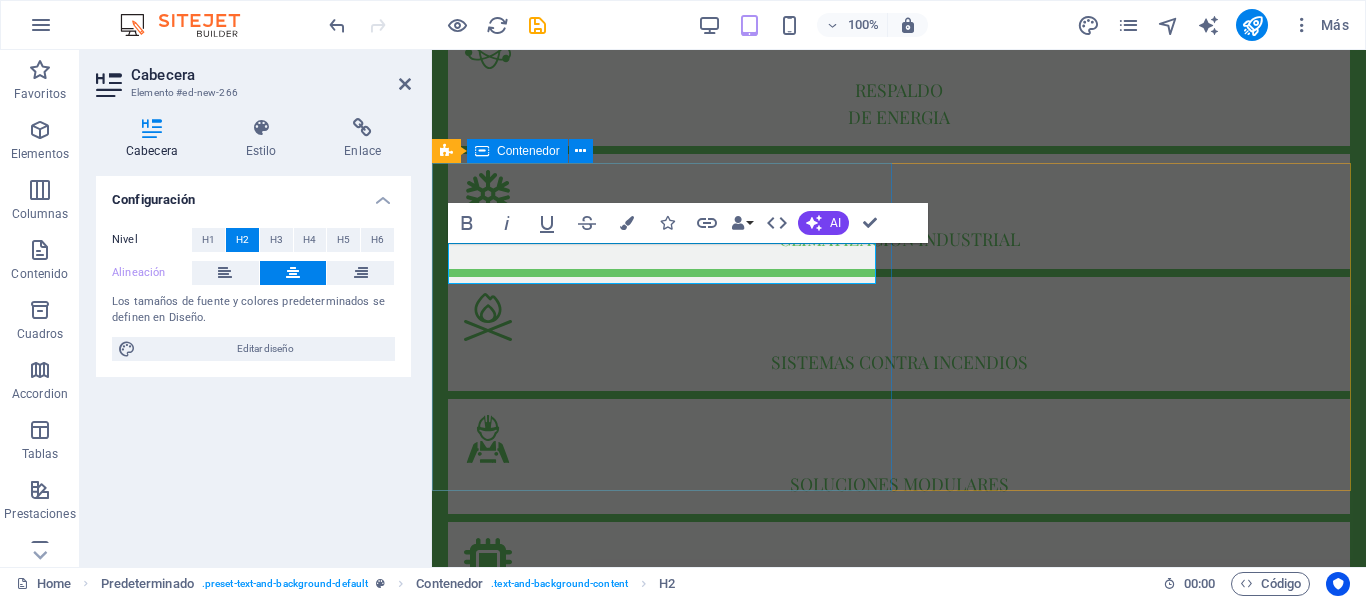 click on "NOSOTROS" at bounding box center [899, 1702] 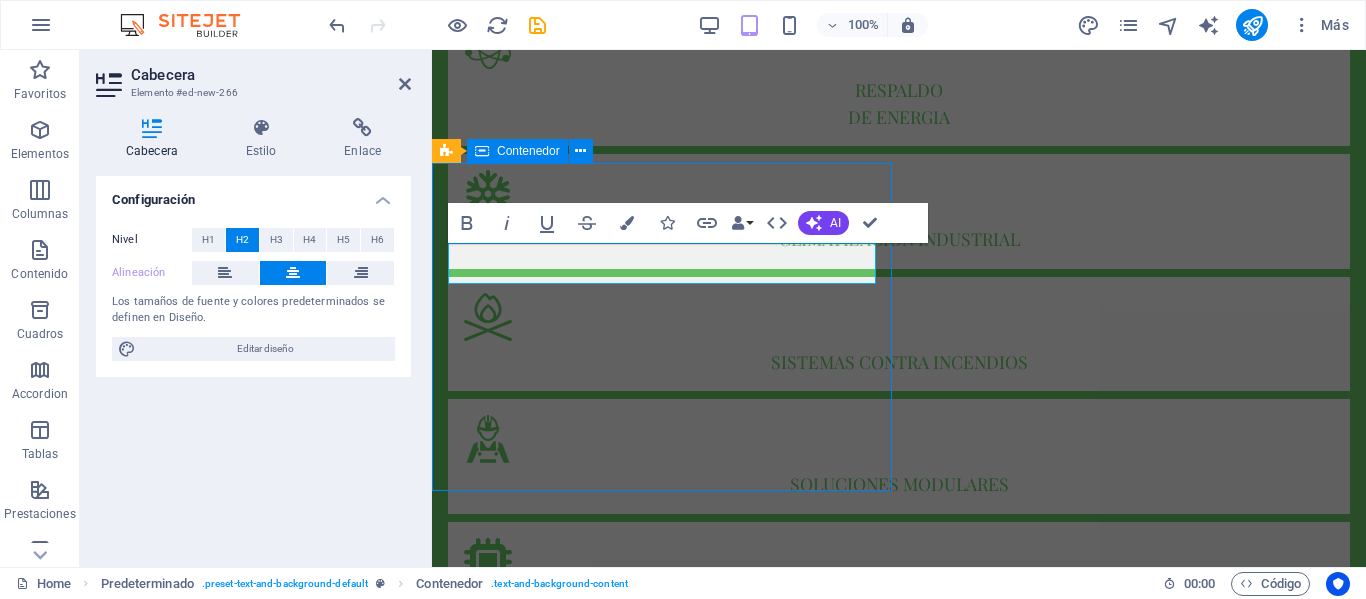 click on "NOSOTROS" at bounding box center (899, 1702) 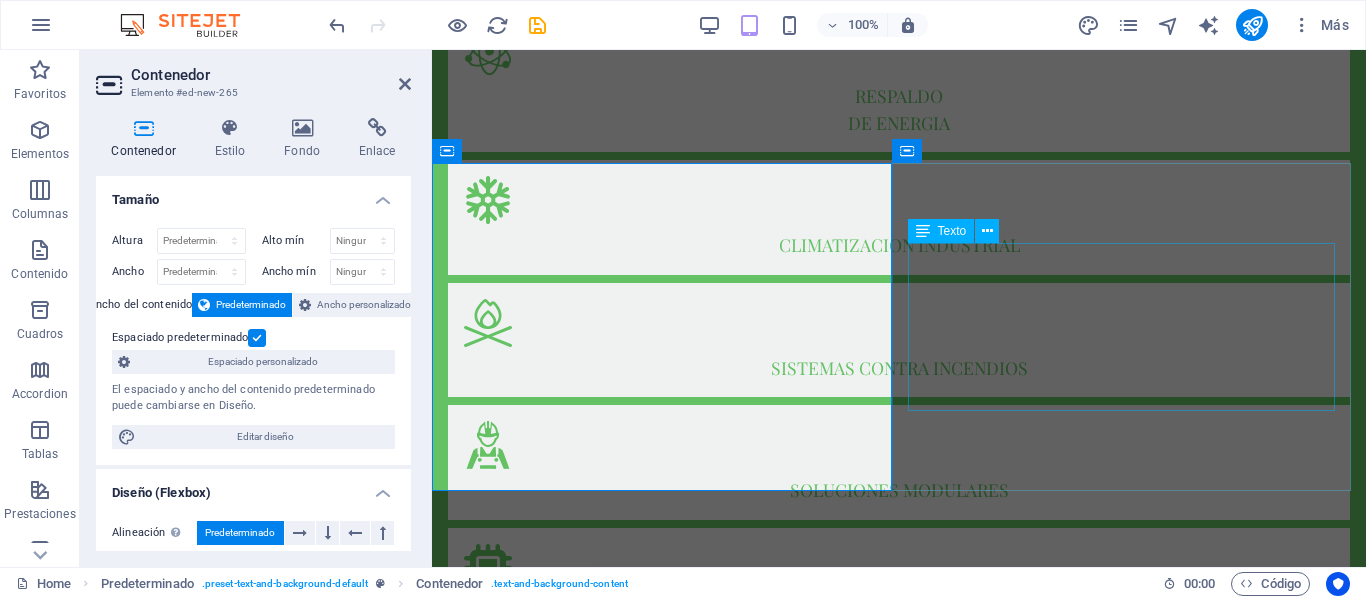 click on "brindamos seguridad operativa y continuidad en infraestructura critica para sectores industriales, energéticos y mineros. en SESID SAC desarrollamos soluciones integrales que protegen sistemas críticos mediante tecnología conectada y análisis predictivo. nuestra propuesta 360 garantiza eficiencia , sostenibilidad y seguridad" at bounding box center [899, 2371] 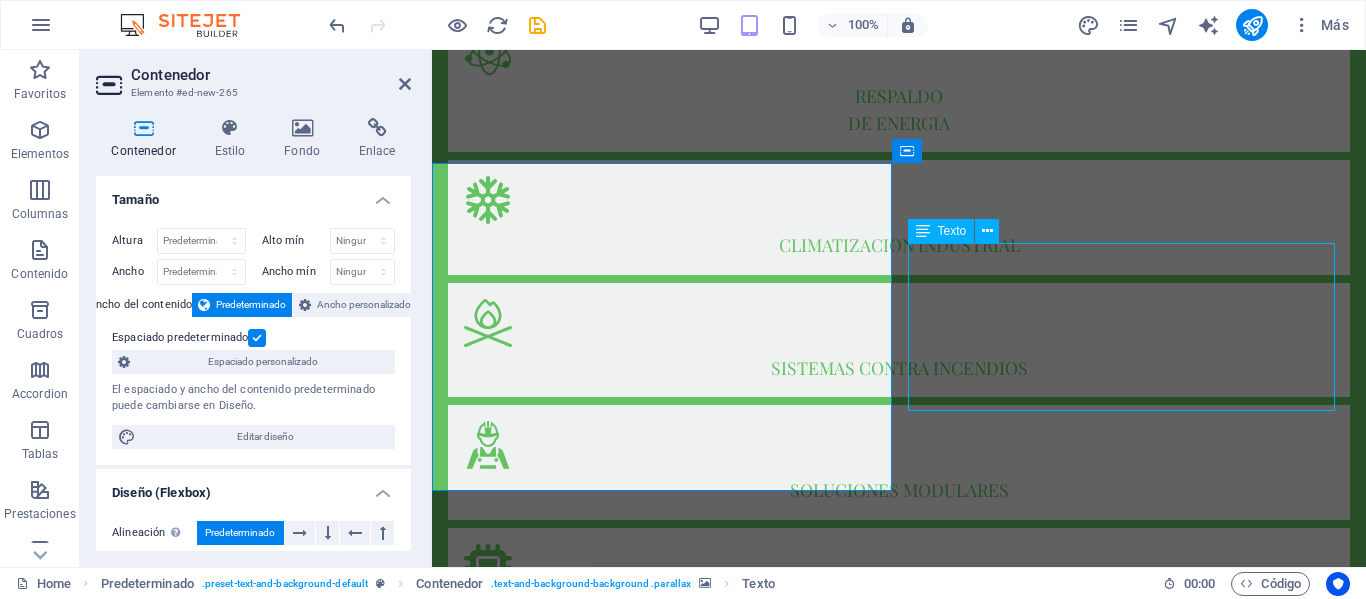click on "brindamos seguridad operativa y continuidad en infraestructura critica para sectores industriales, energéticos y mineros. en SESID SAC desarrollamos soluciones integrales que protegen sistemas críticos mediante tecnología conectada y análisis predictivo. nuestra propuesta 360 garantiza eficiencia , sostenibilidad y seguridad" at bounding box center [899, 2371] 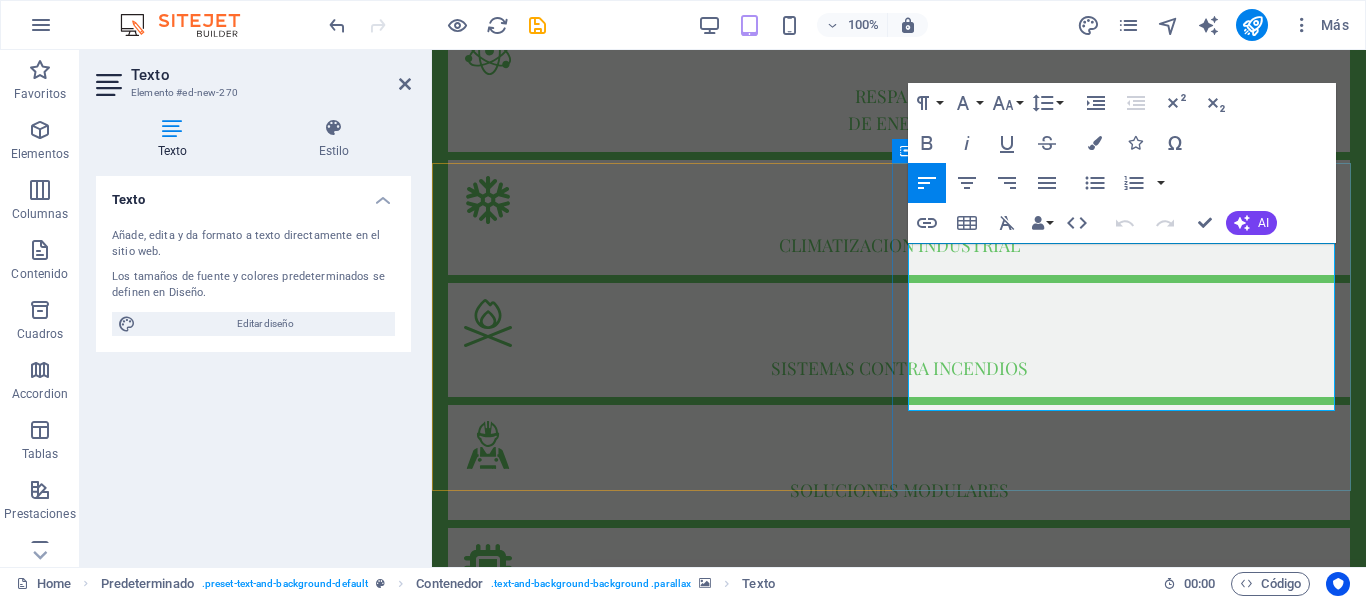 click on "brindamos seguridad operativa y continuidad en infraestructura critica para sectores industriales, energéticos y mineros. en SESID SAC desarrollamos soluciones integrales que protegen sistemas críticos mediante tecnología conectada y análisis predictivo. nuestra propuesta 360 garantiza eficiencia , sostenibilidad y seguridad" at bounding box center [895, 2370] 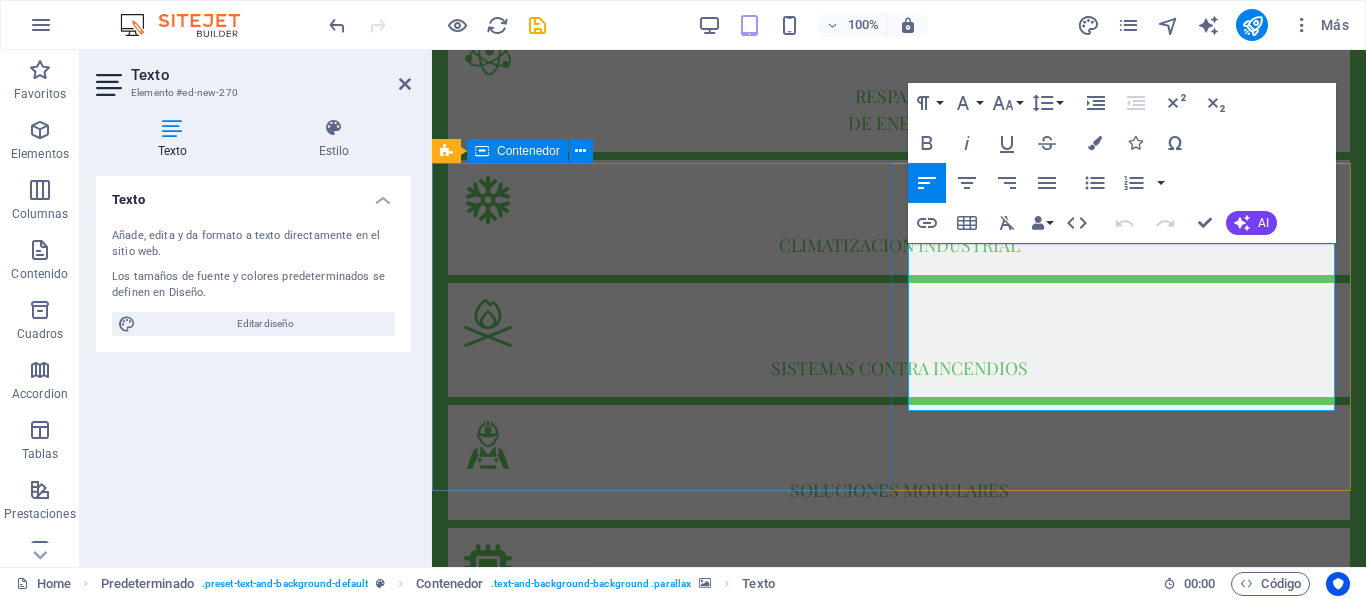 drag, startPoint x: 1156, startPoint y: 389, endPoint x: 821, endPoint y: 181, distance: 394.32092 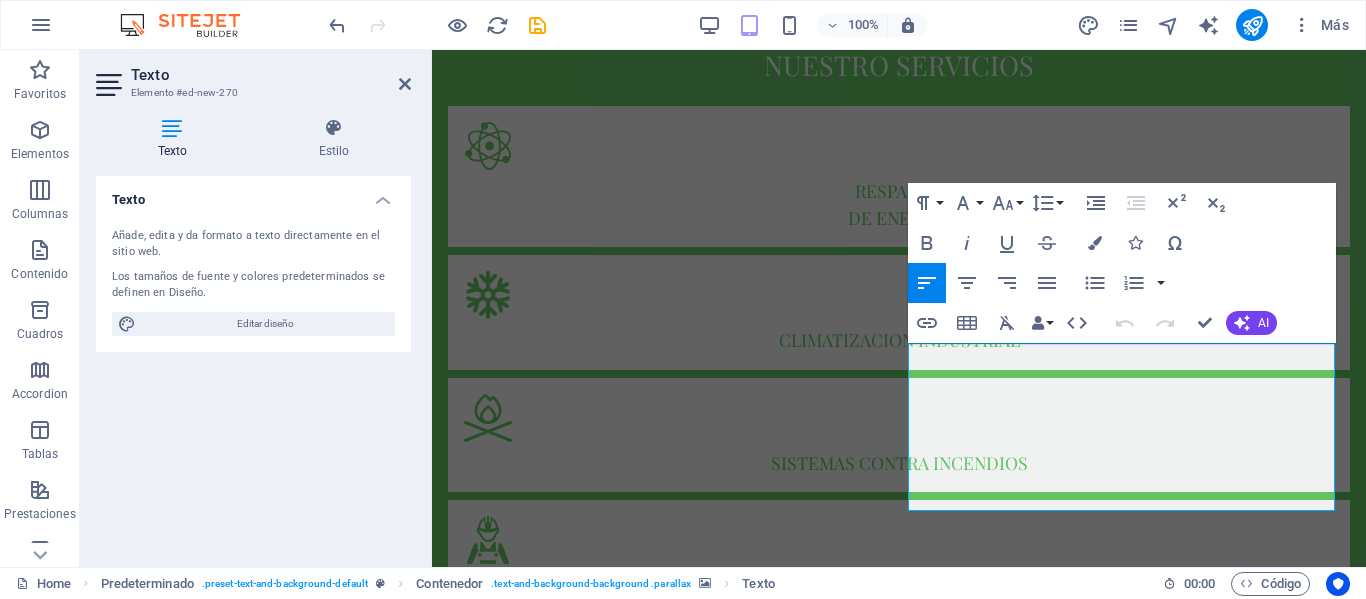 scroll, scrollTop: 1203, scrollLeft: 0, axis: vertical 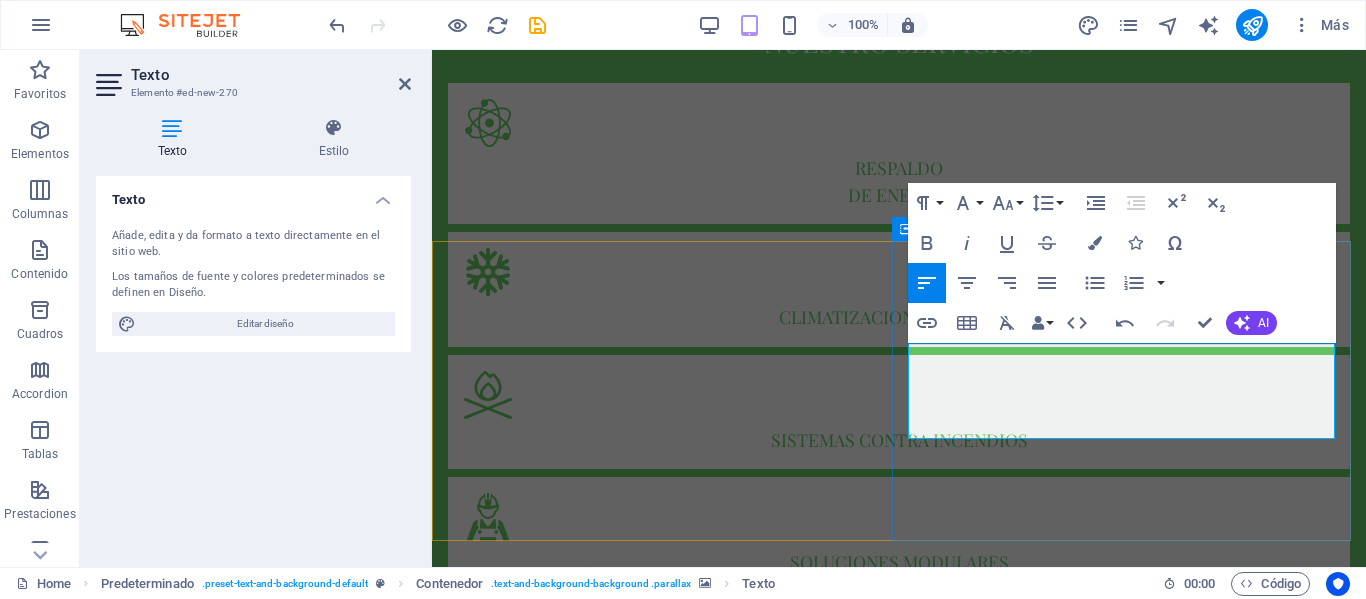 drag, startPoint x: 1086, startPoint y: 395, endPoint x: 1206, endPoint y: 429, distance: 124.723694 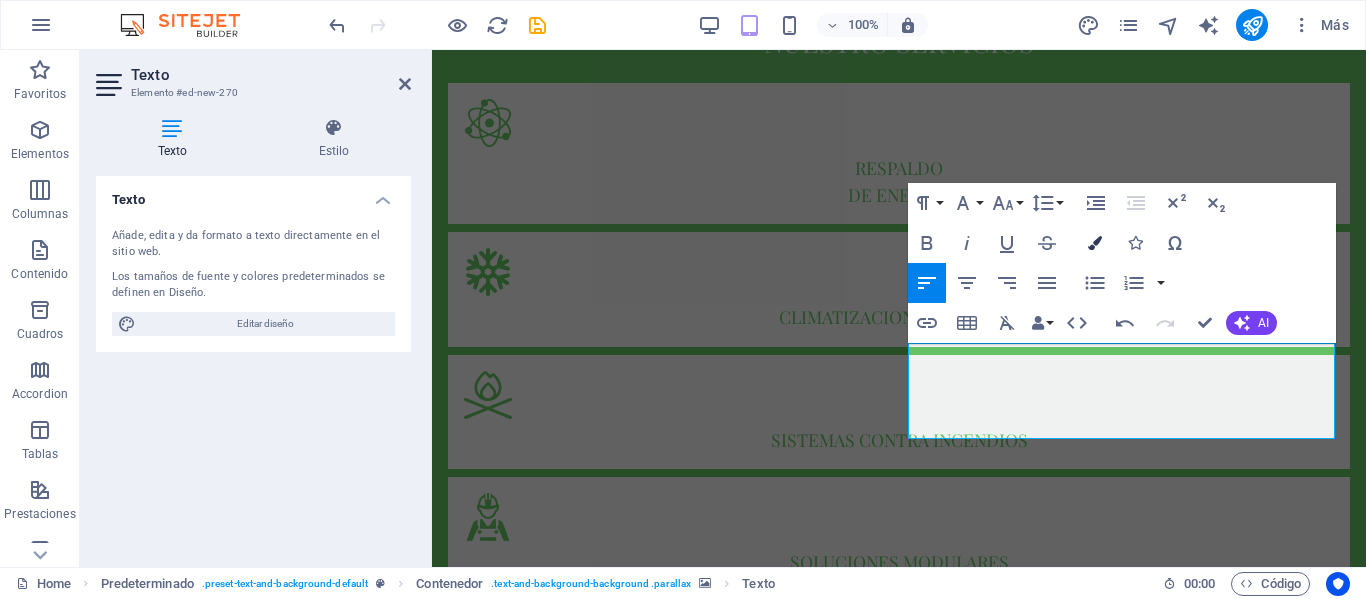 click at bounding box center [1095, 243] 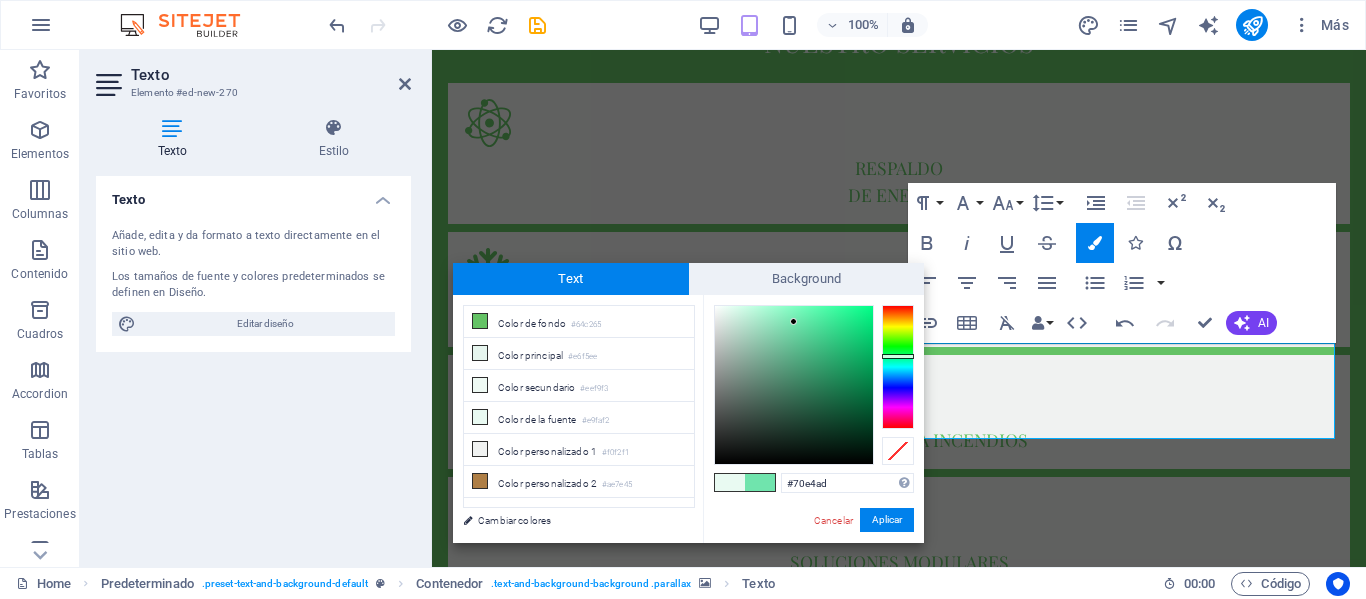 click at bounding box center (794, 385) 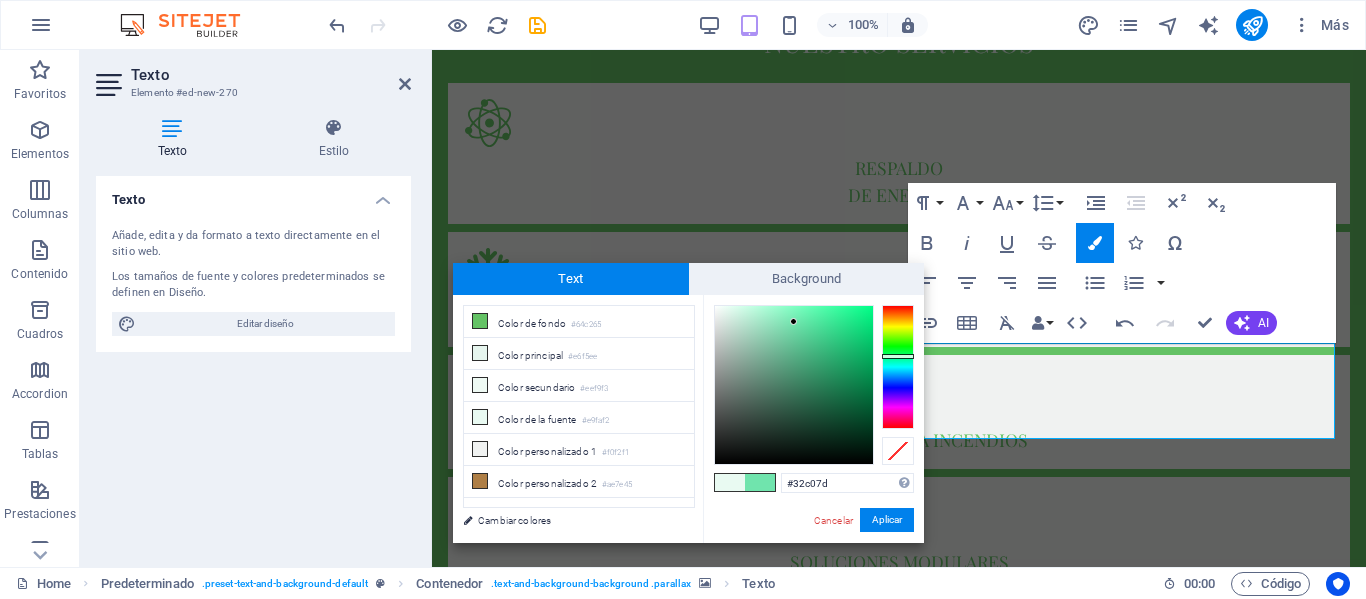 click at bounding box center [794, 385] 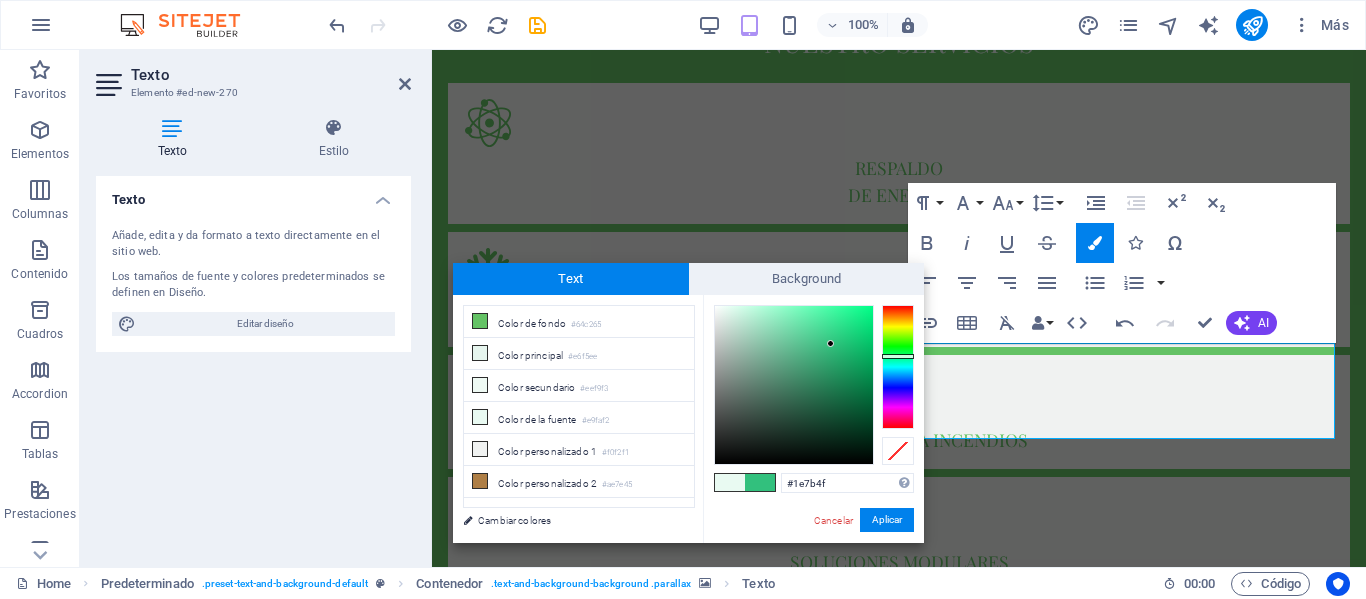 click at bounding box center (794, 385) 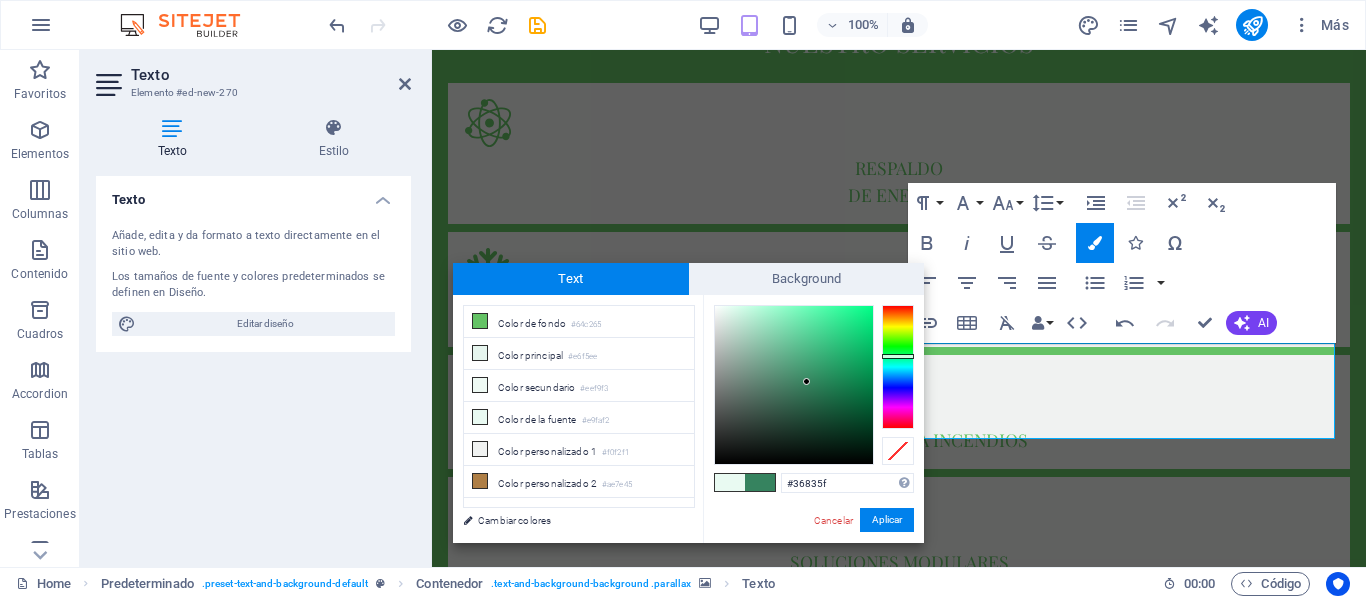 click at bounding box center (794, 385) 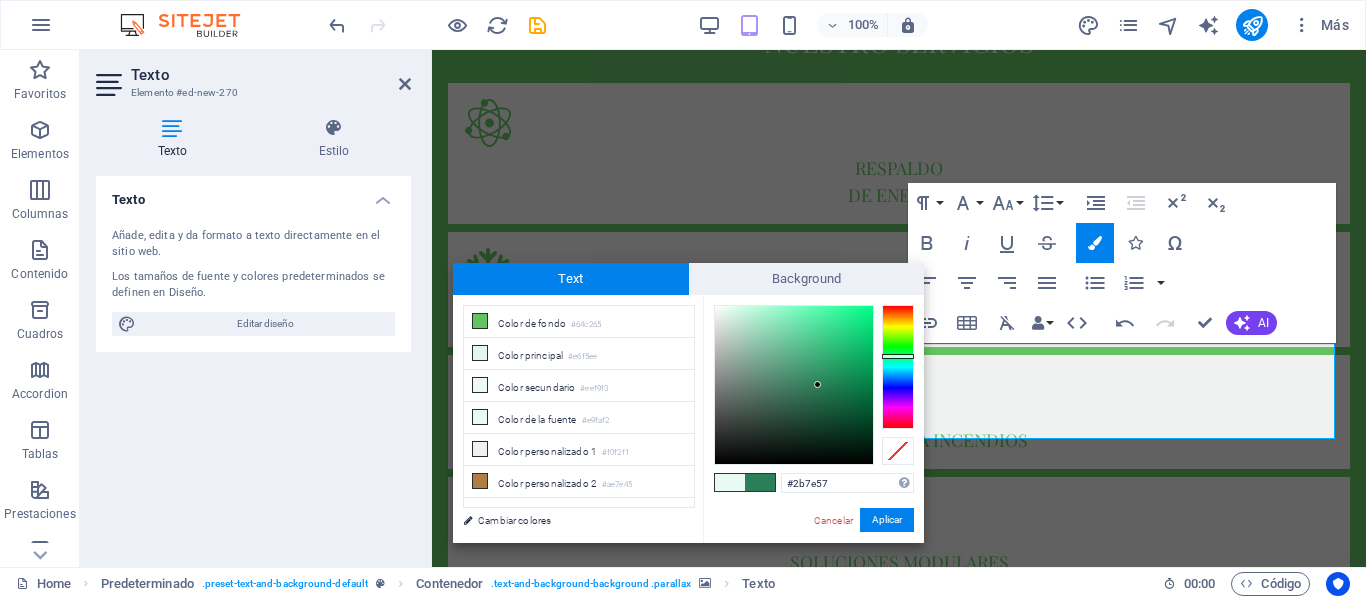 click at bounding box center (794, 385) 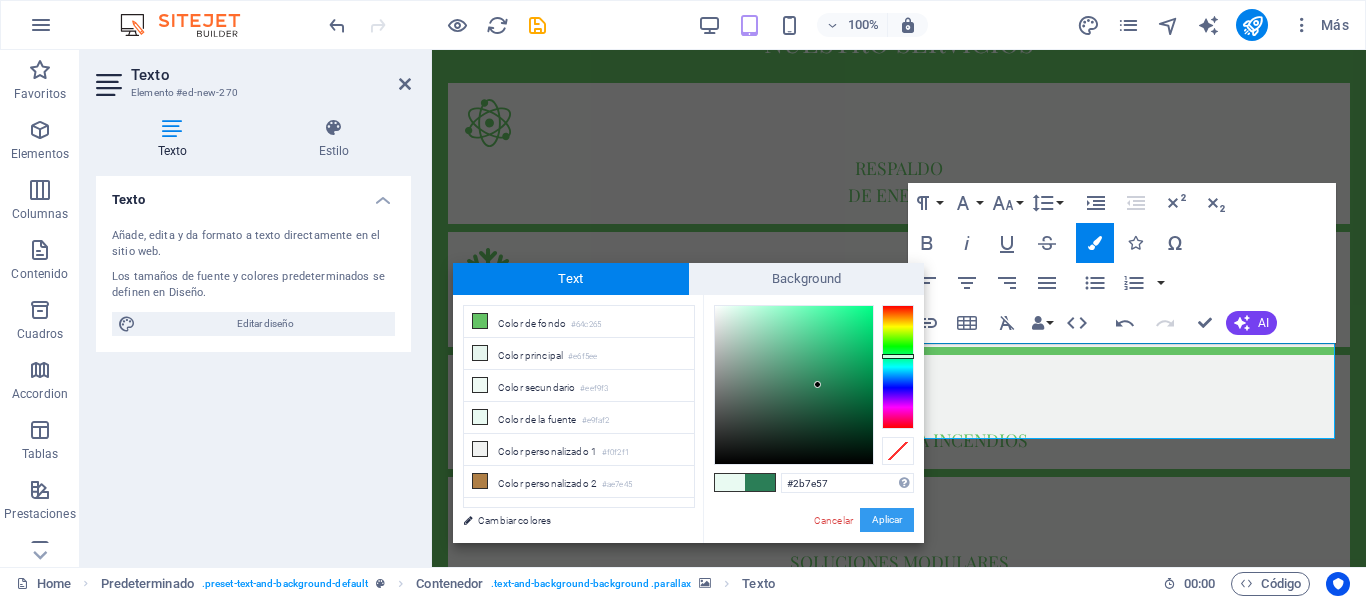 click on "Aplicar" at bounding box center [887, 520] 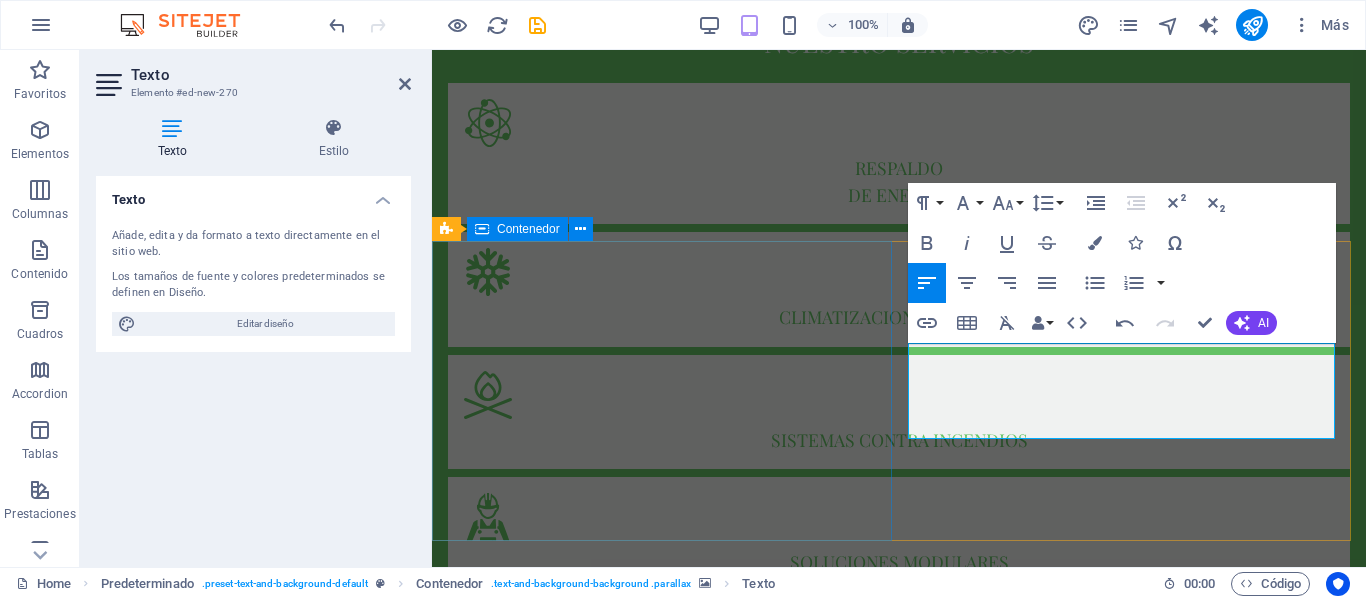 drag, startPoint x: 1267, startPoint y: 427, endPoint x: 872, endPoint y: 304, distance: 413.7076 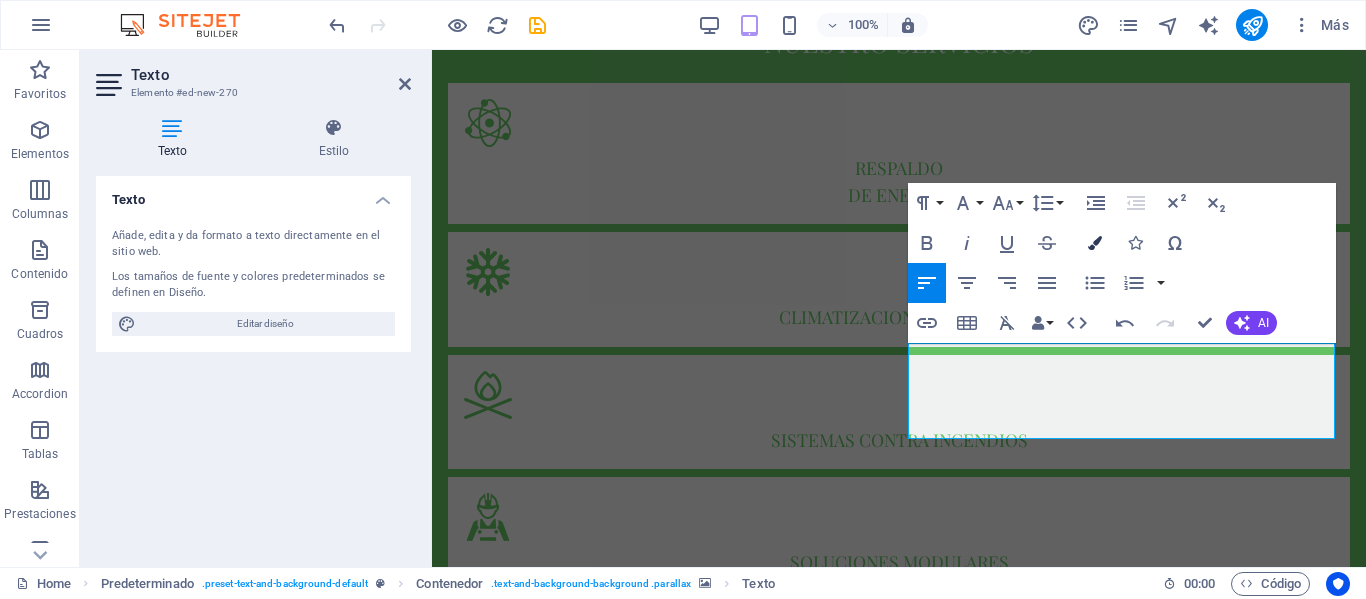 click at bounding box center [1095, 243] 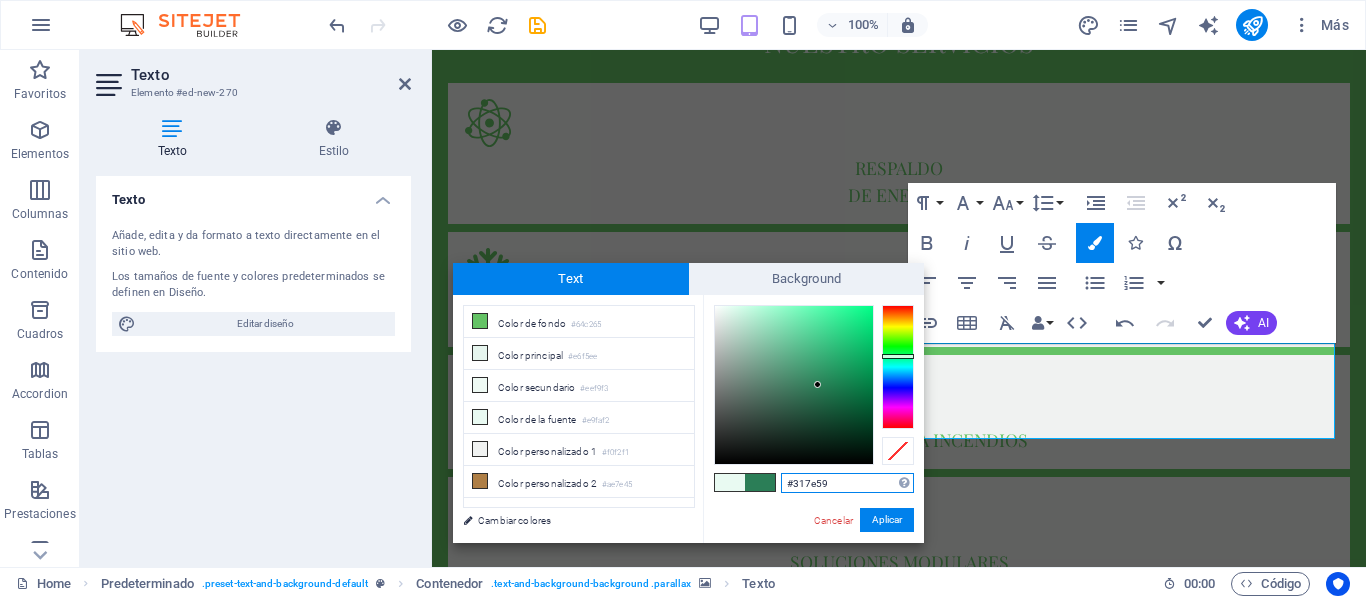 click at bounding box center (794, 385) 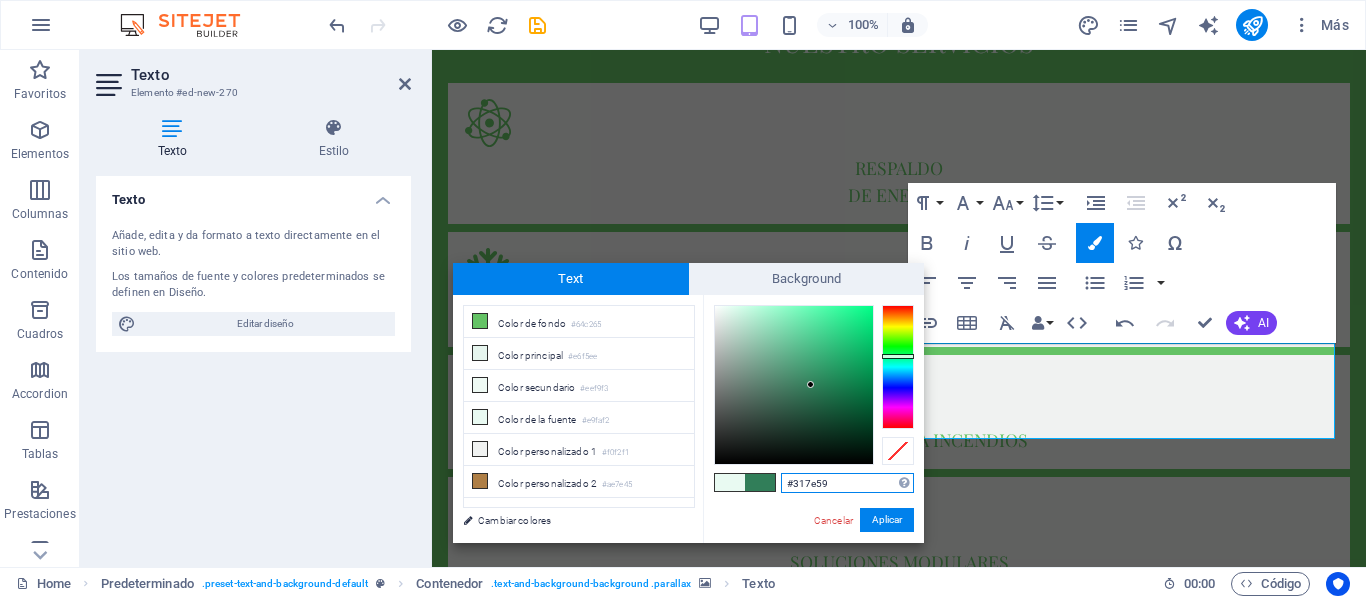 type on "#2d865c" 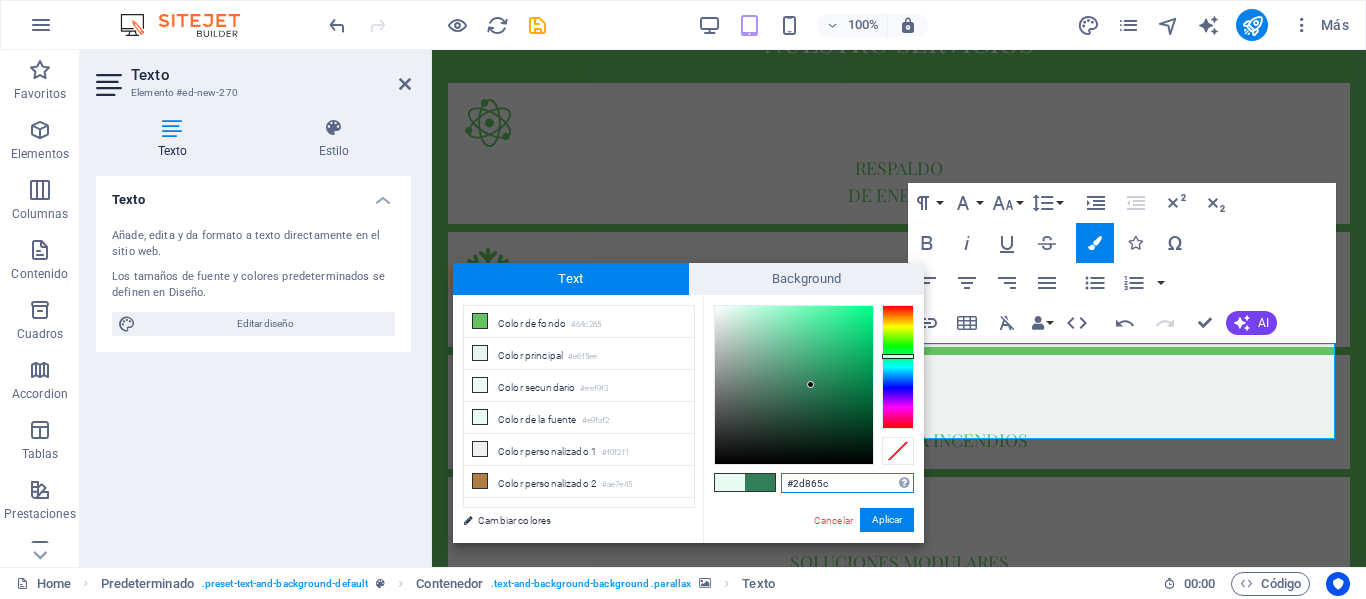 click at bounding box center (794, 385) 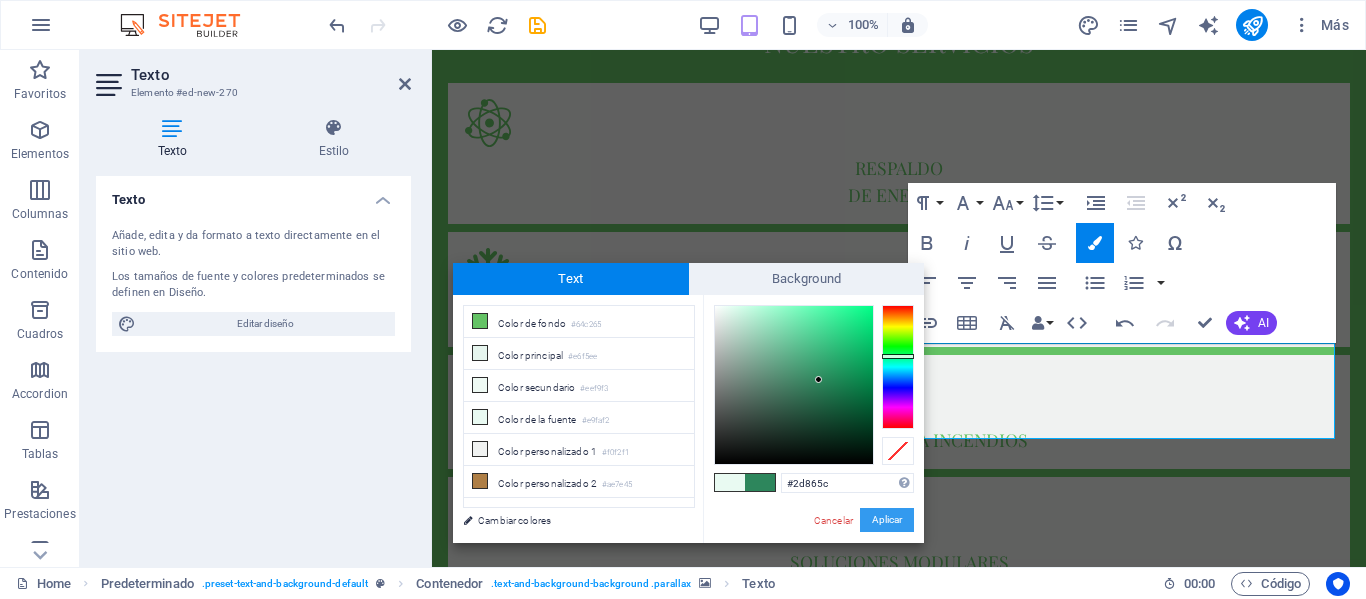click on "Aplicar" at bounding box center [887, 520] 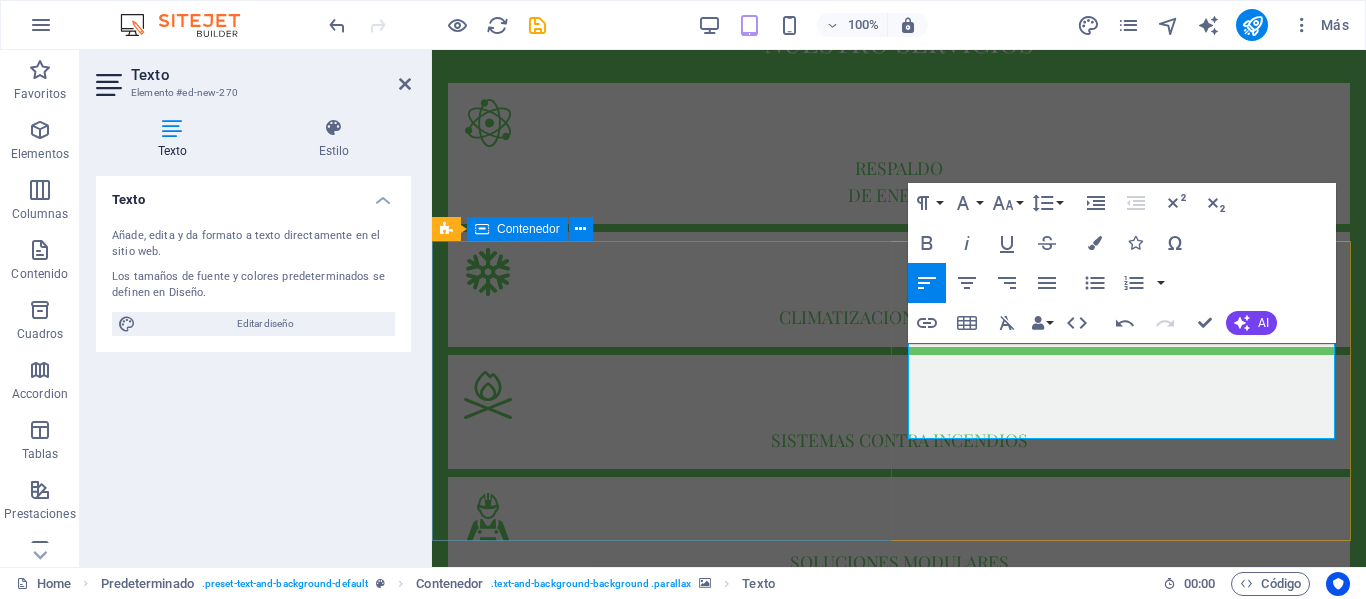 click on "NOSOTROS" at bounding box center [899, 1780] 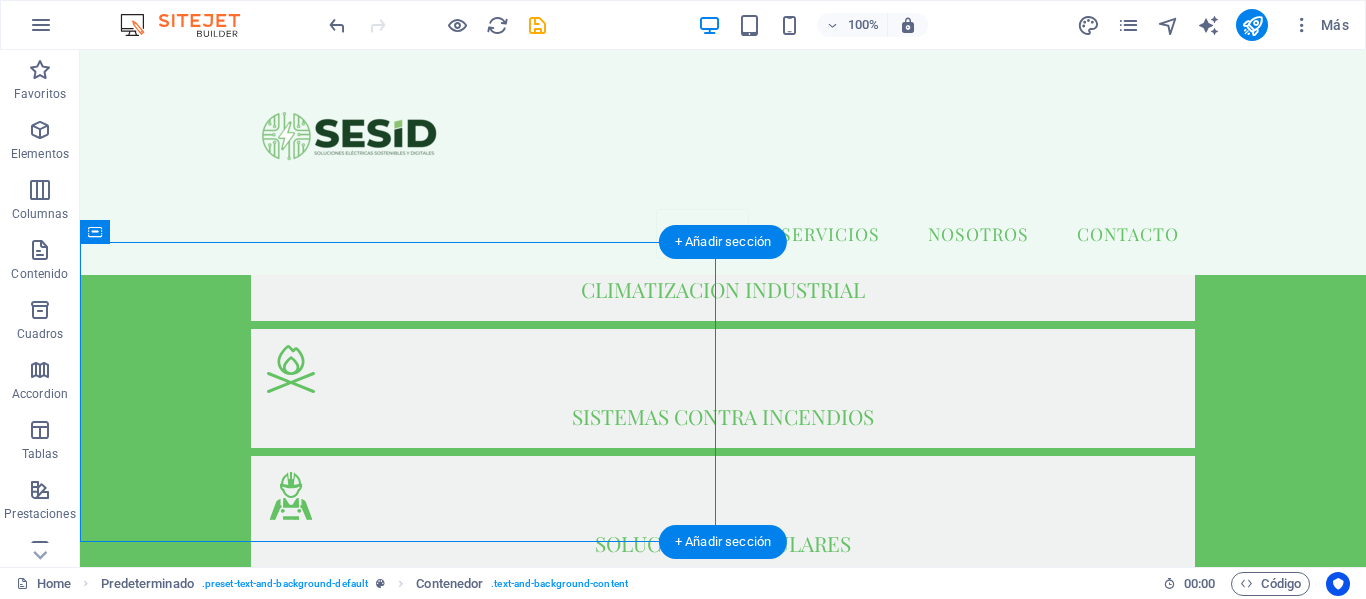 scroll, scrollTop: 1221, scrollLeft: 0, axis: vertical 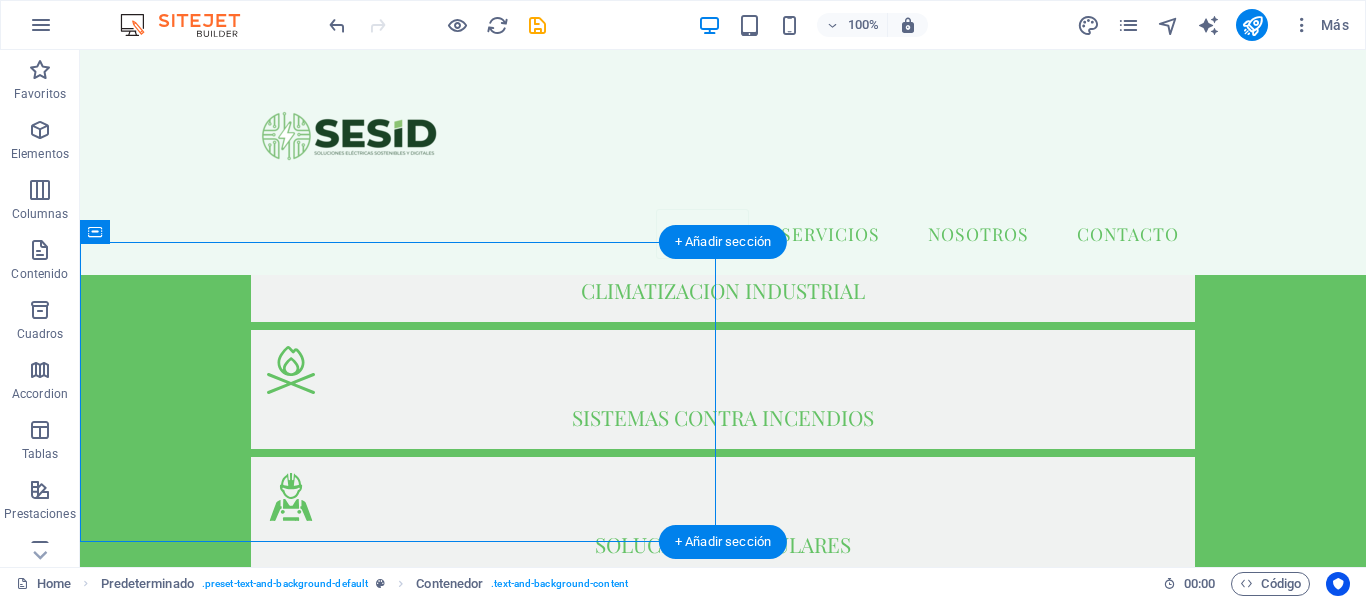 click at bounding box center [723, 2065] 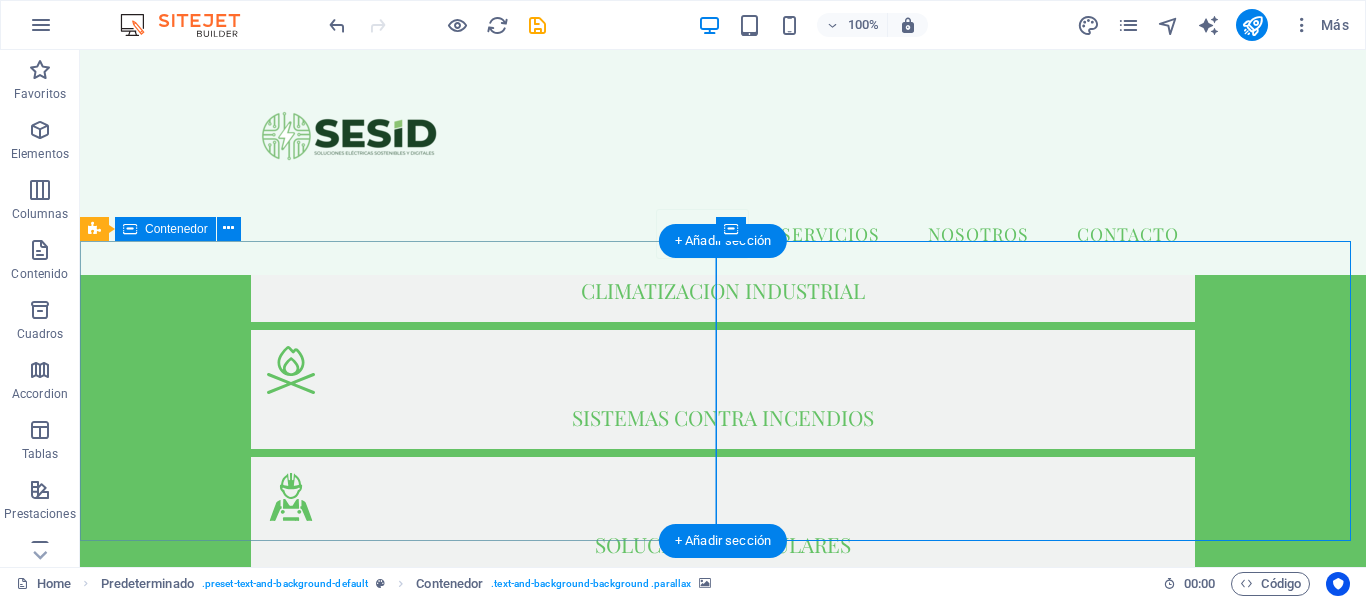 click on "NOSOTROS" at bounding box center [723, 1823] 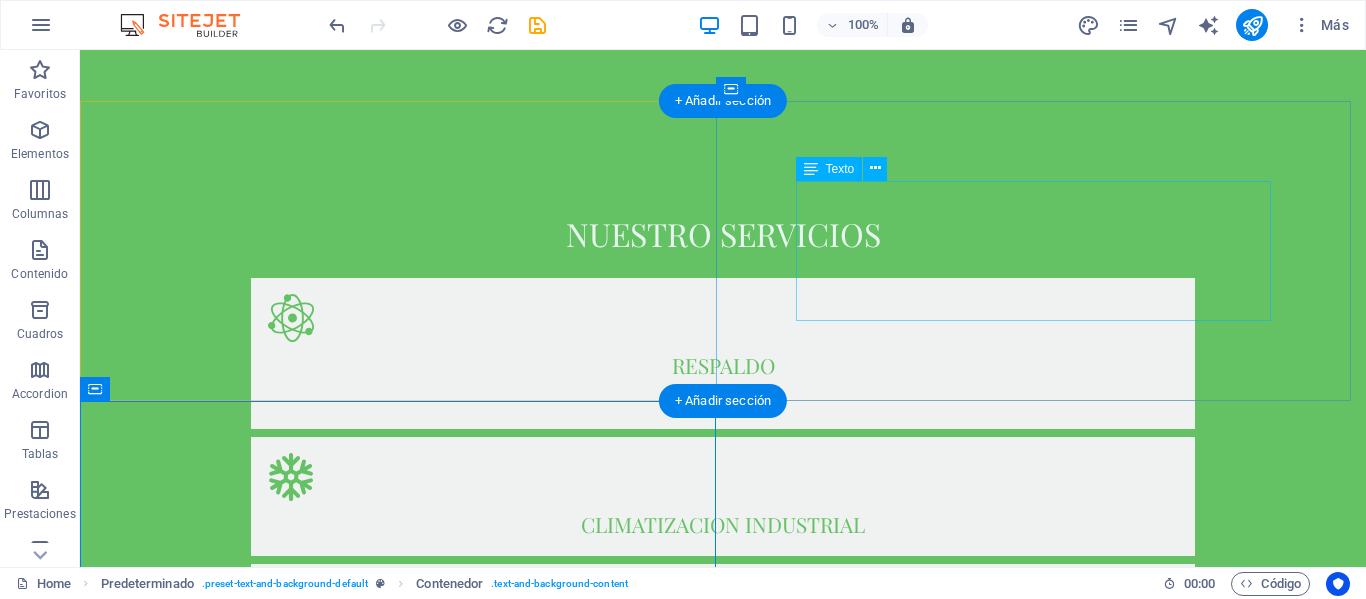 scroll, scrollTop: 1221, scrollLeft: 0, axis: vertical 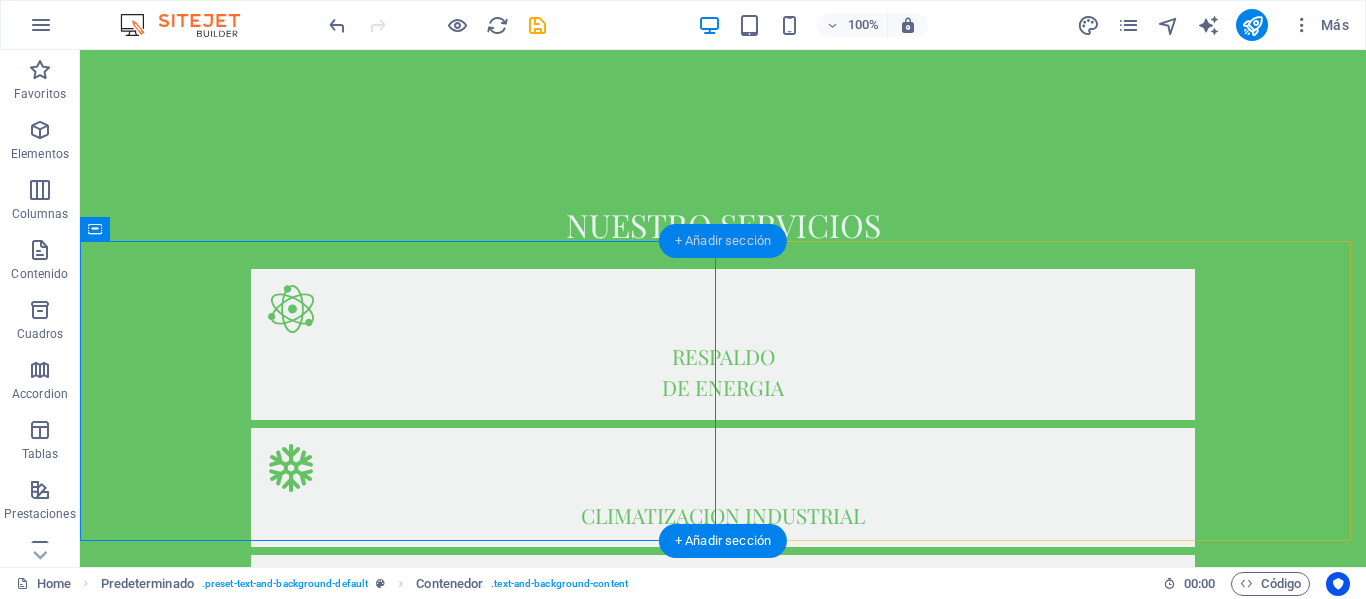 click on "+ Añadir sección" at bounding box center (723, 241) 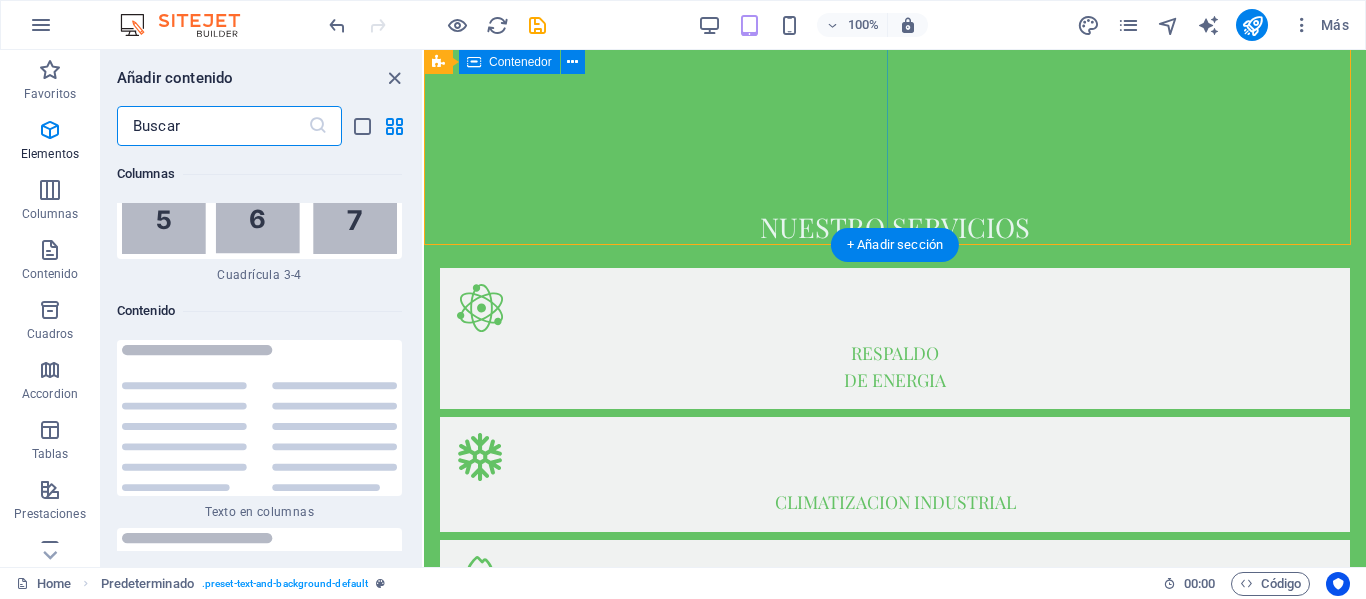 scroll, scrollTop: 6808, scrollLeft: 0, axis: vertical 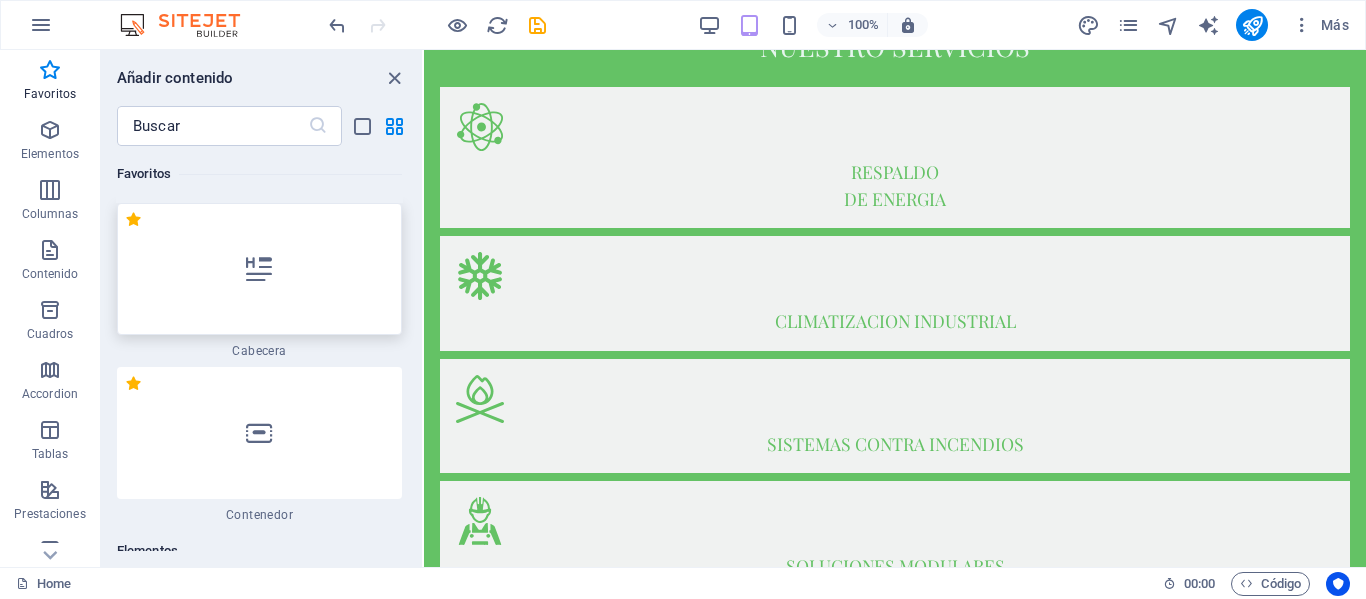 click at bounding box center [259, 269] 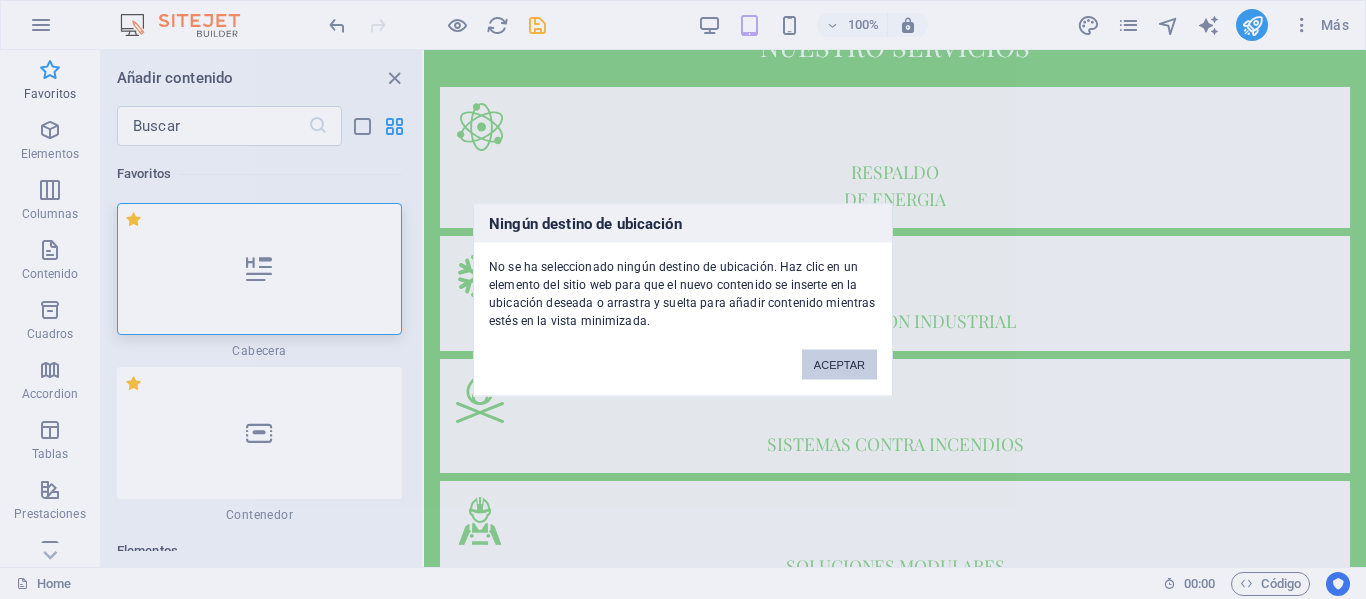 click on "ACEPTAR" at bounding box center [839, 364] 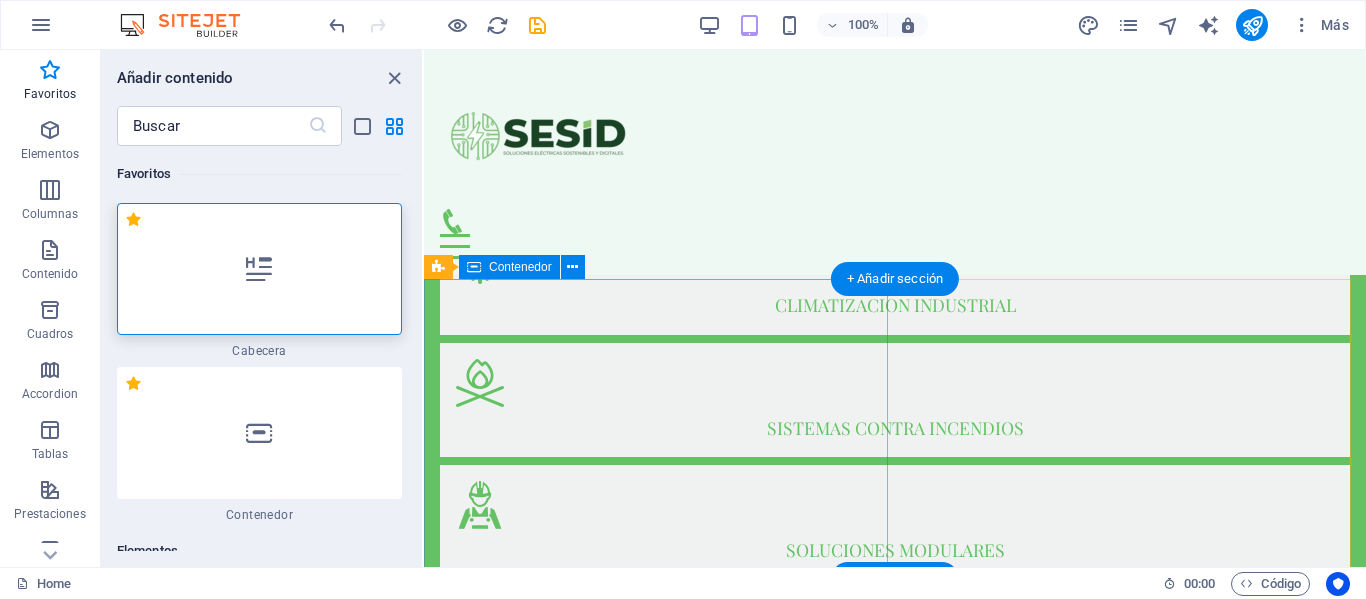 scroll, scrollTop: 1121, scrollLeft: 0, axis: vertical 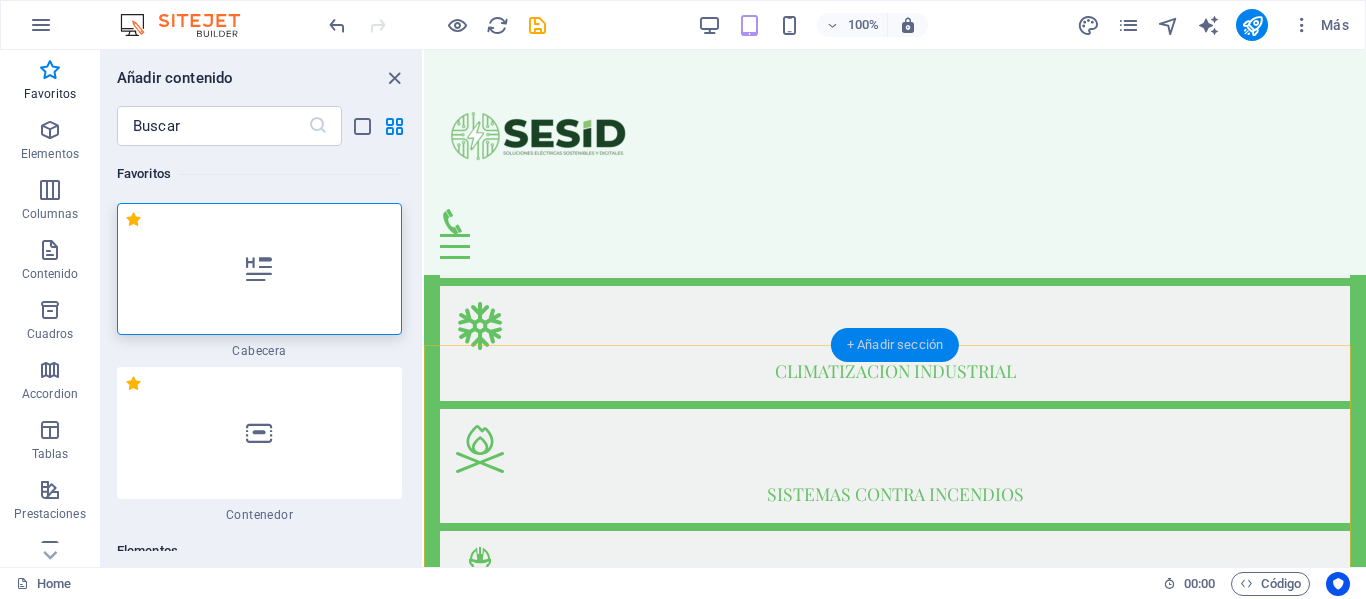 click on "+ Añadir sección" at bounding box center [895, 345] 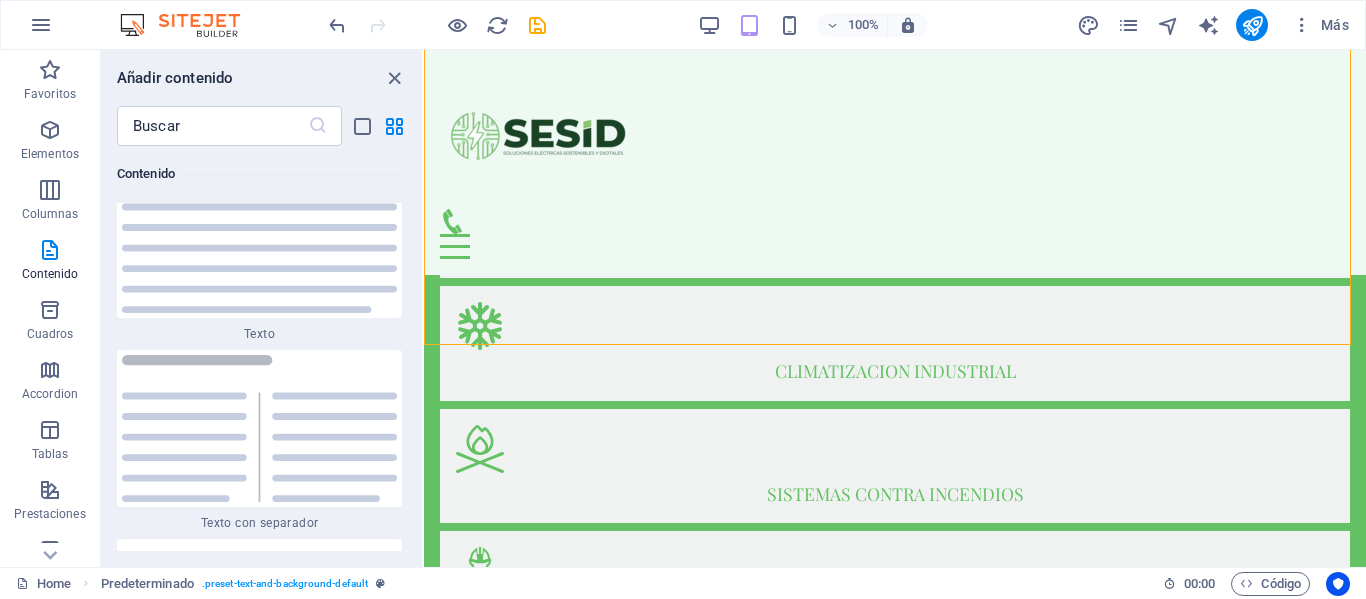 scroll, scrollTop: 7008, scrollLeft: 0, axis: vertical 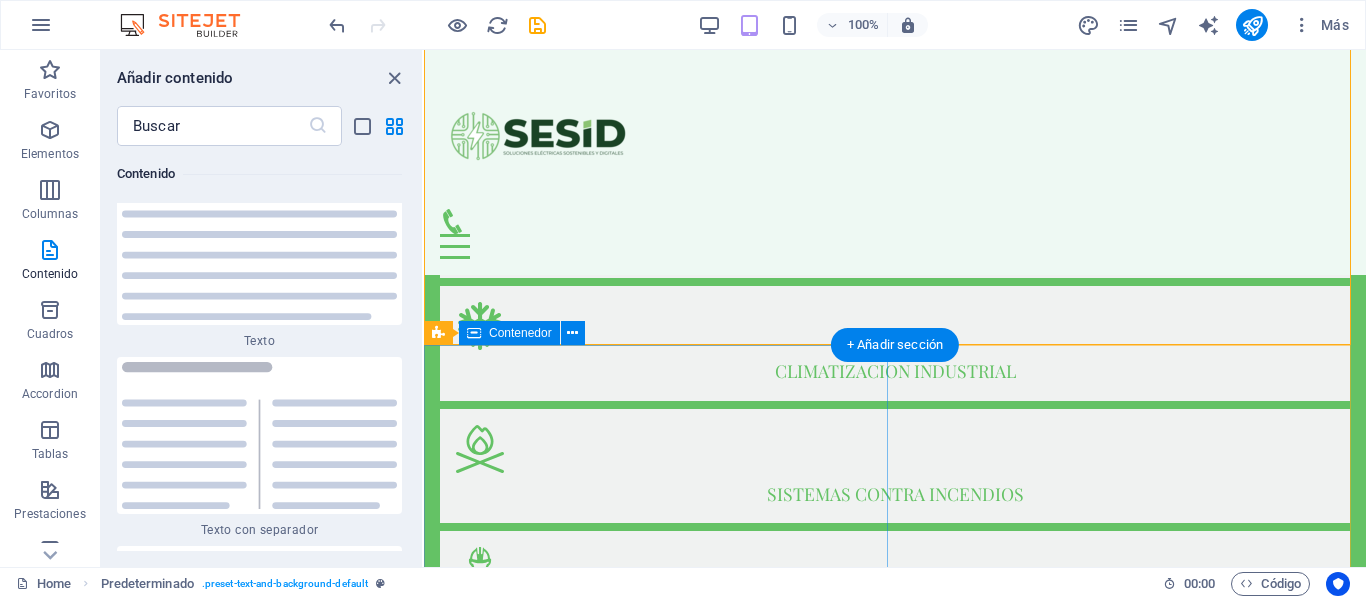 click on "NOSOTROS" at bounding box center (895, 1834) 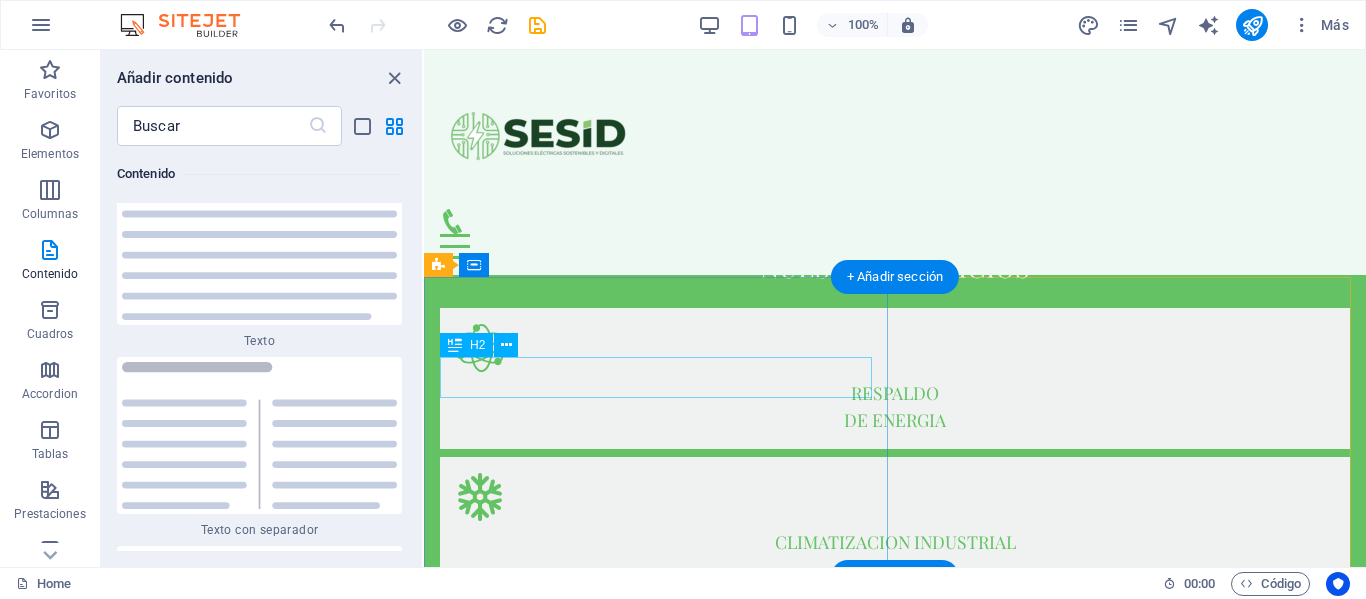 scroll, scrollTop: 1121, scrollLeft: 0, axis: vertical 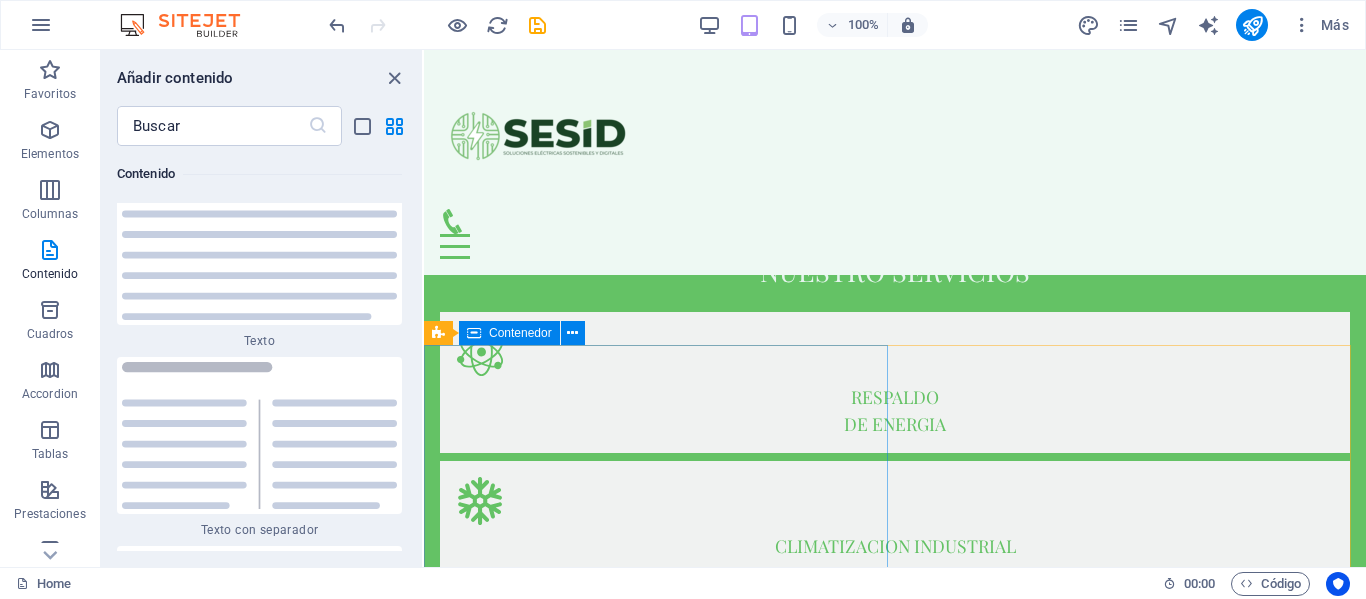 click on "Contenedor" at bounding box center [520, 333] 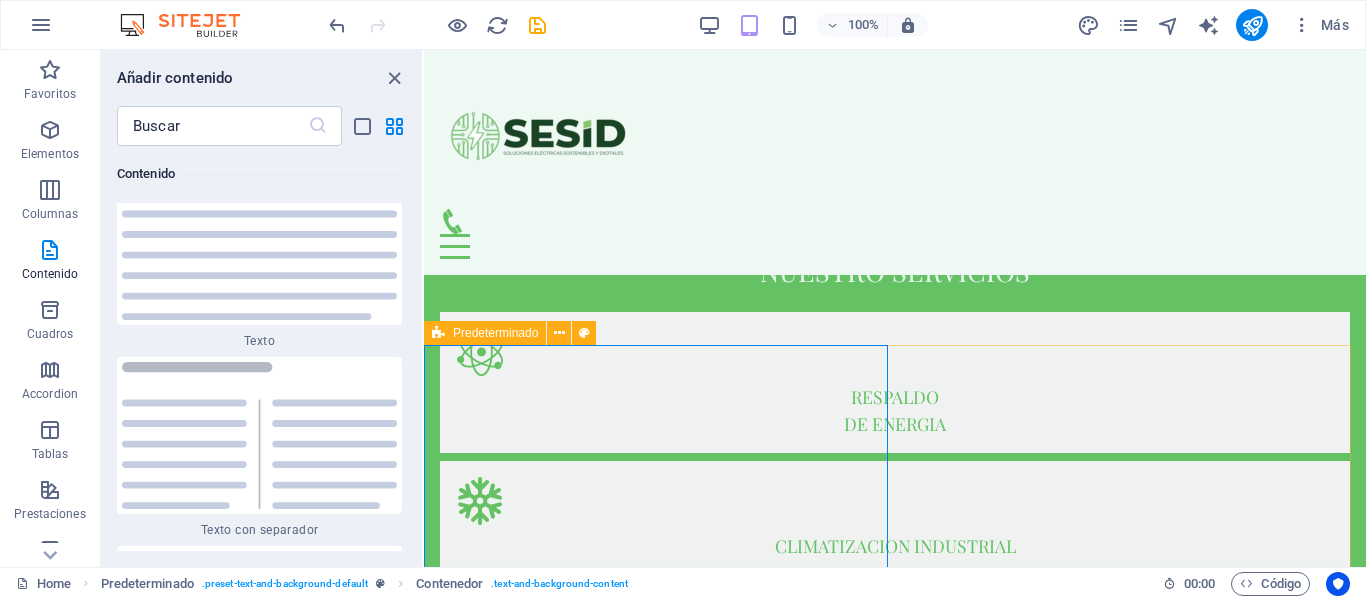 click at bounding box center (438, 333) 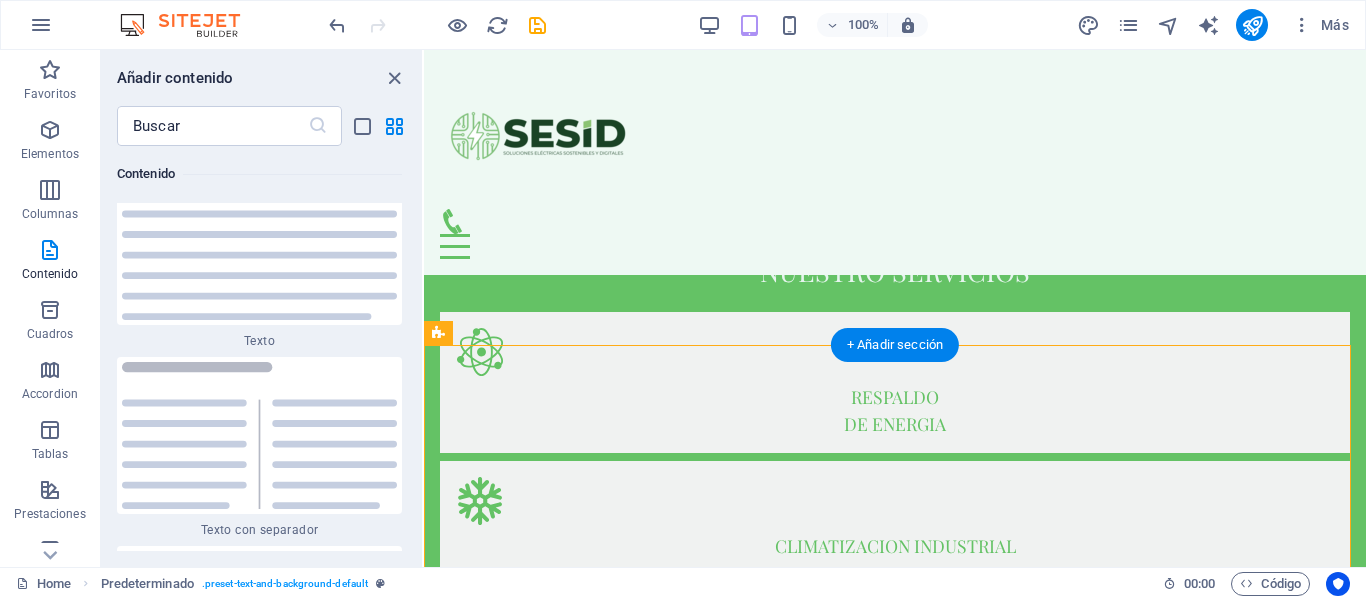 drag, startPoint x: 866, startPoint y: 382, endPoint x: 446, endPoint y: 416, distance: 421.37393 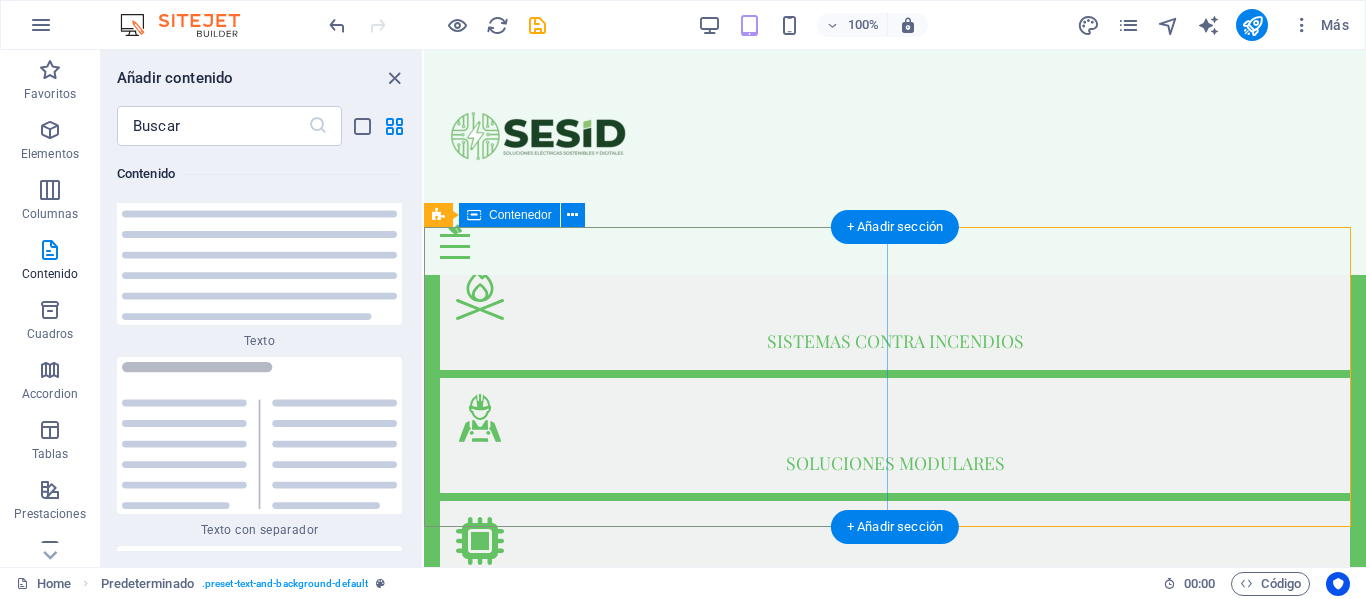 scroll, scrollTop: 1221, scrollLeft: 0, axis: vertical 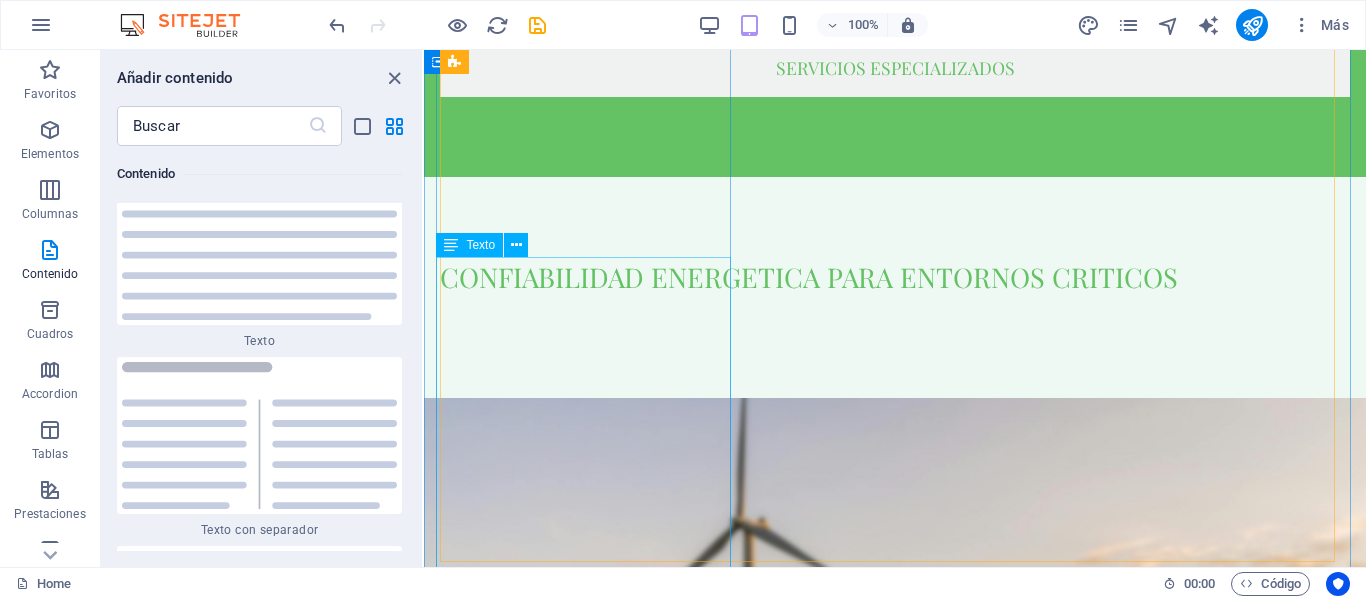 click on "diseñar, implementar y mantener soluciones de infraestructura critica que garanticen la continuidad, seguridad y eficiencia de las operaciones de nuestros clientes, brindandoles tranquilidad a travez de tecnologias confiables, soporte especializado y un compromiso constante con la excelencia operativa.  Read ore" at bounding box center [895, 2745] 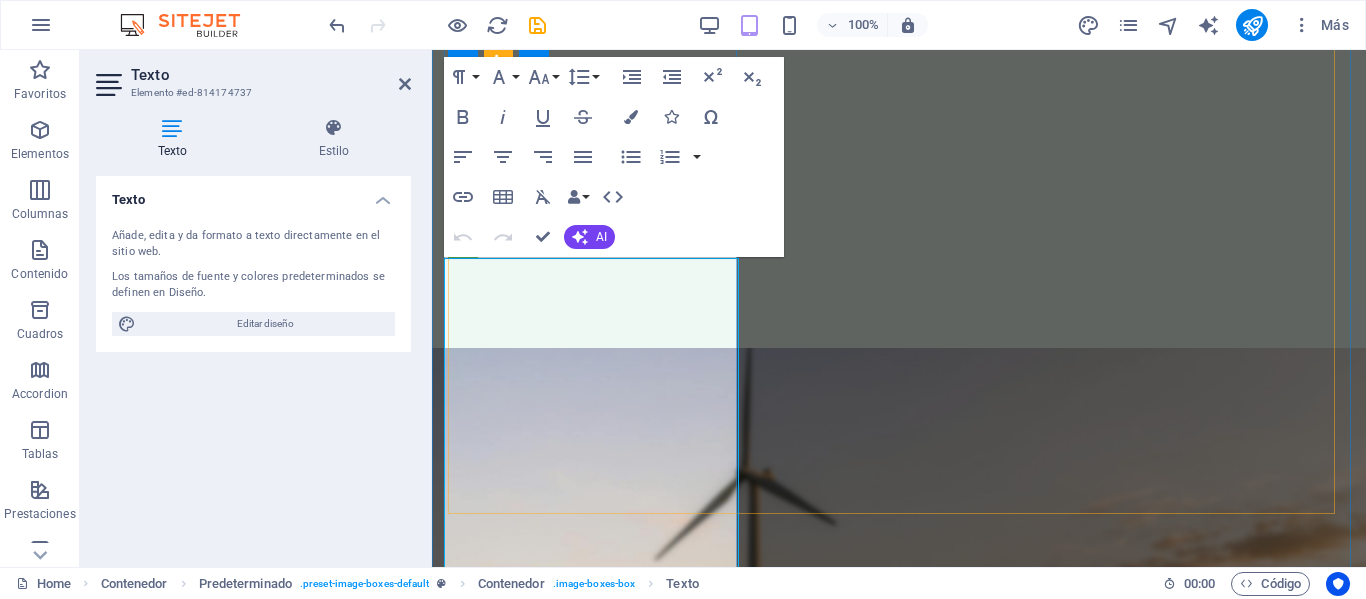 scroll, scrollTop: 1841, scrollLeft: 0, axis: vertical 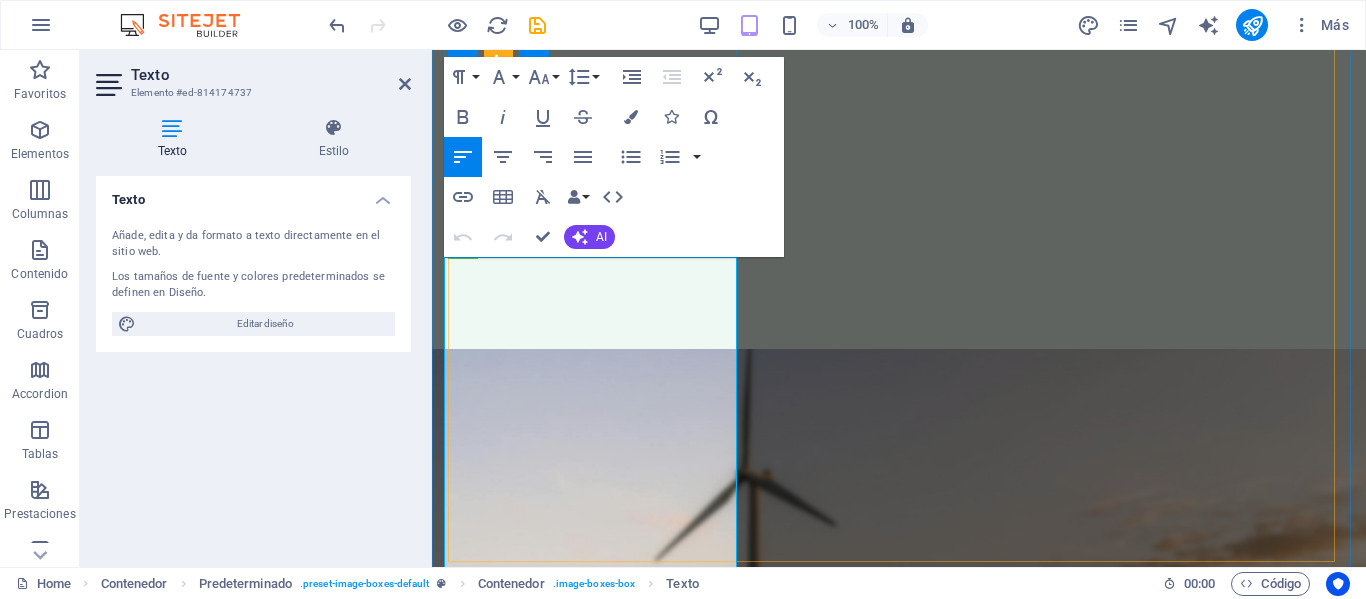 type 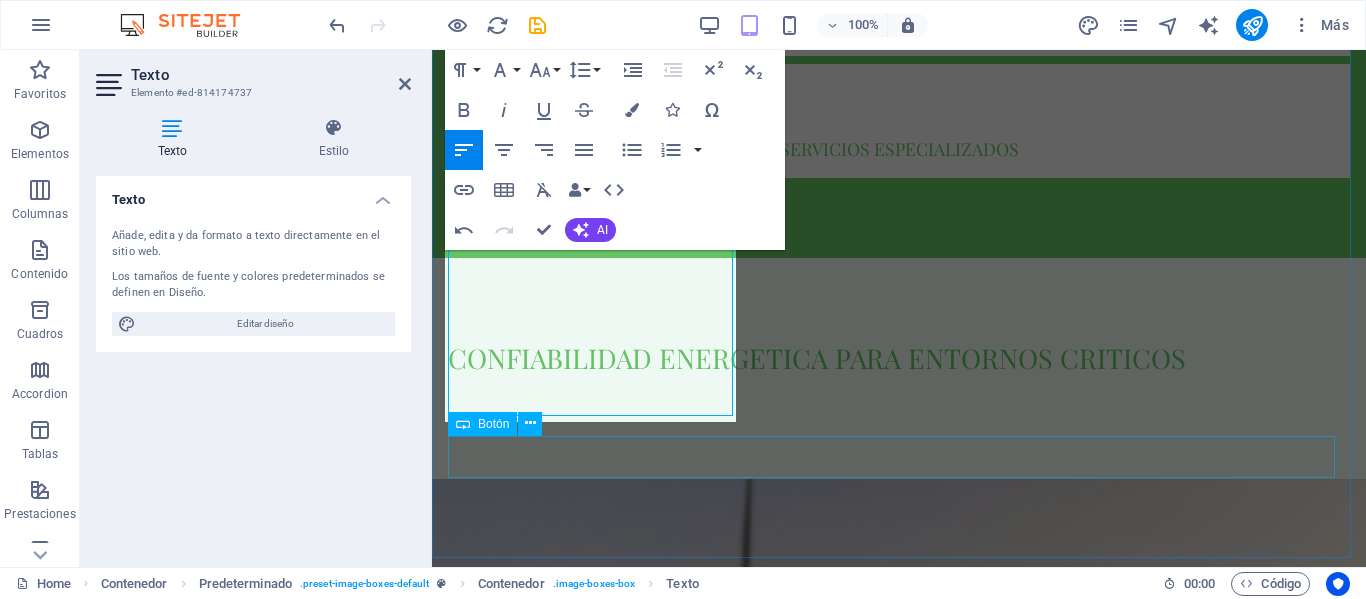 scroll, scrollTop: 2041, scrollLeft: 0, axis: vertical 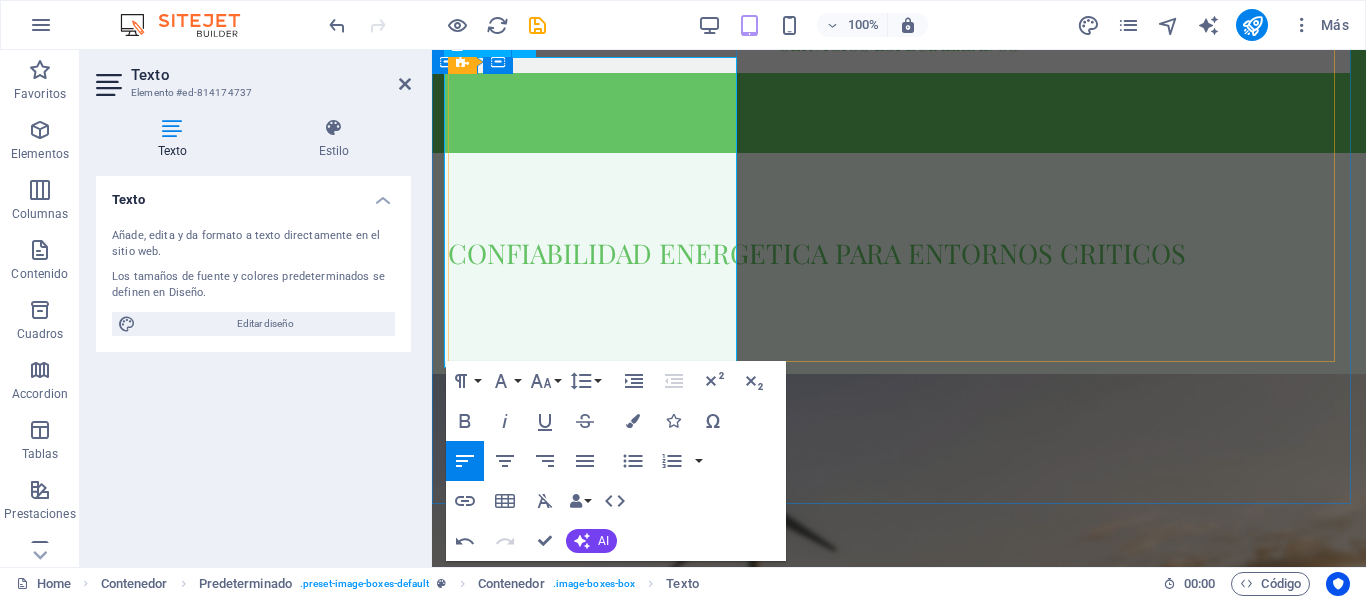 click on "Read ore" 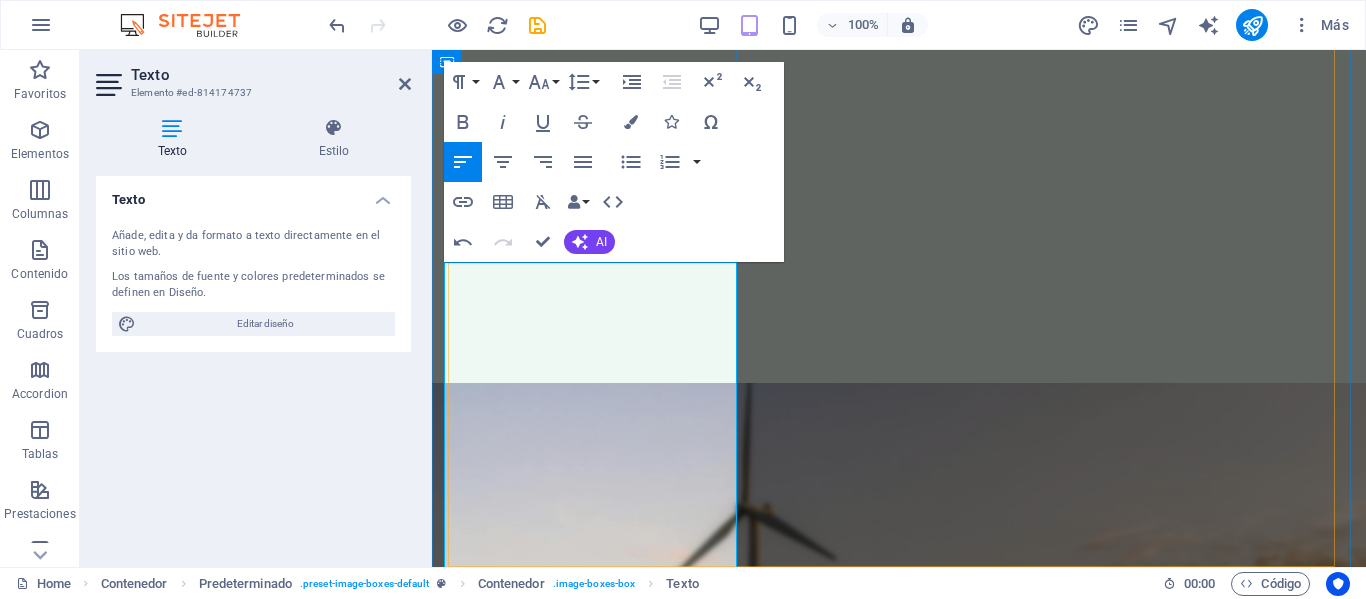 scroll, scrollTop: 1741, scrollLeft: 0, axis: vertical 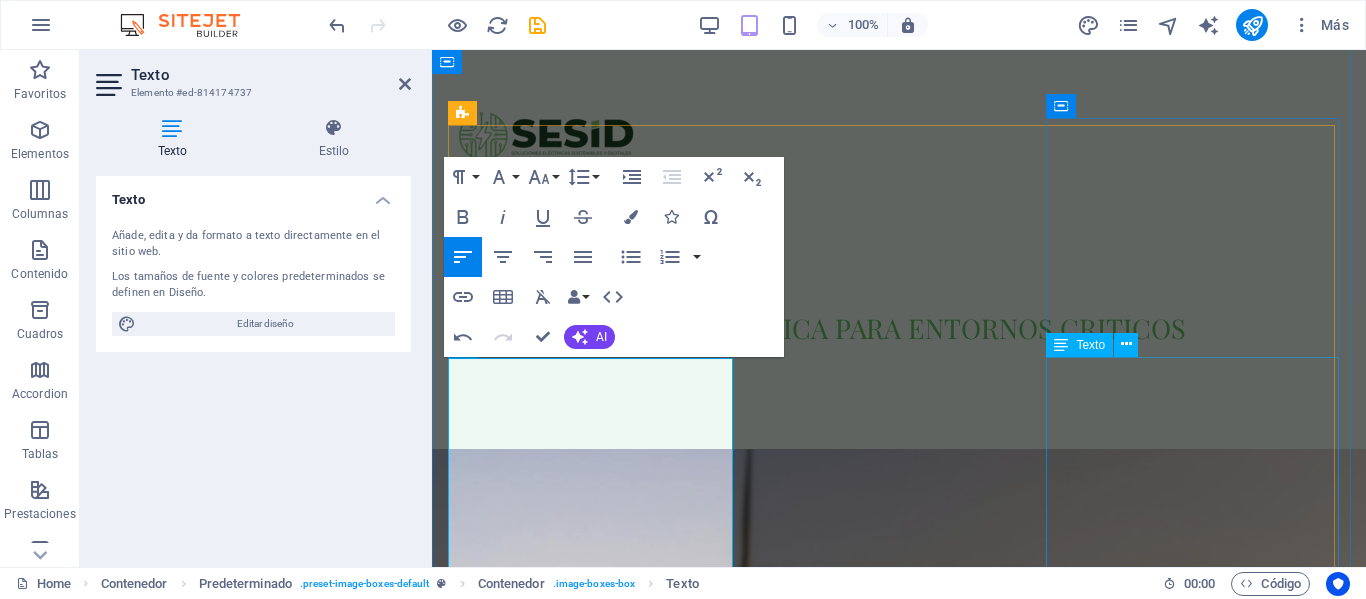 click on "inclusion  propostio  trabajo en equipo maestria servicio  calidad  innovacion  especializacion" at bounding box center [899, 4331] 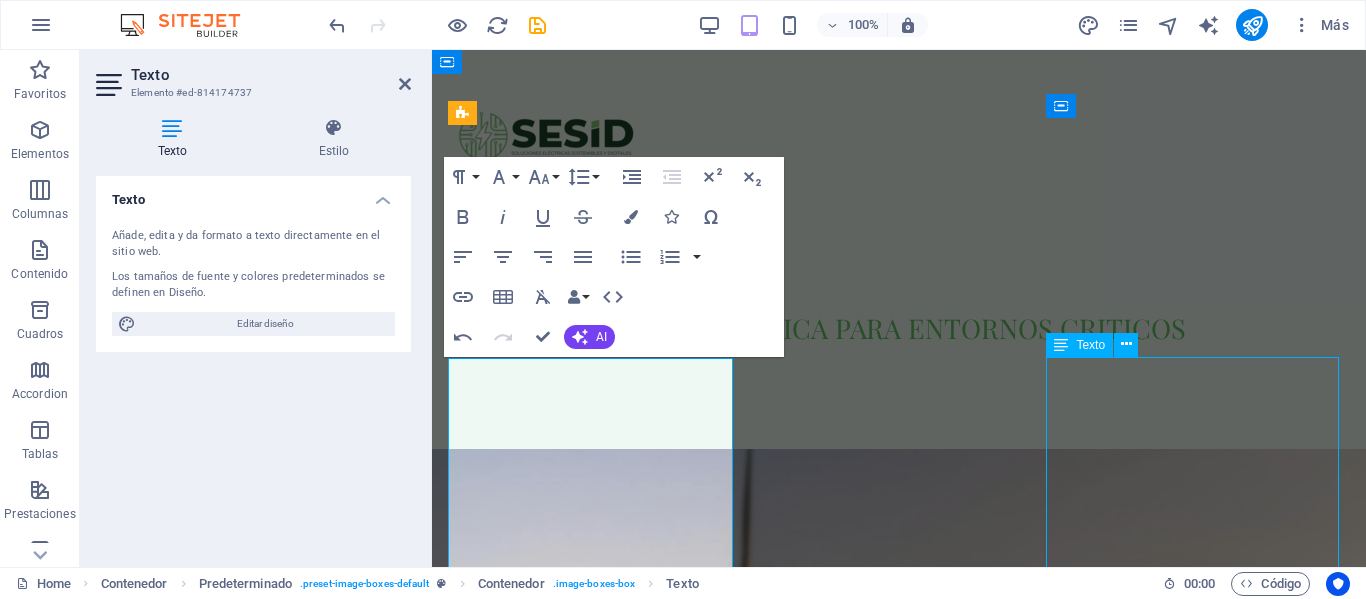 click on "inclusion  propostio  trabajo en equipo maestria servicio  calidad  innovacion  especializacion" at bounding box center [899, 4331] 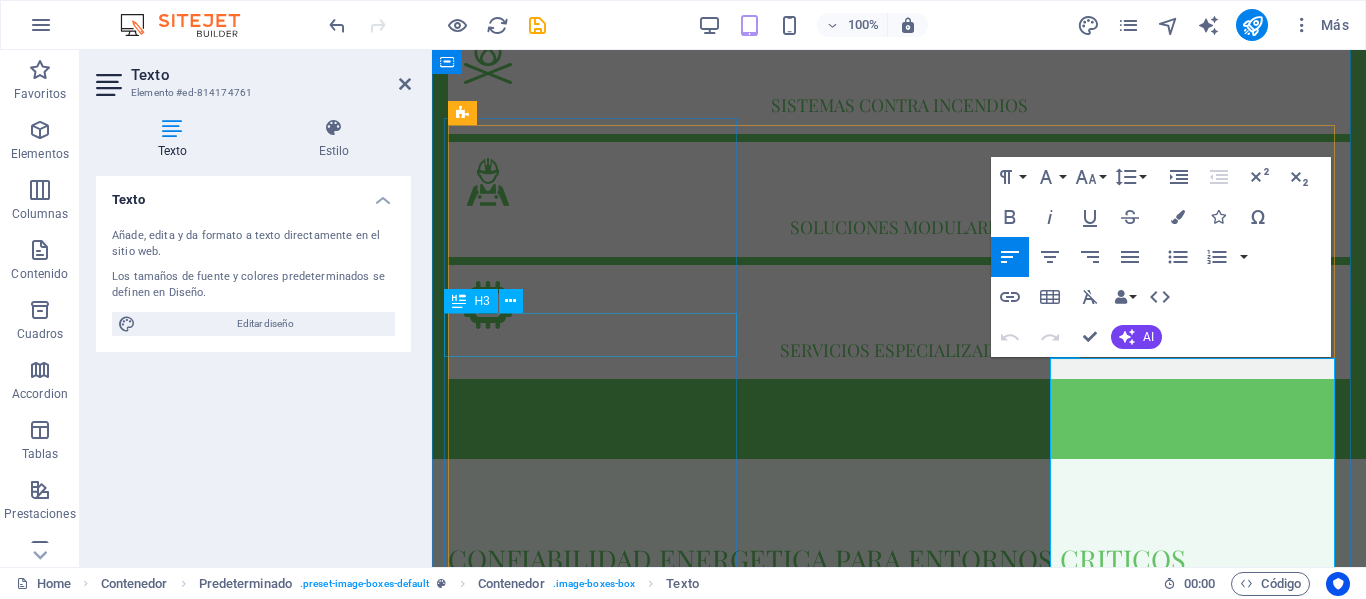 click on "Mision" at bounding box center (899, 2929) 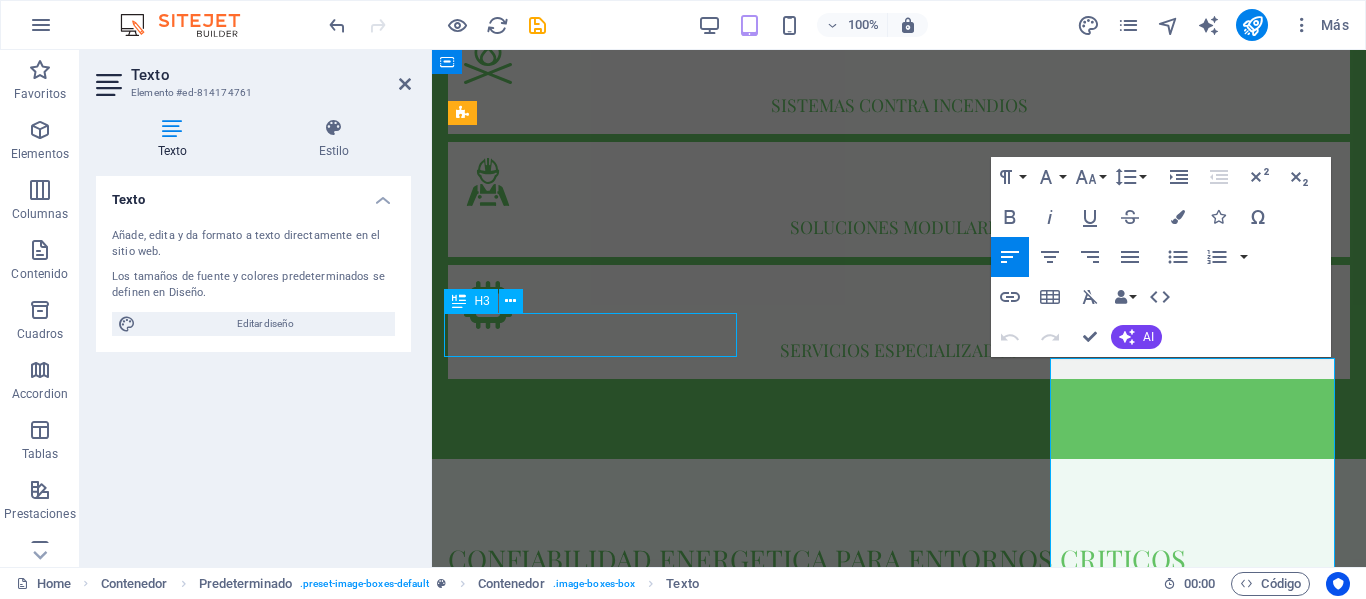 click on "Mision" at bounding box center [899, 2929] 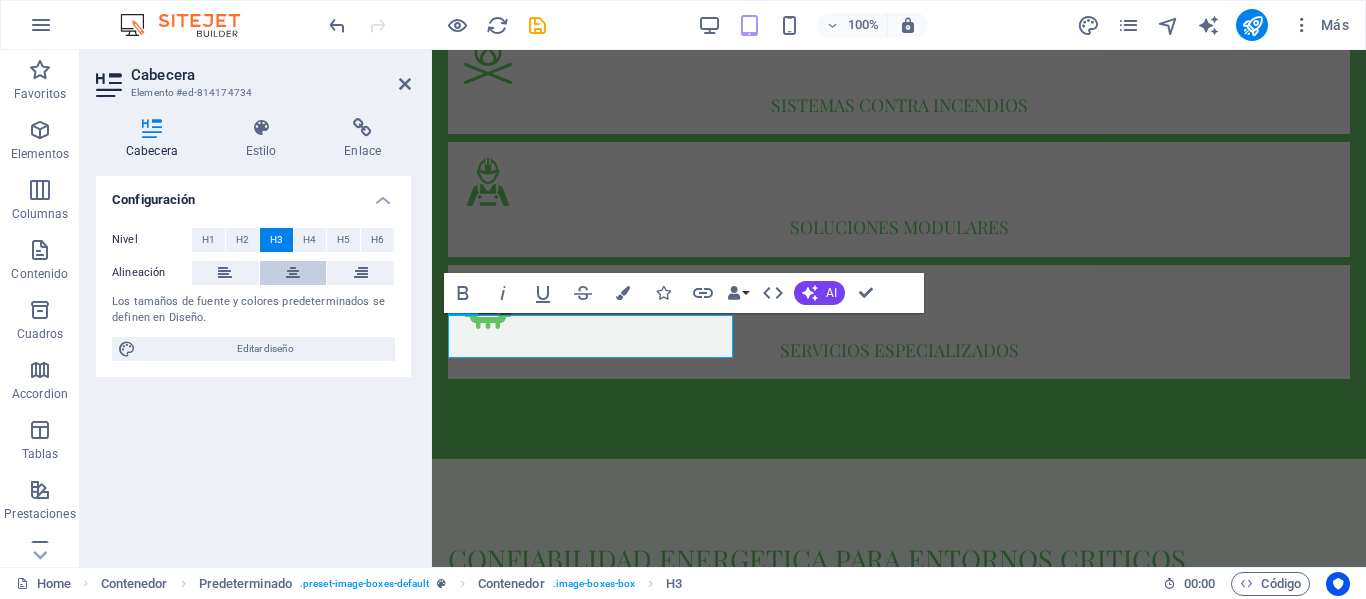 click at bounding box center [293, 273] 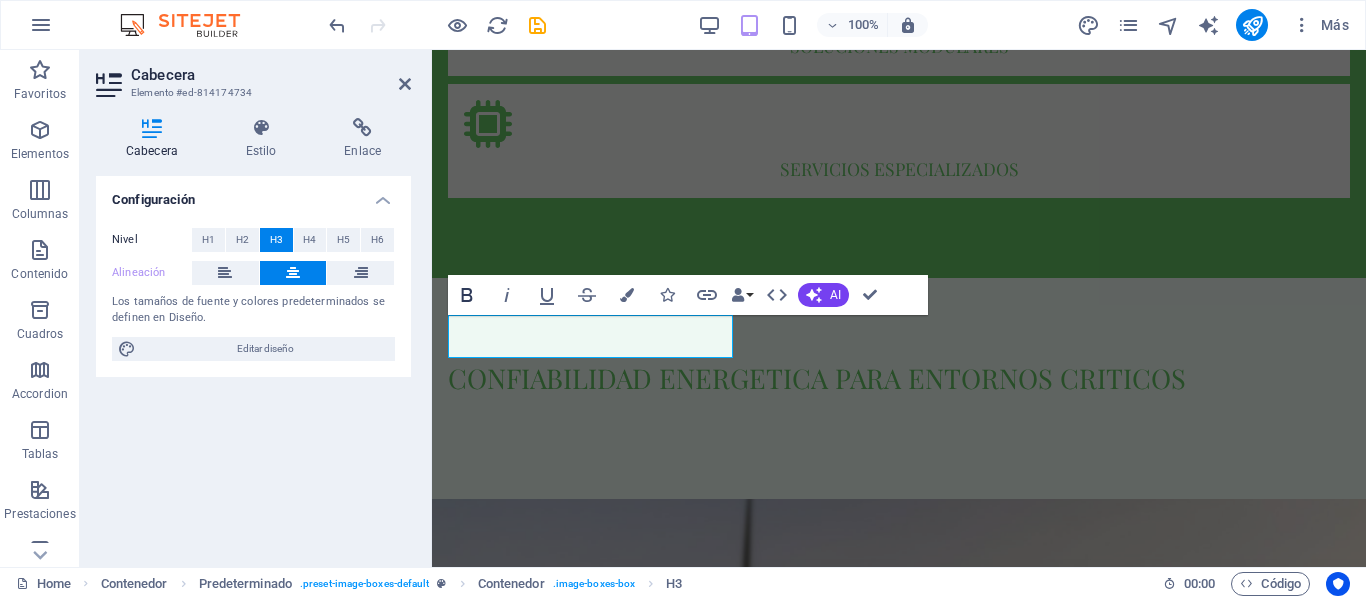 click 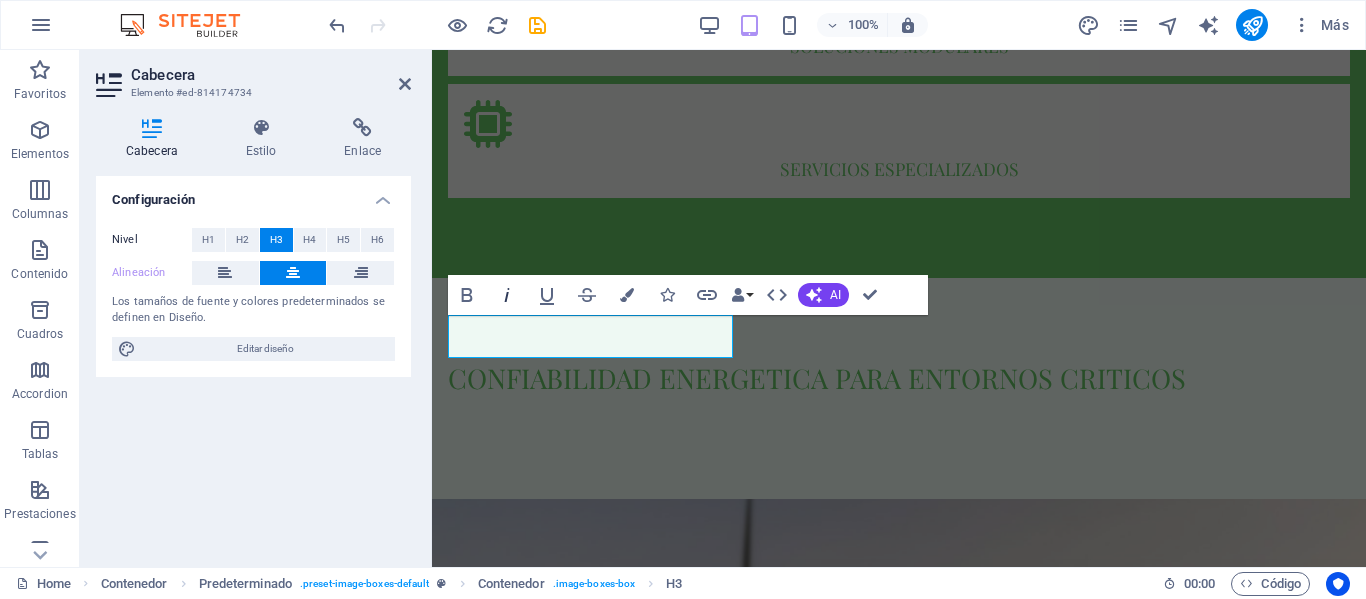 click 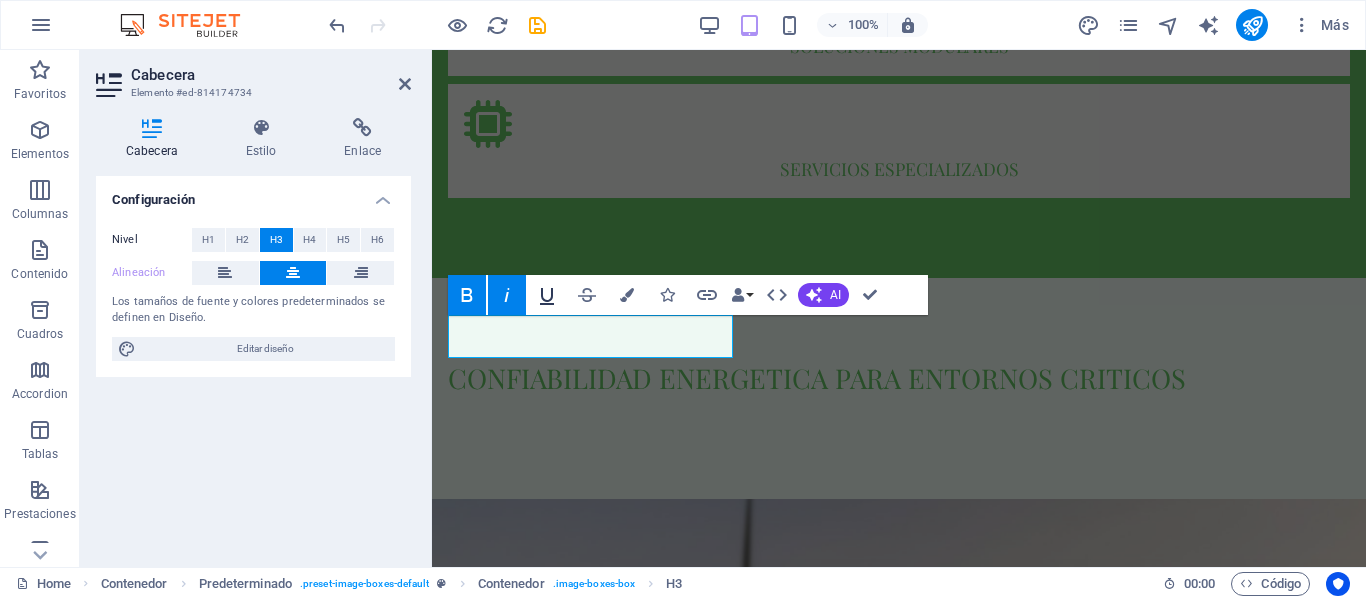 click 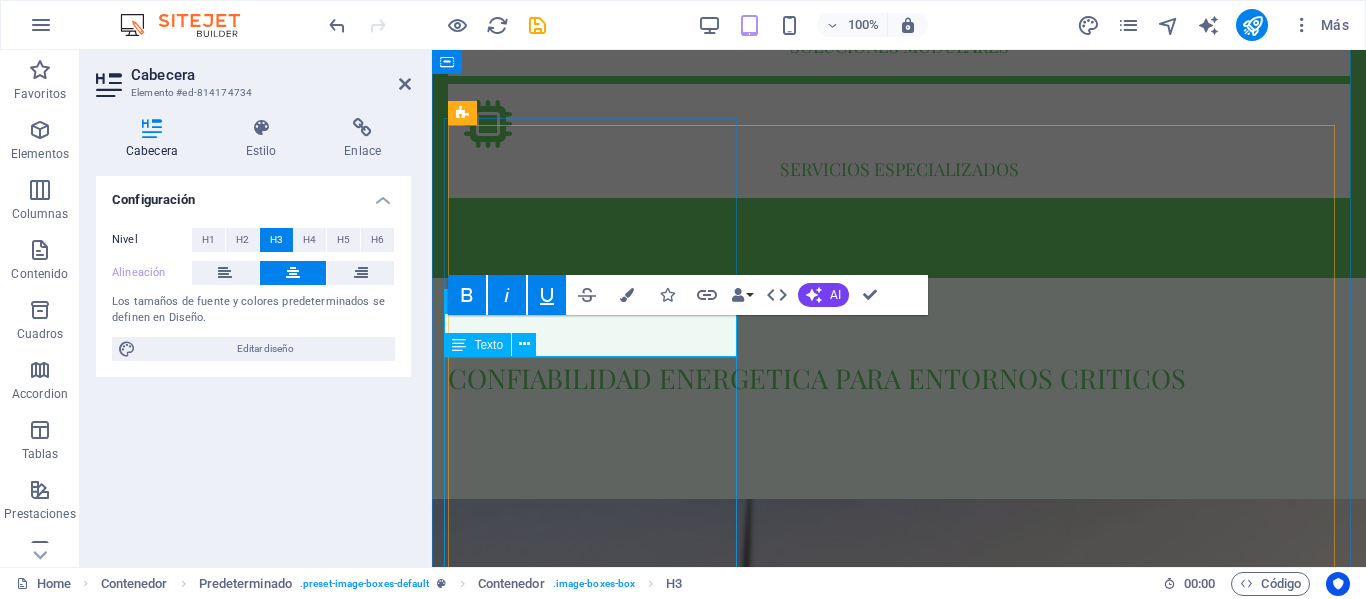 click on "diseñar, implementar y mantener soluciones de infraestructura critica que garanticen la continuidad, seguridad y eficiencia de las operaciones de nuestros clientes, brindándoles tranquilidad a través de tecnologías confiables, soporte especializado y un compromiso constante con la excelencia operativa. re" at bounding box center (899, 2829) 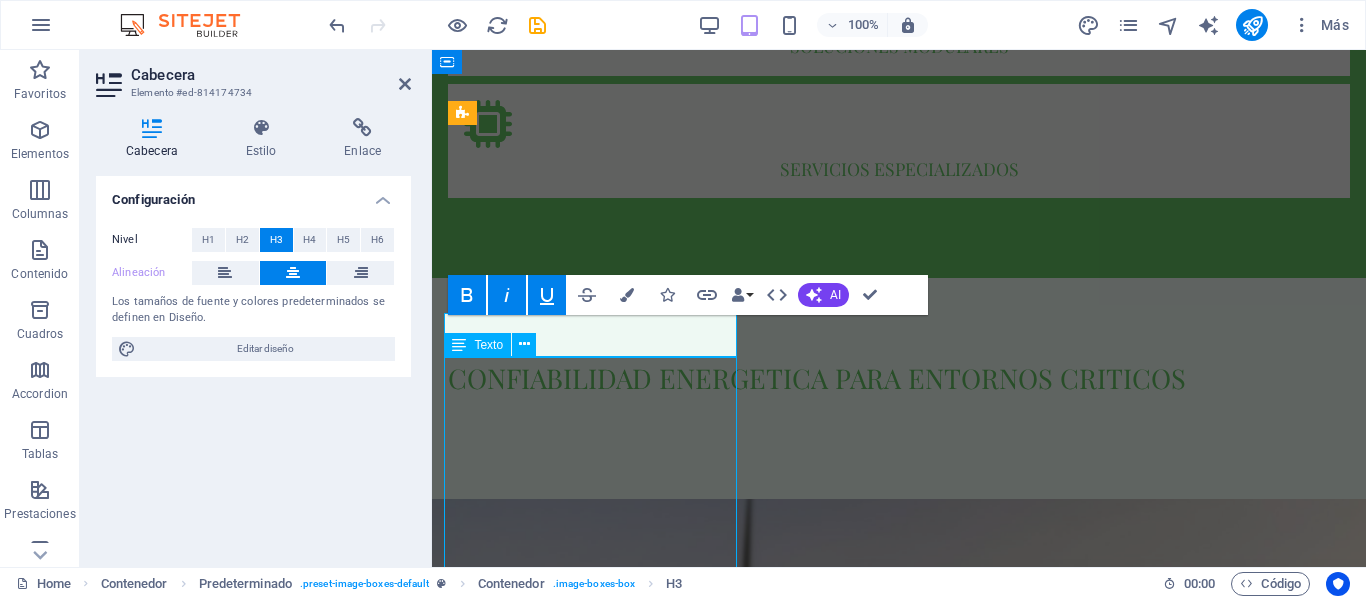 click on "diseñar, implementar y mantener soluciones de infraestructura critica que garanticen la continuidad, seguridad y eficiencia de las operaciones de nuestros clientes, brindándoles tranquilidad a través de tecnologías confiables, soporte especializado y un compromiso constante con la excelencia operativa. re" at bounding box center [899, 2829] 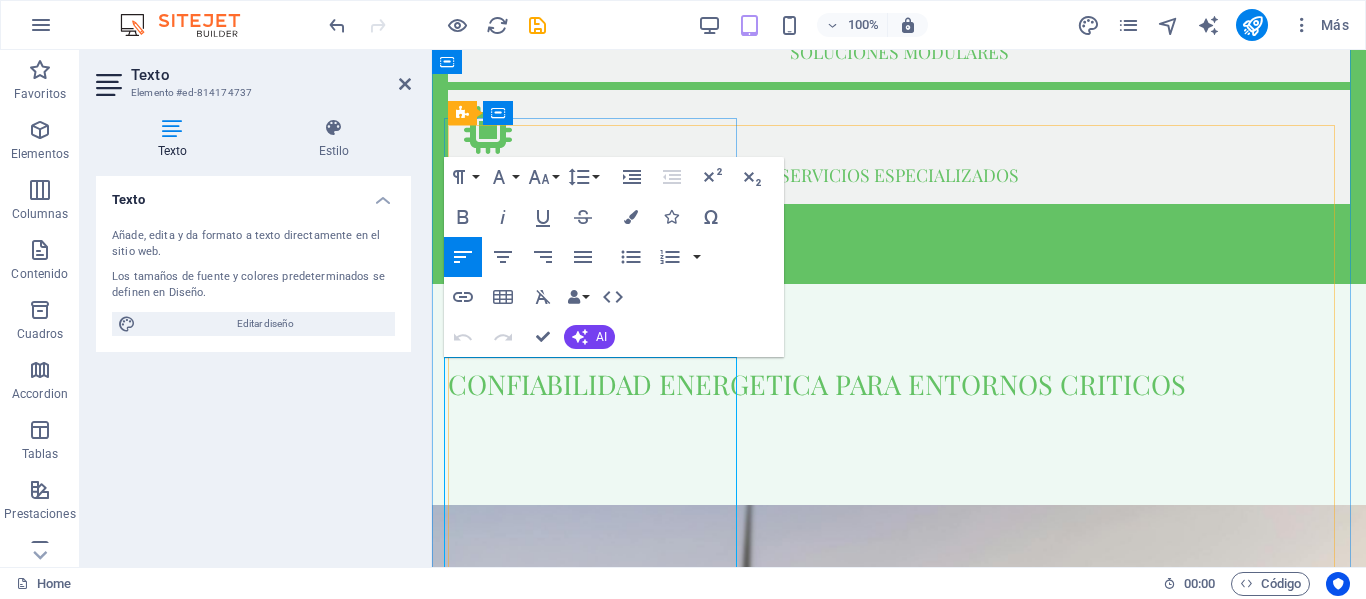 drag, startPoint x: 459, startPoint y: 369, endPoint x: 619, endPoint y: 385, distance: 160.798 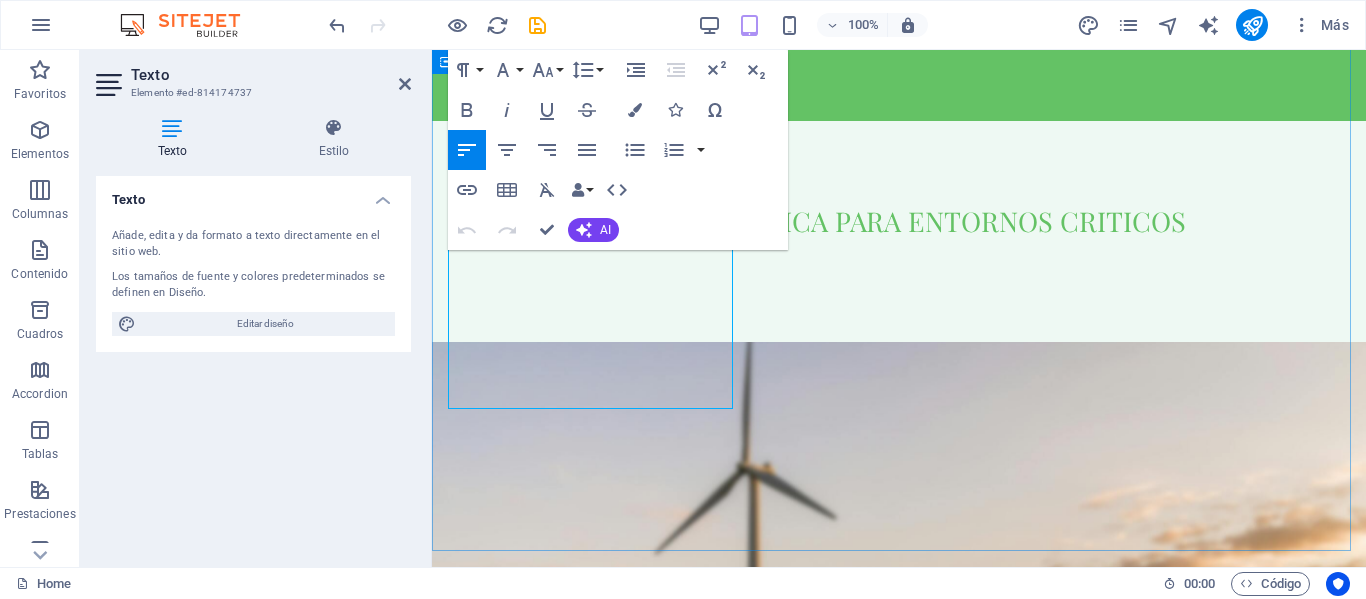 scroll, scrollTop: 1994, scrollLeft: 0, axis: vertical 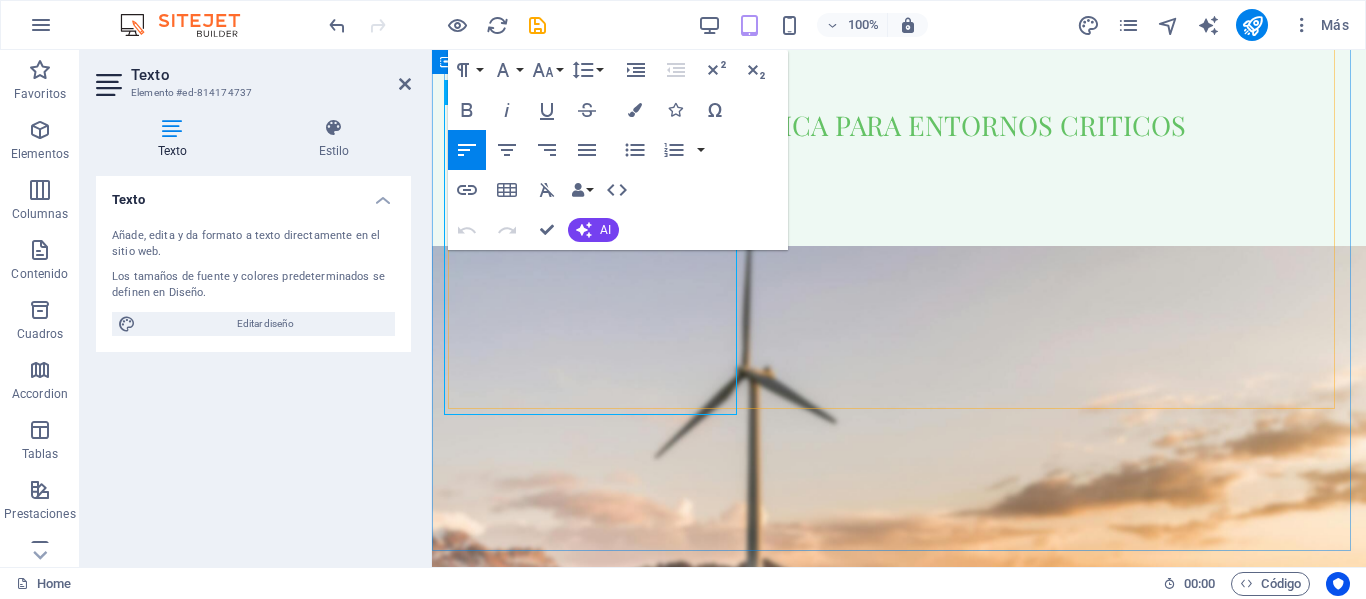 drag, startPoint x: 465, startPoint y: 371, endPoint x: 718, endPoint y: 384, distance: 253.33377 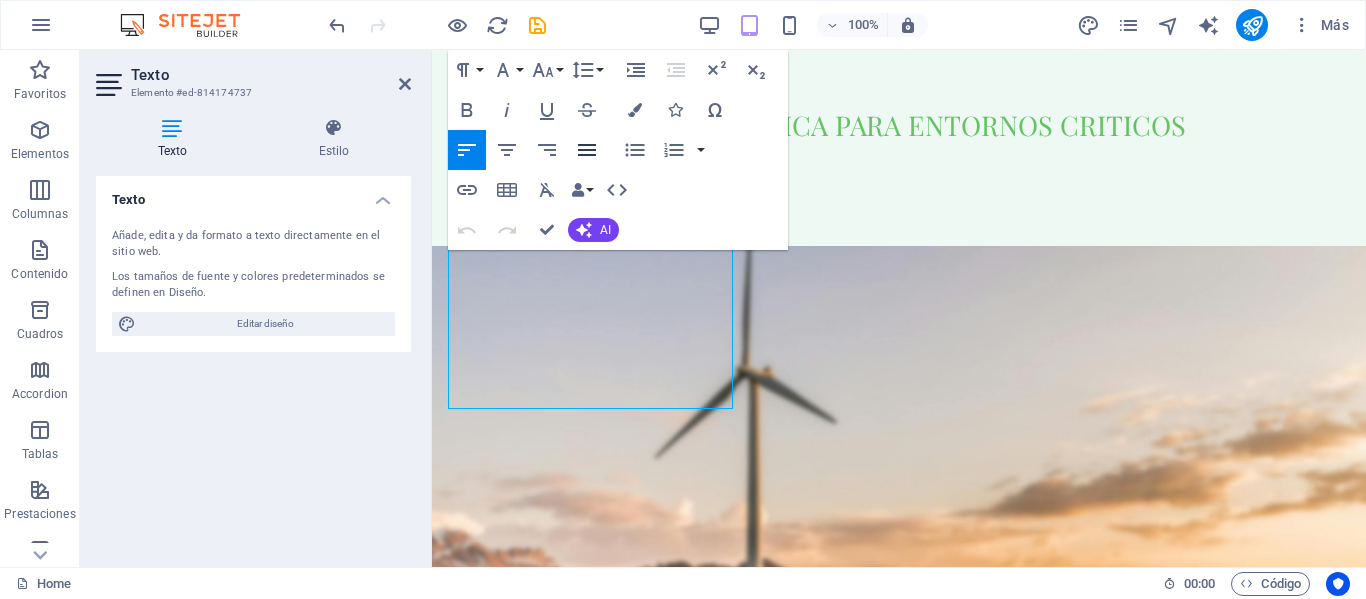 click 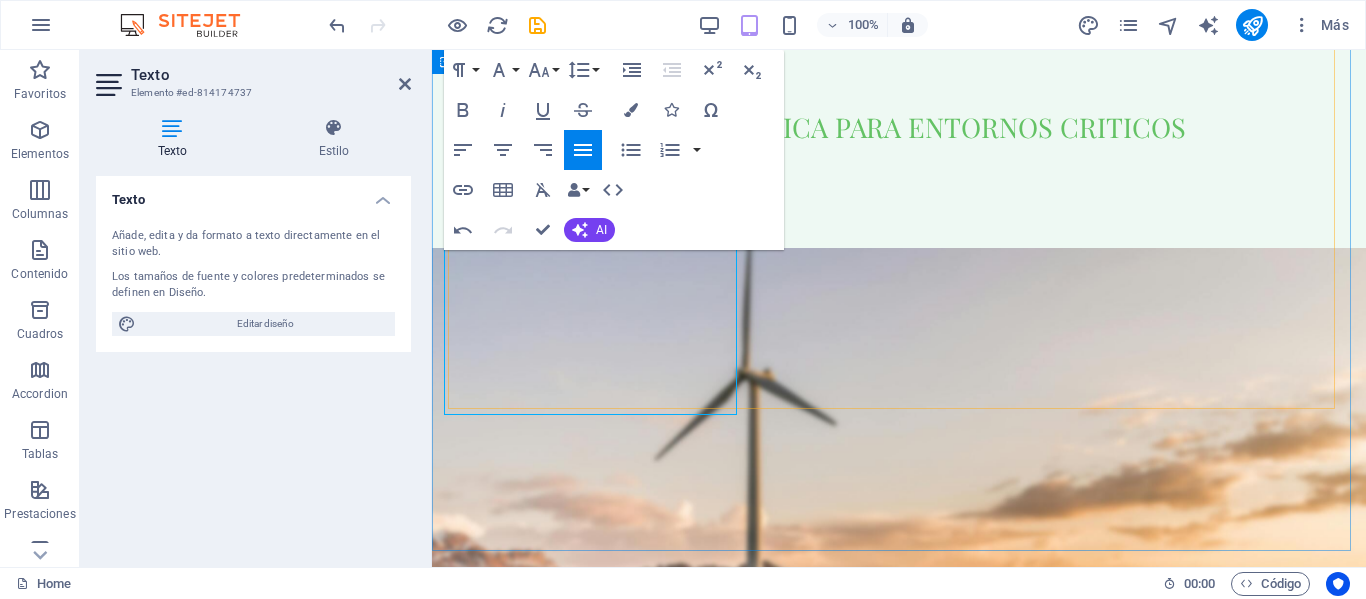scroll, scrollTop: 1994, scrollLeft: 0, axis: vertical 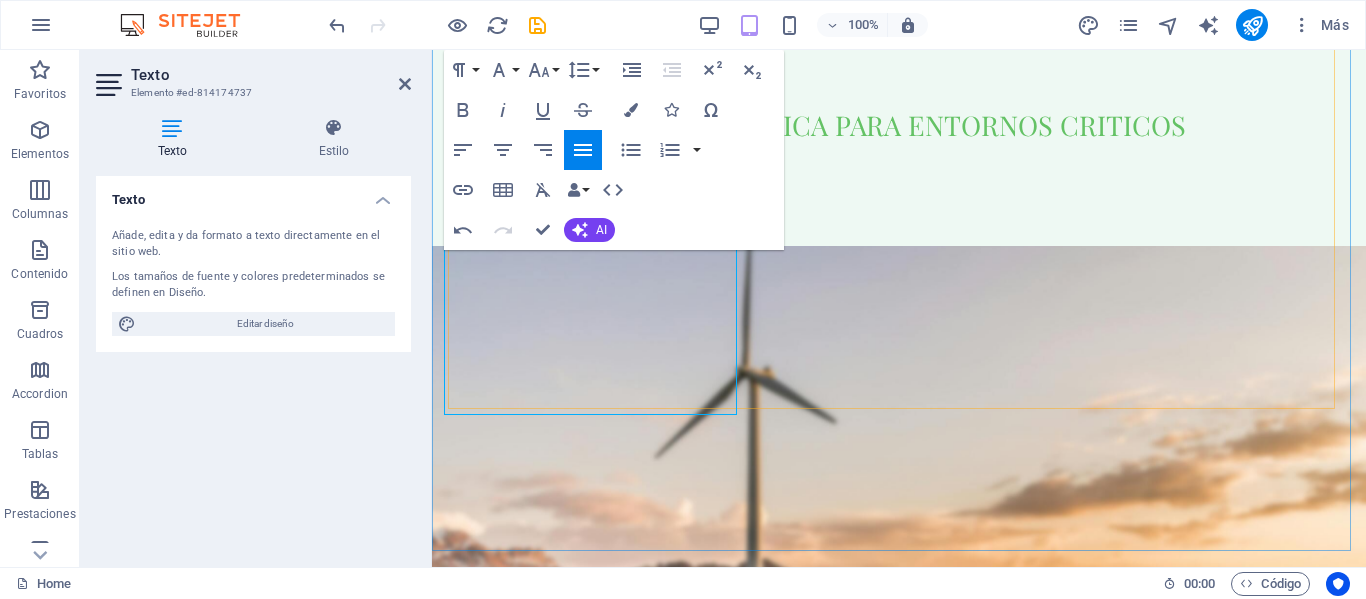 click on "diseñar, implementar y mantener soluciones de infraestructura critica que garanticen la continuidad, seguridad y eficiencia de las operaciones de nuestros clientes, brindándoles tranquilidad a través de tecnologías confiables, soporte especializado y un compromiso constante con la excelencia operativa. re" at bounding box center [899, 2568] 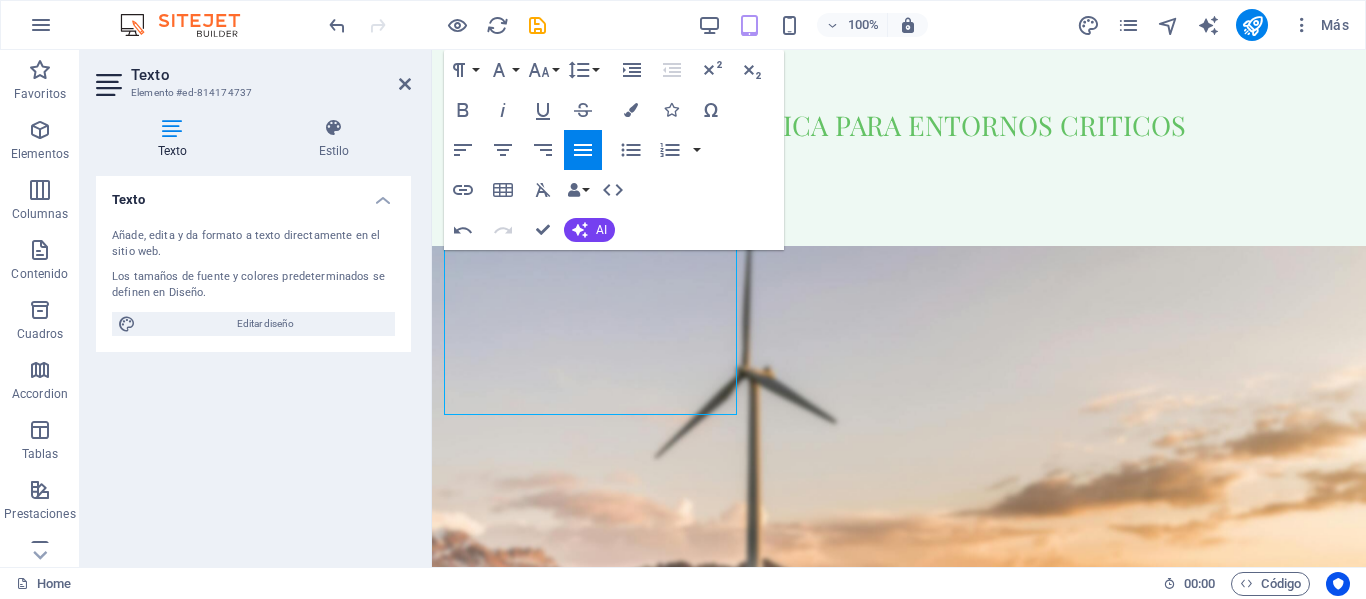 click on "diseñar, implementar y mantener soluciones de infraestructura critica que garanticen la continuidad, seguridad y eficiencia de las operaciones de nuestros clientes, brindándoles tranquilidad a través de tecnologías confiables, soporte especializado y un compromiso constante con la excelencia operativa. re" at bounding box center (899, 2568) 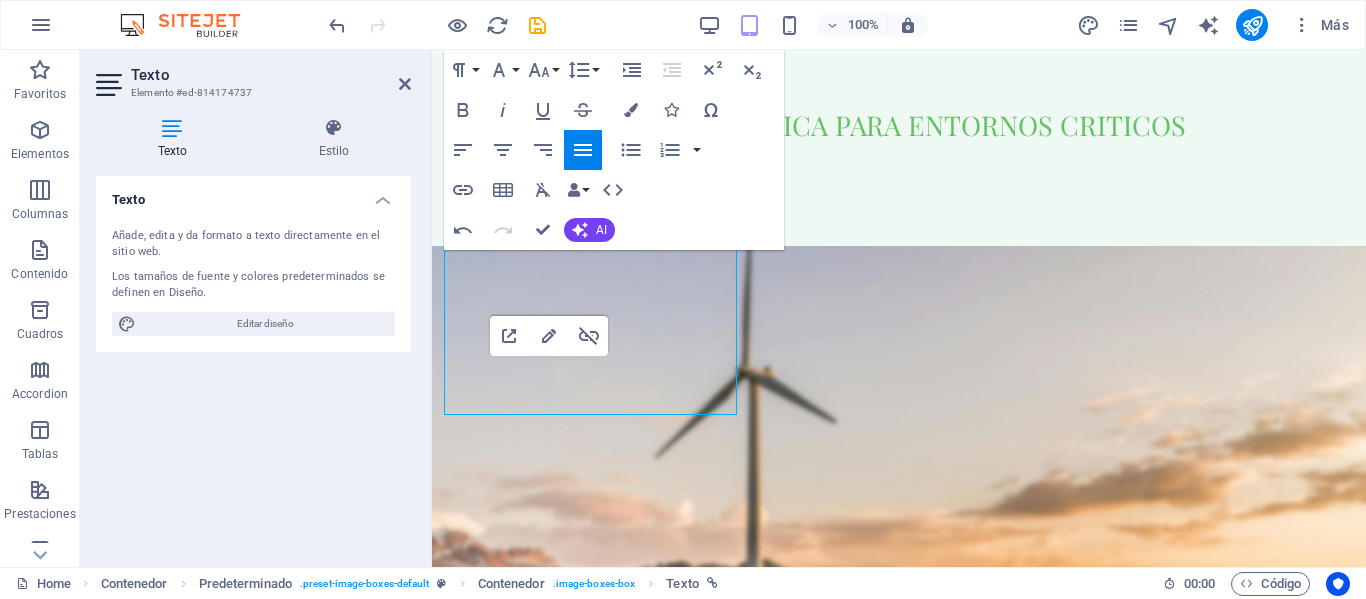 click on "diseñar, implementar y mantener soluciones de infraestructura critica que garanticen la continuidad, seguridad y eficiencia de las operaciones de nuestros clientes, brindándoles tranquilidad a través de tecnologías confiables, soporte especializado y un compromiso constante con la excelencia operativa. re" at bounding box center (899, 2568) 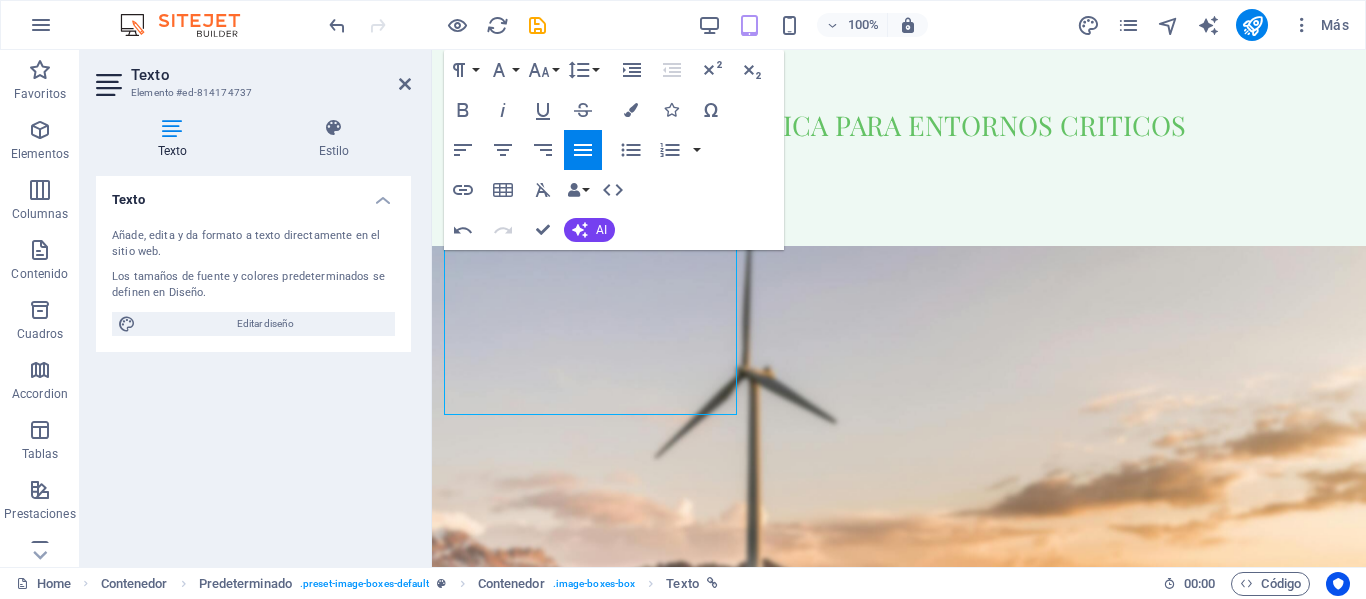 click on "diseñar, implementar y mantener soluciones de infraestructura critica que garanticen la continuidad, seguridad y eficiencia de las operaciones de nuestros clientes, brindándoles tranquilidad a través de tecnologías confiables, soporte especializado y un compromiso constante con la excelencia operativa." at bounding box center [899, 2568] 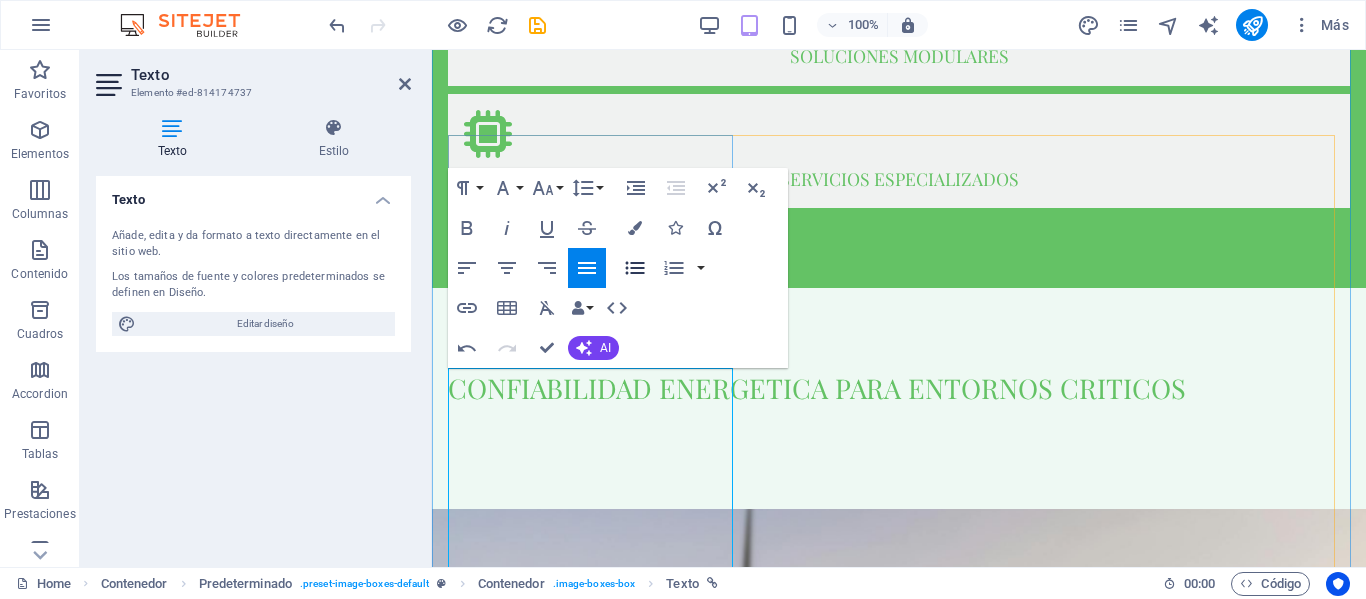 scroll, scrollTop: 1794, scrollLeft: 0, axis: vertical 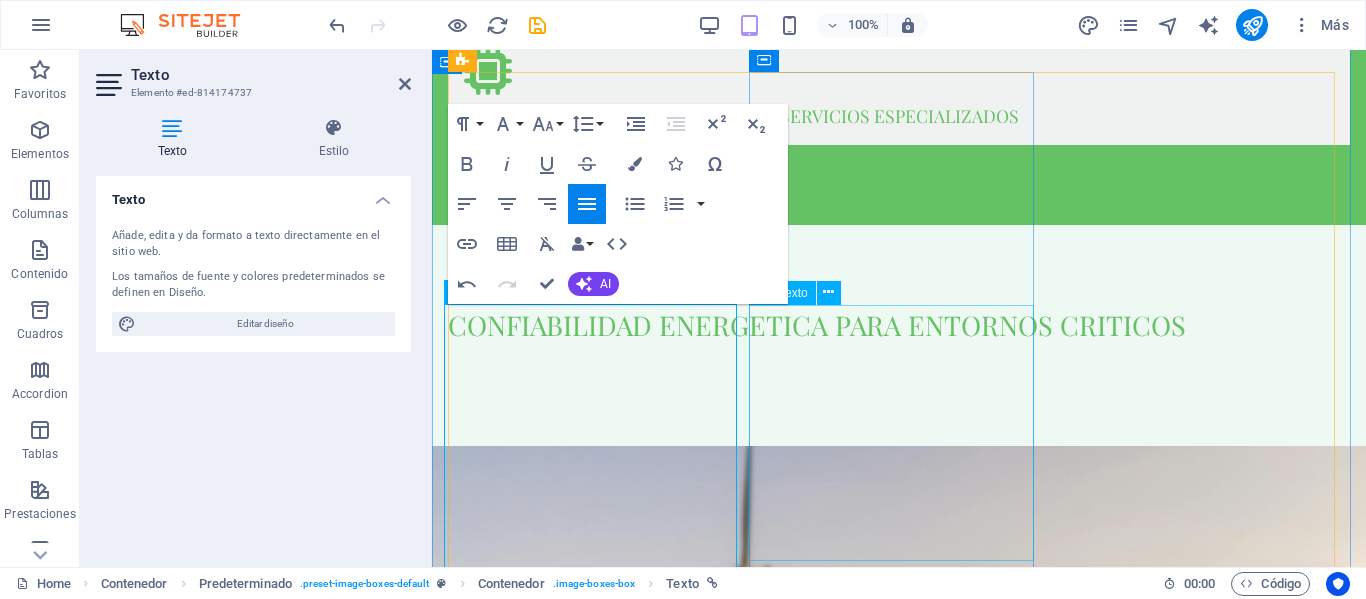 click on "ser la empresa referente en infraestructura critica a nivel nacional e internacional, reconocida por nuestra capacidad de proteger y respaldar entornos operativos complejos, aportando innovacion, confianza y valor sostenible a nuestros socios estrategicos" at bounding box center [899, 3516] 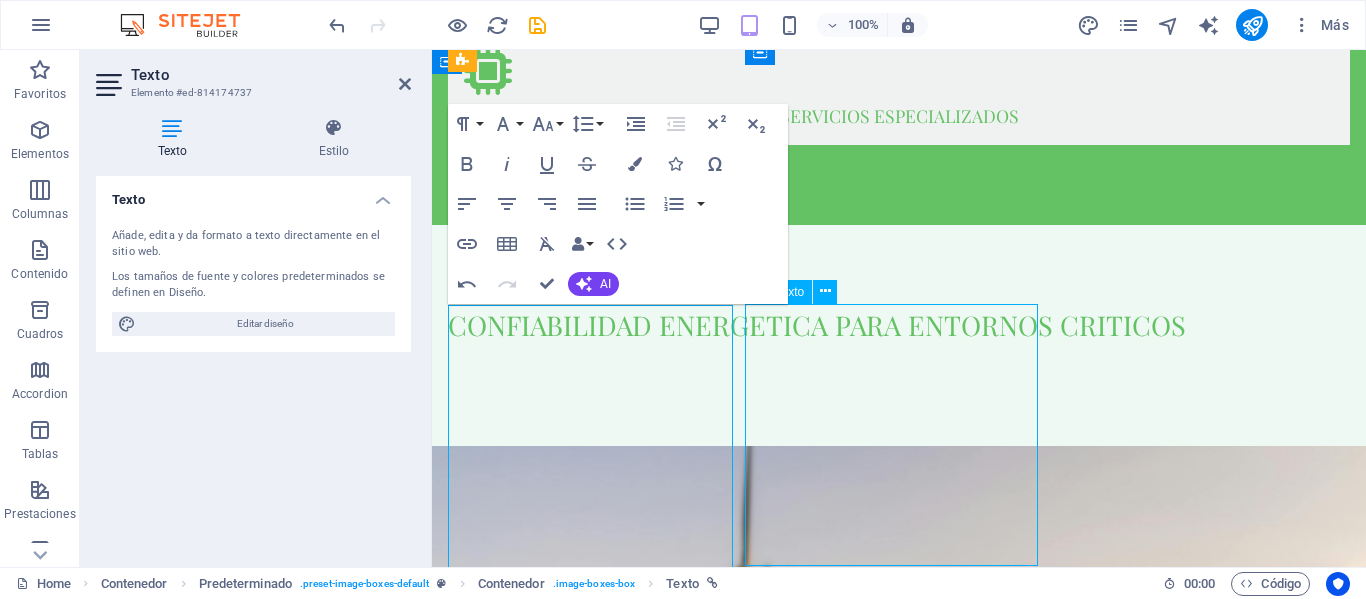 click on "ser la empresa referente en infraestructura critica a nivel nacional e internacional, reconocida por nuestra capacidad de proteger y respaldar entornos operativos complejos, aportando innovacion, confianza y valor sostenible a nuestros socios estrategicos" at bounding box center (899, 3516) 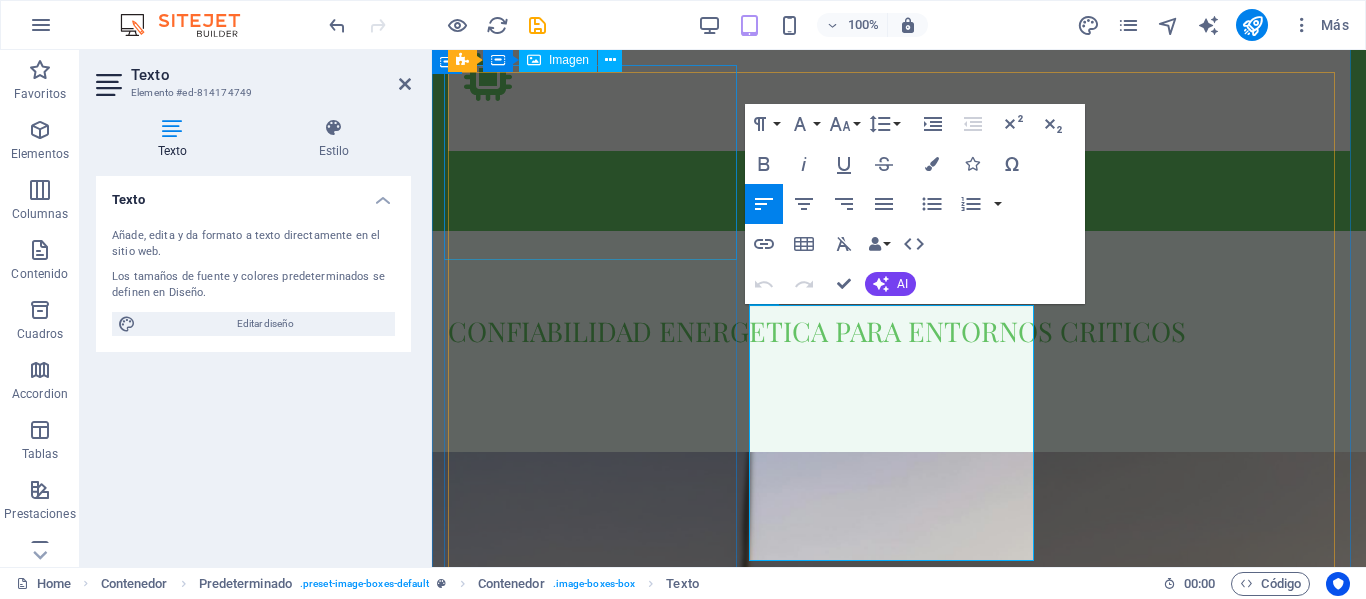 click at bounding box center [899, 2371] 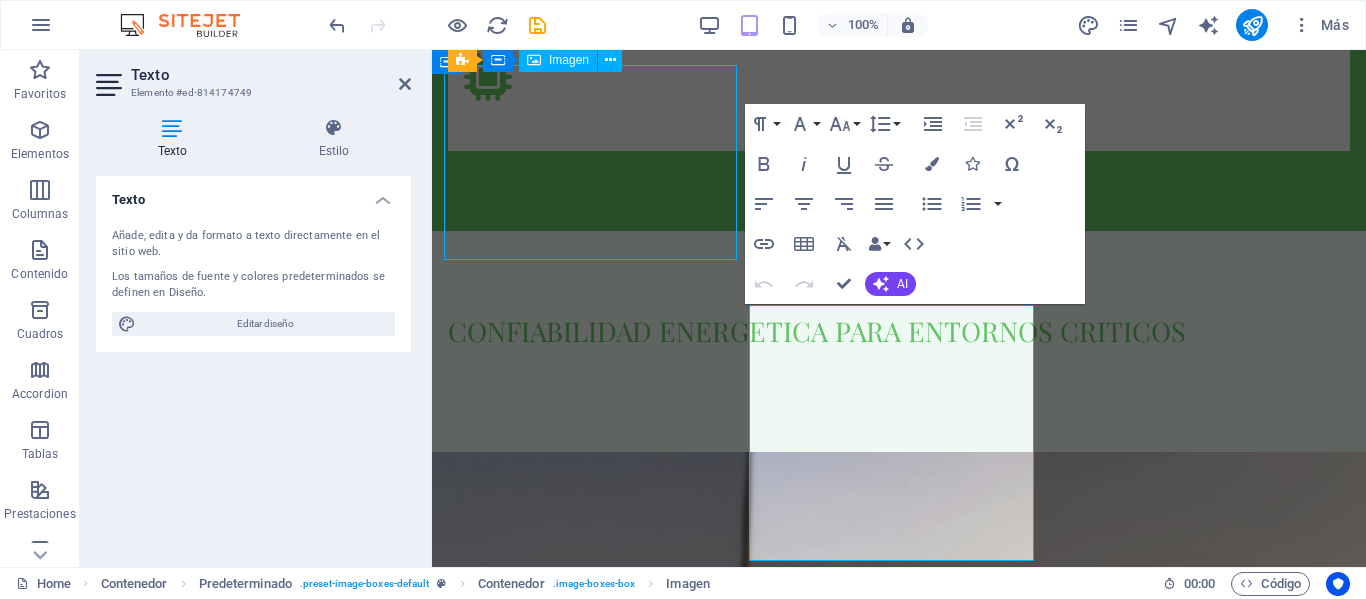 click at bounding box center (899, 2371) 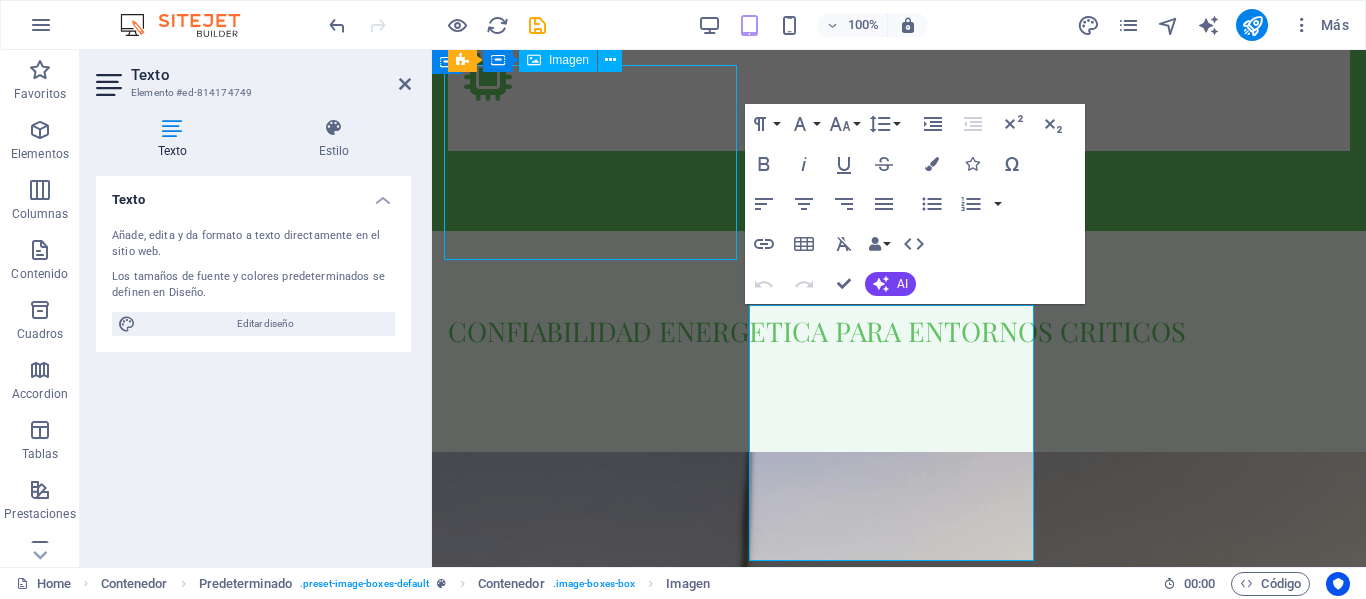 select on "%" 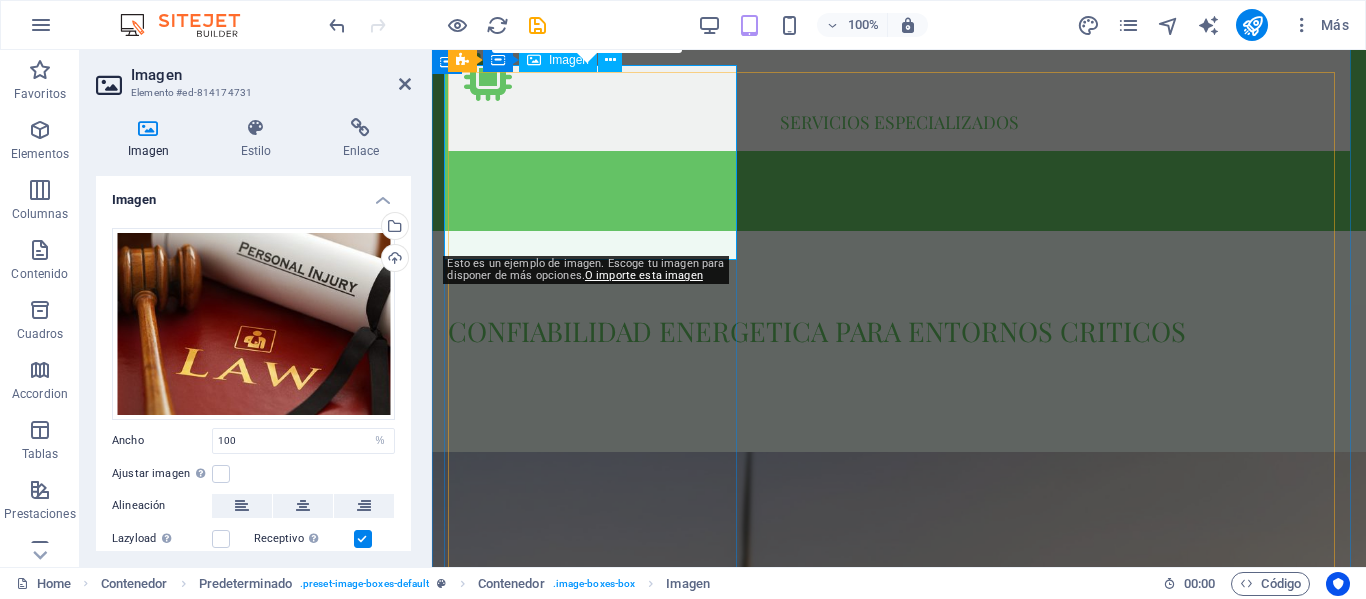 click at bounding box center (899, 2371) 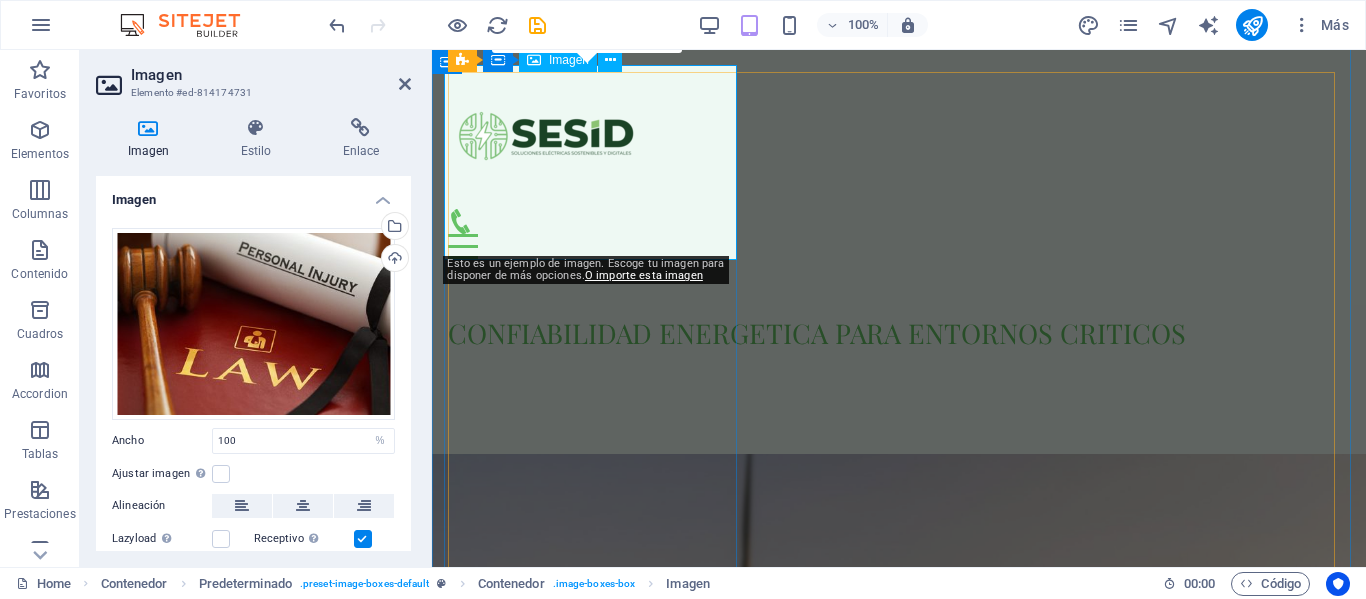scroll, scrollTop: 1694, scrollLeft: 0, axis: vertical 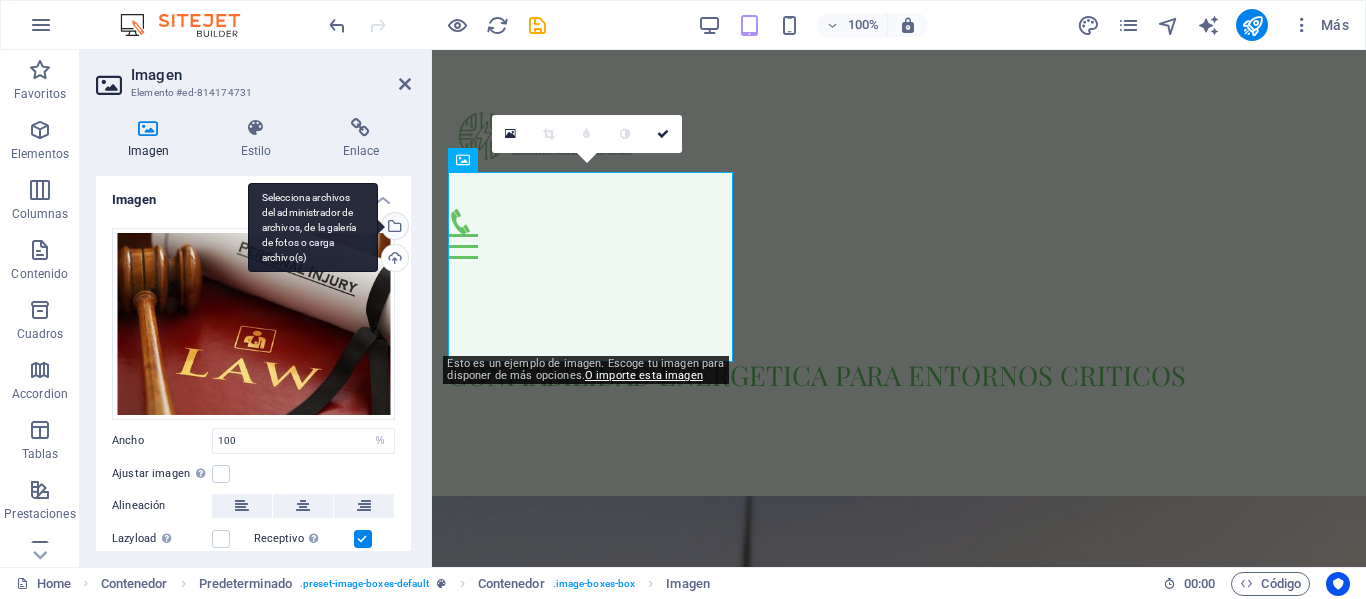 click on "Selecciona archivos del administrador de archivos, de la galería de fotos o carga archivo(s)" at bounding box center [393, 228] 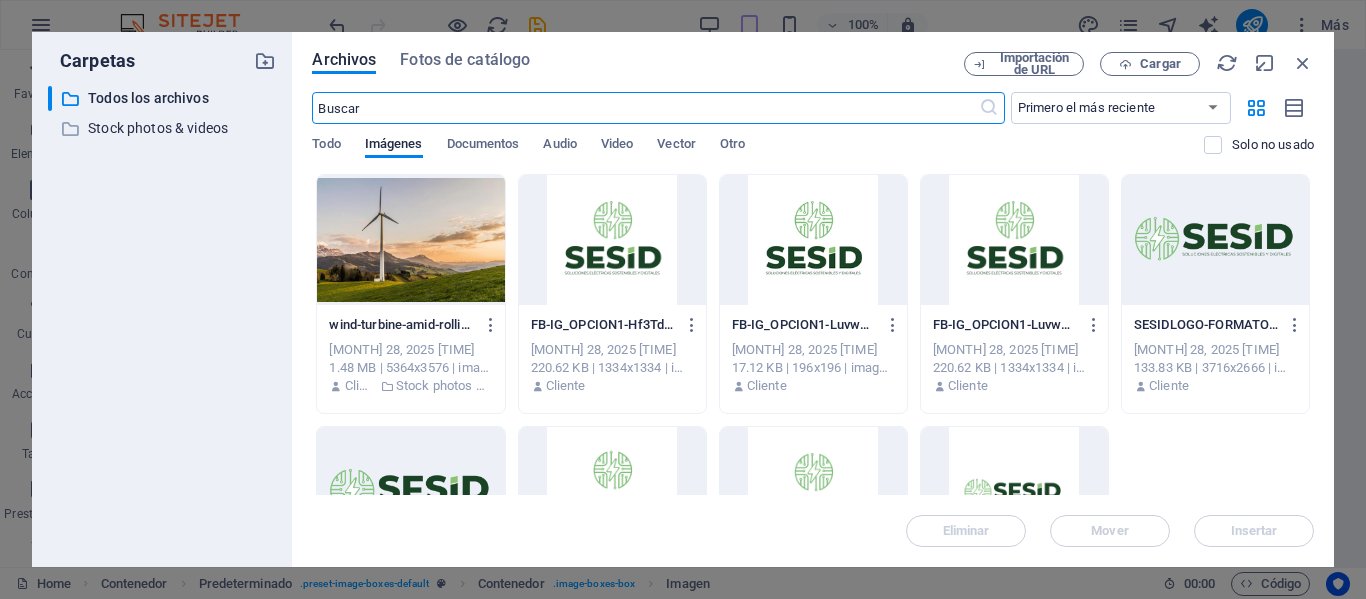 scroll, scrollTop: 2639, scrollLeft: 0, axis: vertical 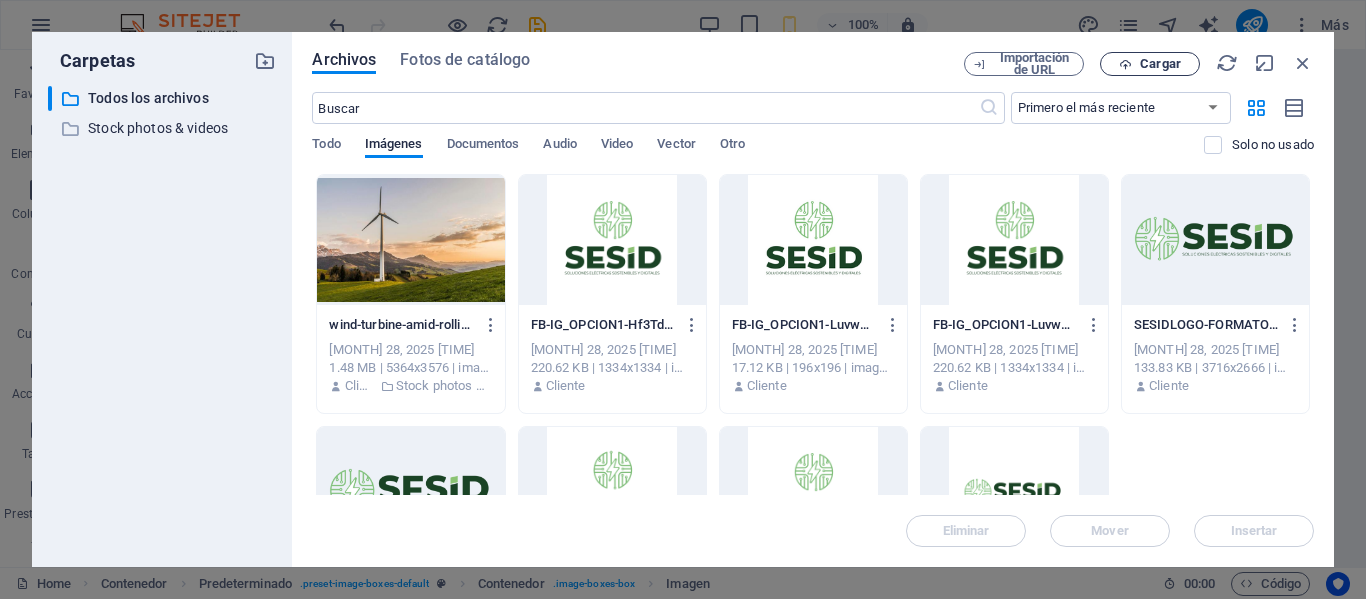 click on "Cargar" at bounding box center (1160, 64) 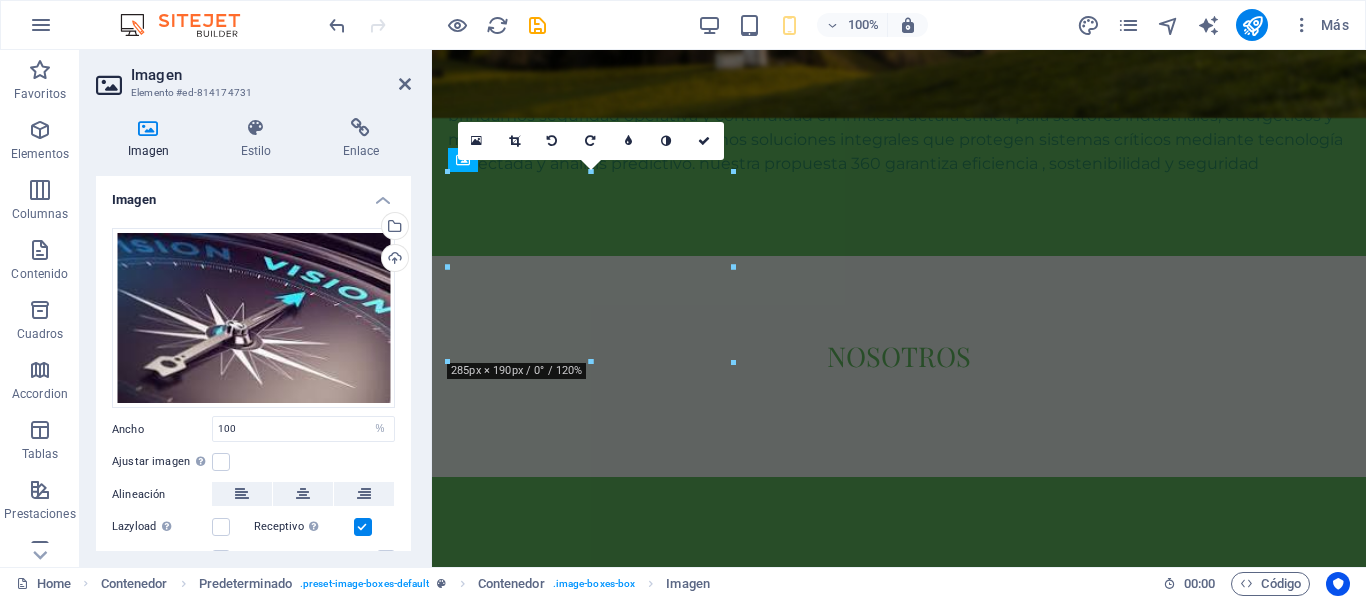 scroll, scrollTop: 1694, scrollLeft: 0, axis: vertical 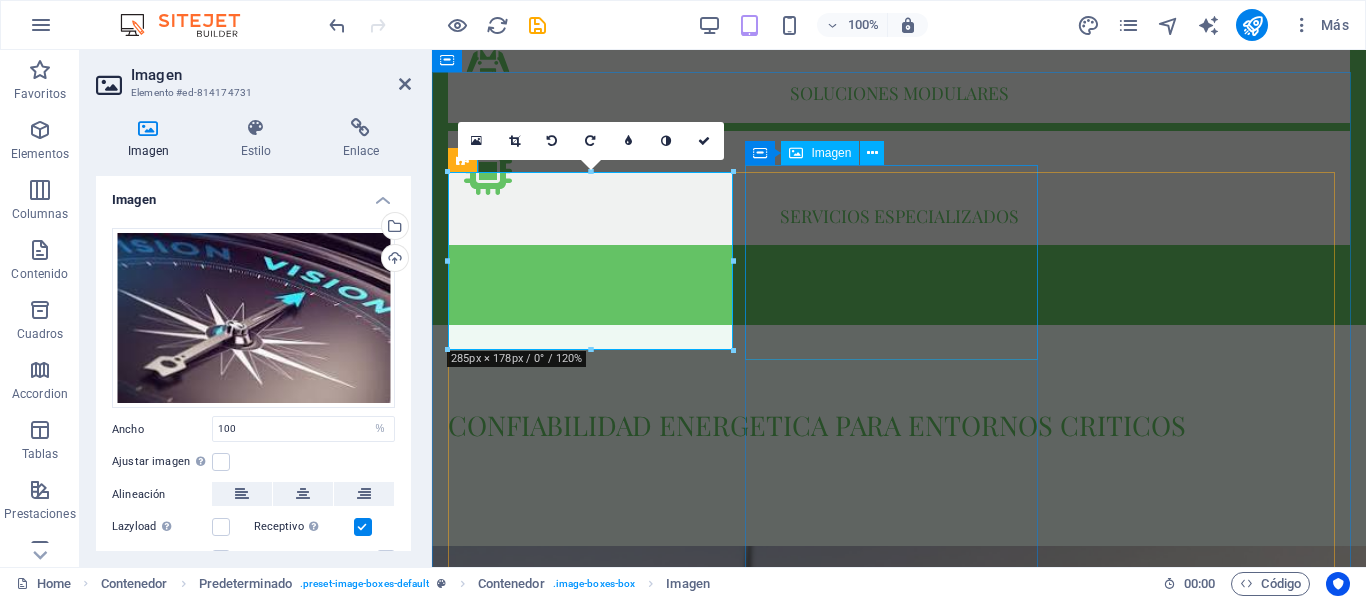 click at bounding box center (899, 3180) 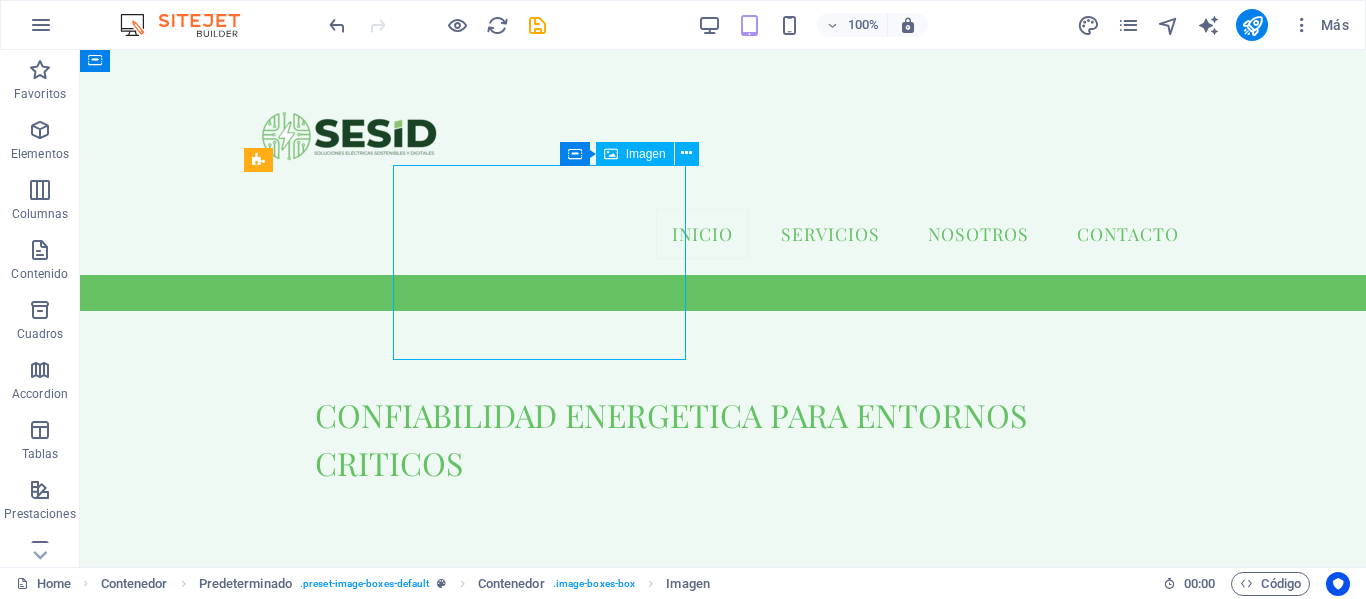 scroll, scrollTop: 1690, scrollLeft: 0, axis: vertical 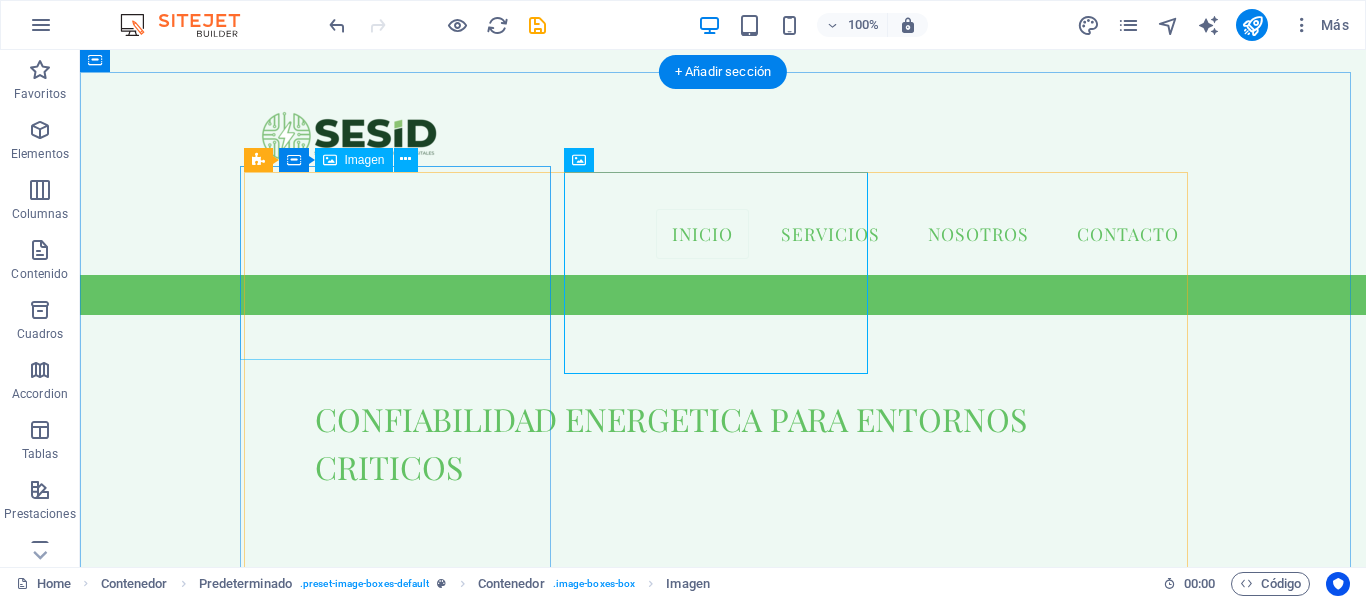 click at bounding box center (723, 2511) 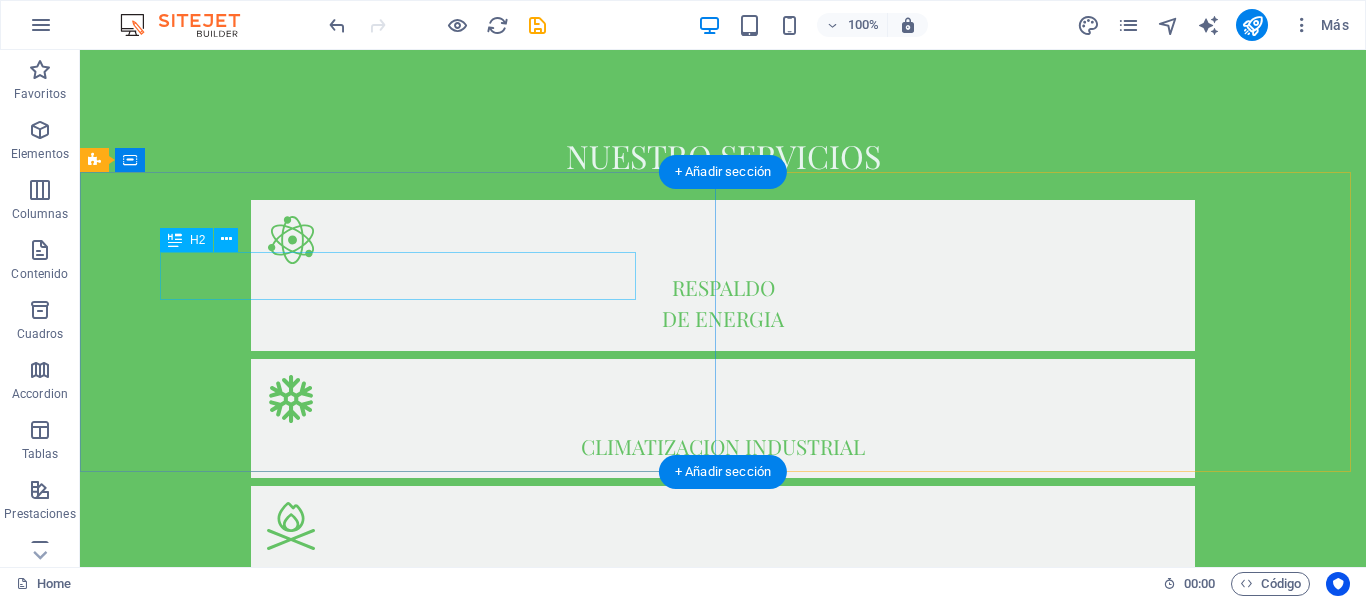 scroll, scrollTop: 1490, scrollLeft: 0, axis: vertical 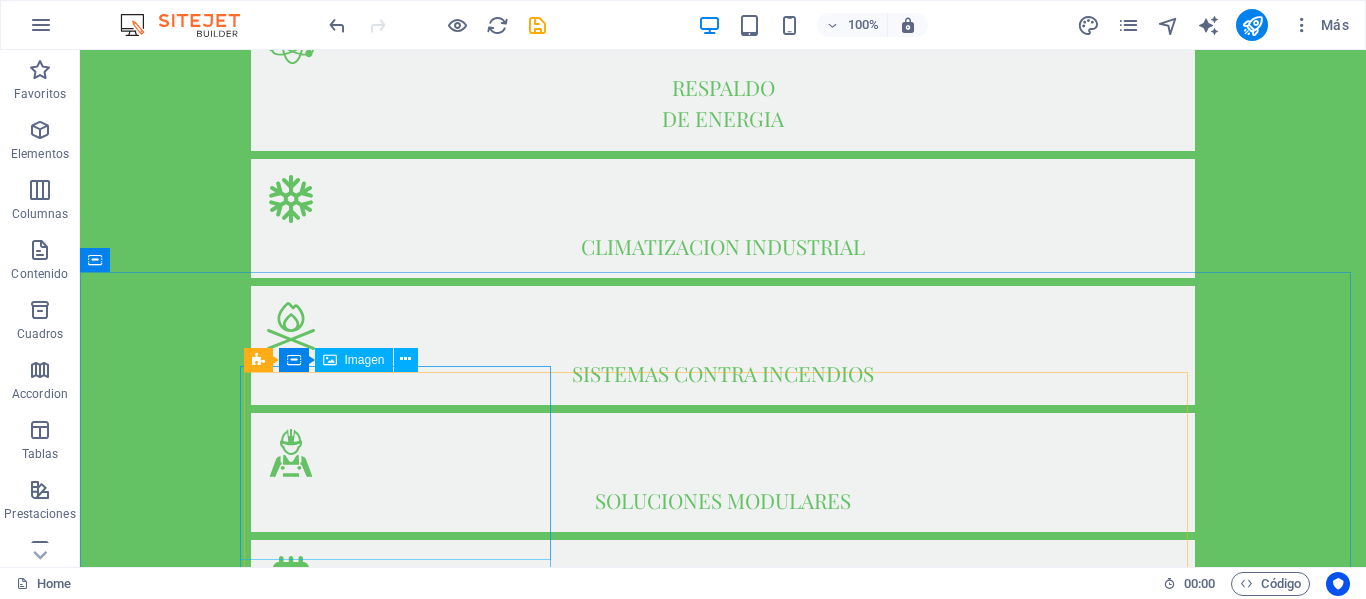 click on "Imagen" at bounding box center [354, 360] 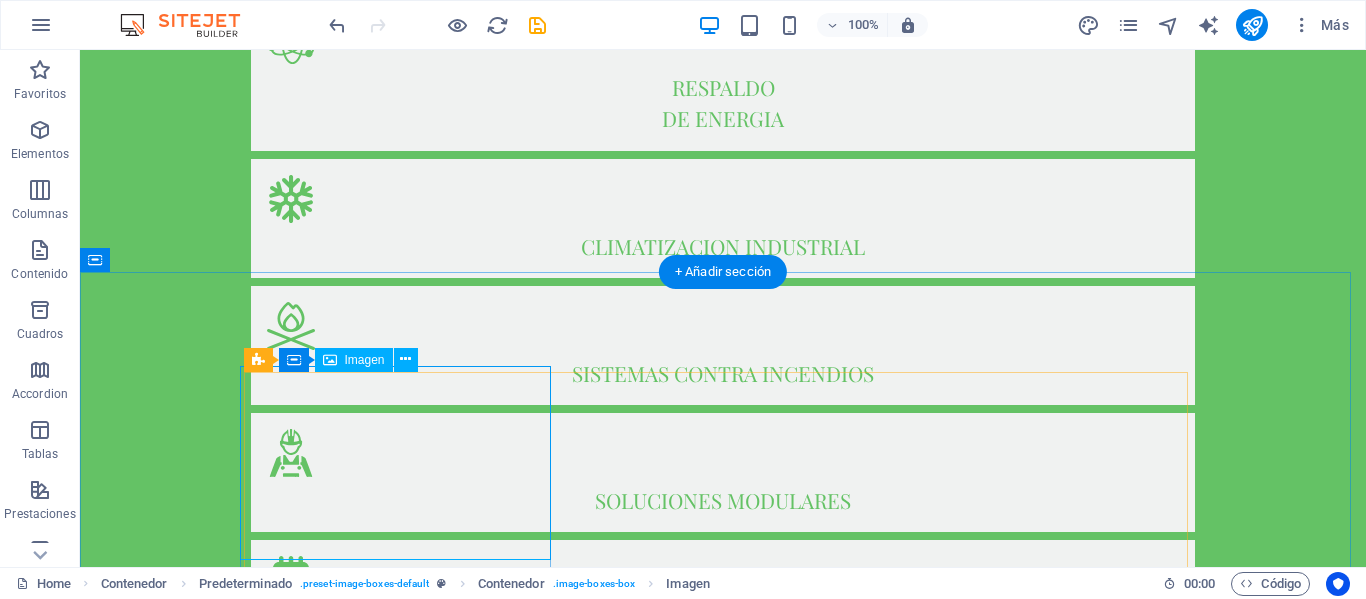 click at bounding box center (723, 2935) 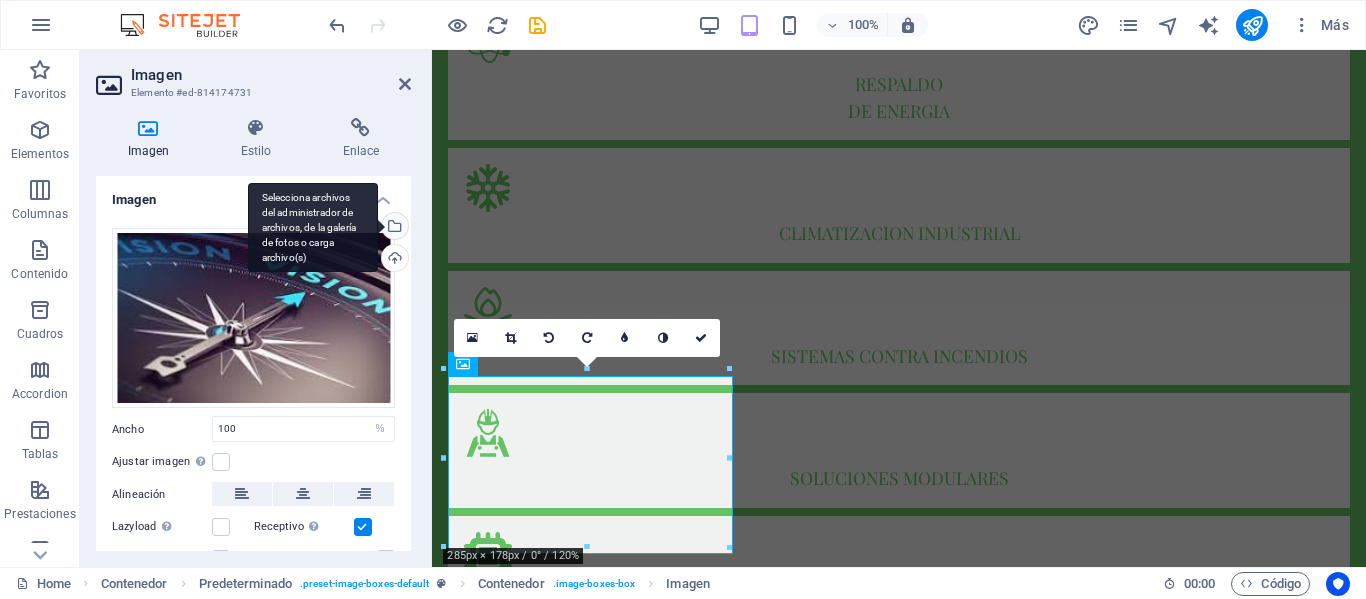 click on "Selecciona archivos del administrador de archivos, de la galería de fotos o carga archivo(s)" at bounding box center (393, 228) 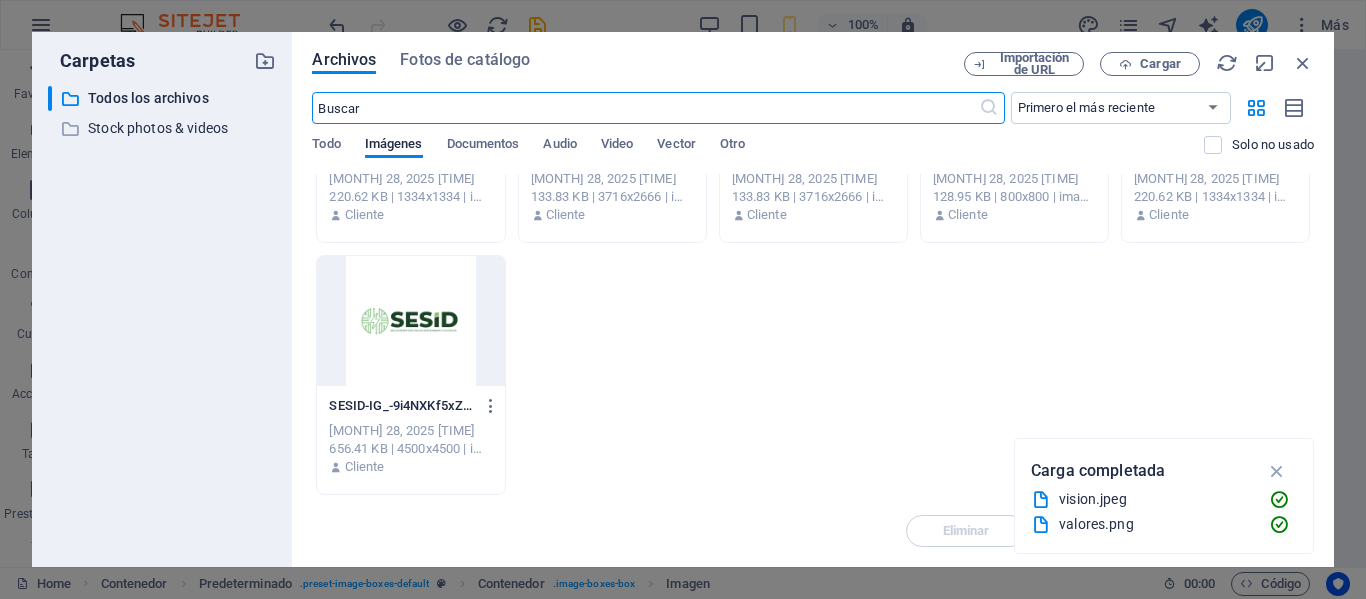 scroll, scrollTop: 0, scrollLeft: 0, axis: both 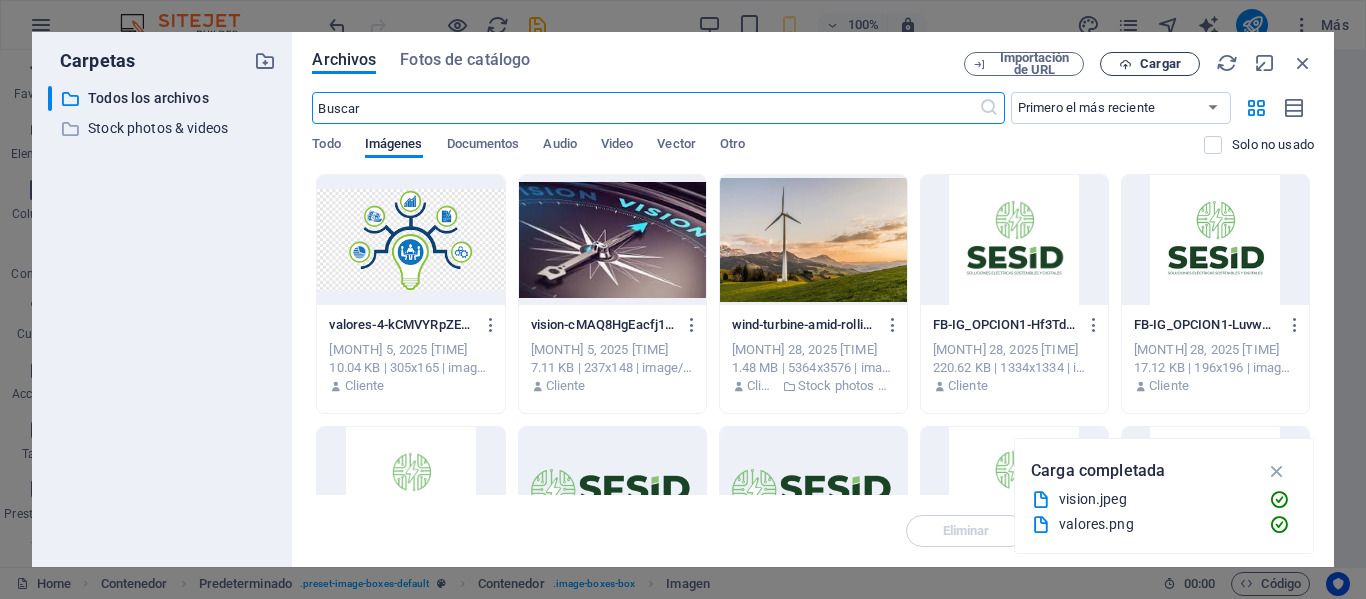 click on "Cargar" at bounding box center (1150, 64) 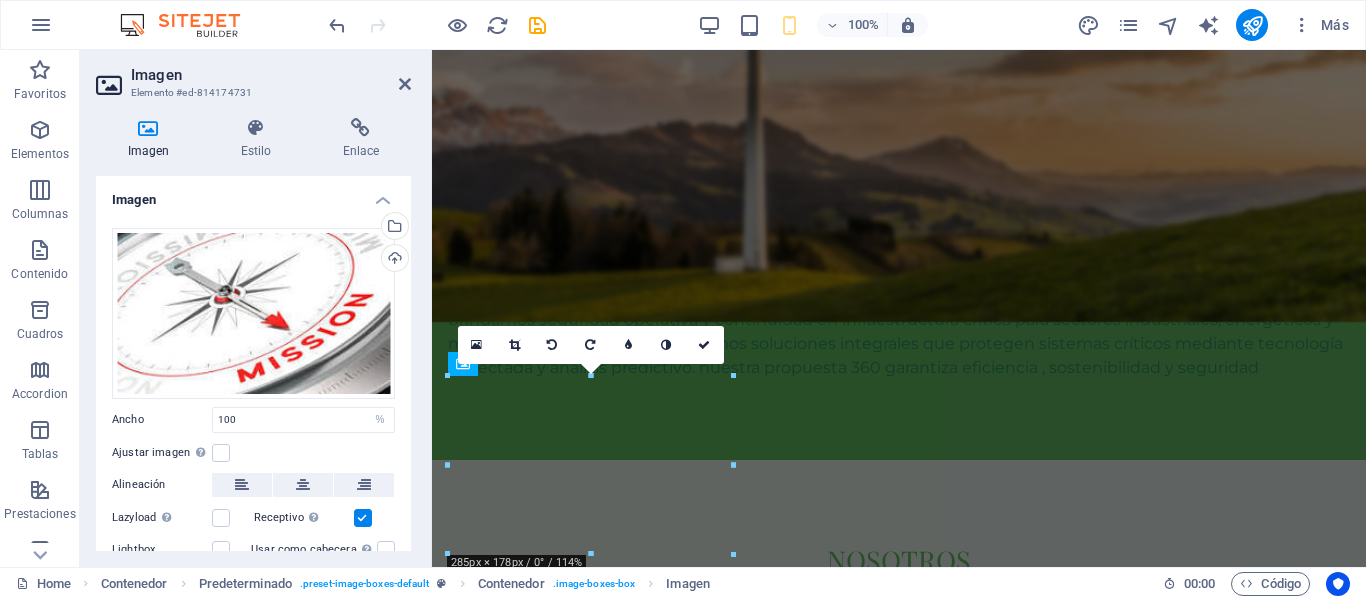 scroll, scrollTop: 1490, scrollLeft: 0, axis: vertical 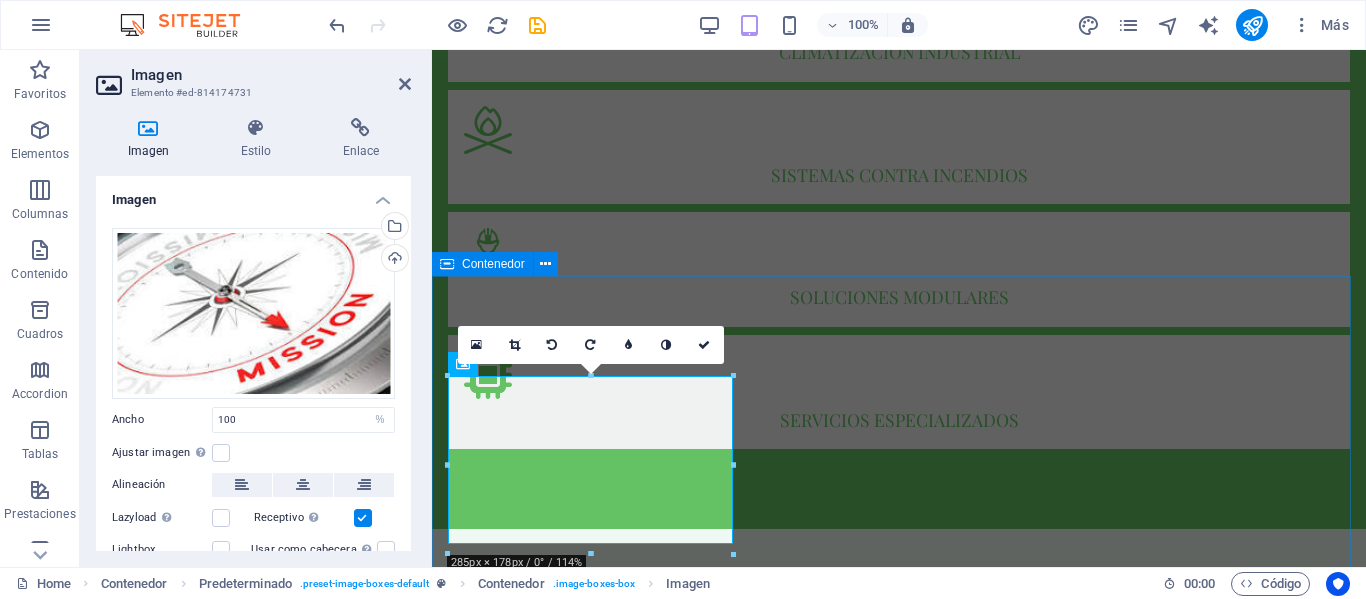 click on "Mision diseñar, implementar y mantener soluciones de infraestructura critica que garanticen la continuidad, seguridad y eficiencia de las operaciones de nuestros clientes, brindándoles tranquilidad a través de tecnologías confiables, soporte especializado y un compromiso constante con la excelencia operativa. vision ser la empresa referente en infraestructura critica a nivel nacional e internacional, reconocida por nuestra capacidad de proteger y respaldar entornos operativos complejos, aportando innovacion, confianza y valor sostenible a nuestros socios estrategicos  valores inclusion  propostio  trabajo en equipo maestria servicio  calidad  innovacion  especializacion    Mas Info" at bounding box center (899, 3548) 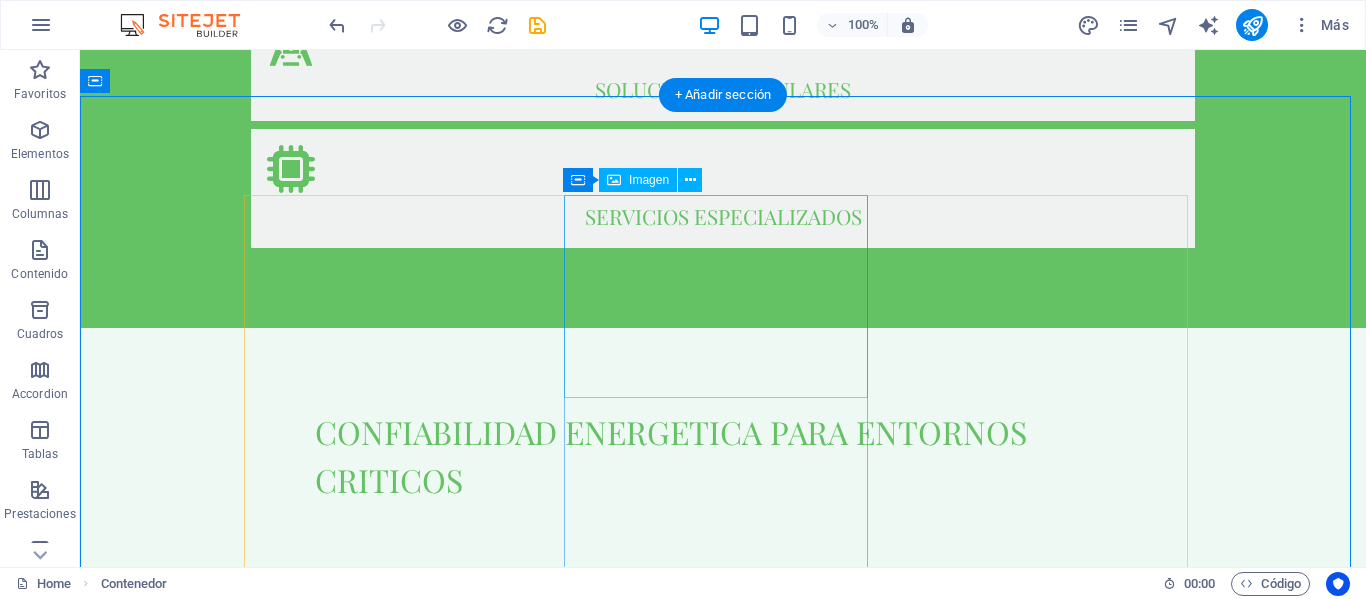 scroll, scrollTop: 1786, scrollLeft: 0, axis: vertical 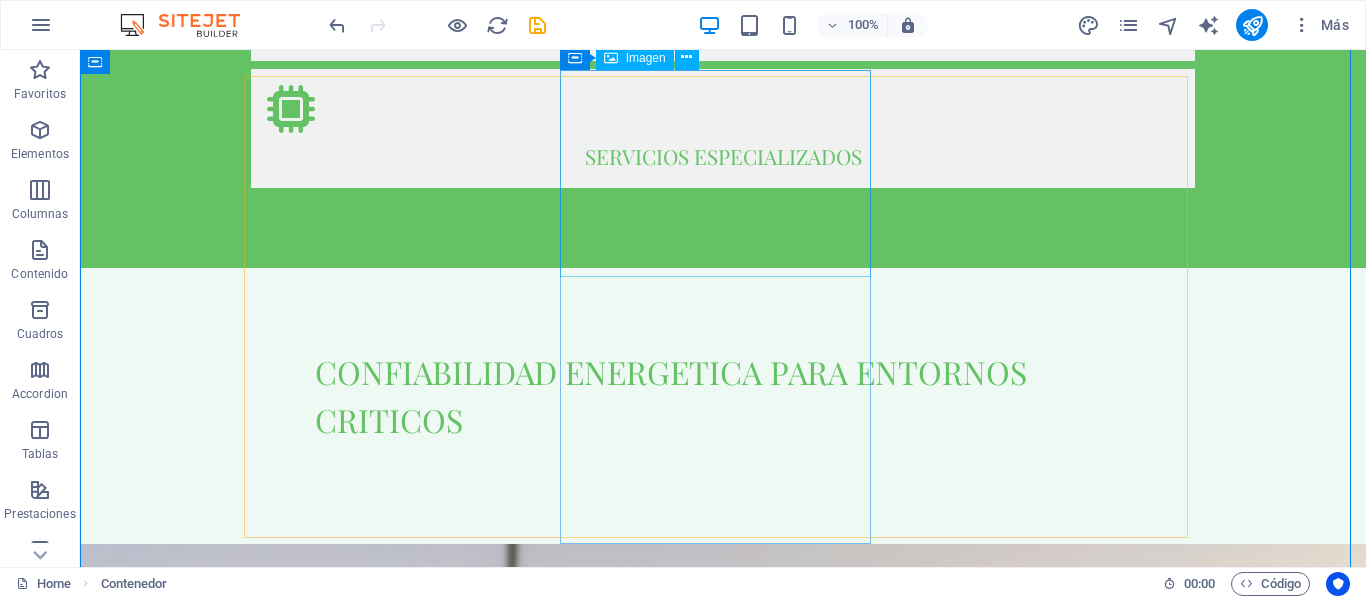 click at bounding box center (723, 3172) 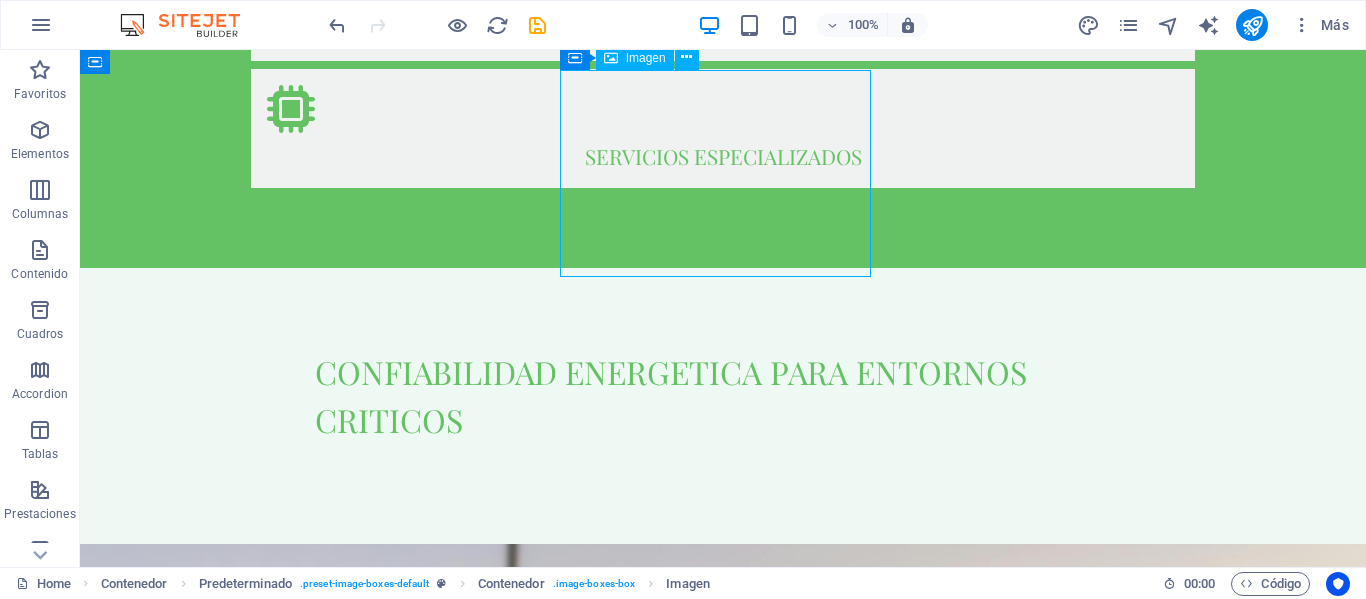 click at bounding box center [723, 3172] 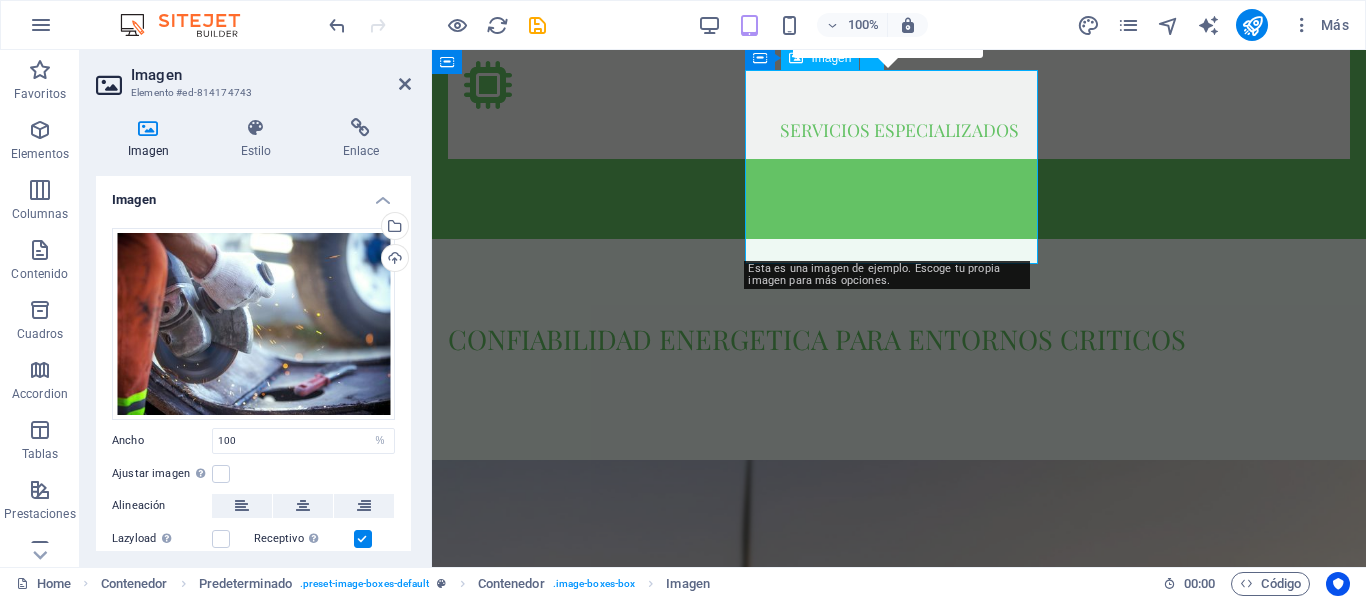 scroll, scrollTop: 1790, scrollLeft: 0, axis: vertical 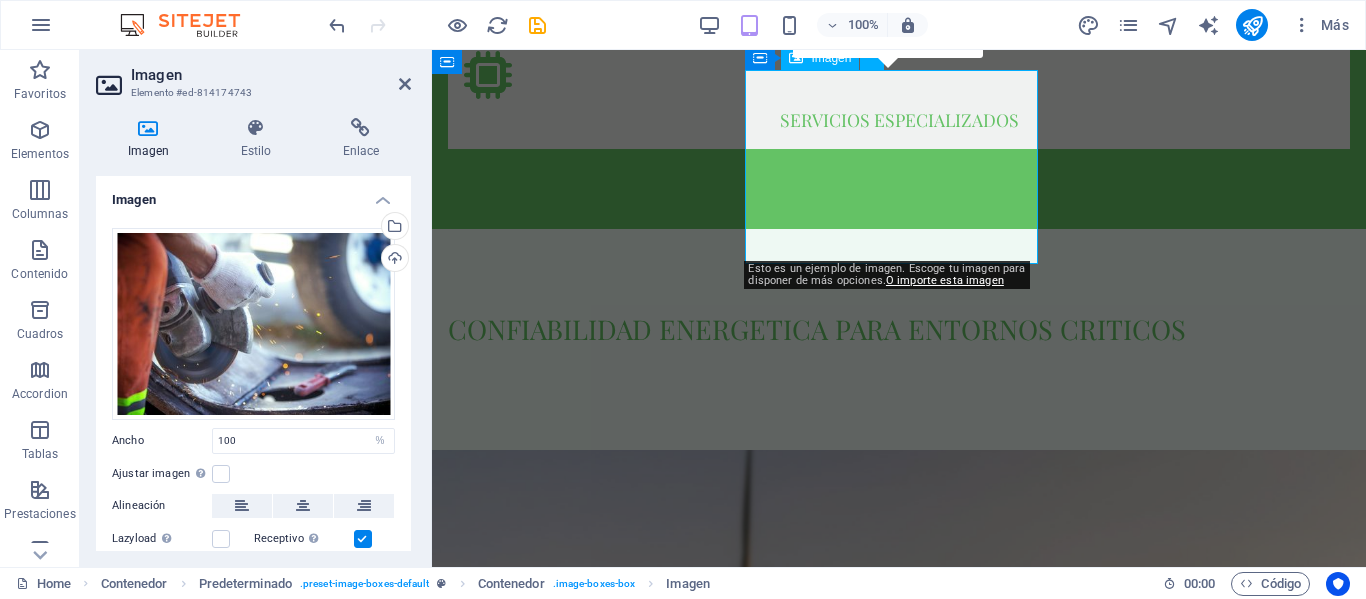 click at bounding box center [899, 3053] 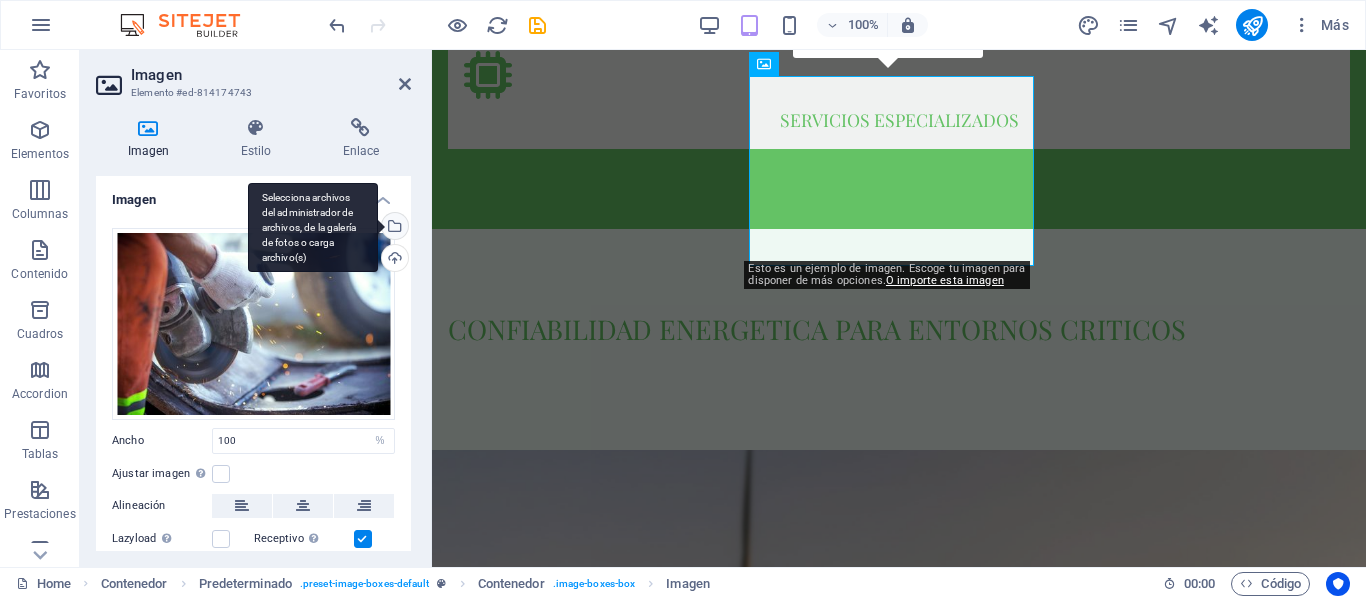 click on "Selecciona archivos del administrador de archivos, de la galería de fotos o carga archivo(s)" at bounding box center [313, 228] 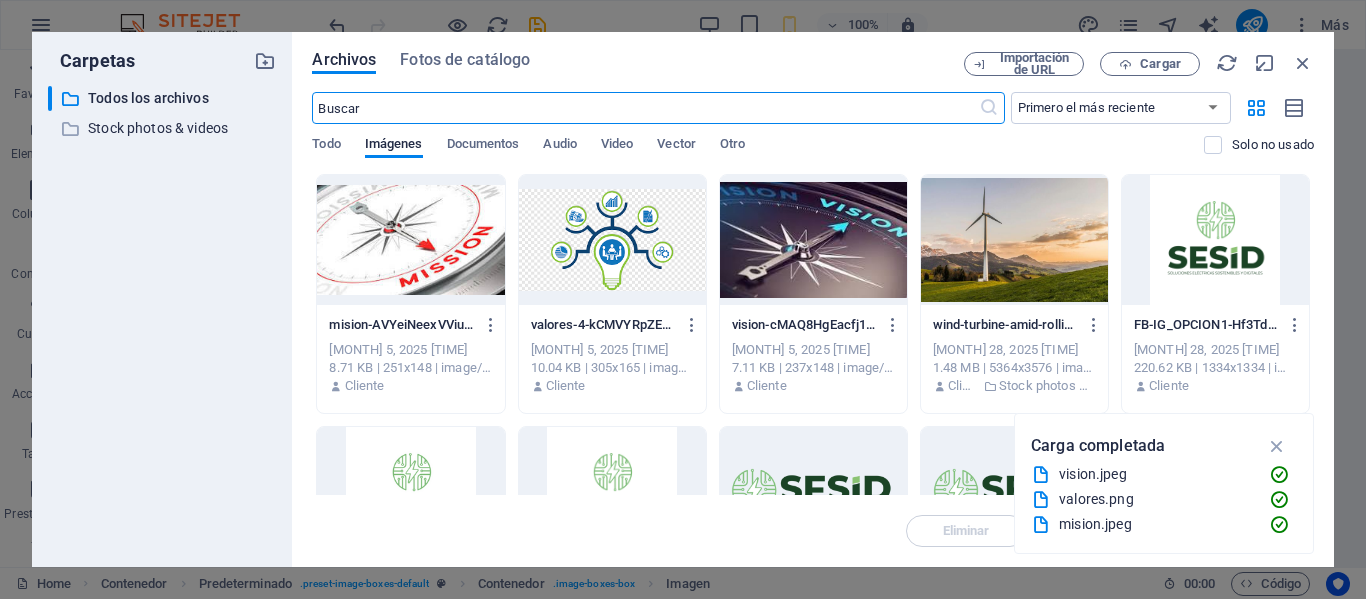 scroll, scrollTop: 3029, scrollLeft: 0, axis: vertical 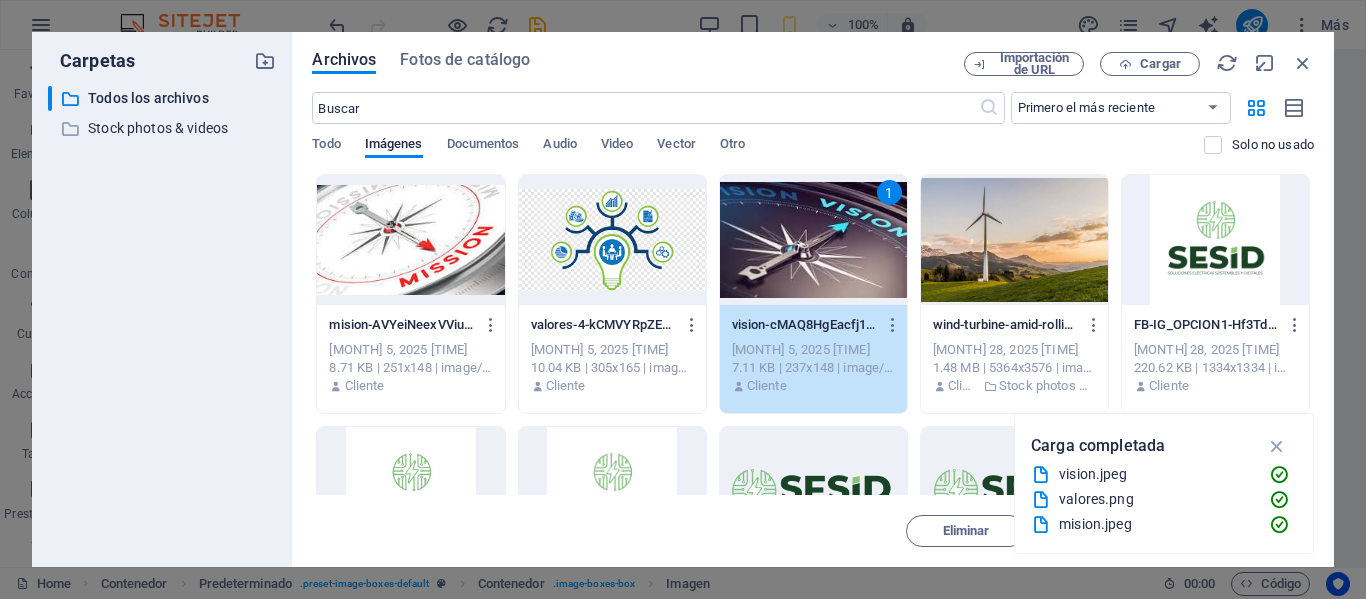 click on "1" at bounding box center (813, 240) 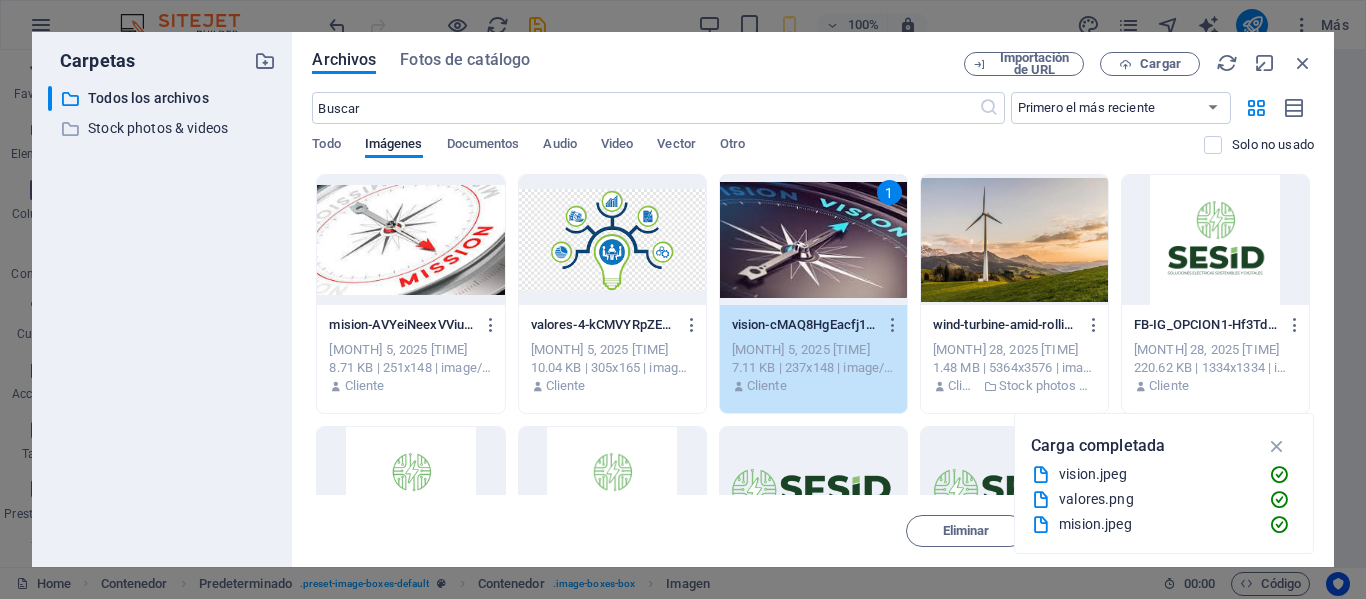 scroll, scrollTop: 1653, scrollLeft: 0, axis: vertical 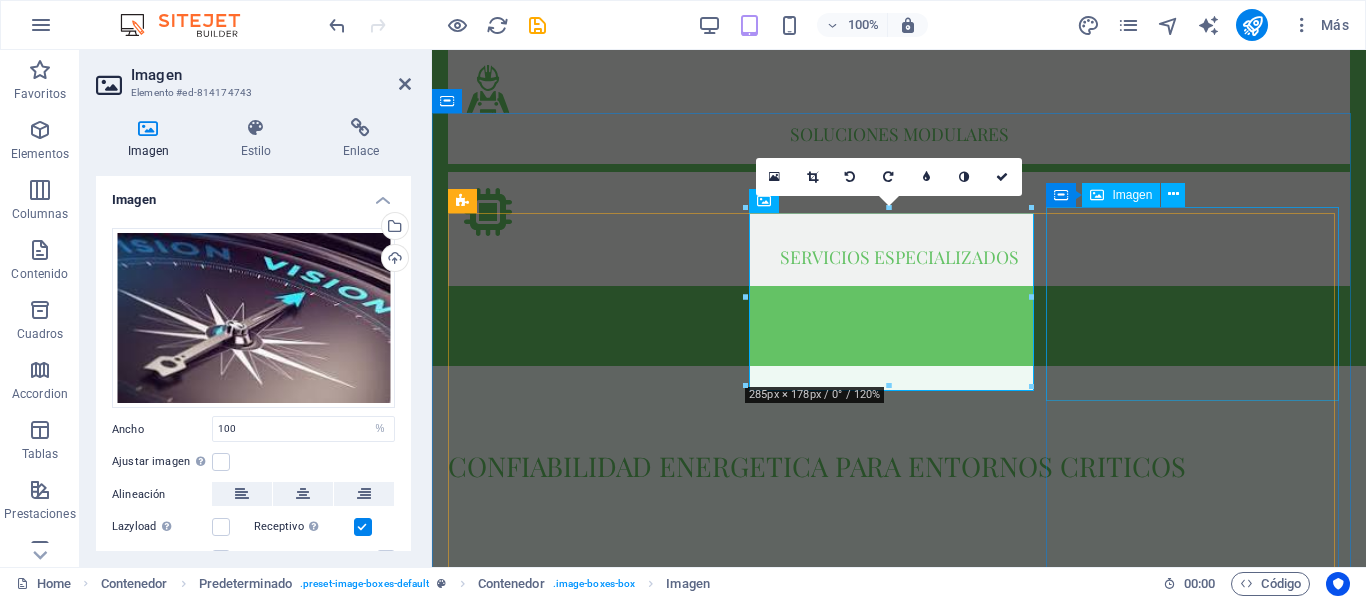 click at bounding box center [899, 3890] 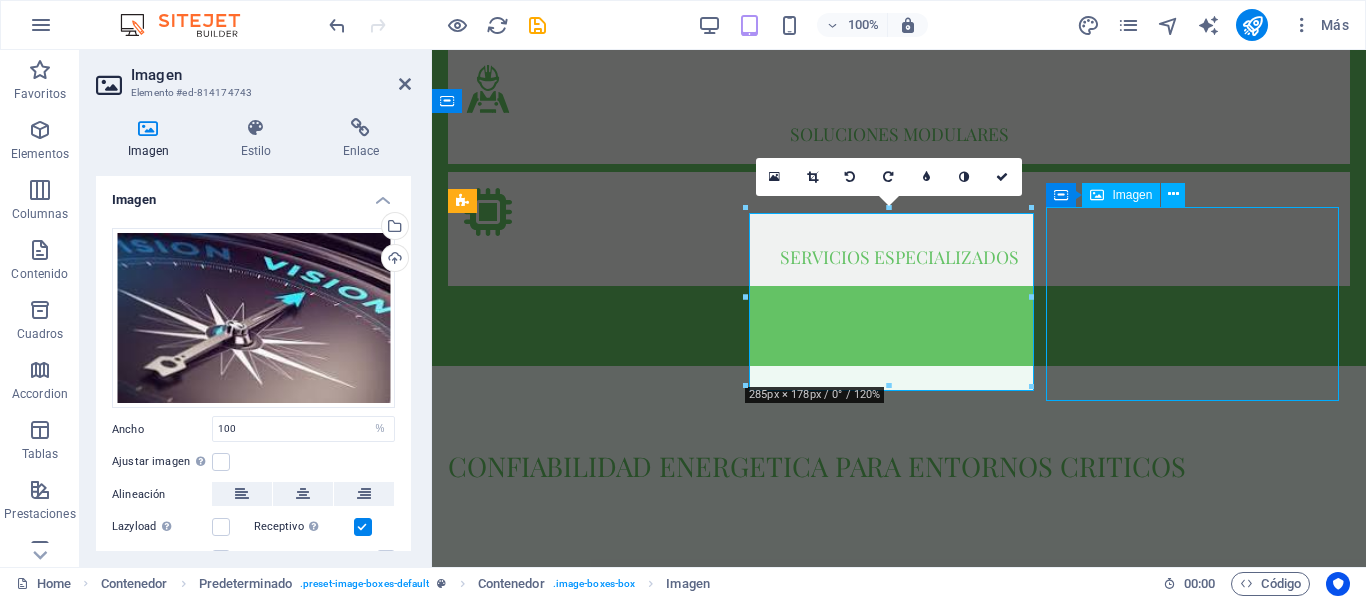 click at bounding box center [899, 3890] 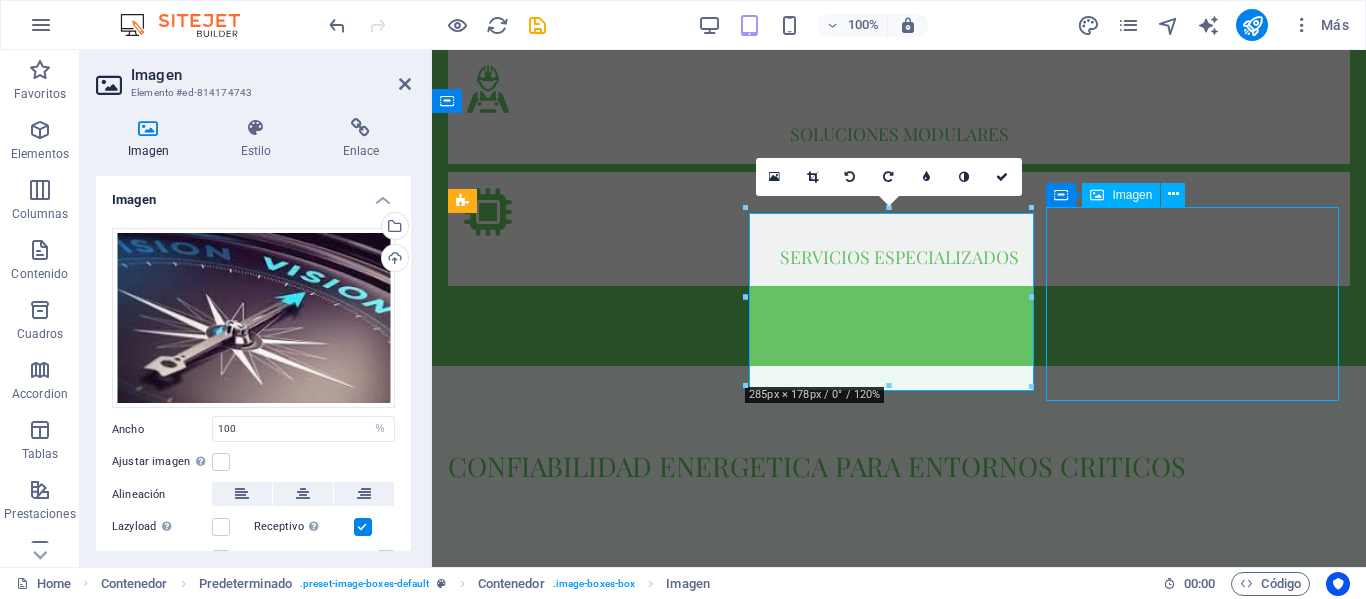 select on "%" 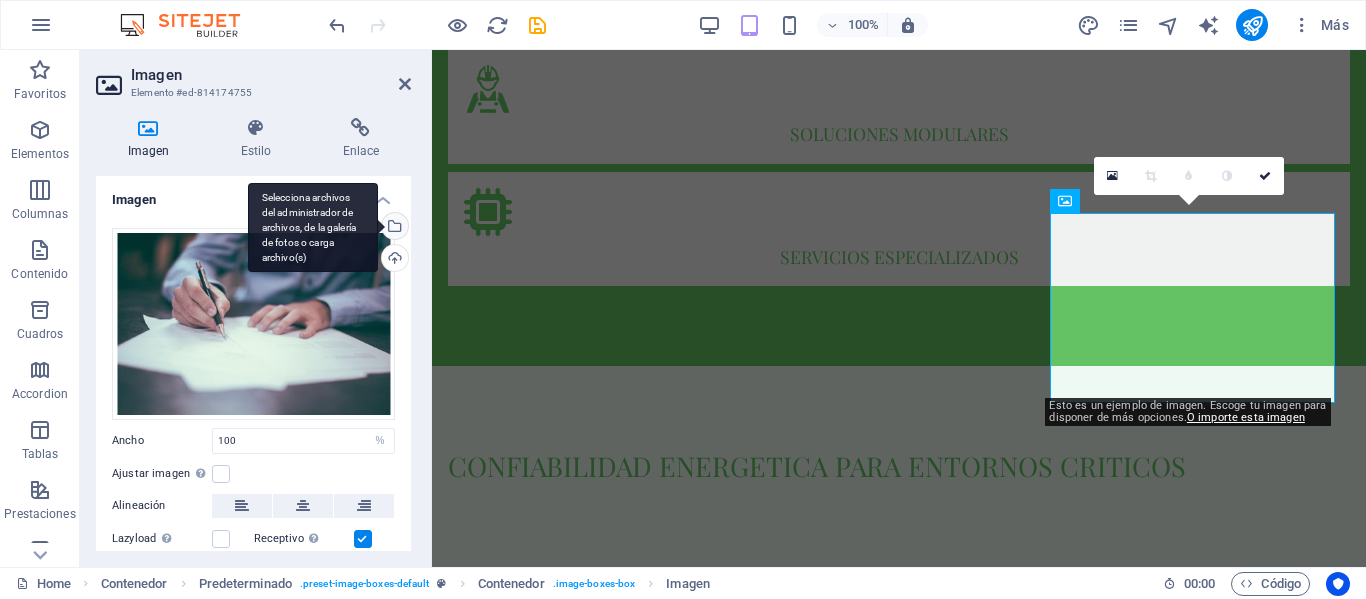 click on "Selecciona archivos del administrador de archivos, de la galería de fotos o carga archivo(s)" at bounding box center (393, 228) 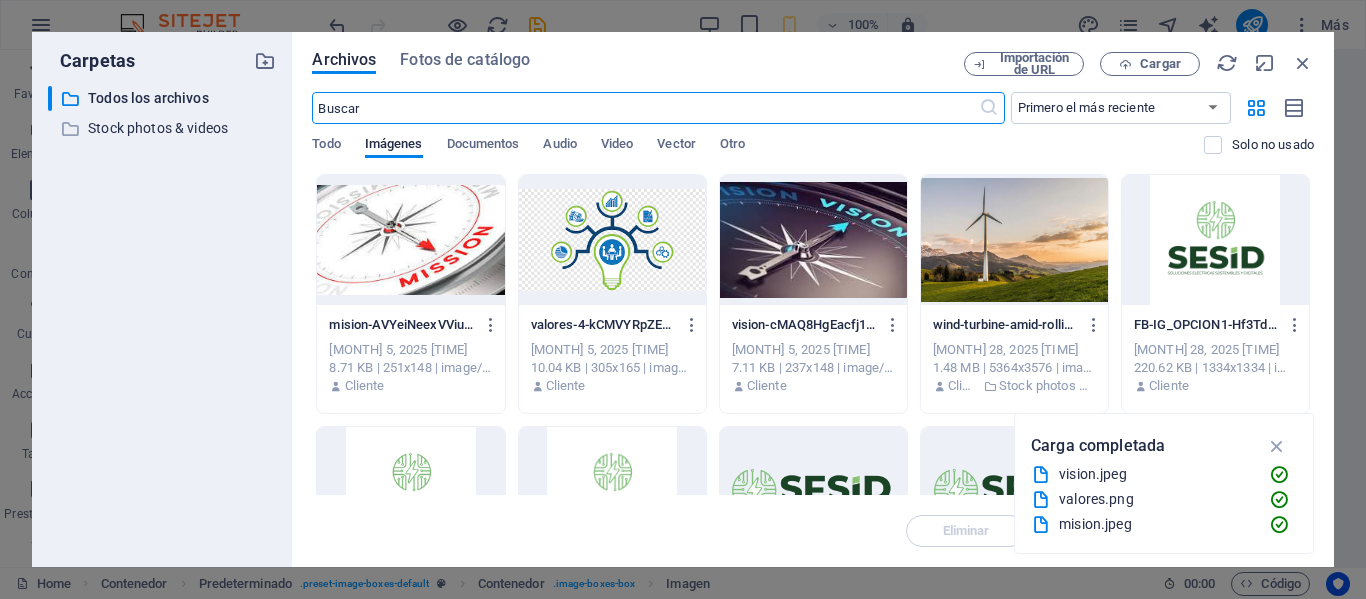 scroll, scrollTop: 3514, scrollLeft: 0, axis: vertical 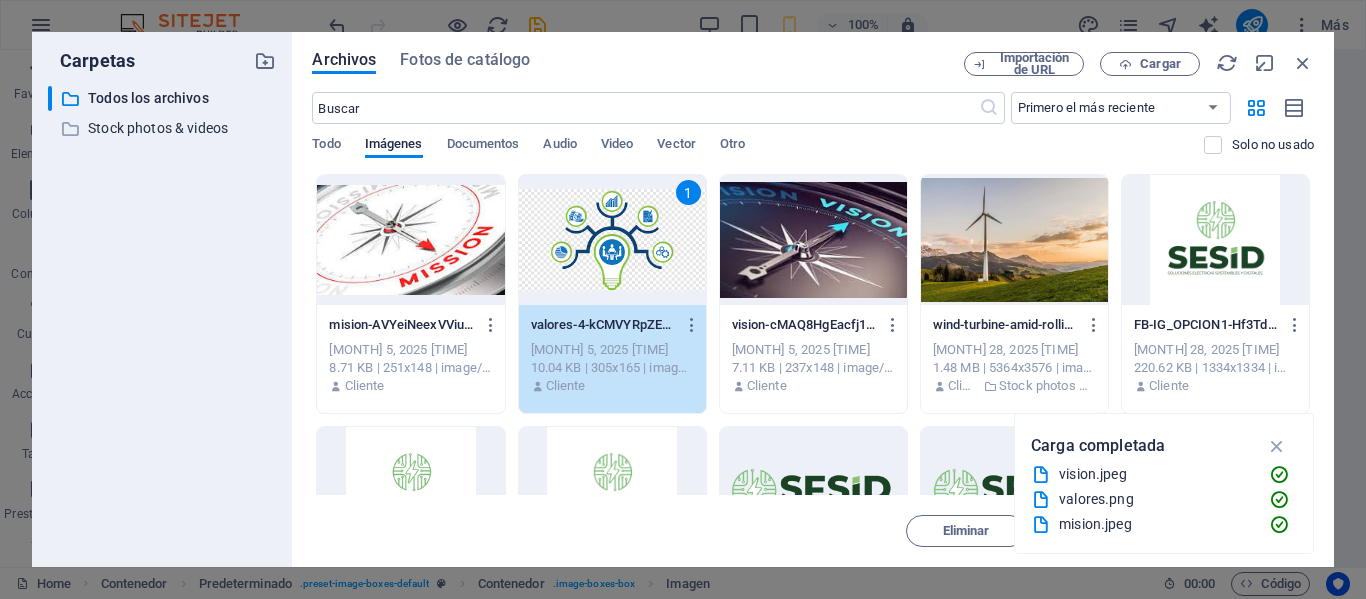 click on "1" at bounding box center (612, 240) 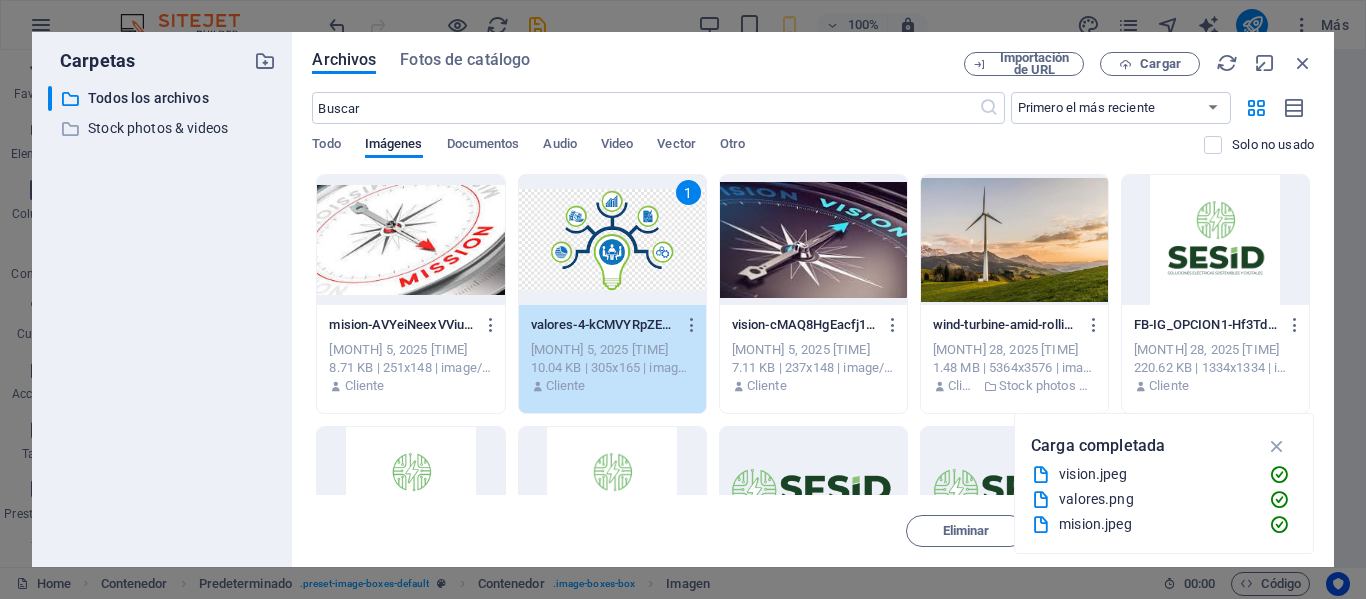 scroll, scrollTop: 1653, scrollLeft: 0, axis: vertical 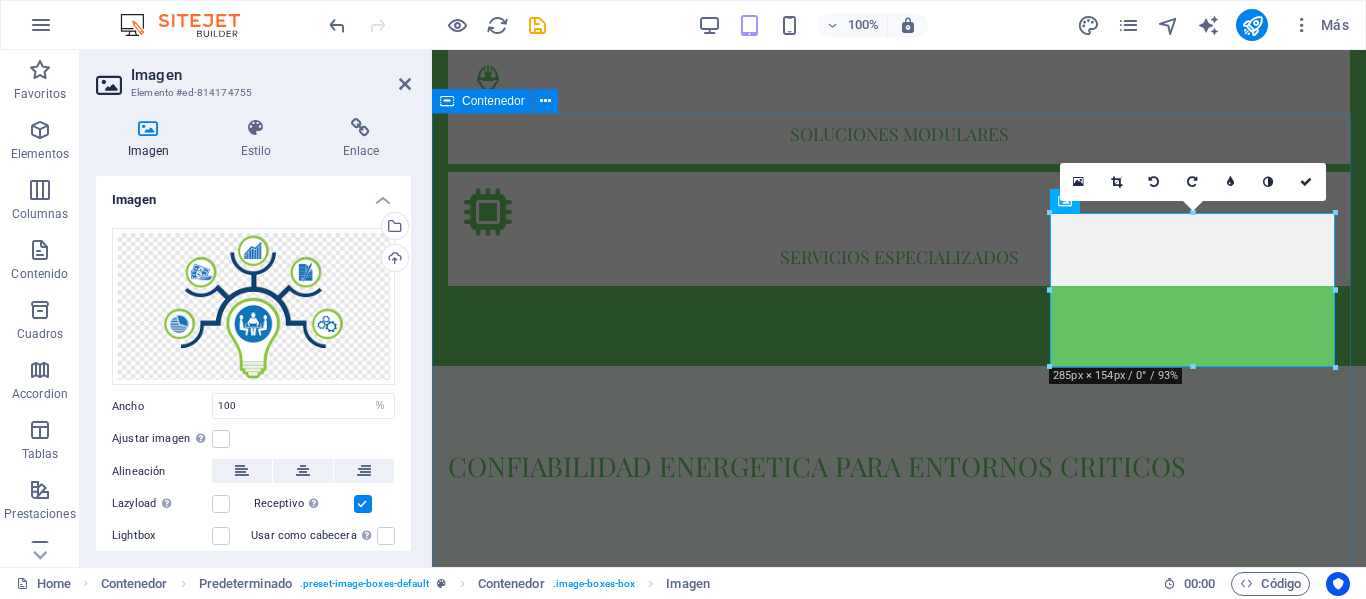 click on "Mision diseñar, implementar y mantener soluciones de infraestructura critica que garanticen la continuidad, seguridad y eficiencia de las operaciones de nuestros clientes, brindándoles tranquilidad a través de tecnologías confiables, soporte especializado y un compromiso constante con la excelencia operativa. vision ser la empresa referente en infraestructura critica a nivel nacional e internacional, reconocida por nuestra capacidad de proteger y respaldar entornos operativos complejos, aportando innovacion, confianza y valor sostenible a nuestros socios estrategicos  valores inclusion  propostio  trabajo en equipo maestria servicio  calidad  innovacion  especializacion    Mas Info" at bounding box center [899, 3309] 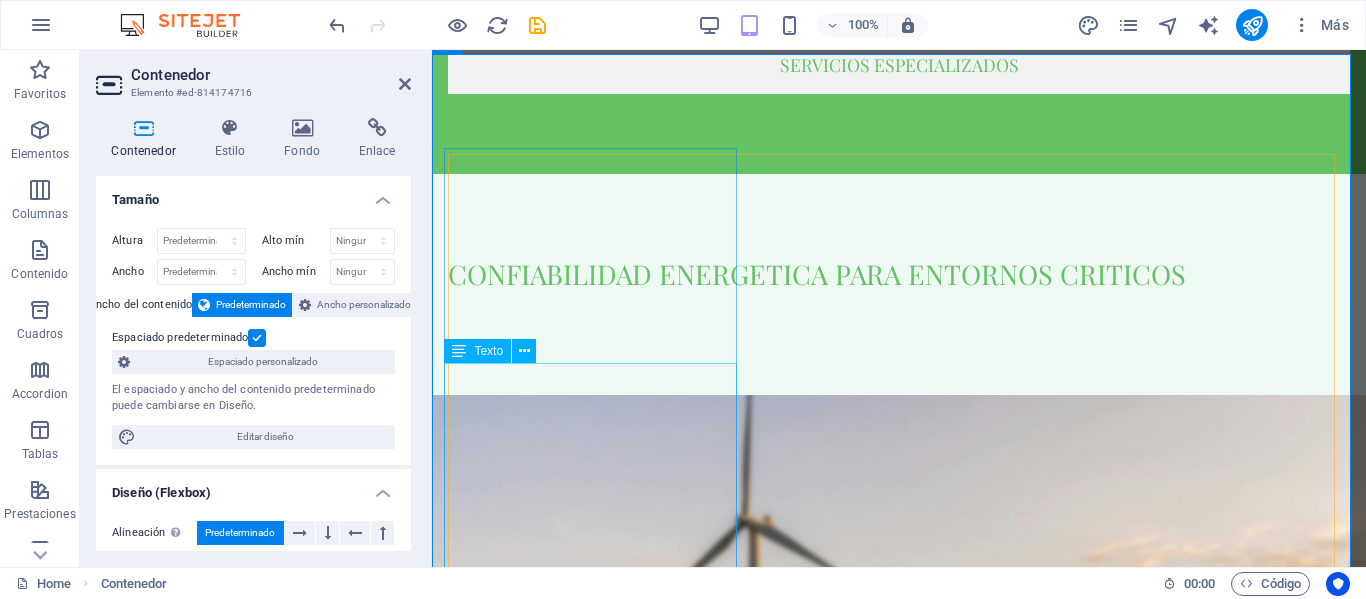 scroll, scrollTop: 1853, scrollLeft: 0, axis: vertical 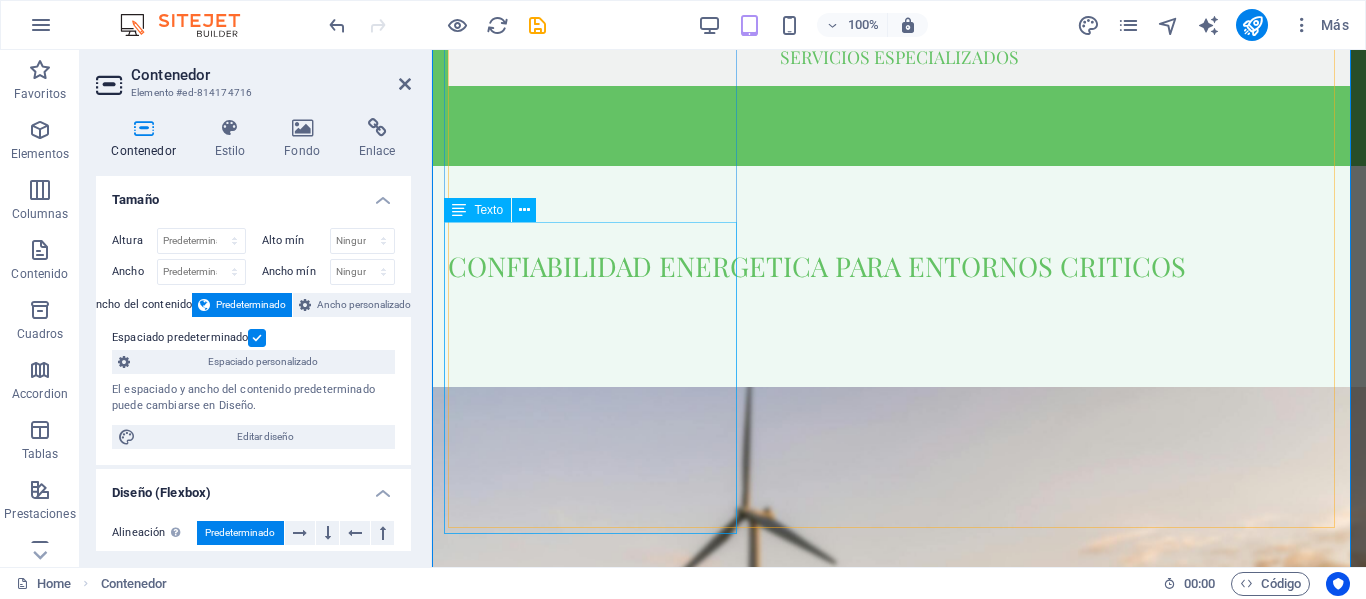 click on "diseñar, implementar y mantener soluciones de infraestructura critica que garanticen la continuidad, seguridad y eficiencia de las operaciones de nuestros clientes, brindándoles tranquilidad a través de tecnologías confiables, soporte especializado y un compromiso constante con la excelencia operativa." at bounding box center [899, 2646] 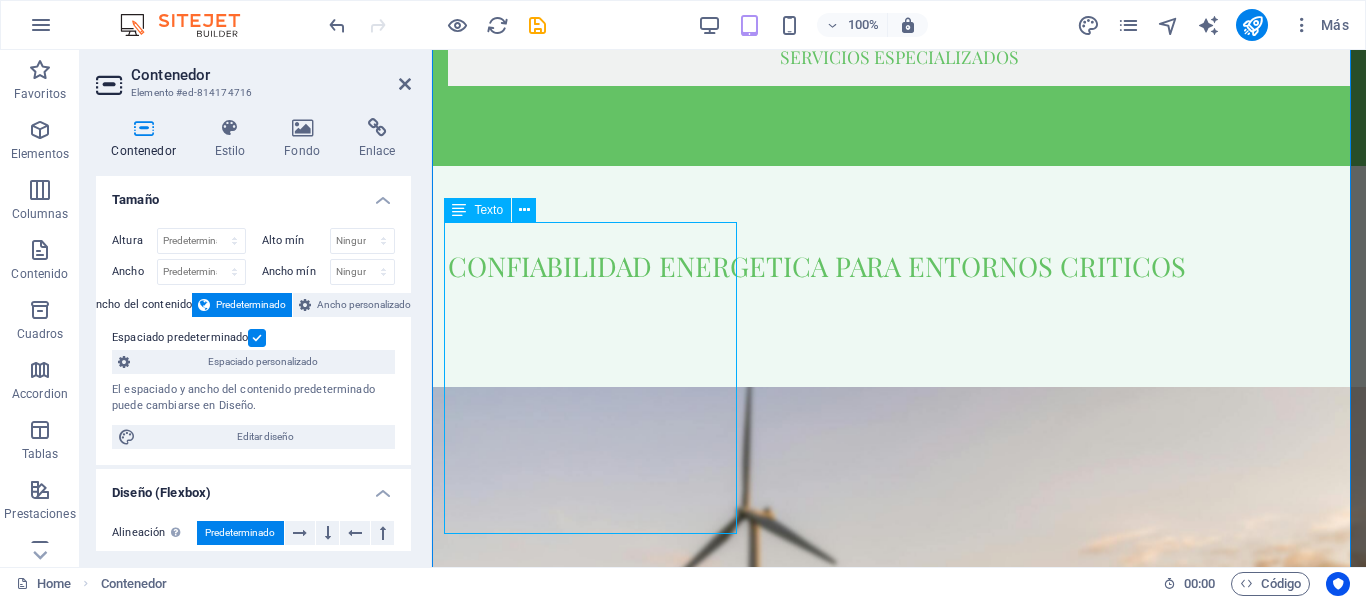click on "diseñar, implementar y mantener soluciones de infraestructura critica que garanticen la continuidad, seguridad y eficiencia de las operaciones de nuestros clientes, brindándoles tranquilidad a través de tecnologías confiables, soporte especializado y un compromiso constante con la excelencia operativa." at bounding box center [899, 2646] 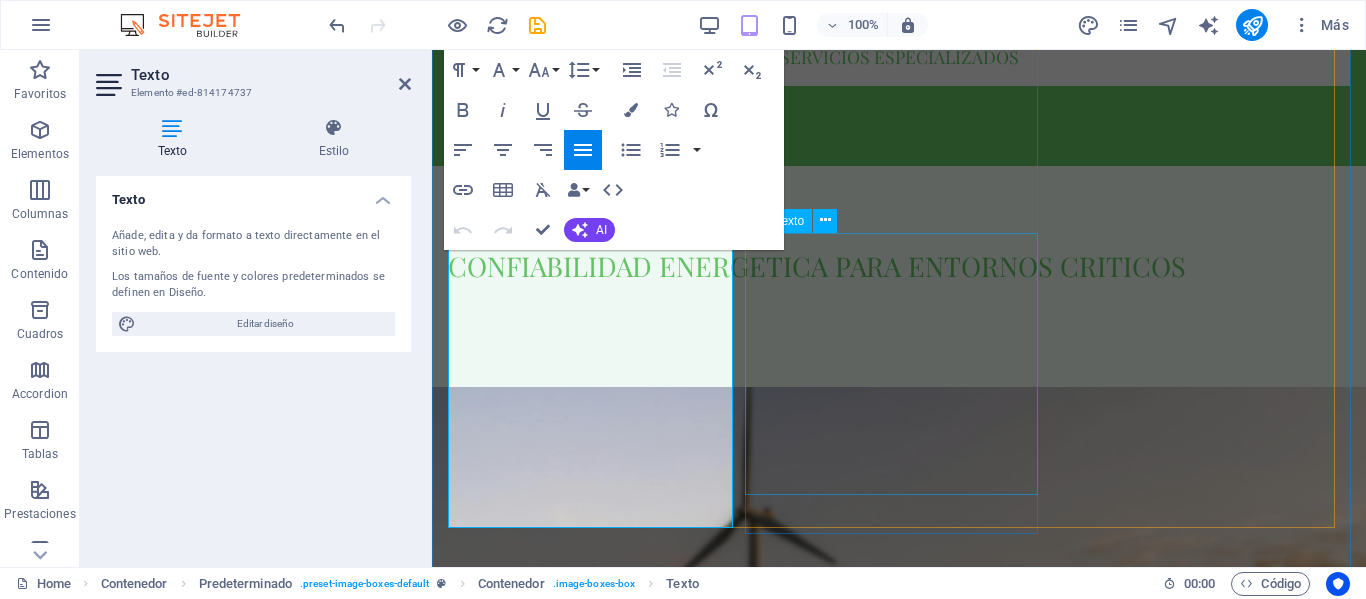 click on "ser la empresa referente en infraestructura critica a nivel nacional e internacional, reconocida por nuestra capacidad de proteger y respaldar entornos operativos complejos, aportando innovacion, confianza y valor sostenible a nuestros socios estrategicos" at bounding box center [899, 3348] 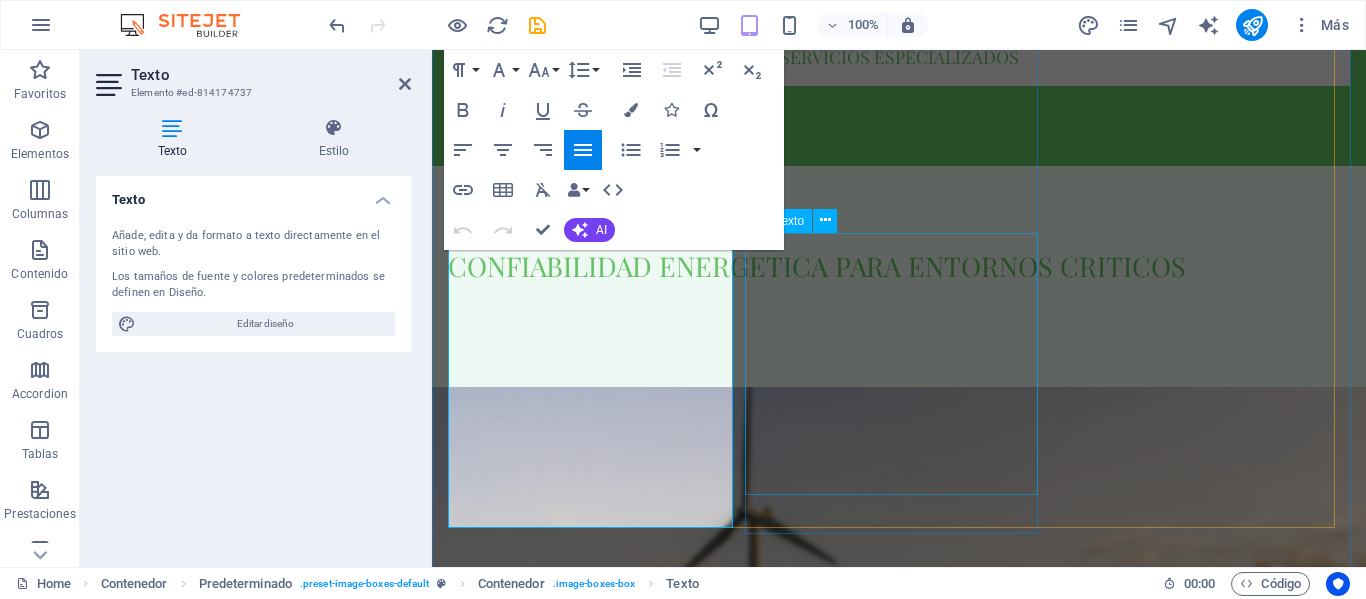 click on "ser la empresa referente en infraestructura critica a nivel nacional e internacional, reconocida por nuestra capacidad de proteger y respaldar entornos operativos complejos, aportando innovacion, confianza y valor sostenible a nuestros socios estrategicos" at bounding box center [899, 3348] 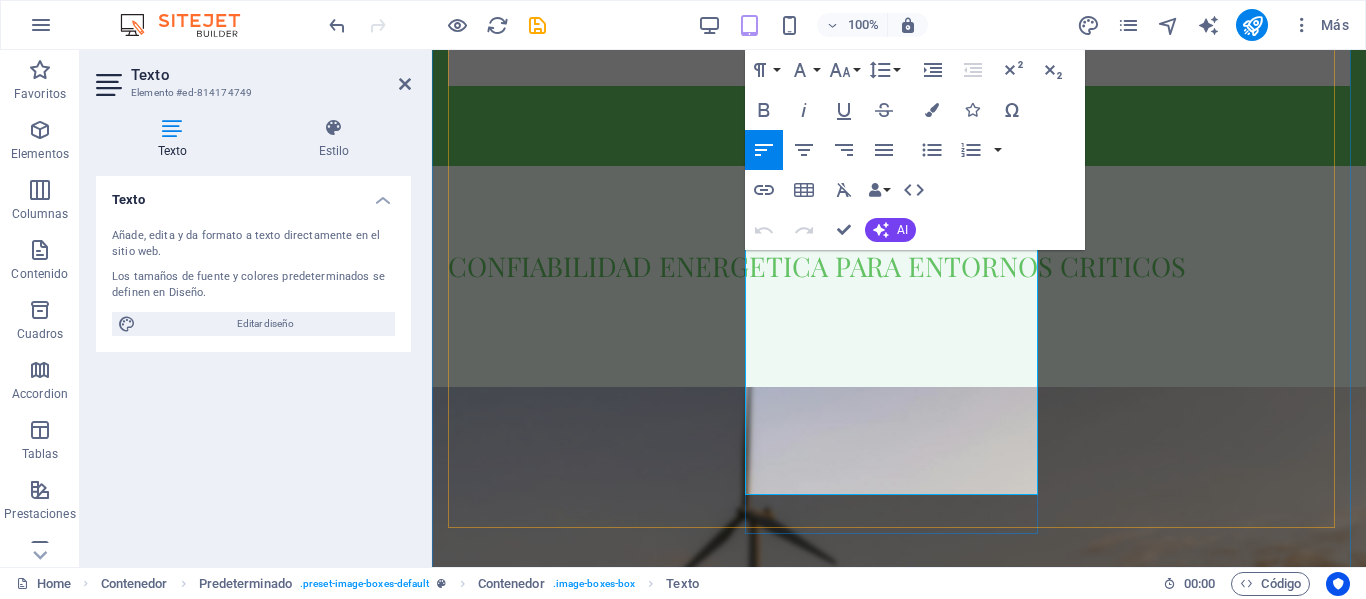 type 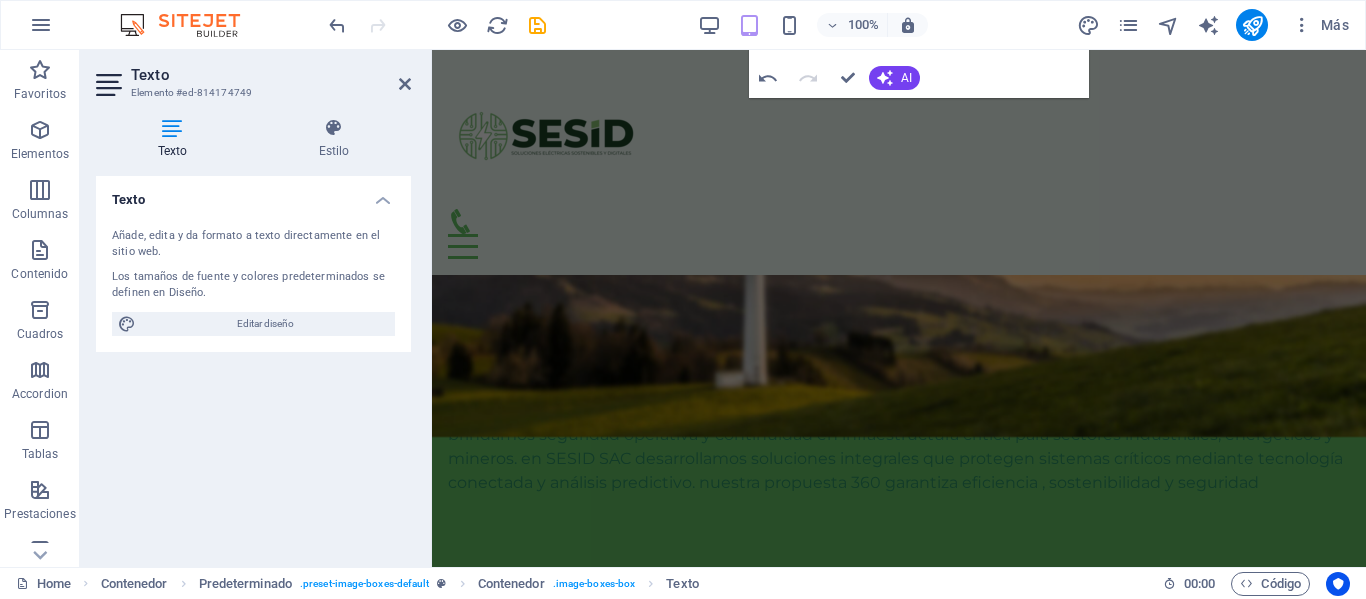 scroll, scrollTop: 1938, scrollLeft: 0, axis: vertical 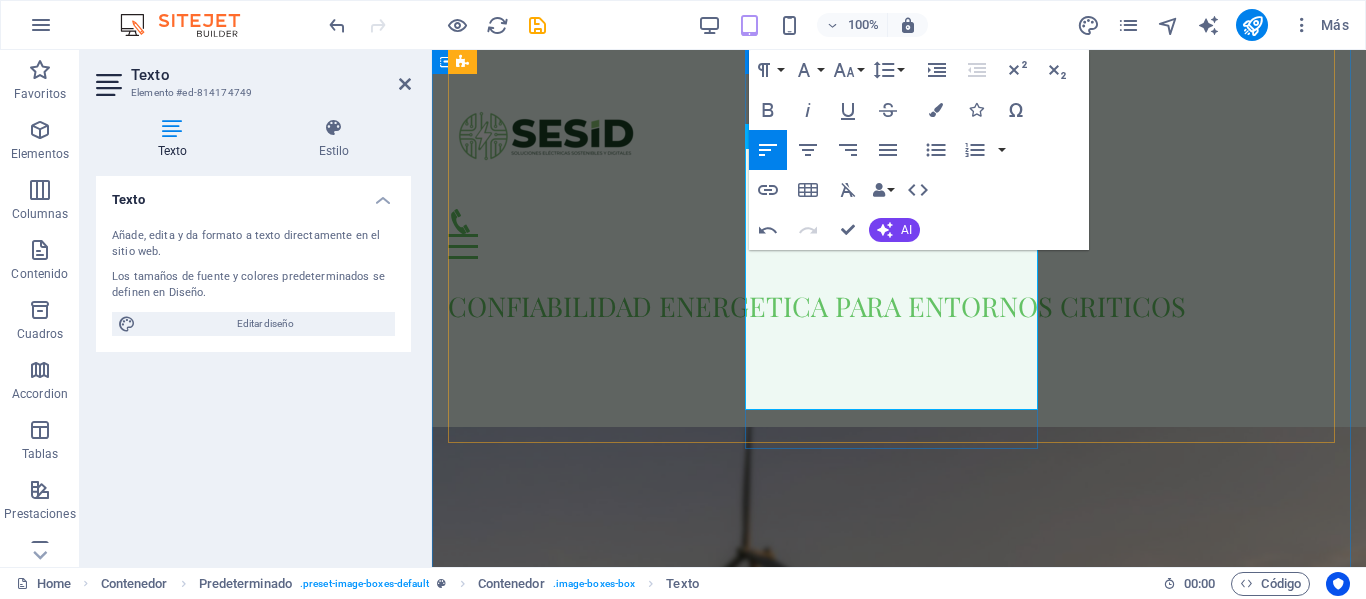 drag, startPoint x: 763, startPoint y: 443, endPoint x: 891, endPoint y: 390, distance: 138.5388 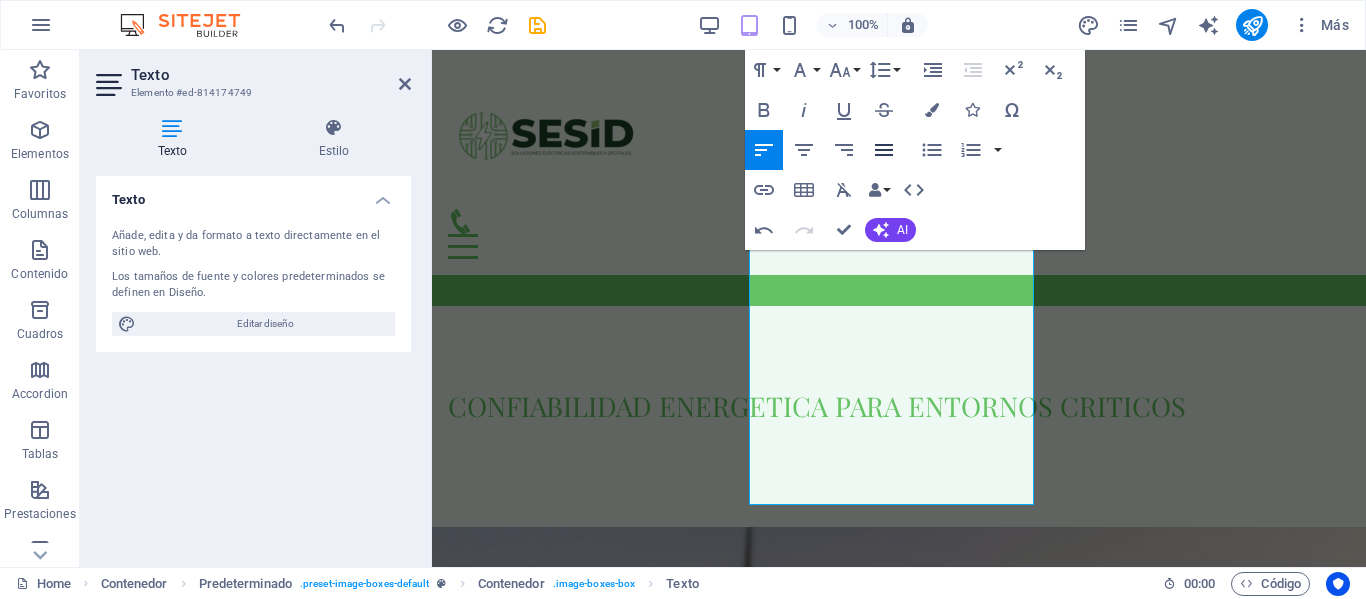 click 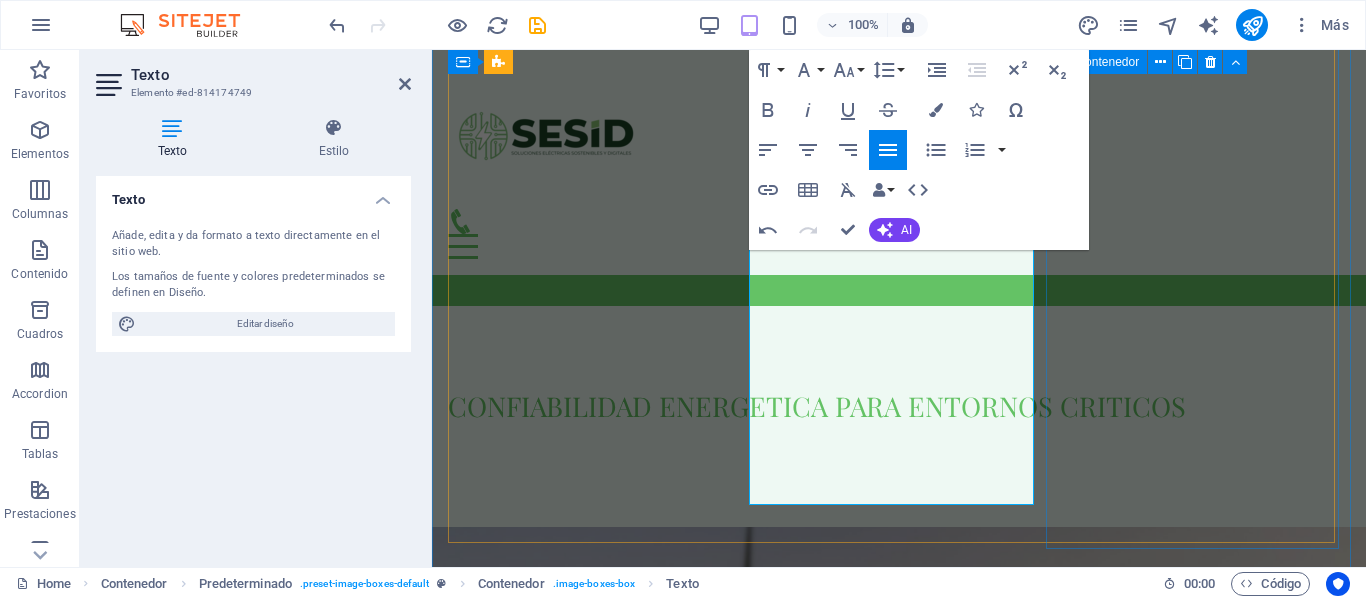 click on "valores inclusion  propostio  trabajo en equipo maestria servicio  calidad  innovacion  especializacion" at bounding box center (899, 3914) 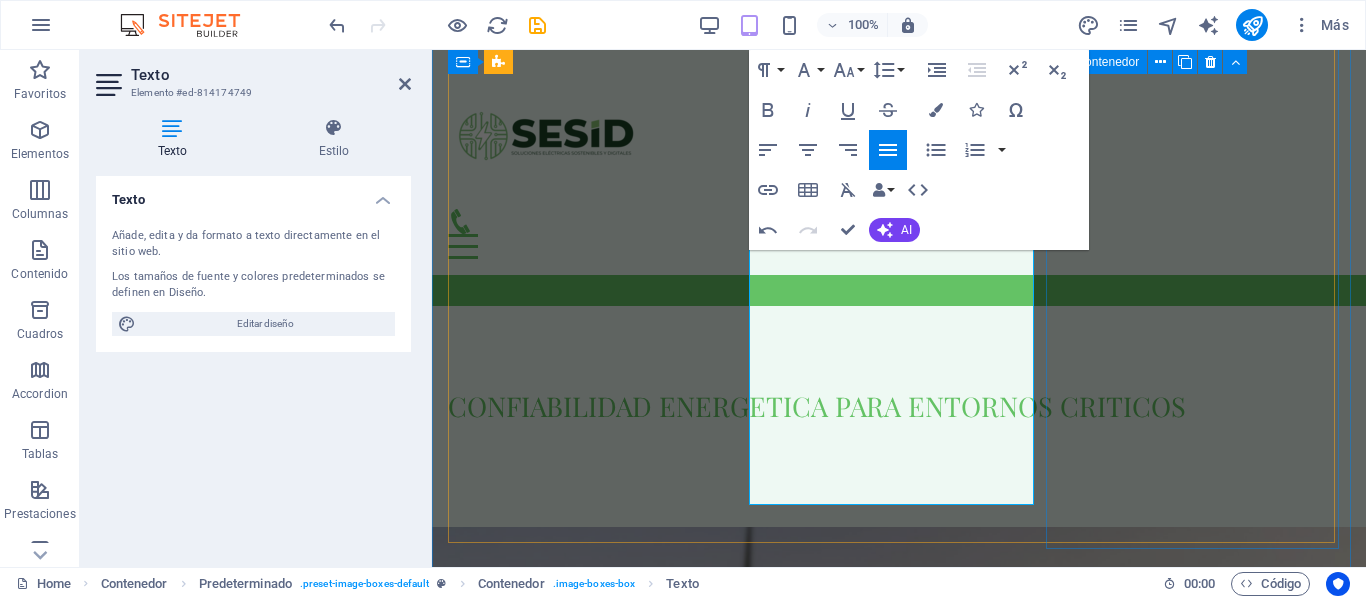 click on "valores inclusion  propostio  trabajo en equipo maestria servicio  calidad  innovacion  especializacion" at bounding box center [899, 3914] 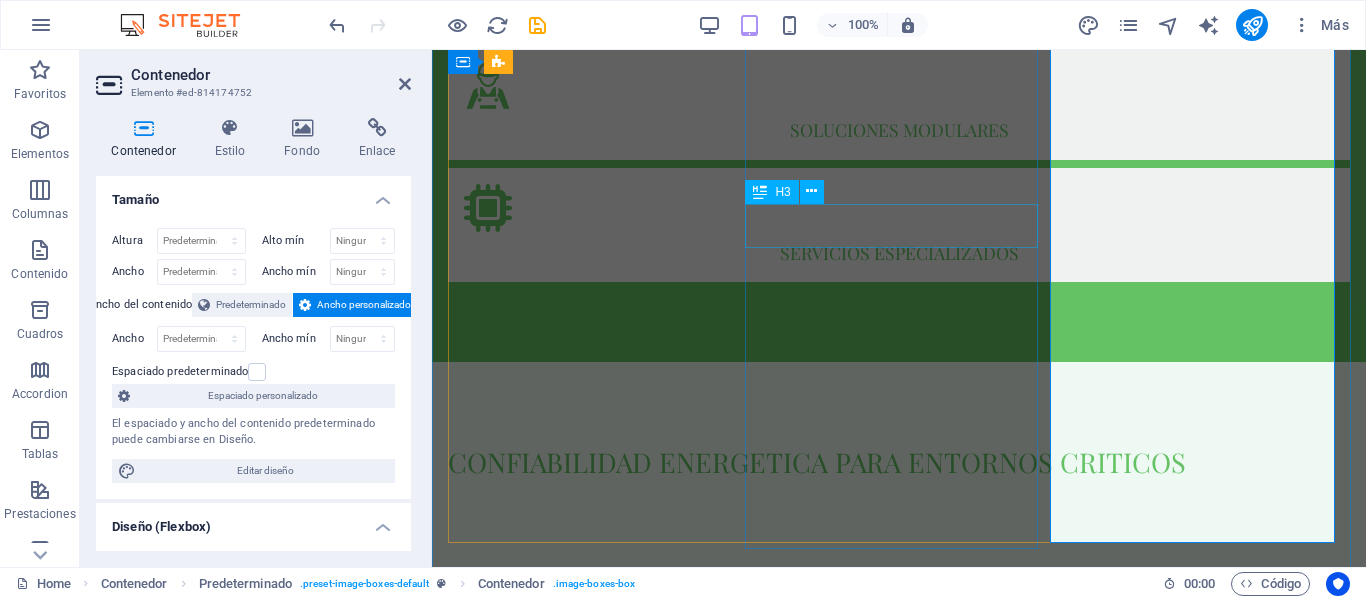 click on "vision" at bounding box center [899, 3464] 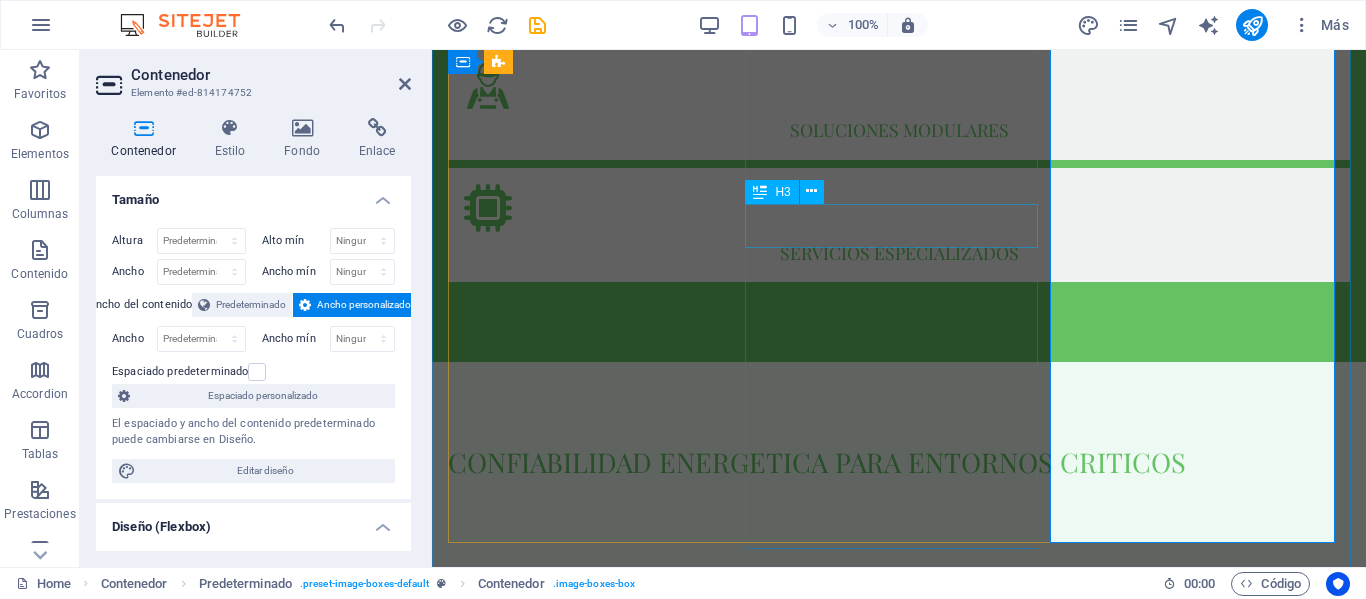 click on "vision" at bounding box center [899, 3464] 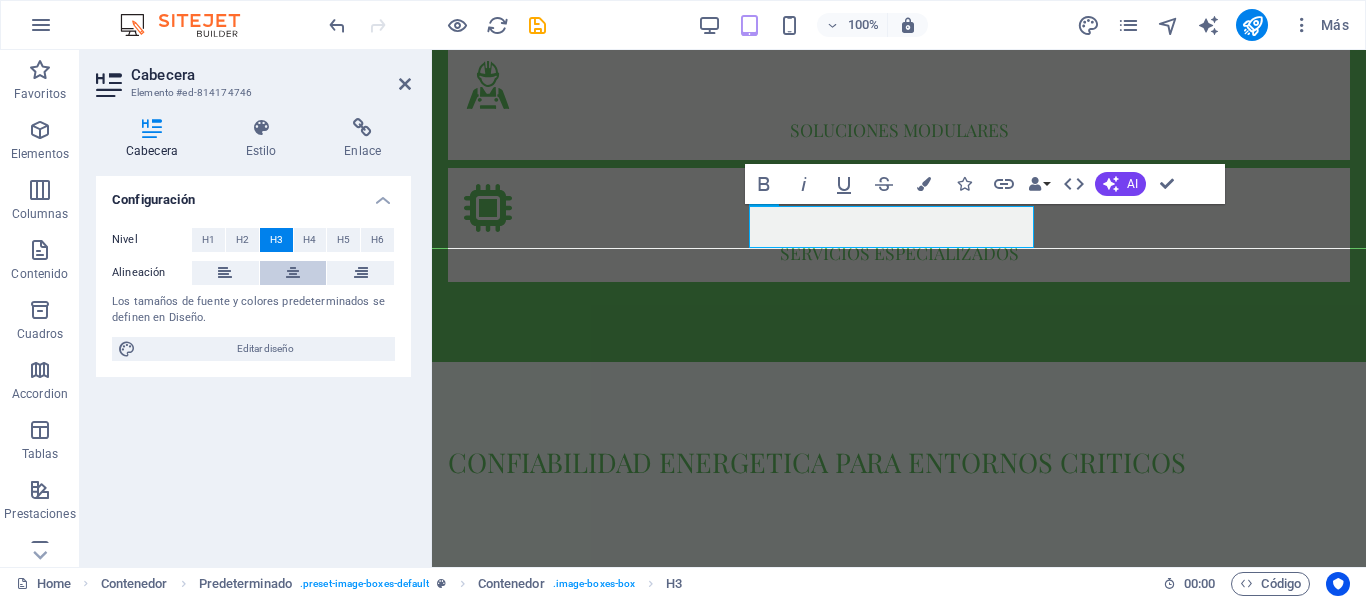 click at bounding box center [293, 273] 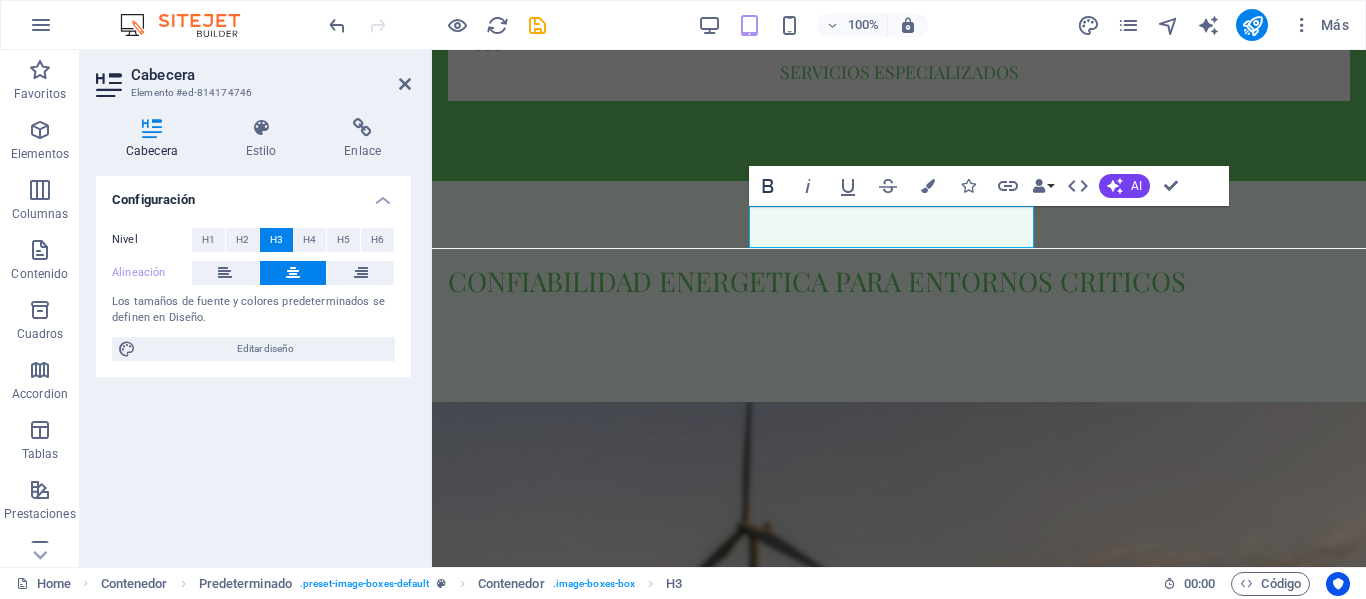 click 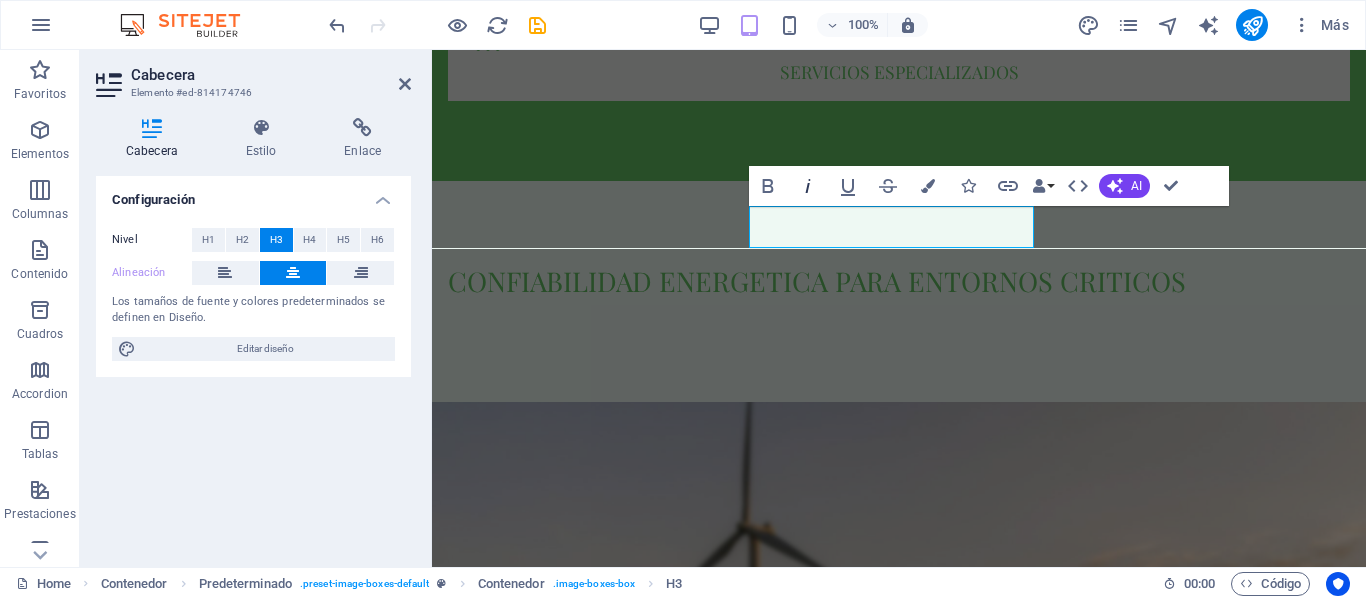 click 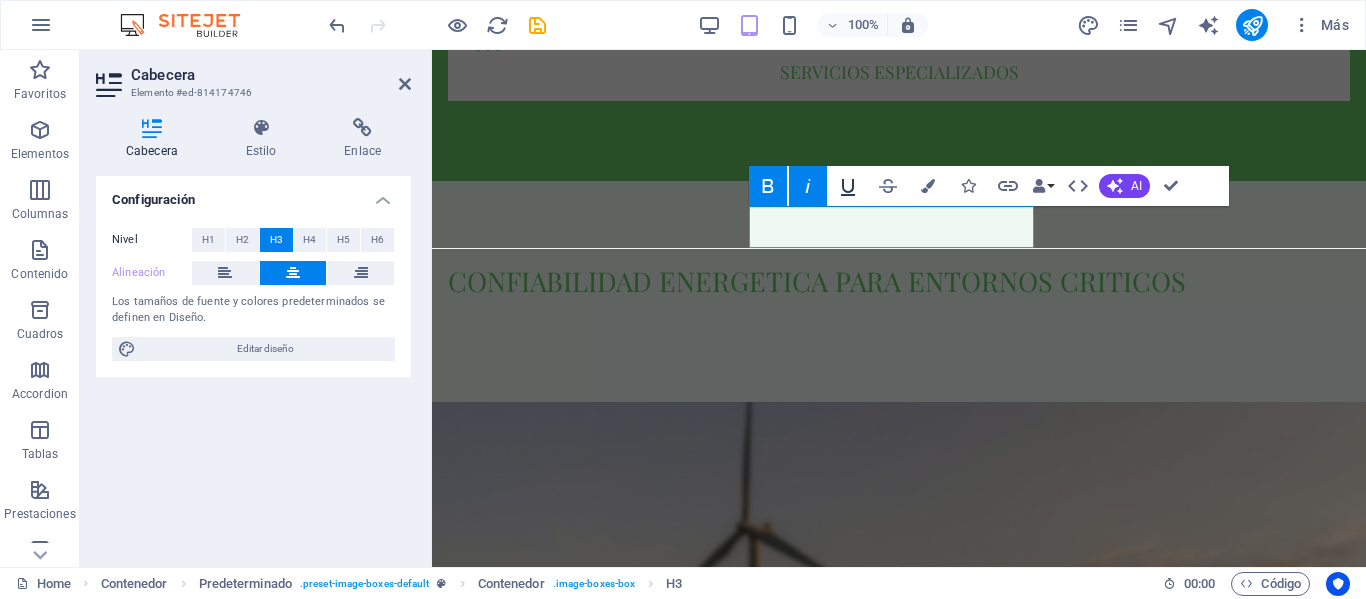click 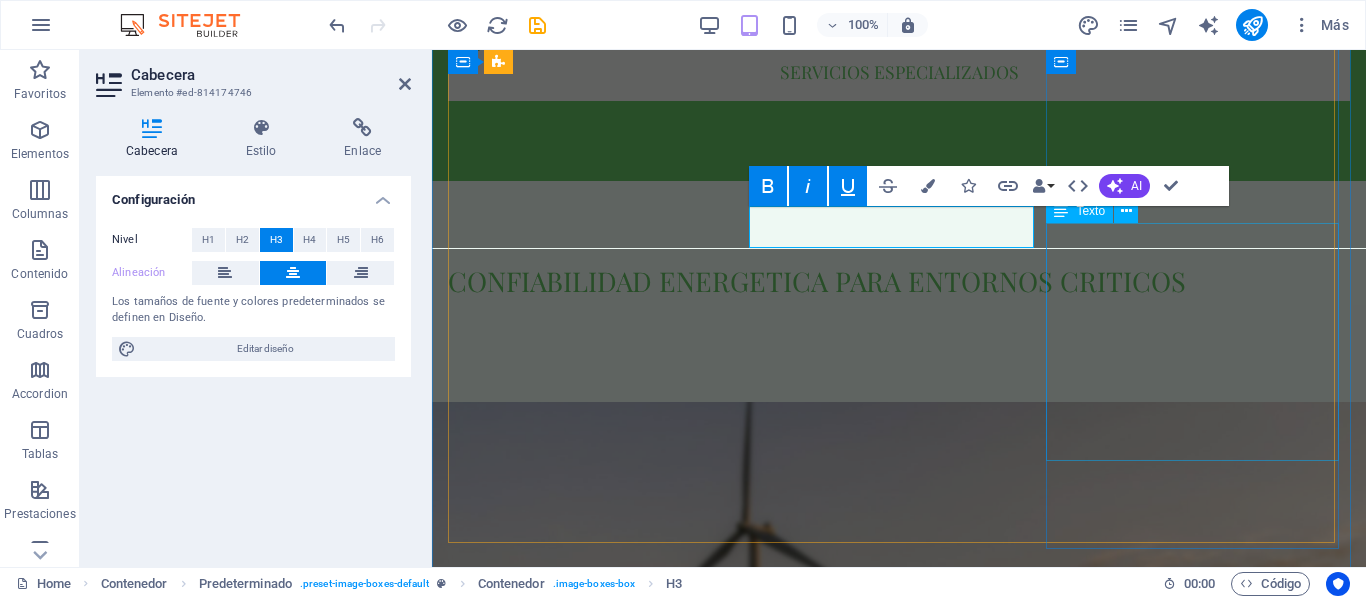 click on "inclusion  propostio  trabajo en equipo maestria servicio  calidad  innovacion  especializacion" at bounding box center (899, 4061) 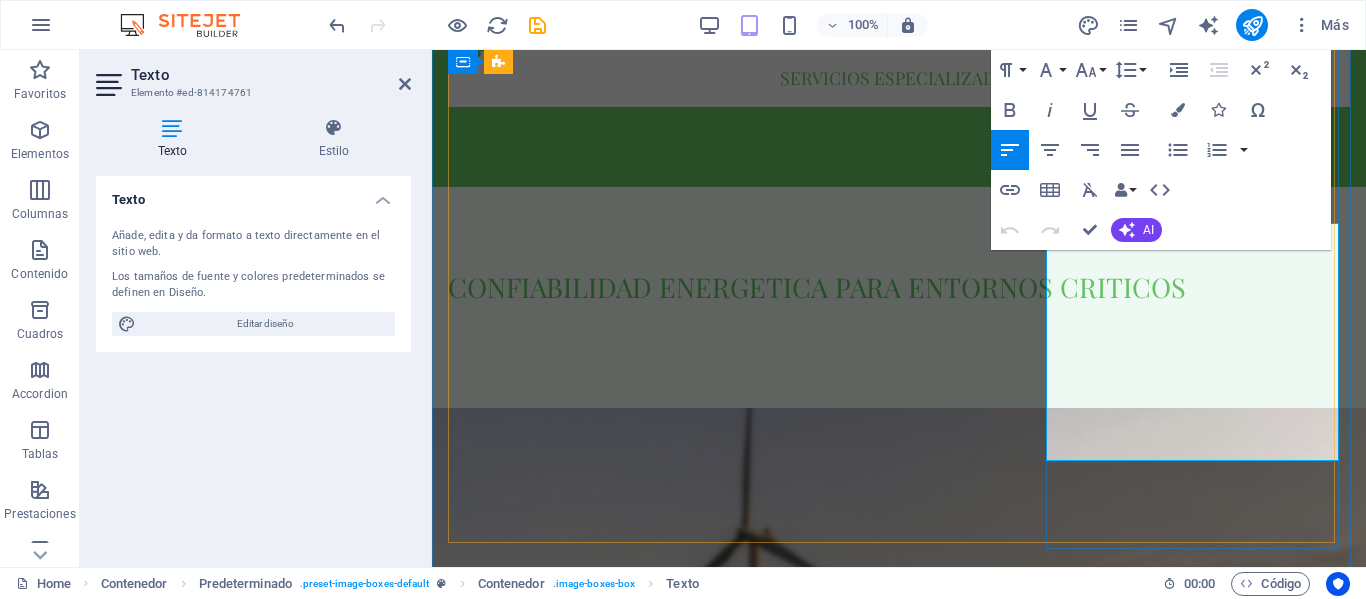 scroll, scrollTop: 1738, scrollLeft: 0, axis: vertical 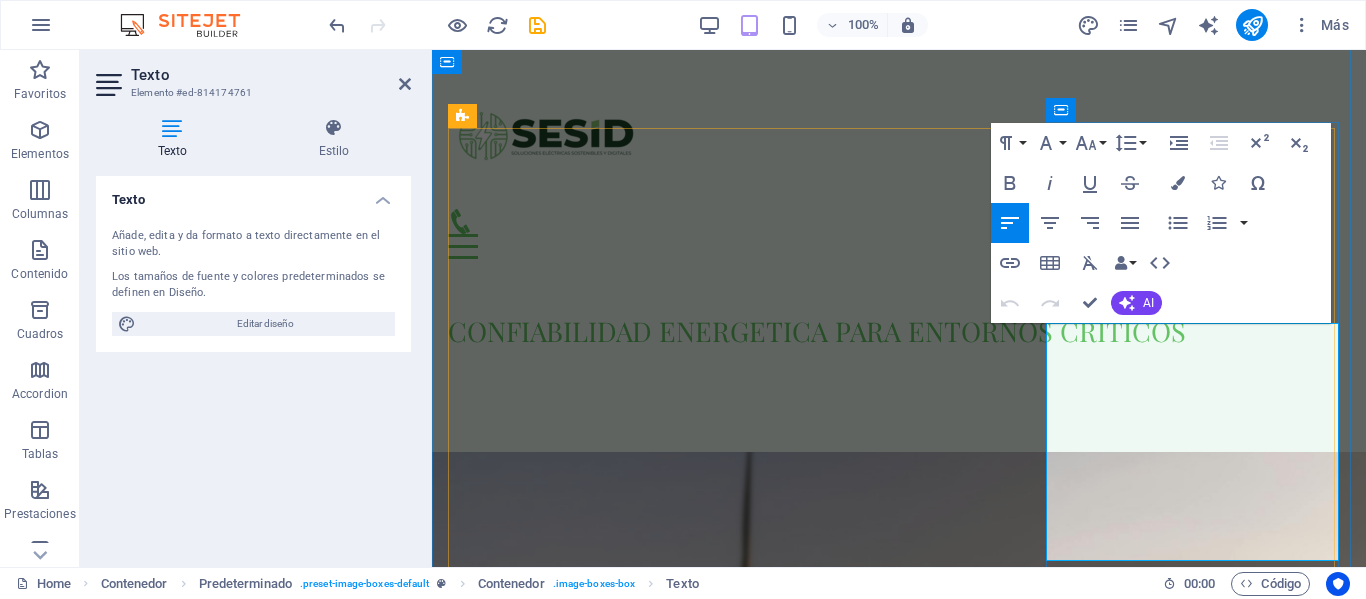 type 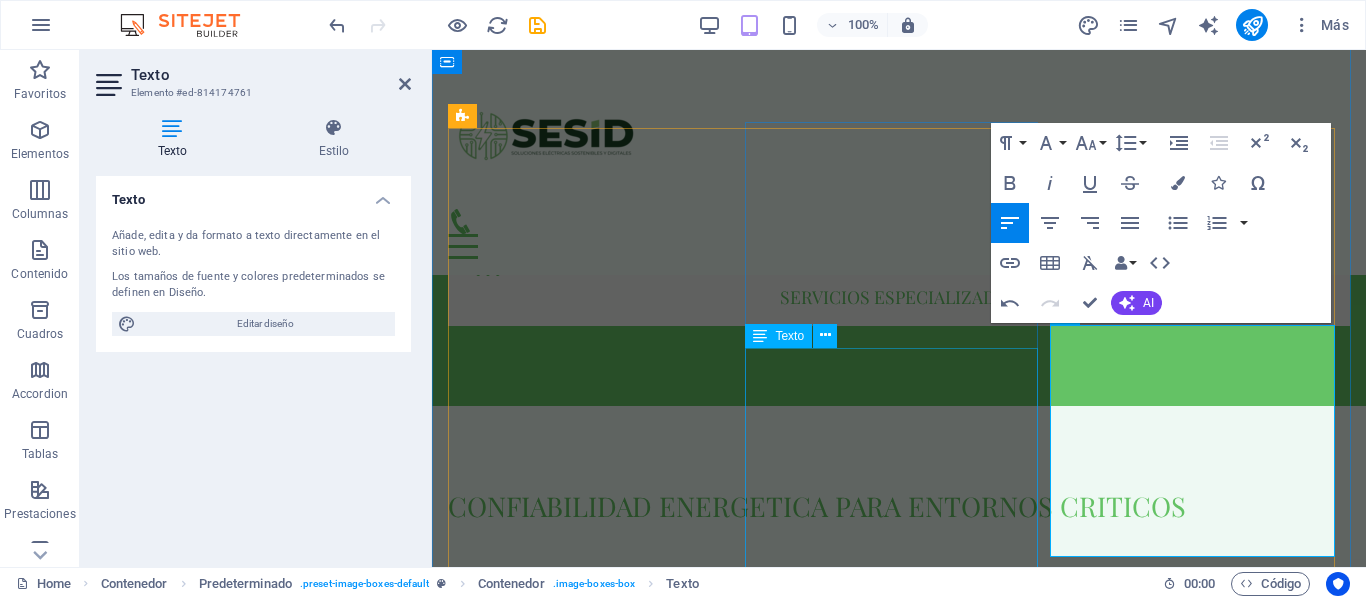 click on "ser la empresa referente en infraestructura critica a nivel nacional e internacional, reconocida por nuestra capacidad de proteger y respaldar entornos operativos complejos, aportando innovación, confianza y valor sostenible a nuestros socios estratégicos" at bounding box center [899, 3588] 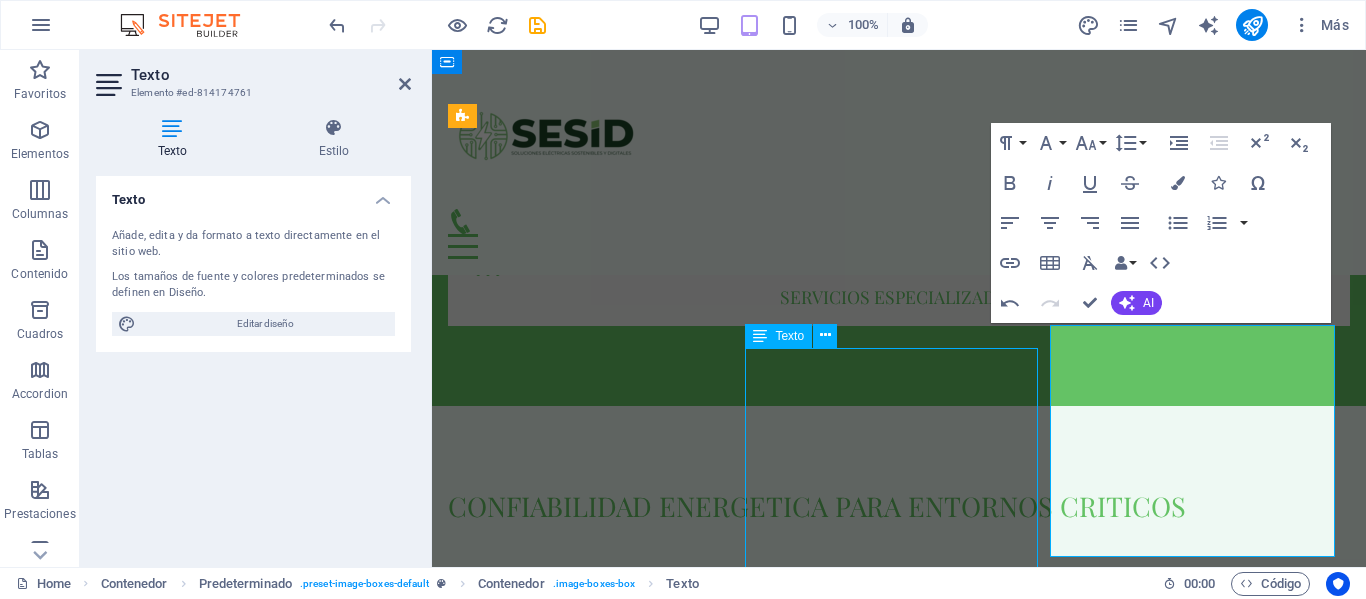 click on "ser la empresa referente en infraestructura critica a nivel nacional e internacional, reconocida por nuestra capacidad de proteger y respaldar entornos operativos complejos, aportando innovación, confianza y valor sostenible a nuestros socios estratégicos" at bounding box center (899, 3588) 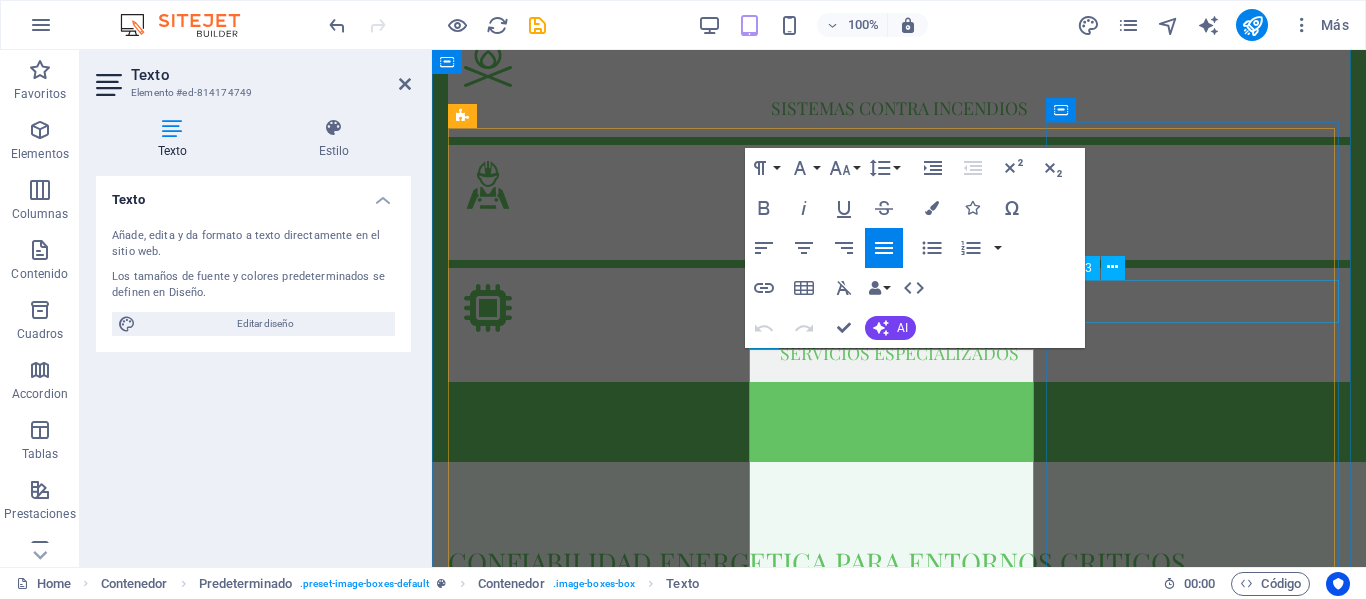 click on "valores" at bounding box center [899, 4188] 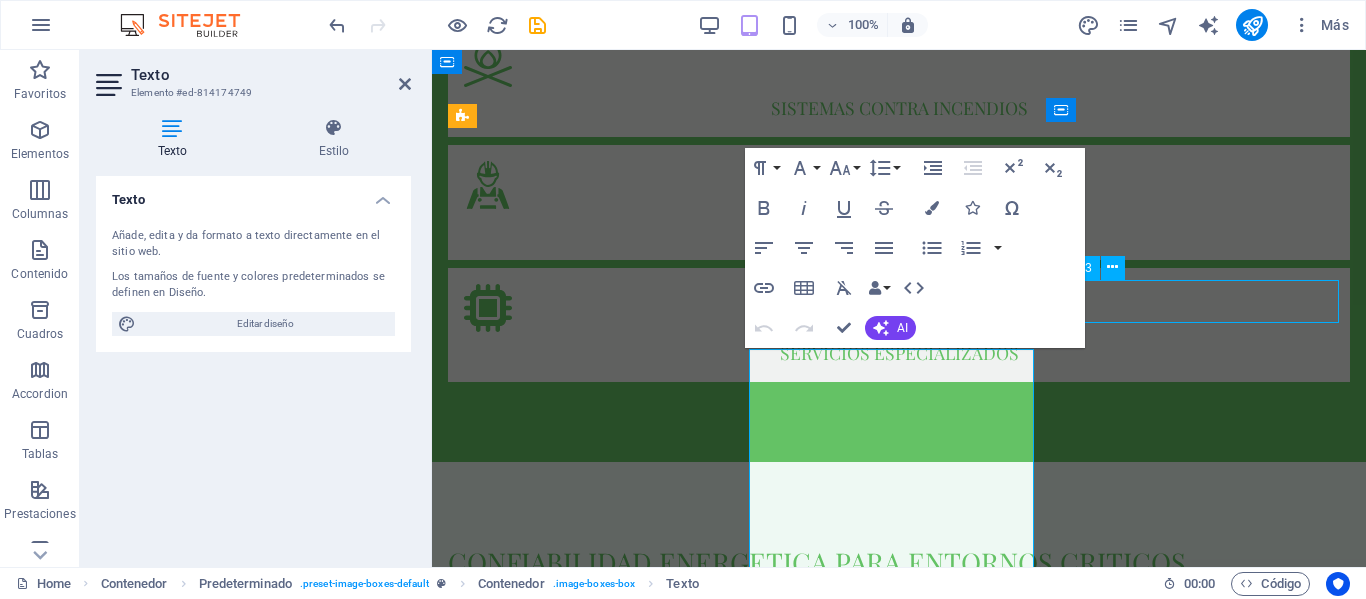 click on "valores" at bounding box center (899, 4188) 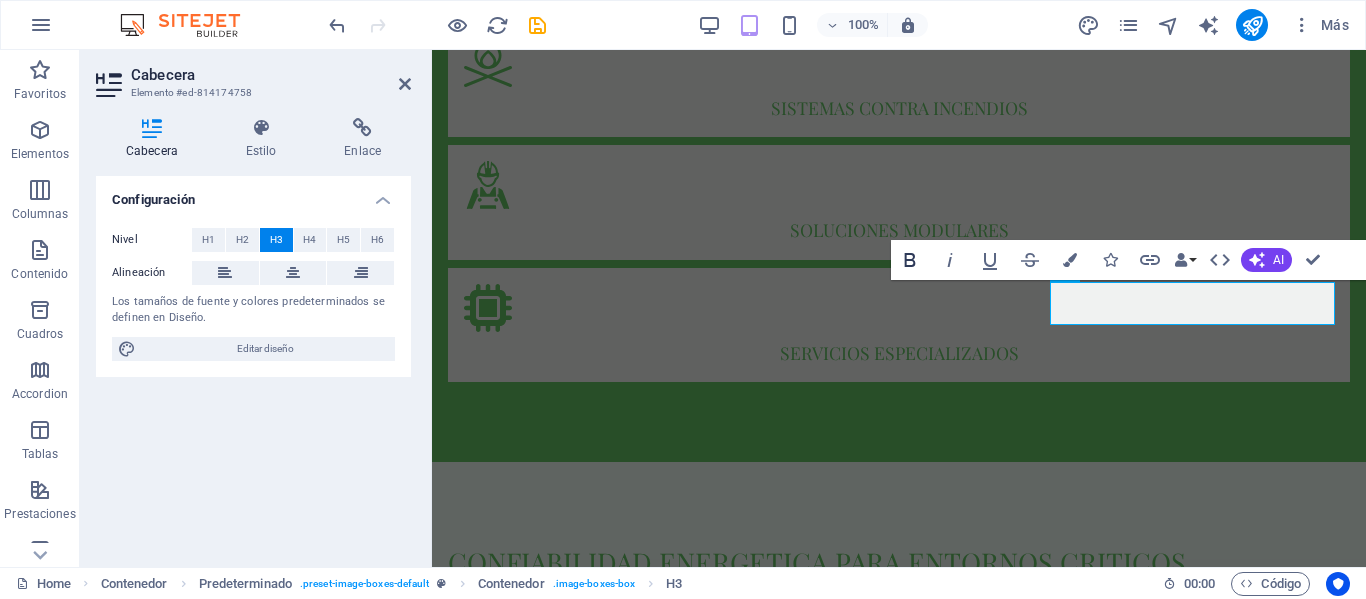 click 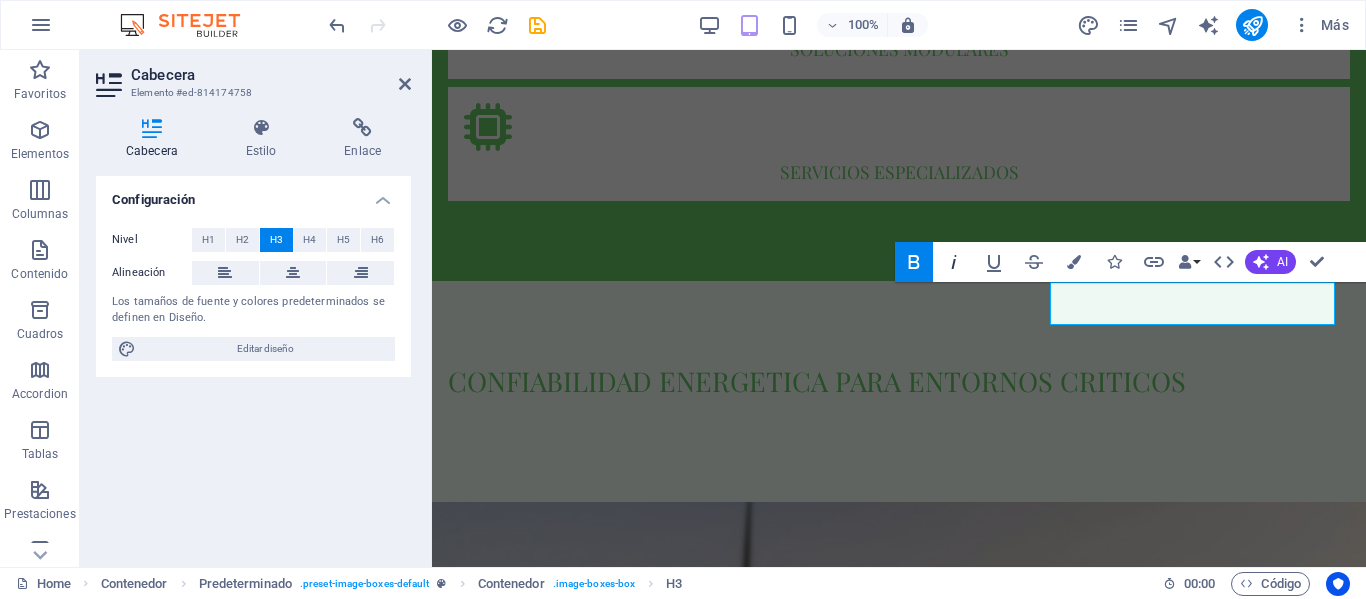 click 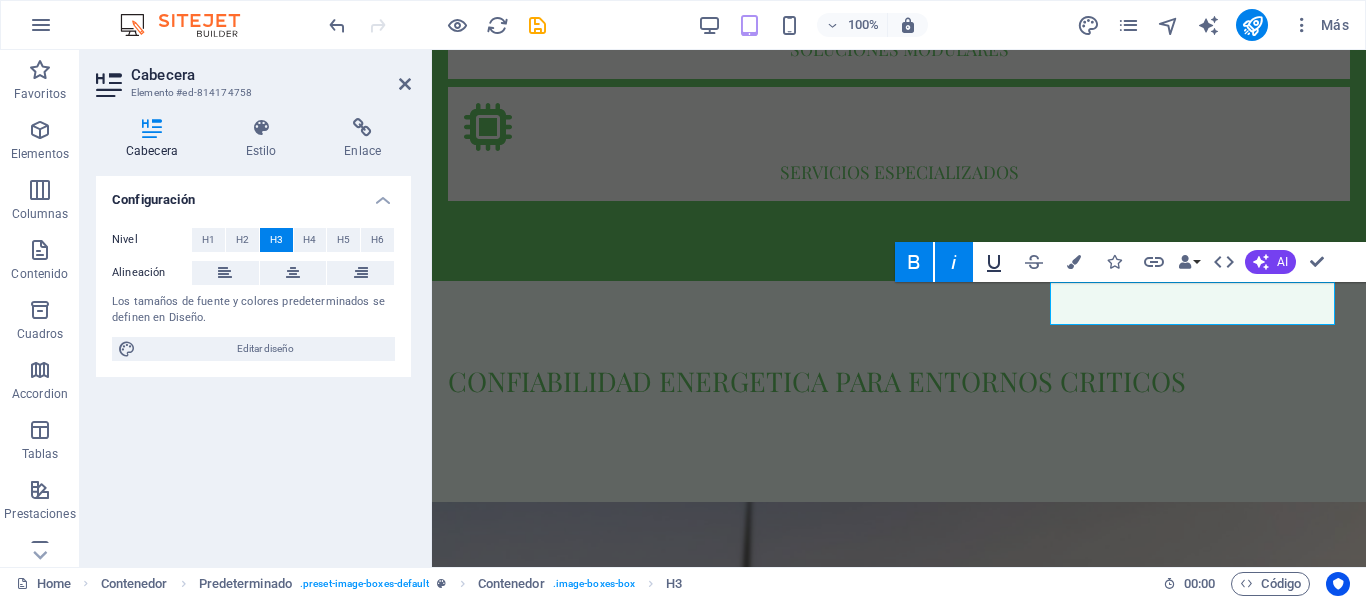 click 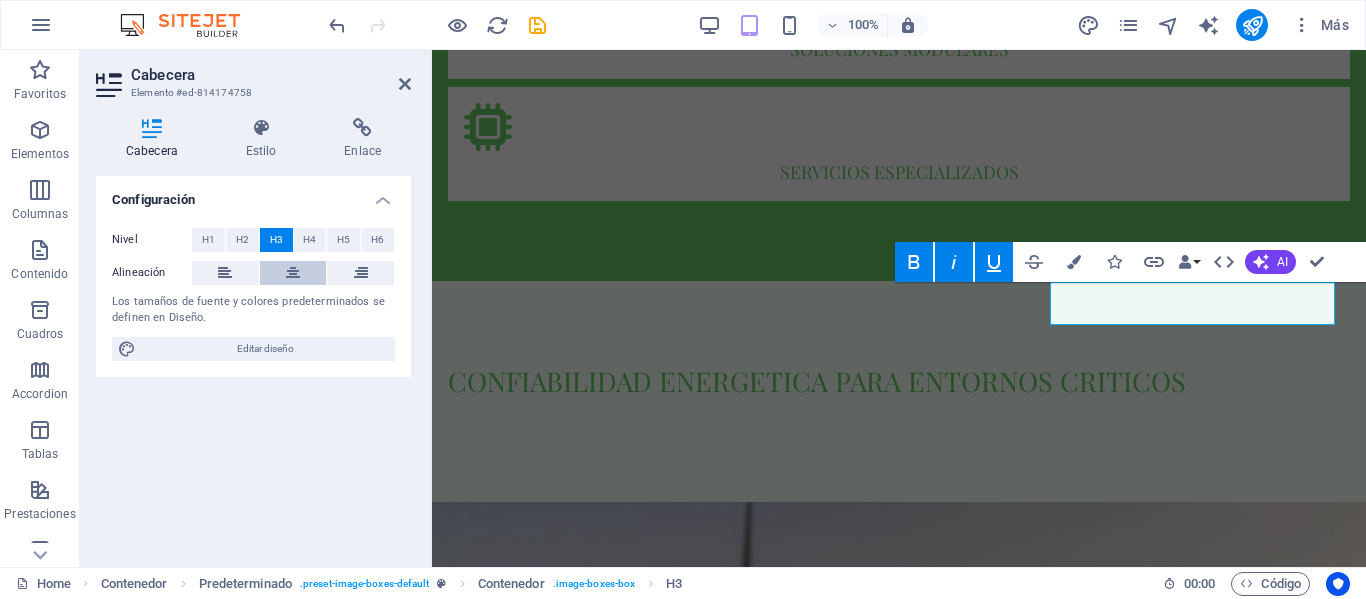 click at bounding box center [293, 273] 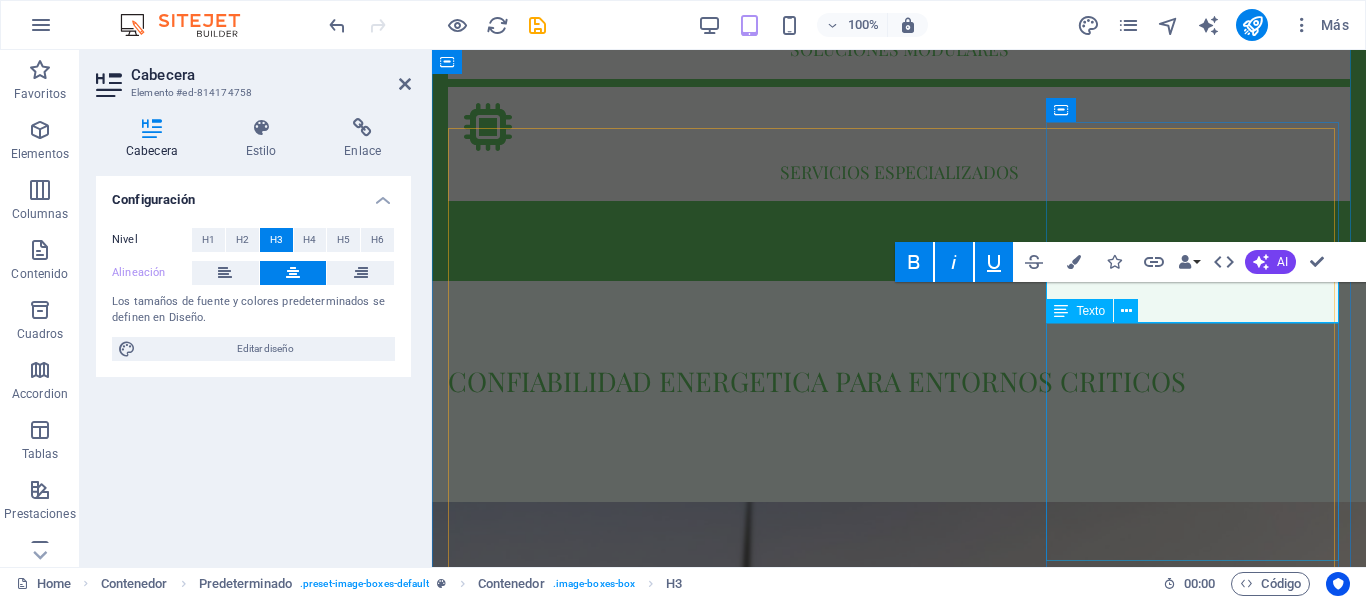 click on "inclusión  propósito  trabajo en equipo maestría servicio  calidad  innovación  especialización" at bounding box center (899, 4161) 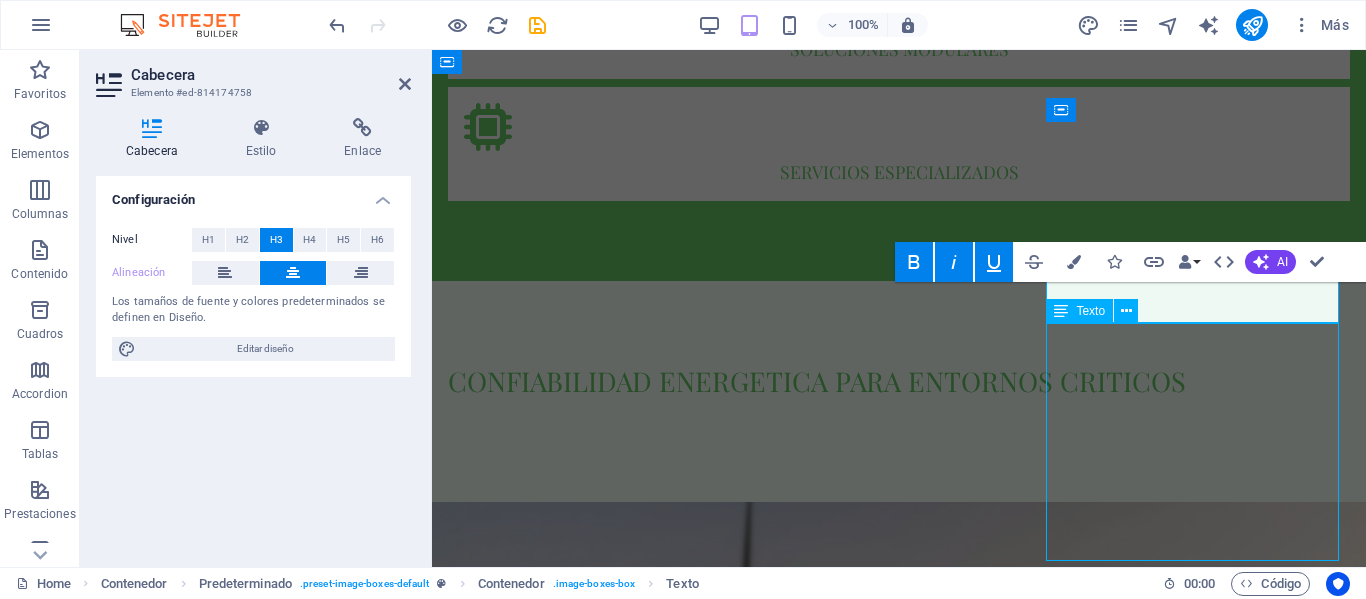 click on "inclusión  propósito  trabajo en equipo maestría servicio  calidad  innovación  especialización" at bounding box center [899, 4161] 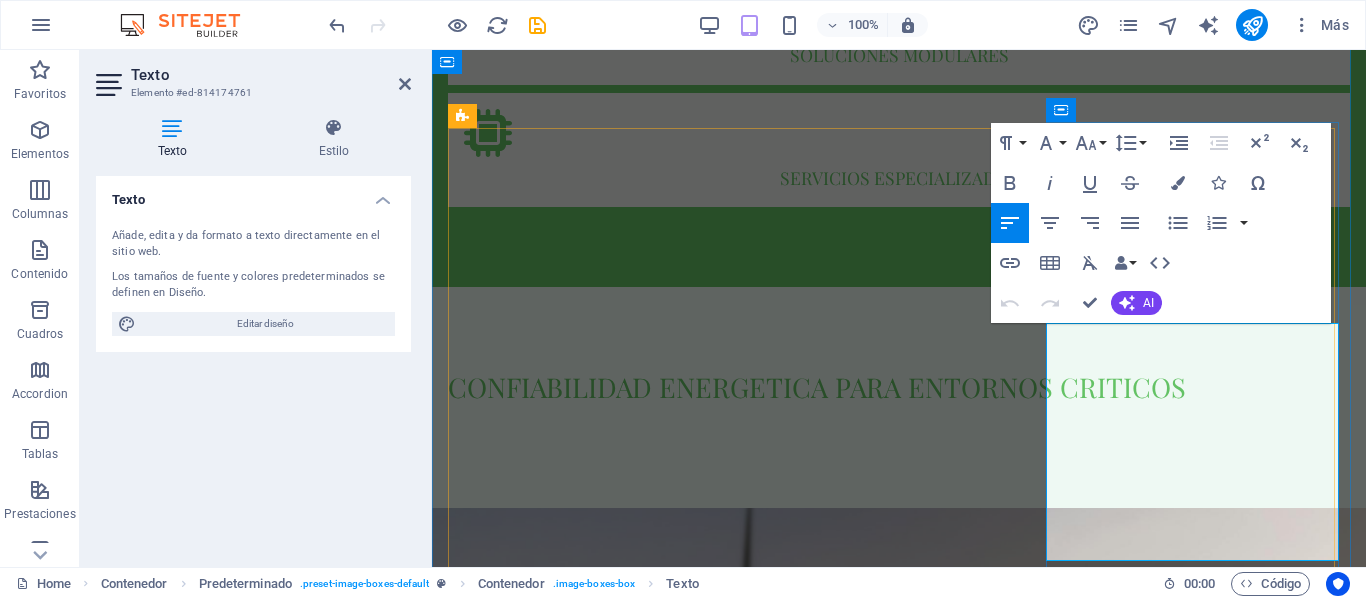 click on "especialización" at bounding box center [899, 4218] 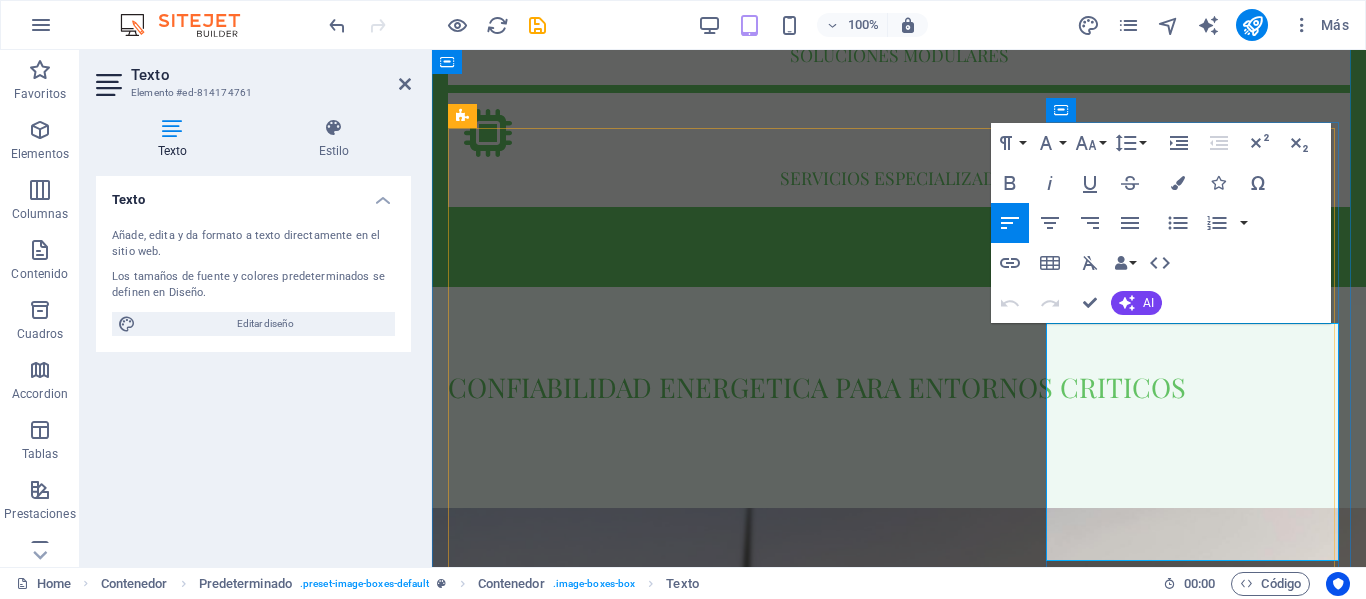 click on "especialización" at bounding box center (899, 4218) 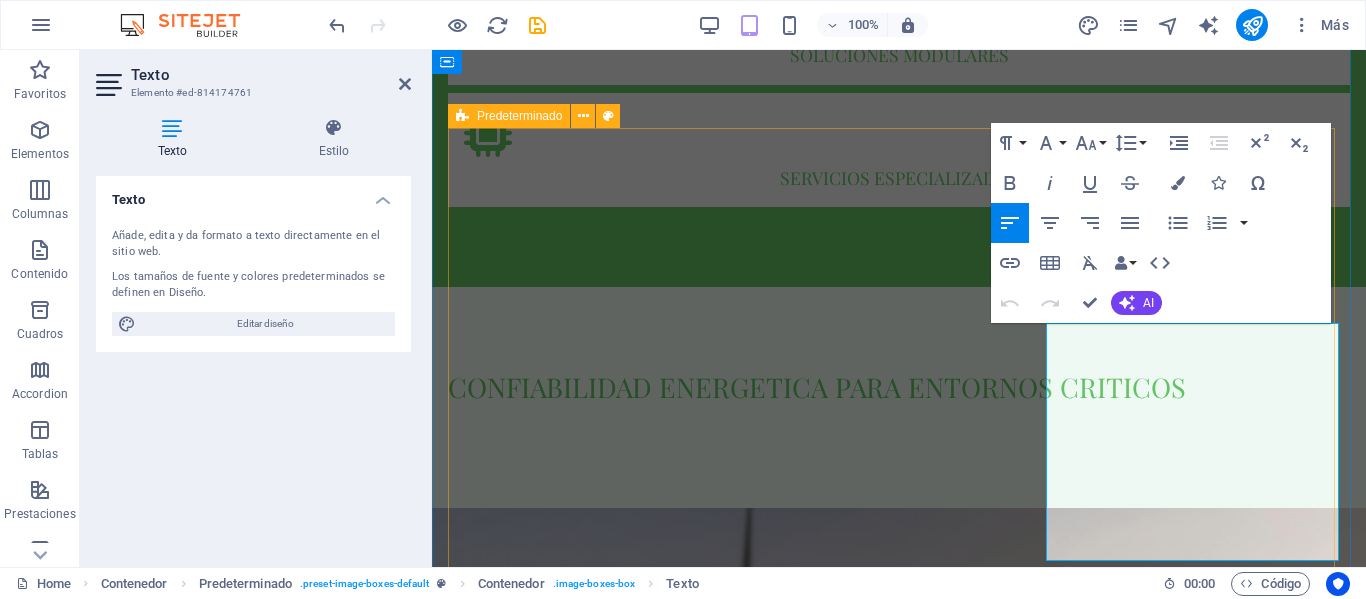 drag, startPoint x: 1202, startPoint y: 511, endPoint x: 1467, endPoint y: 365, distance: 302.55743 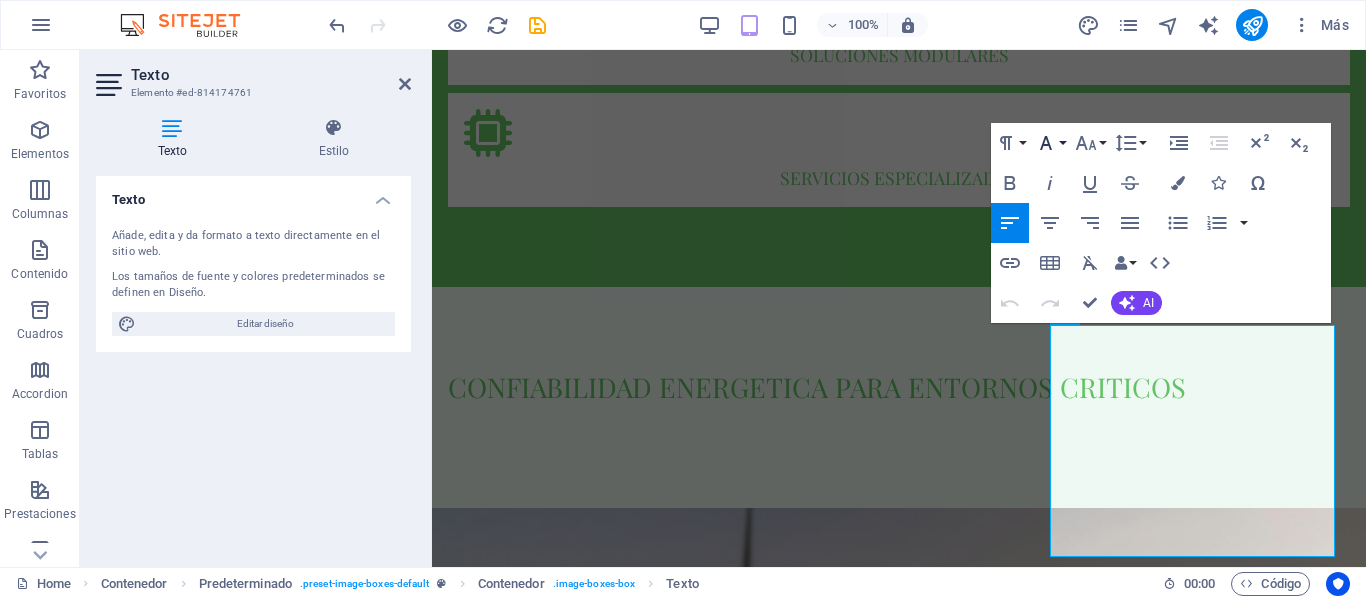 click on "Font Family" at bounding box center (1050, 143) 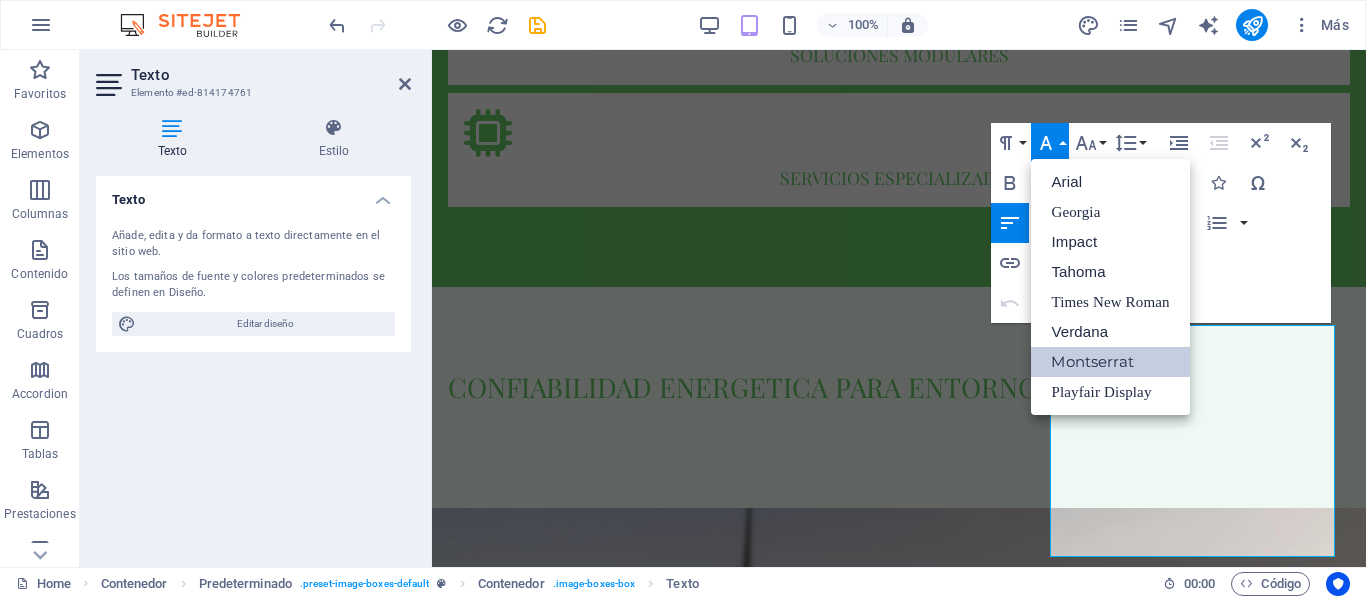 scroll, scrollTop: 0, scrollLeft: 0, axis: both 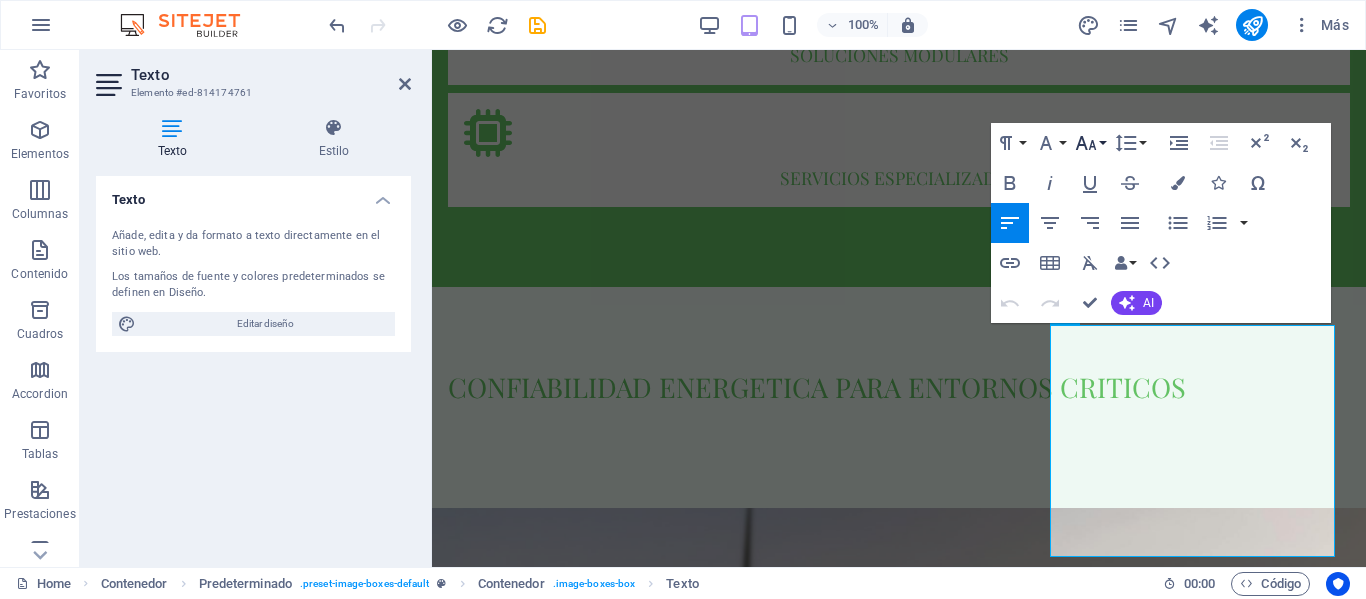 click on "Font Size" at bounding box center [1090, 143] 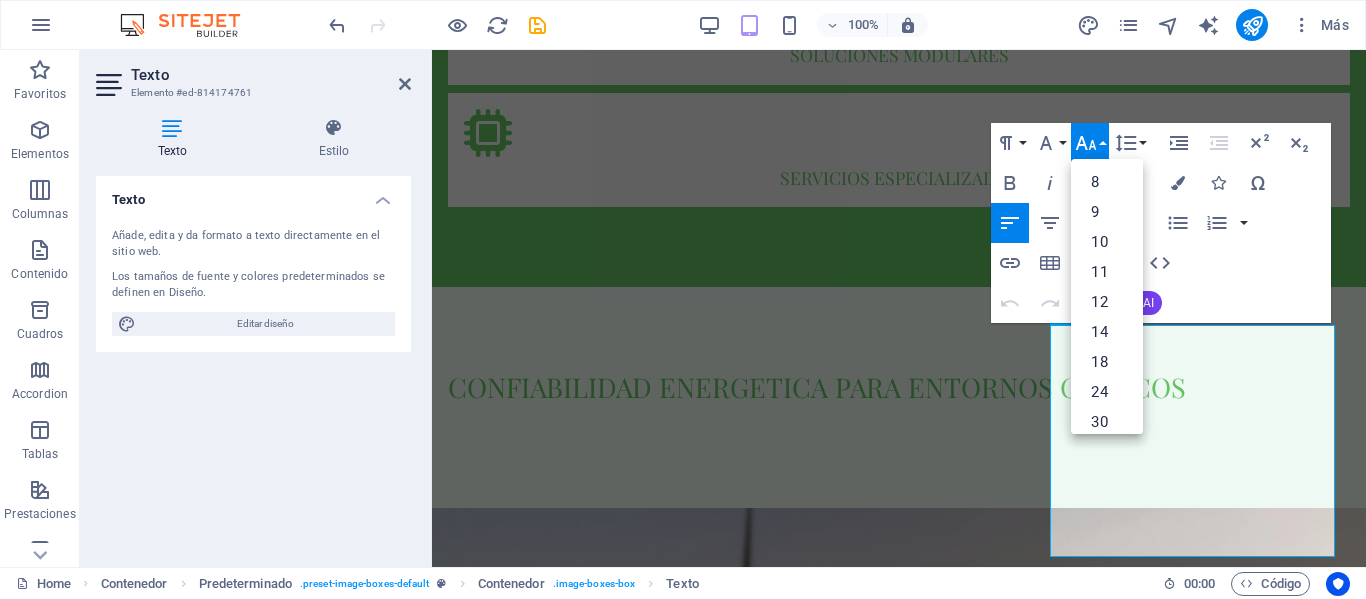 click on "Font Size" at bounding box center [1090, 143] 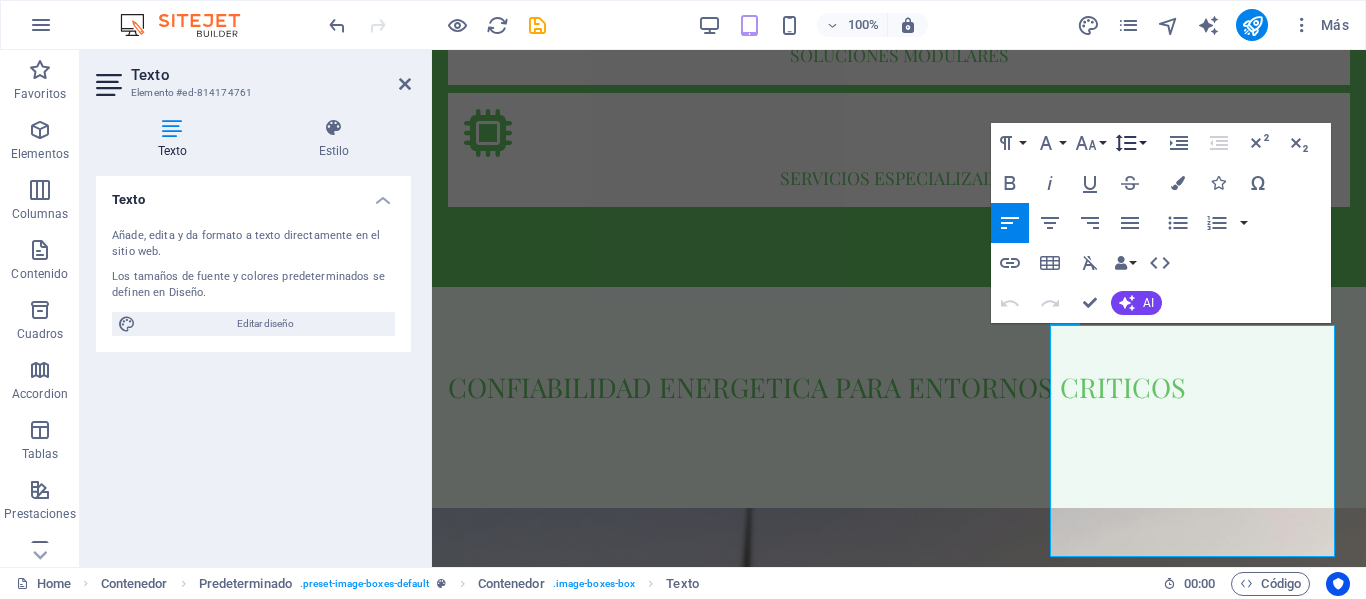 click on "Line Height" at bounding box center (1130, 143) 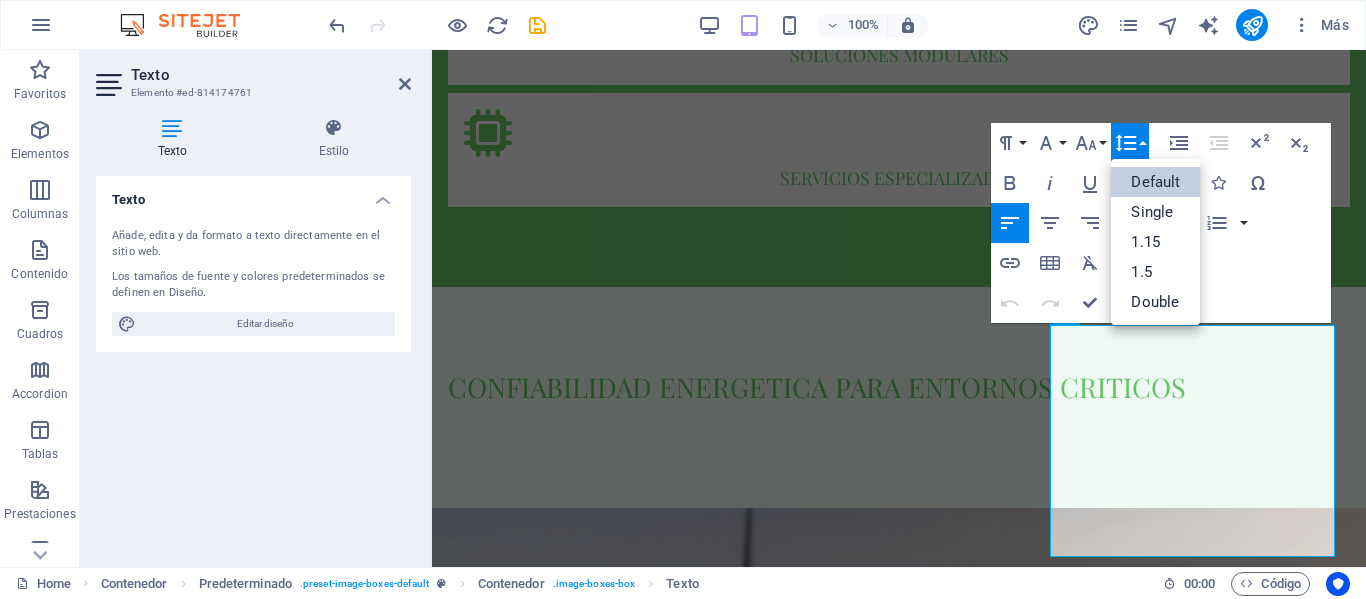 scroll, scrollTop: 0, scrollLeft: 0, axis: both 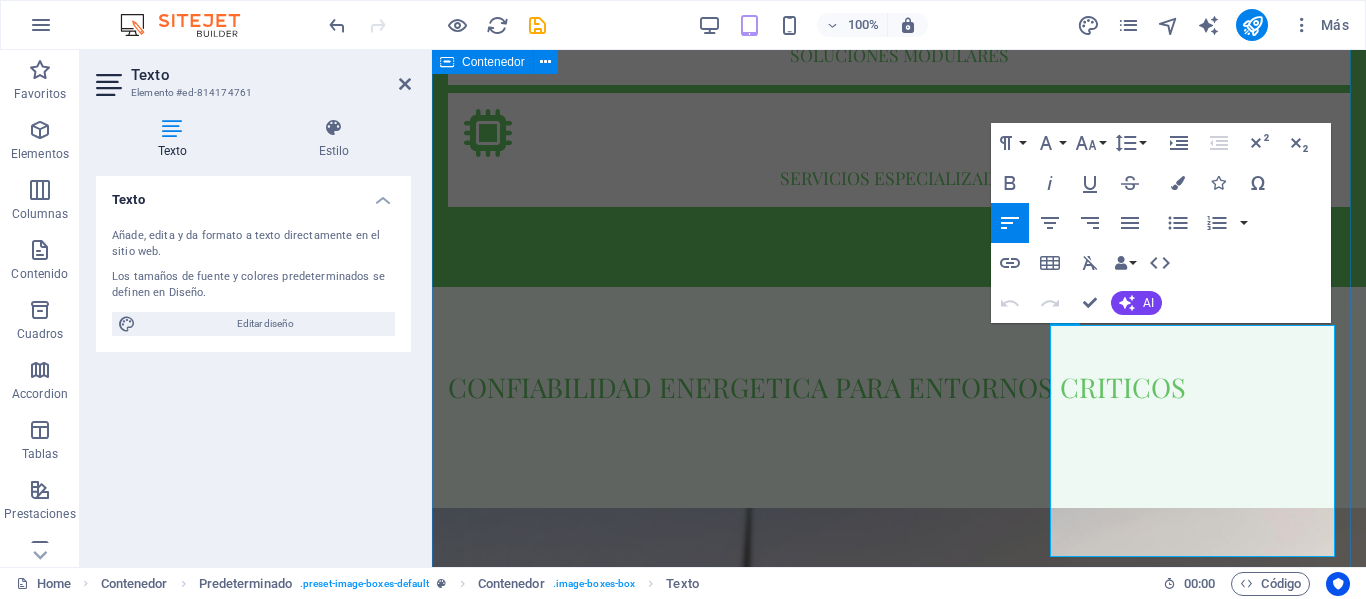 click on "Mision diseñar, implementar y mantener soluciones de infraestructura critica que garanticen la continuidad, seguridad y eficiencia de las operaciones de nuestros clientes, brindándoles tranquilidad a través de tecnologías confiables, soporte especializado y un compromiso constante con la excelencia operativa. vision ser la empresa referente en infraestructura critica a nivel nacional e internacional, reconocida por nuestra capacidad de proteger y respaldar entornos operativos complejos, aportando innovación, confianza y valor sostenible a nuestros socios estratégicos  valores inclusión  propósito  trabajo en equipo maestría servicio  calidad  innovación  especialización    Mas Info" at bounding box center [899, 3216] 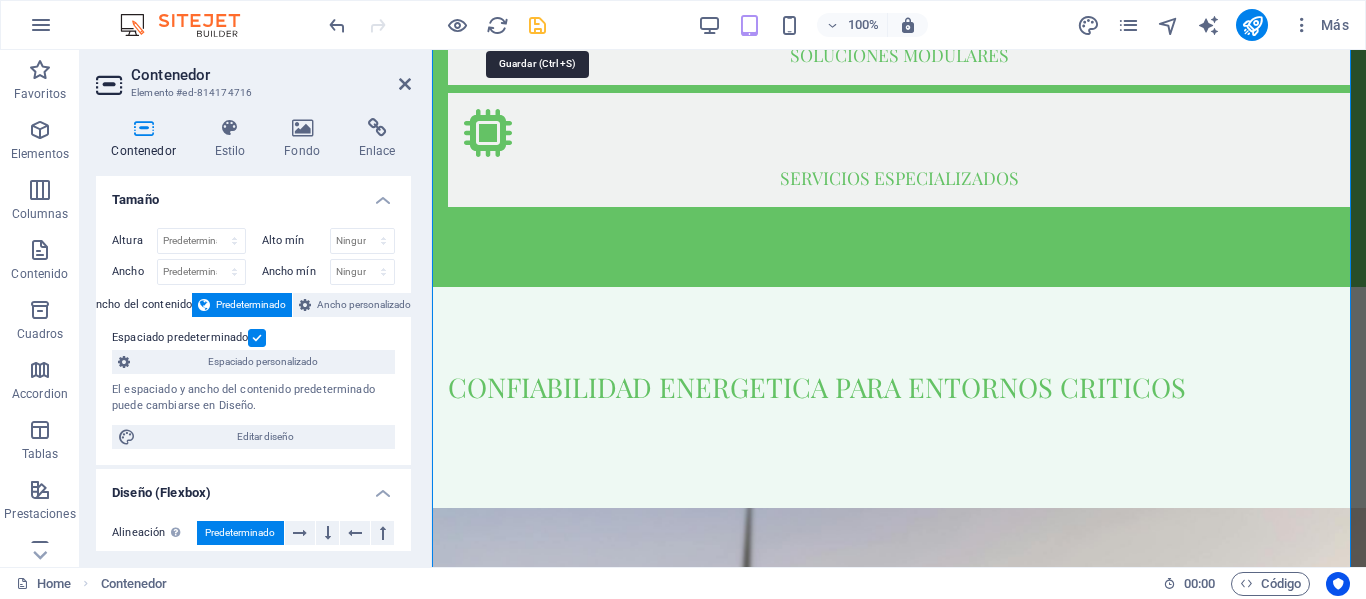 click at bounding box center [537, 25] 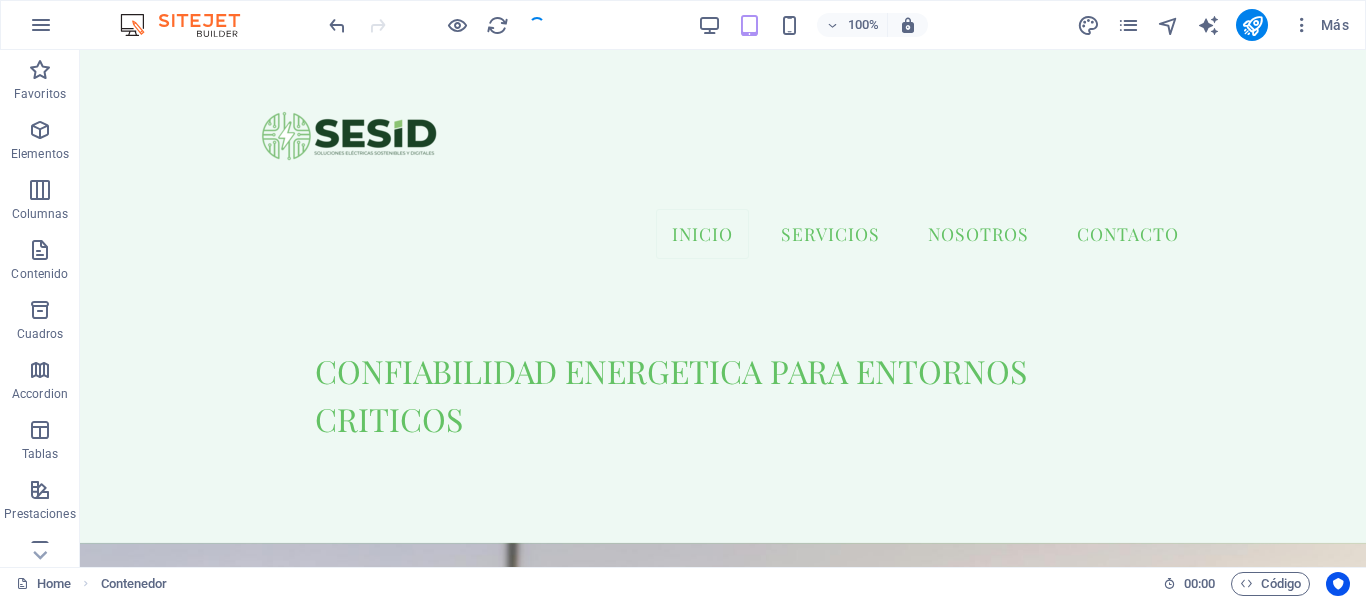 scroll, scrollTop: 1734, scrollLeft: 0, axis: vertical 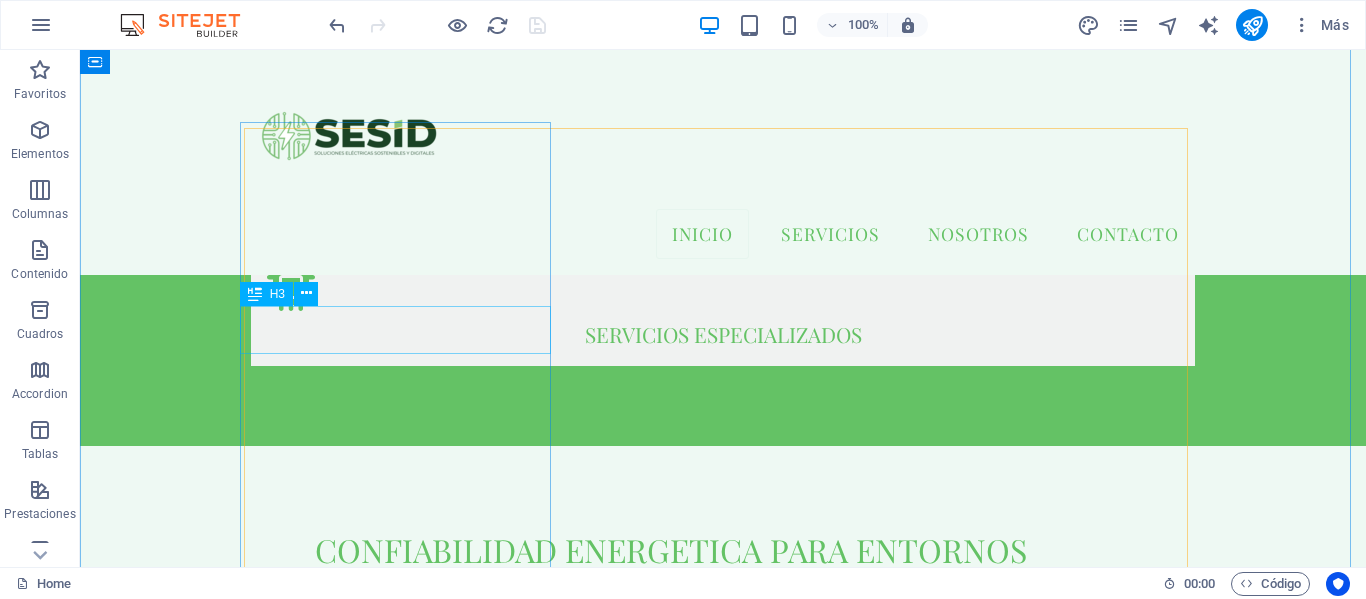click on "Mision" at bounding box center [723, 2935] 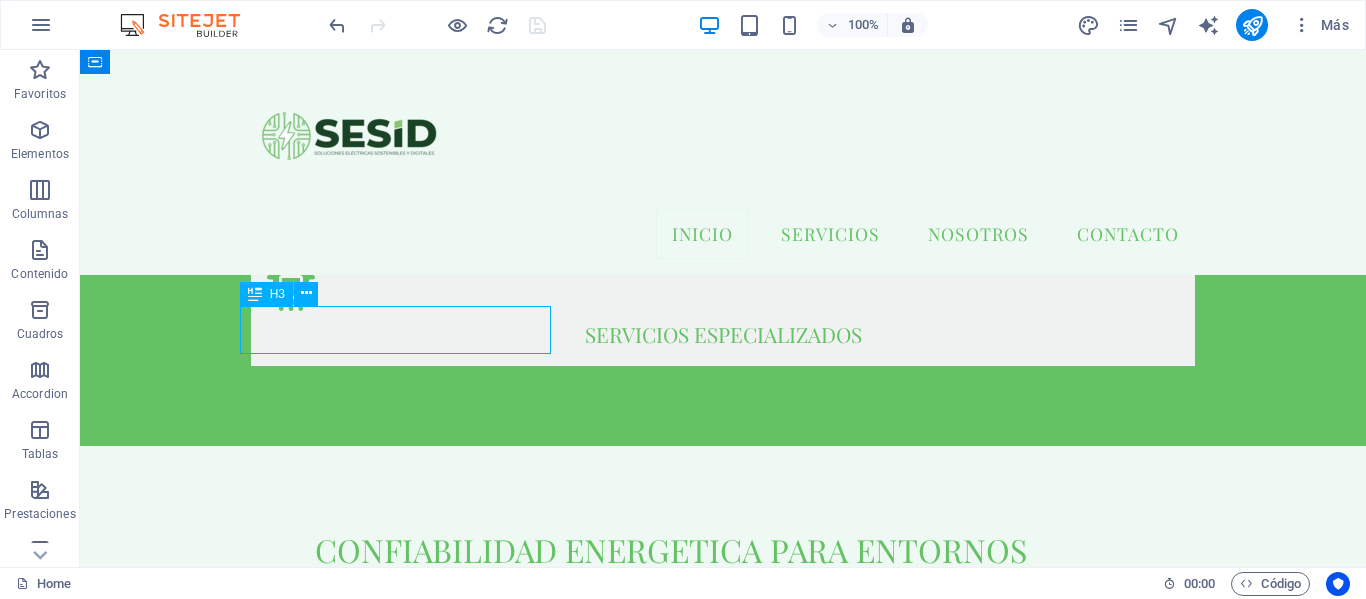click on "Mision" at bounding box center (723, 2935) 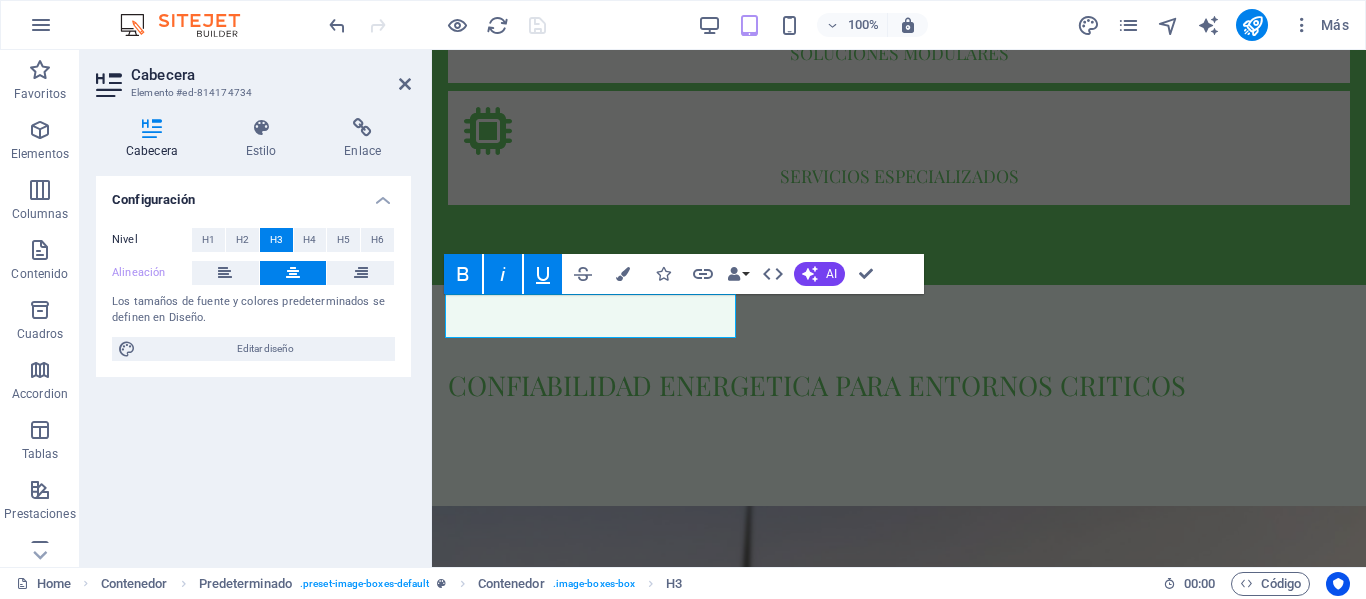 scroll, scrollTop: 1738, scrollLeft: 0, axis: vertical 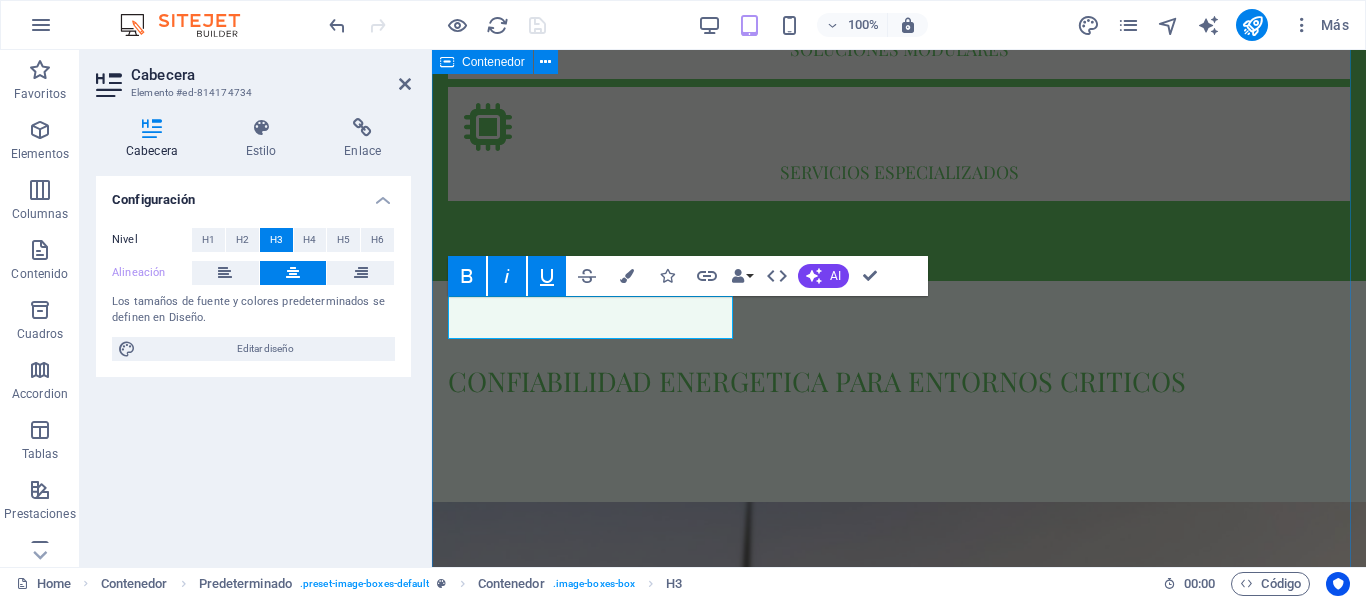 click on "Mision diseñar, implementar y mantener soluciones de infraestructura critica que garanticen la continuidad, seguridad y eficiencia de las operaciones de nuestros clientes, brindándoles tranquilidad a través de tecnologías confiables, soporte especializado y un compromiso constante con la excelencia operativa. vision ser la empresa referente en infraestructura critica a nivel nacional e internacional, reconocida por nuestra capacidad de proteger y respaldar entornos operativos complejos, aportando innovación, confianza y valor sostenible a nuestros socios estratégicos  valores inclusión  propósito  trabajo en equipo maestría servicio  calidad  innovación  especialización    Mas Info" at bounding box center [899, 3224] 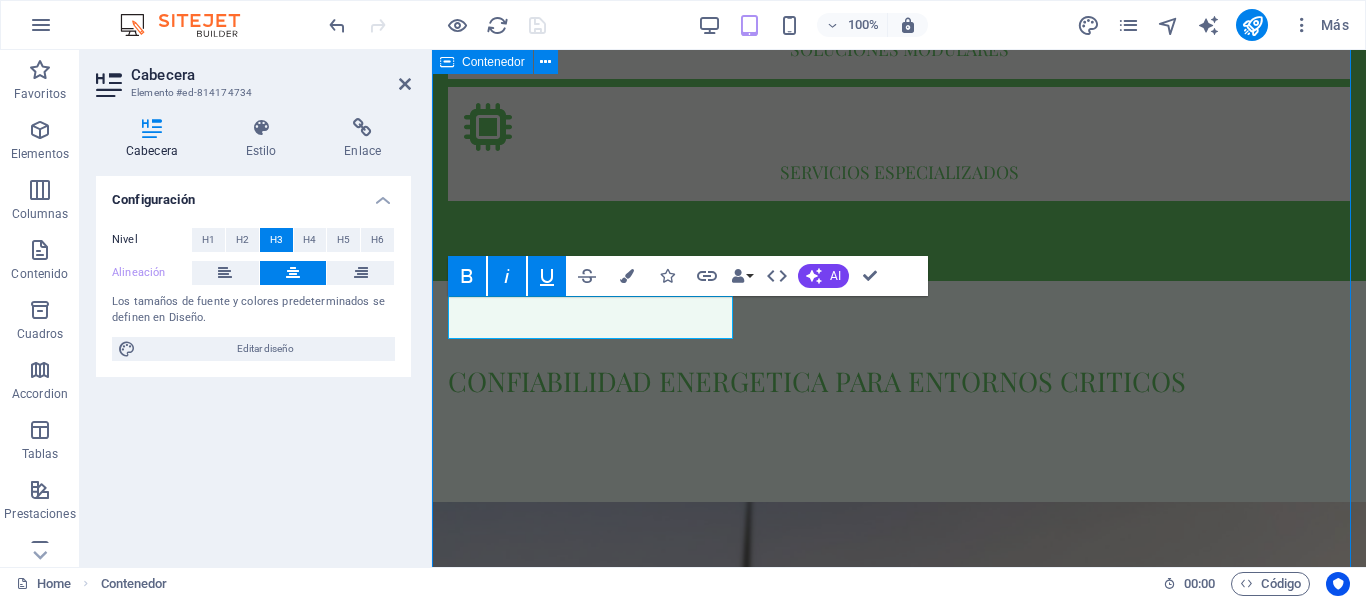 click on "Mision diseñar, implementar y mantener soluciones de infraestructura critica que garanticen la continuidad, seguridad y eficiencia de las operaciones de nuestros clientes, brindándoles tranquilidad a través de tecnologías confiables, soporte especializado y un compromiso constante con la excelencia operativa. vision ser la empresa referente en infraestructura critica a nivel nacional e internacional, reconocida por nuestra capacidad de proteger y respaldar entornos operativos complejos, aportando innovación, confianza y valor sostenible a nuestros socios estratégicos  valores inclusión  propósito  trabajo en equipo maestría servicio  calidad  innovación  especialización    Mas Info" at bounding box center (899, 3224) 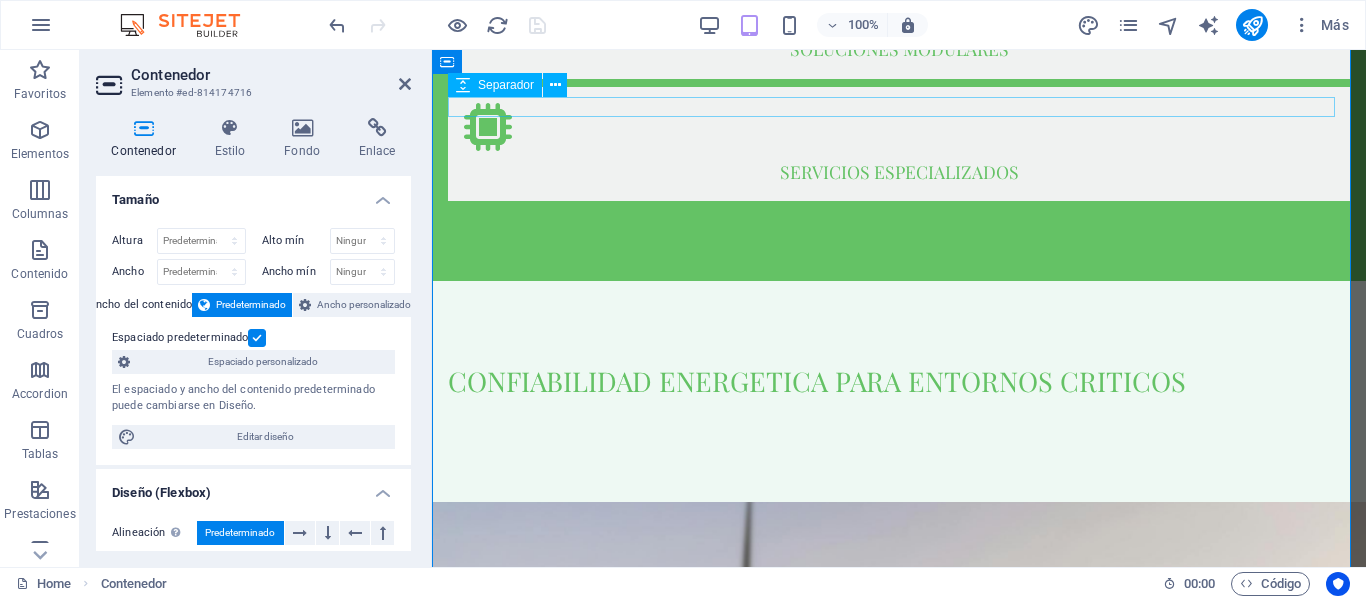 click at bounding box center [899, 2126] 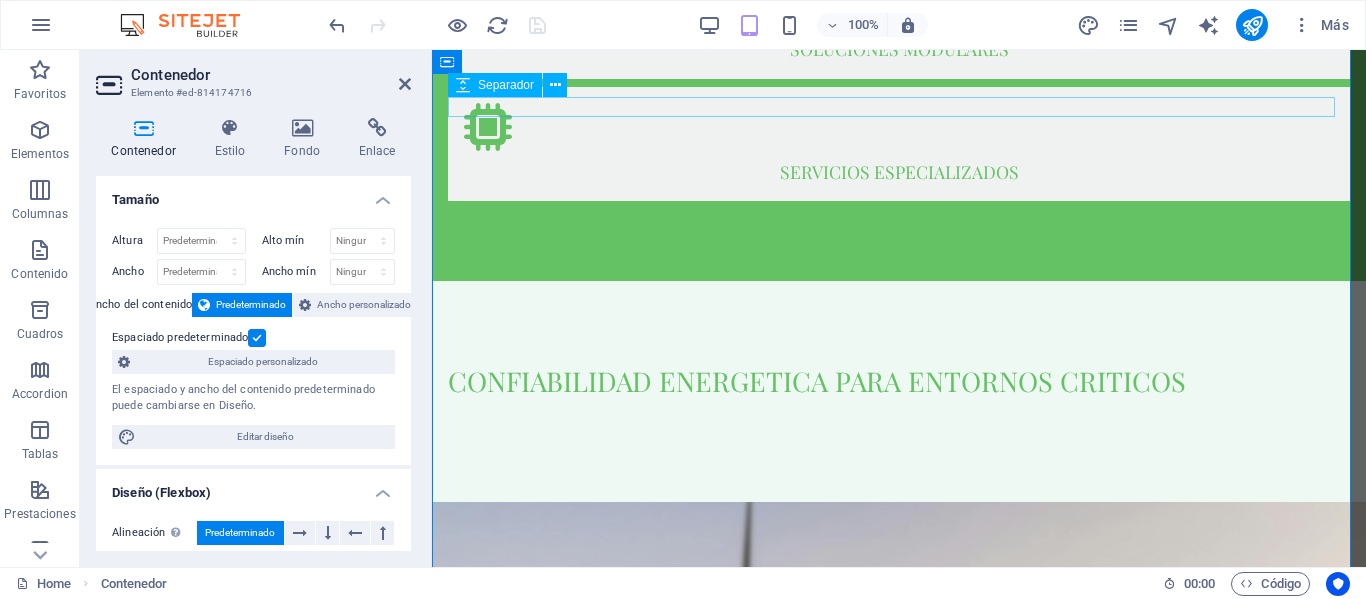 scroll, scrollTop: 1749, scrollLeft: 0, axis: vertical 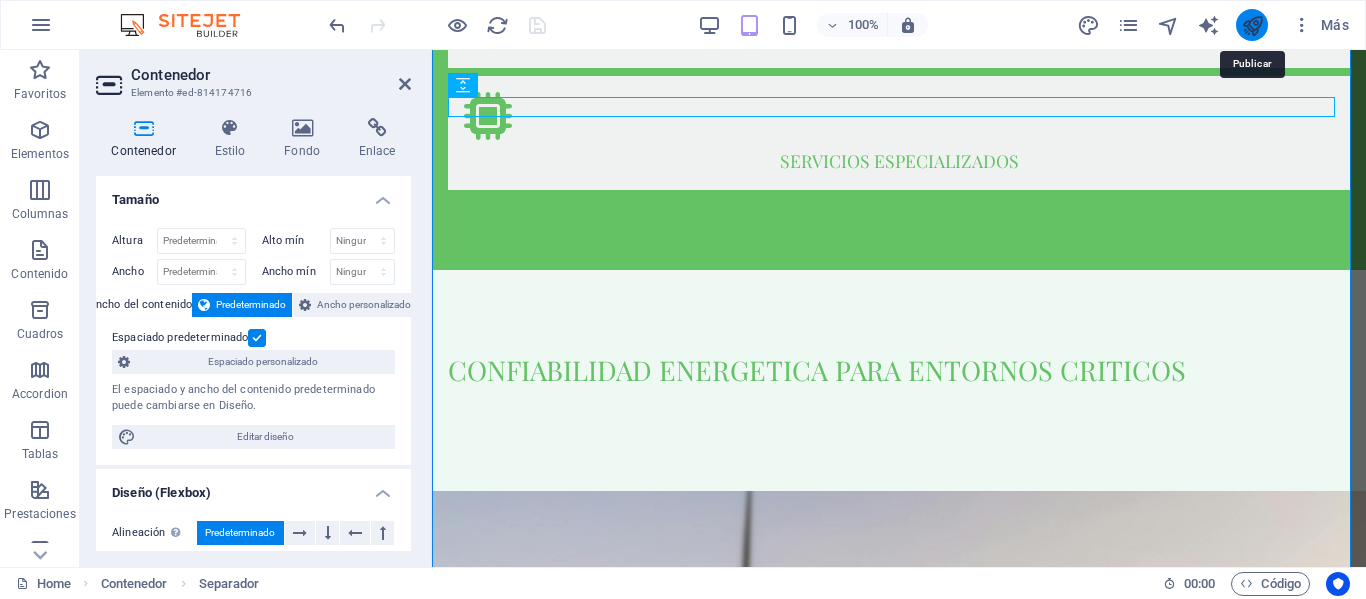 click at bounding box center [1252, 25] 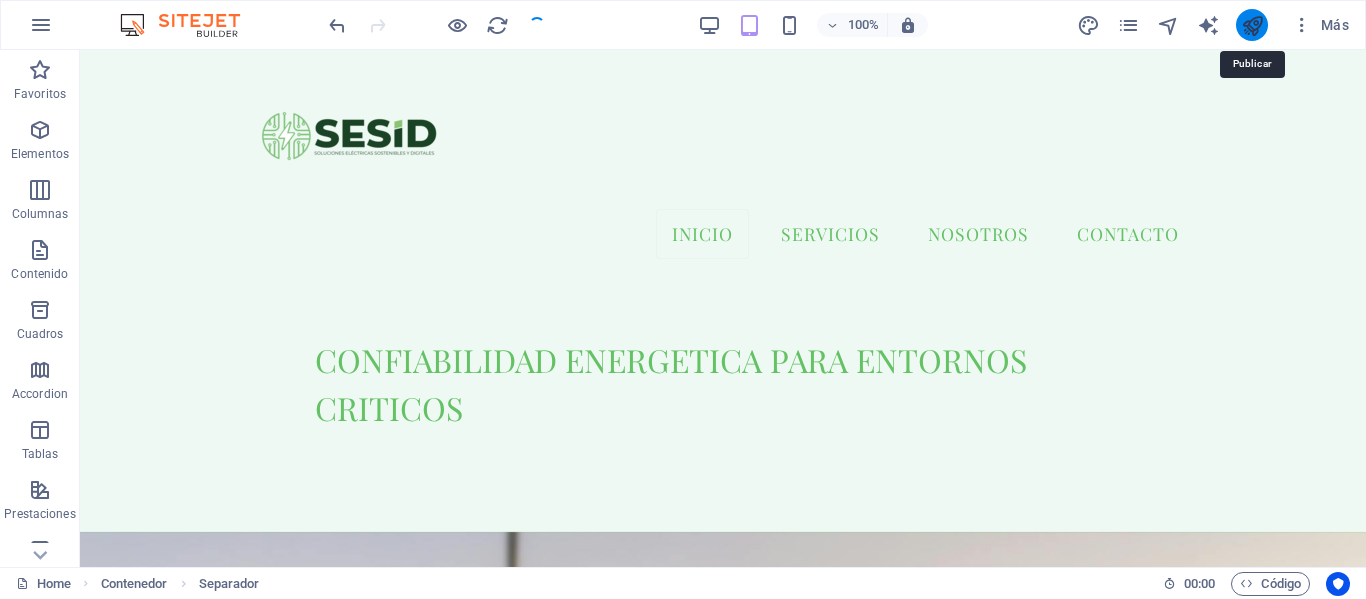 scroll, scrollTop: 1745, scrollLeft: 0, axis: vertical 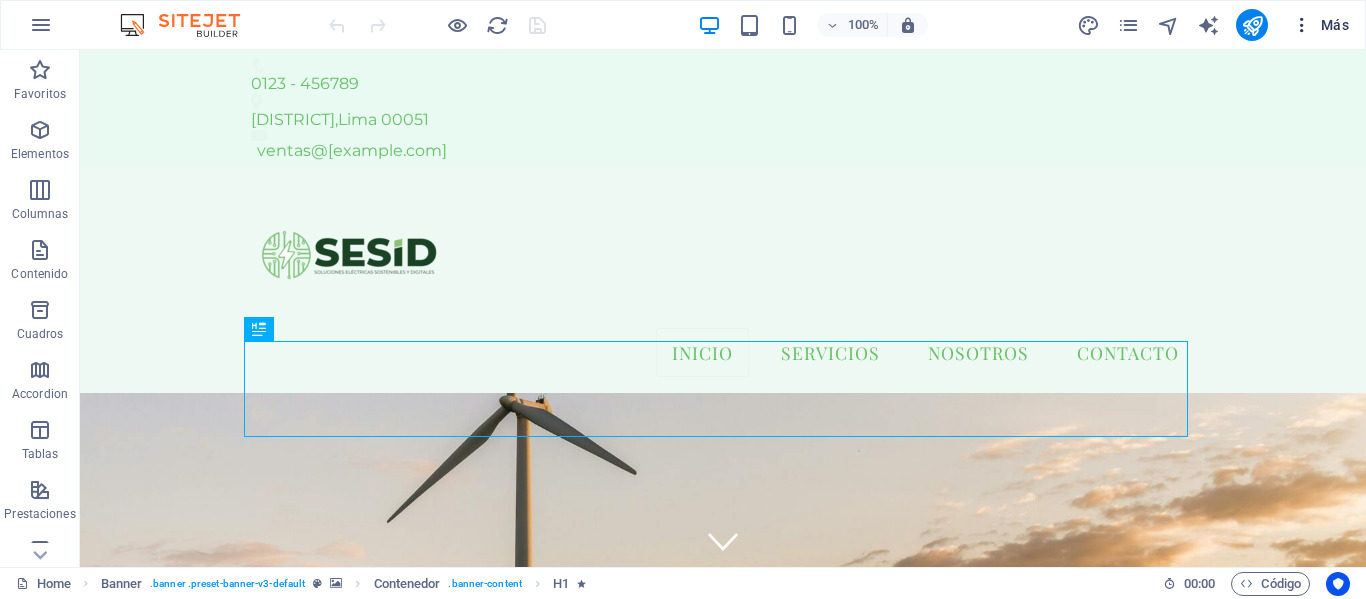 click at bounding box center (1302, 25) 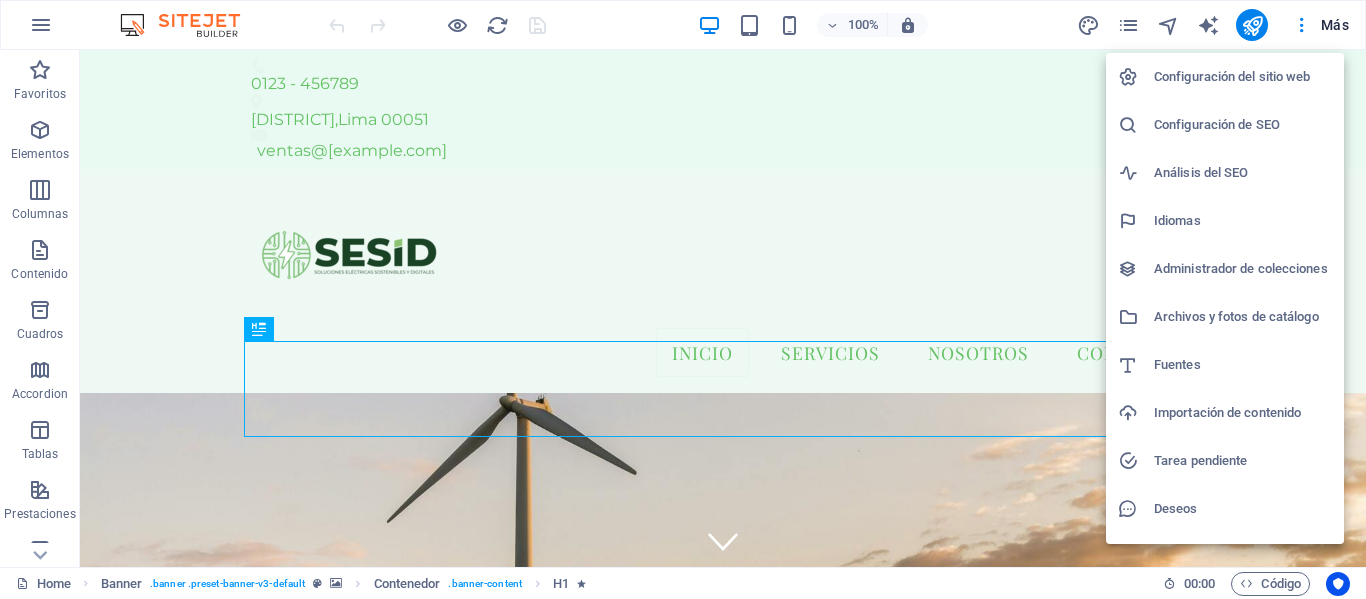 click on "Administrador de colecciones" at bounding box center [1243, 269] 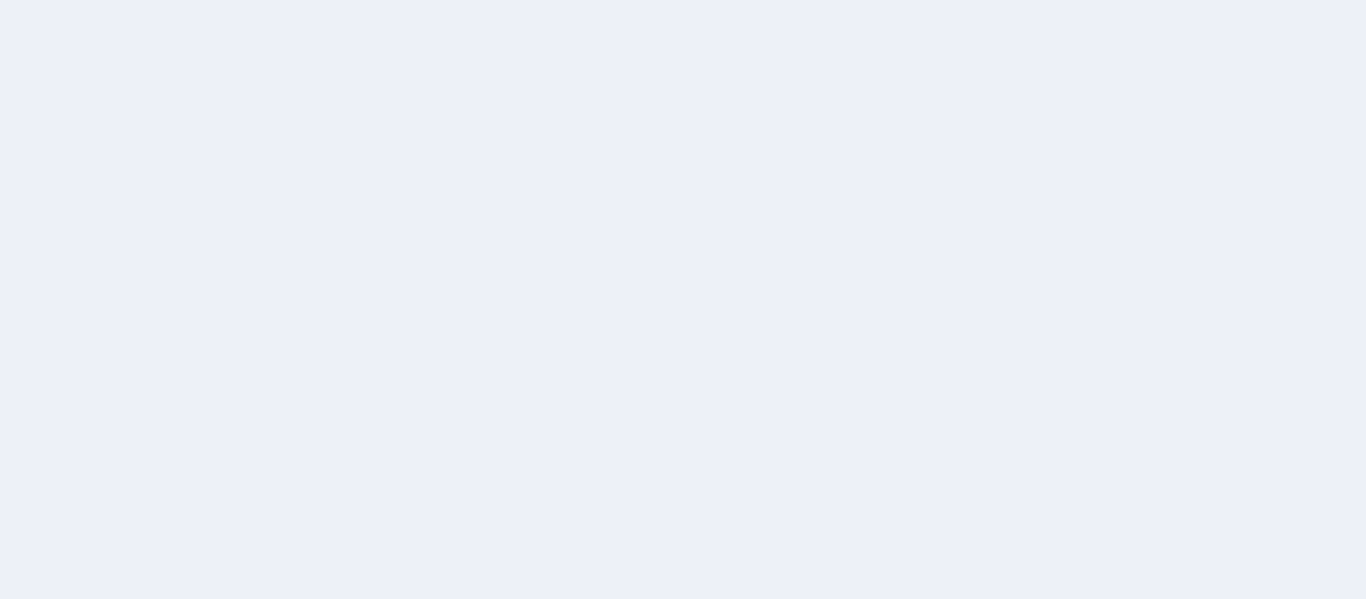 scroll, scrollTop: 0, scrollLeft: 0, axis: both 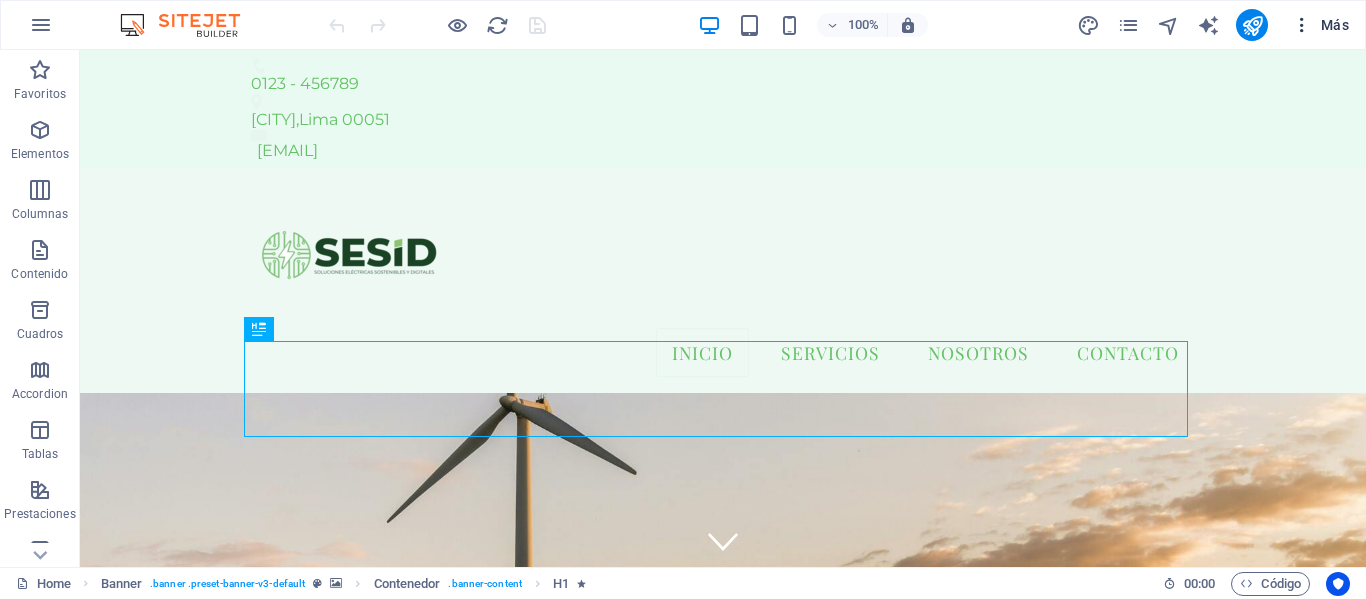 click on "Más" at bounding box center [1320, 25] 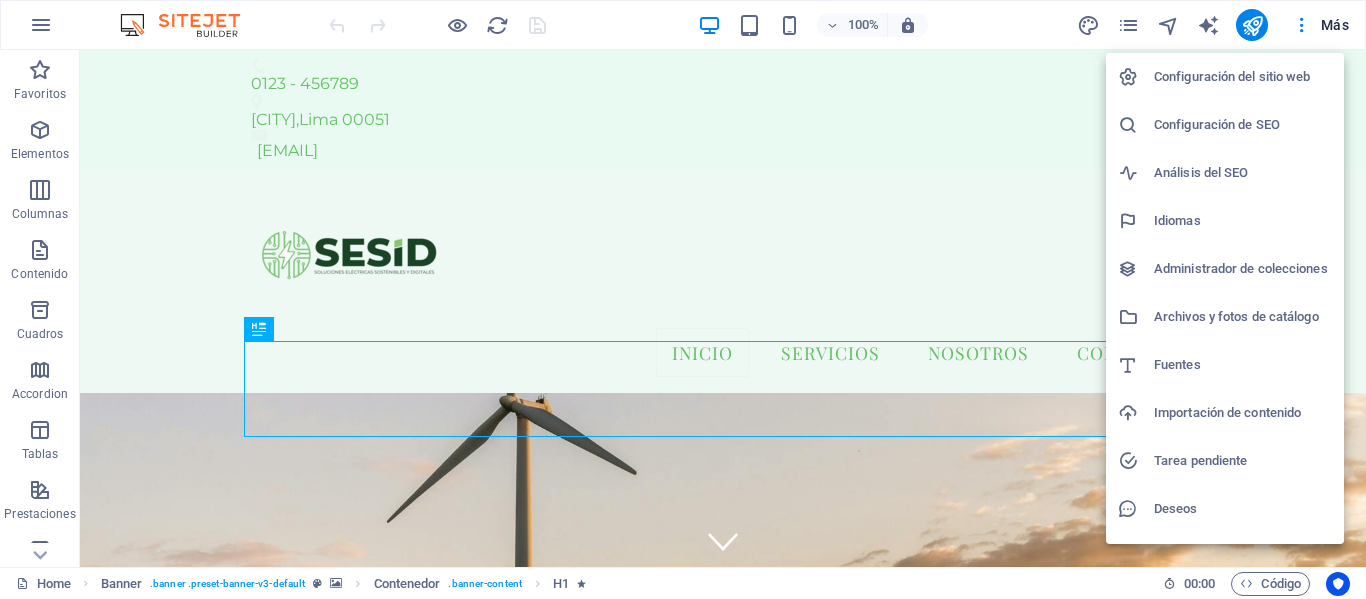 click on "Archivos y fotos de catálogo" at bounding box center [1243, 317] 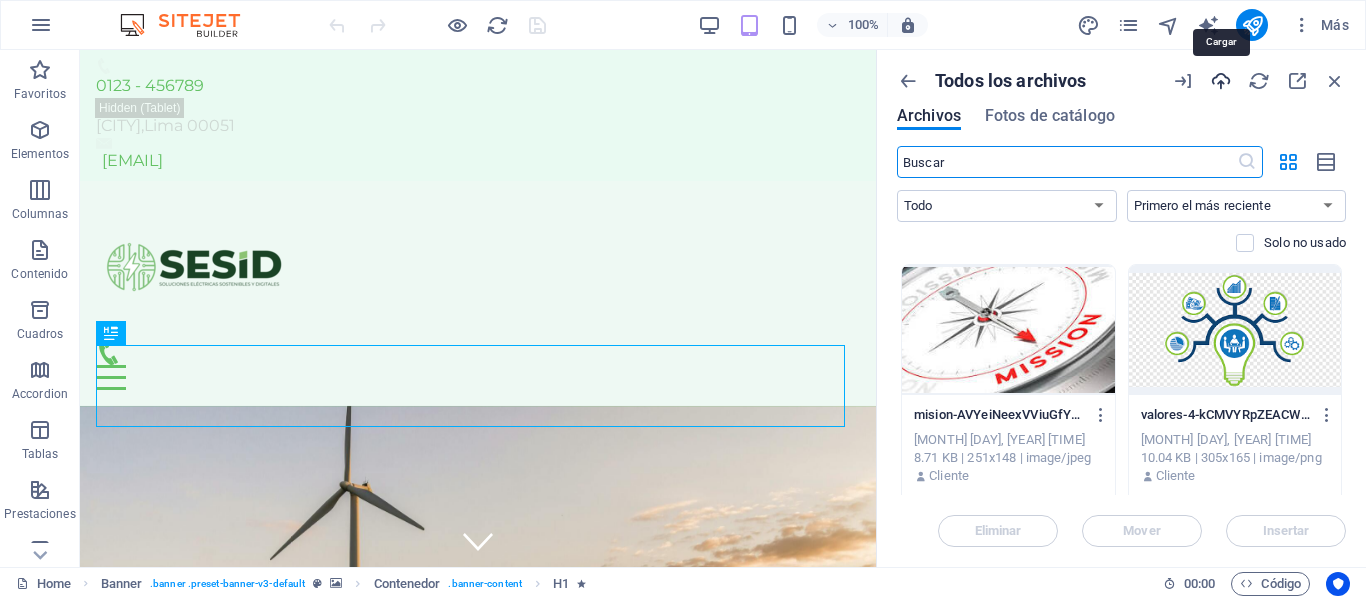 click at bounding box center [1221, 81] 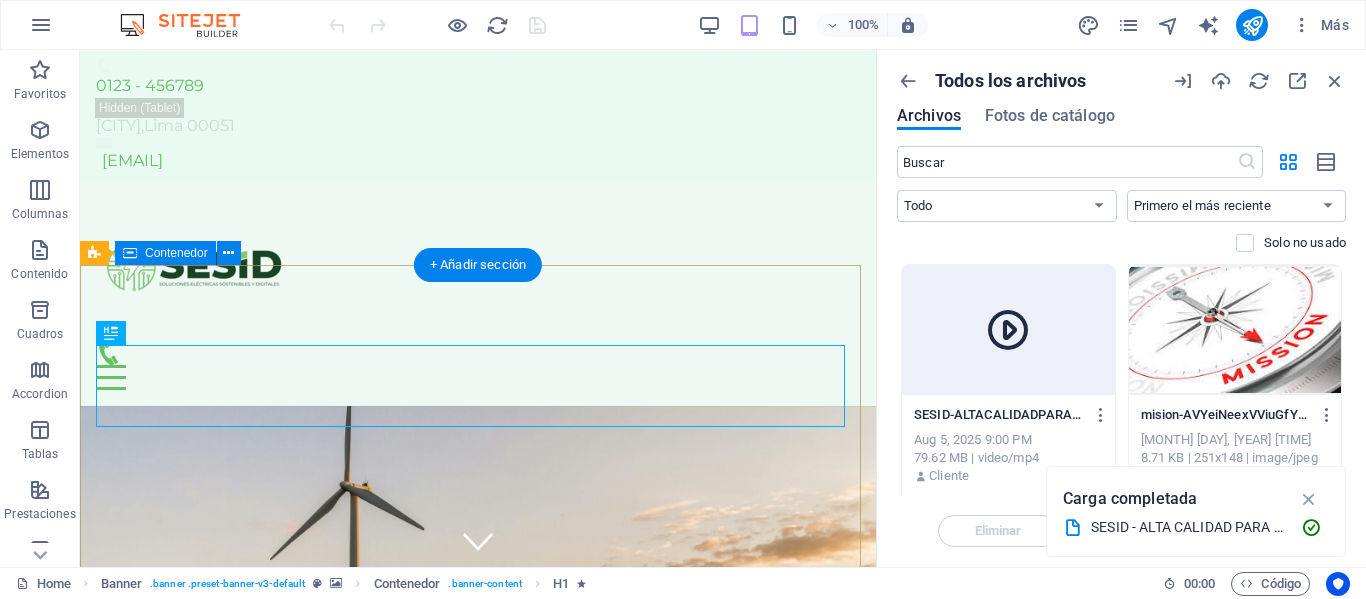 click on "Nuestros servicios Nuestra misión es ofrecer servicios eficientes, sostenibles y adaptados a las necesidades de cada cliente, cumpliendo con las normativas técnicas nacionales e internacionales. Mas Info" at bounding box center (478, 983) 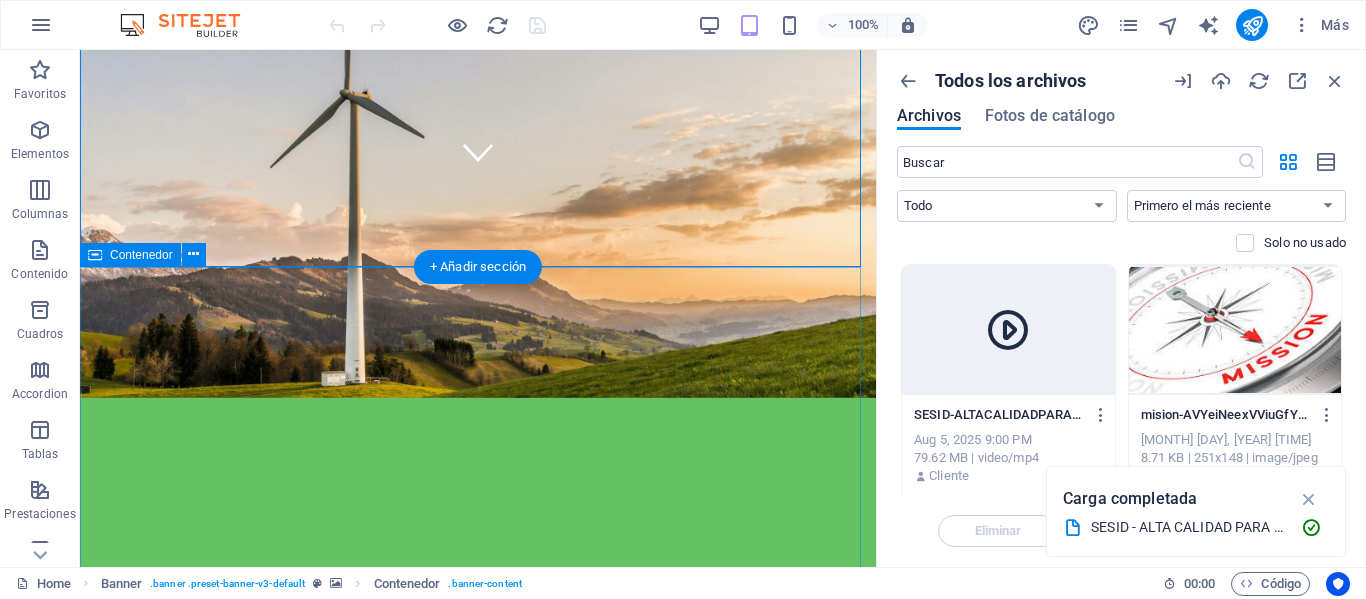 scroll, scrollTop: 400, scrollLeft: 0, axis: vertical 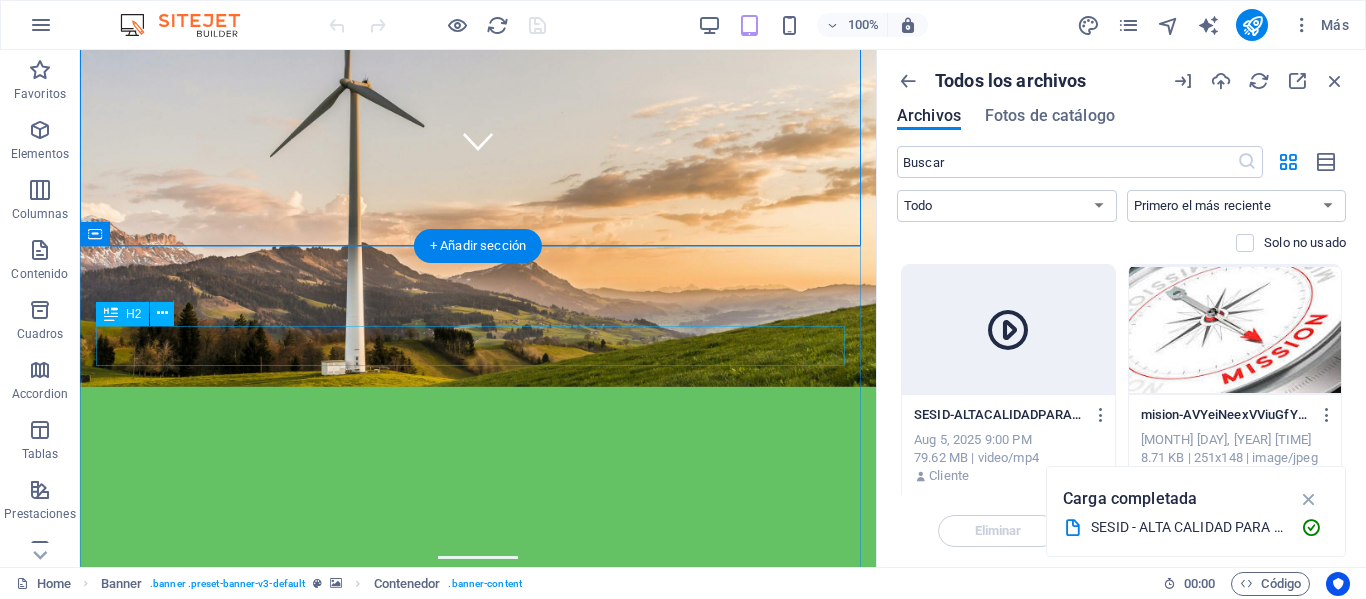 click on "NUESTRO SERVICIOS" at bounding box center [478, 867] 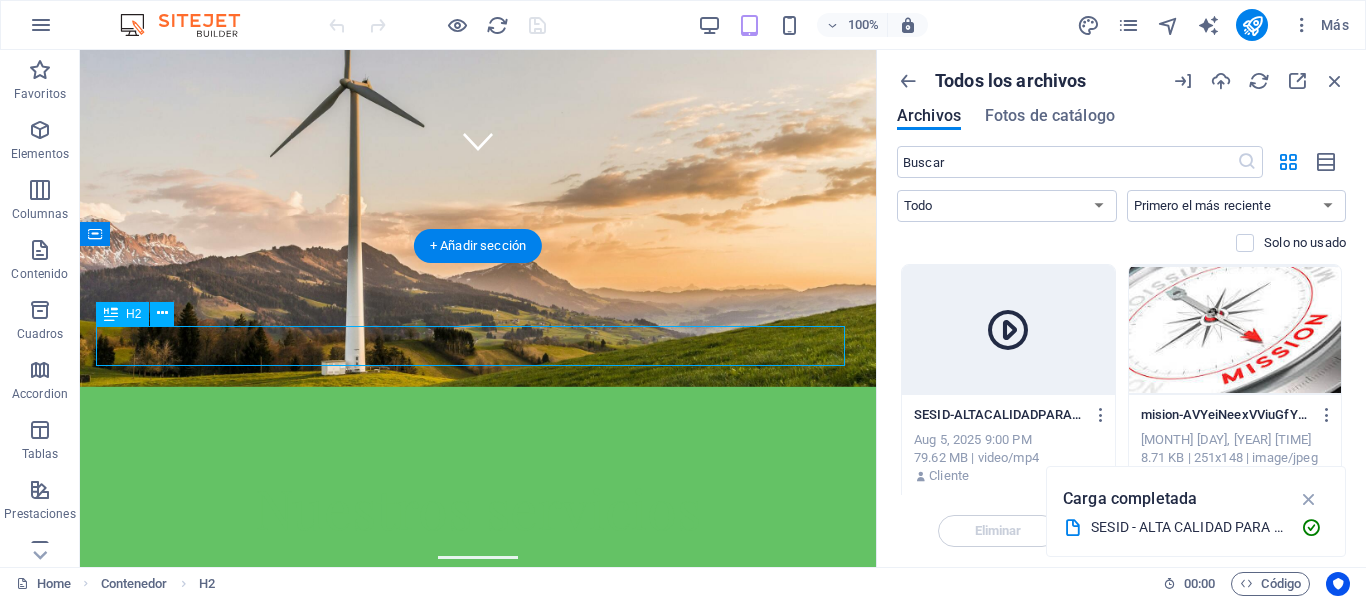 click on "NUESTRO SERVICIOS" at bounding box center (478, 867) 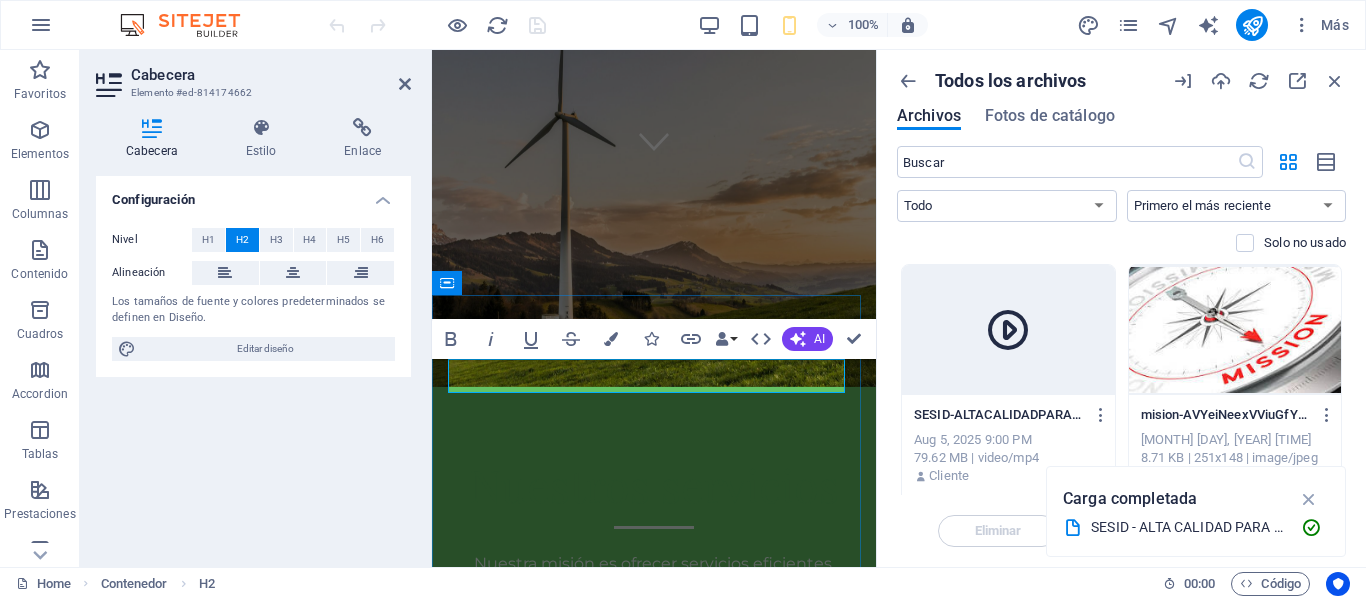 click on "NUESTRO SERVICIOS" at bounding box center (654, 850) 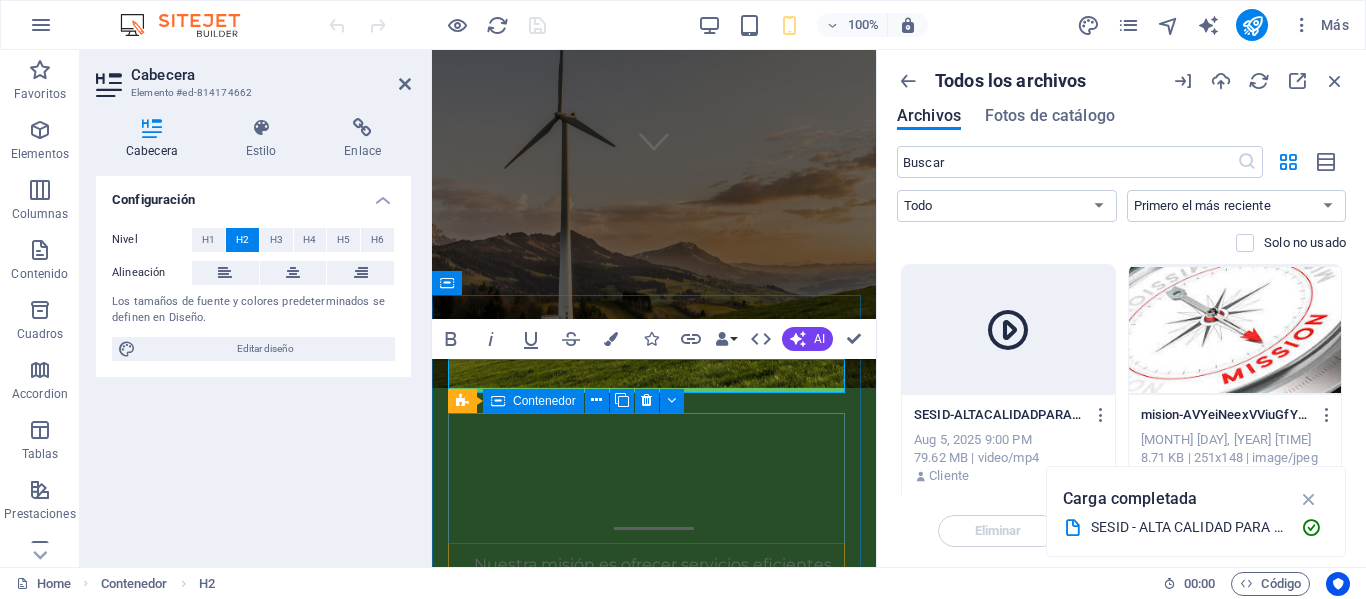 click on "RESPALDO  DE ENERGIA" at bounding box center (654, 953) 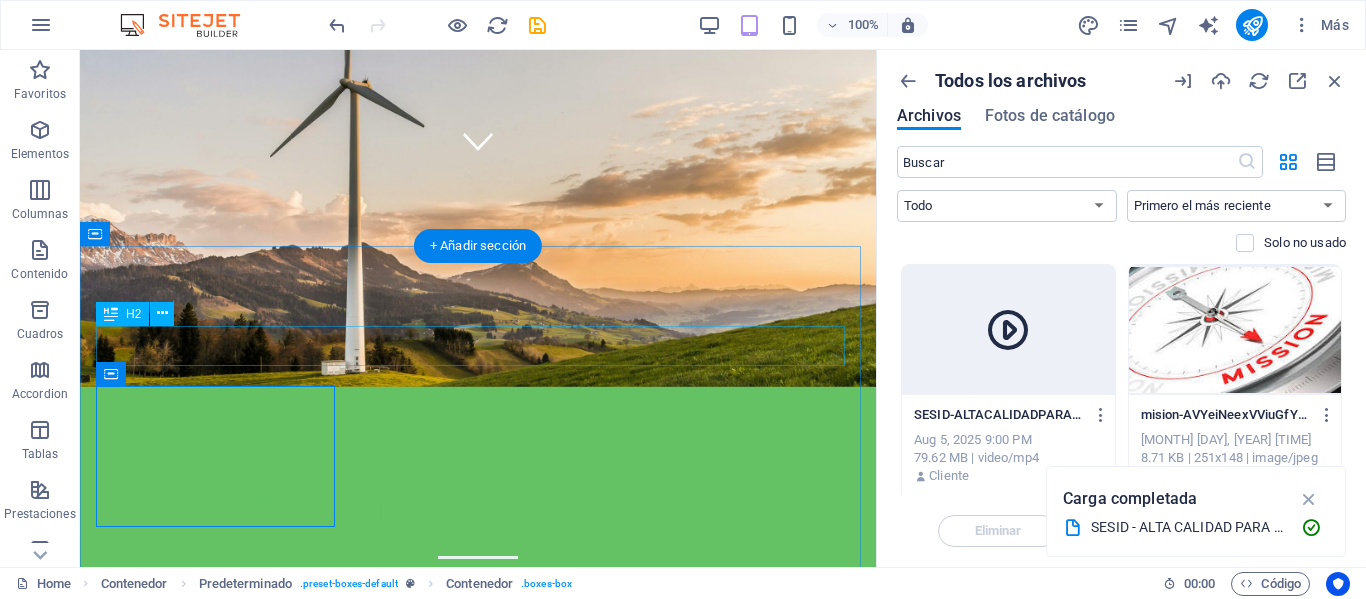 click on "NUESTROs SERVICIOS" at bounding box center [478, 867] 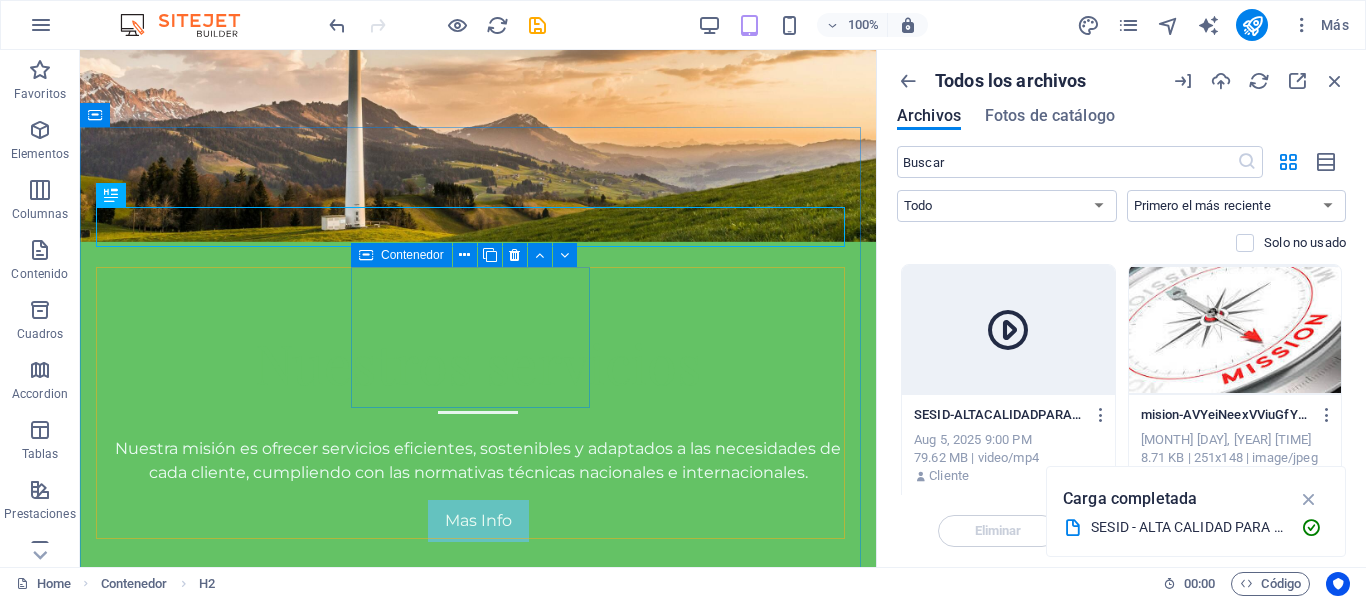scroll, scrollTop: 600, scrollLeft: 0, axis: vertical 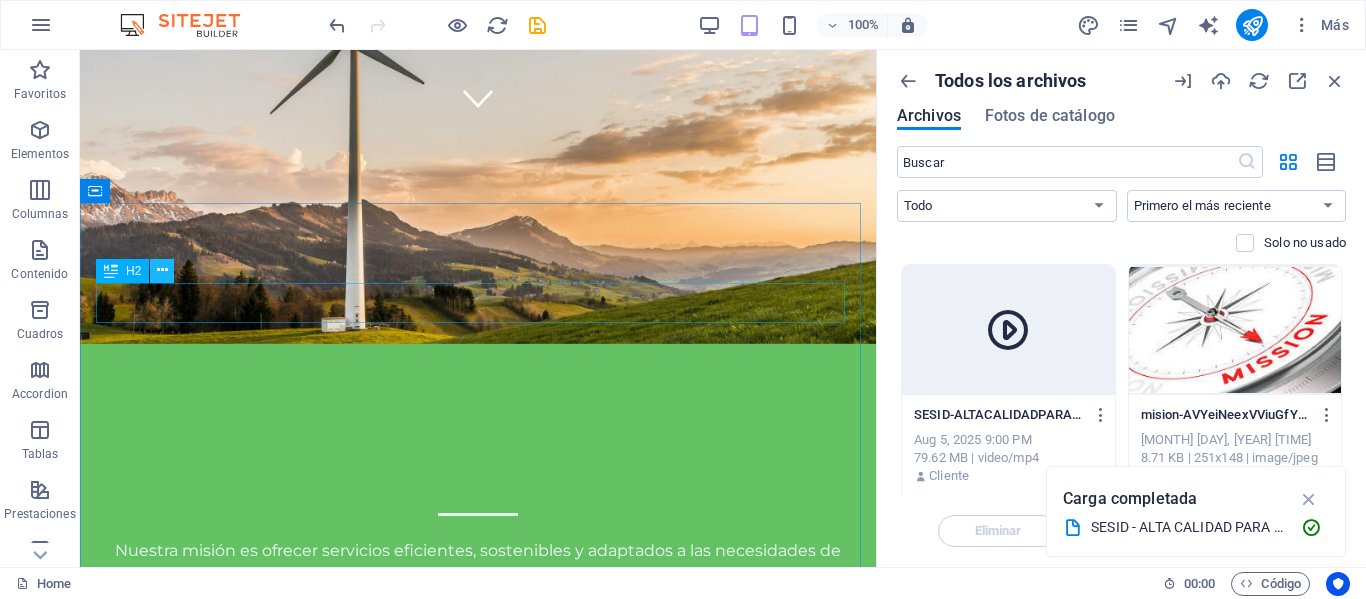 click at bounding box center [162, 270] 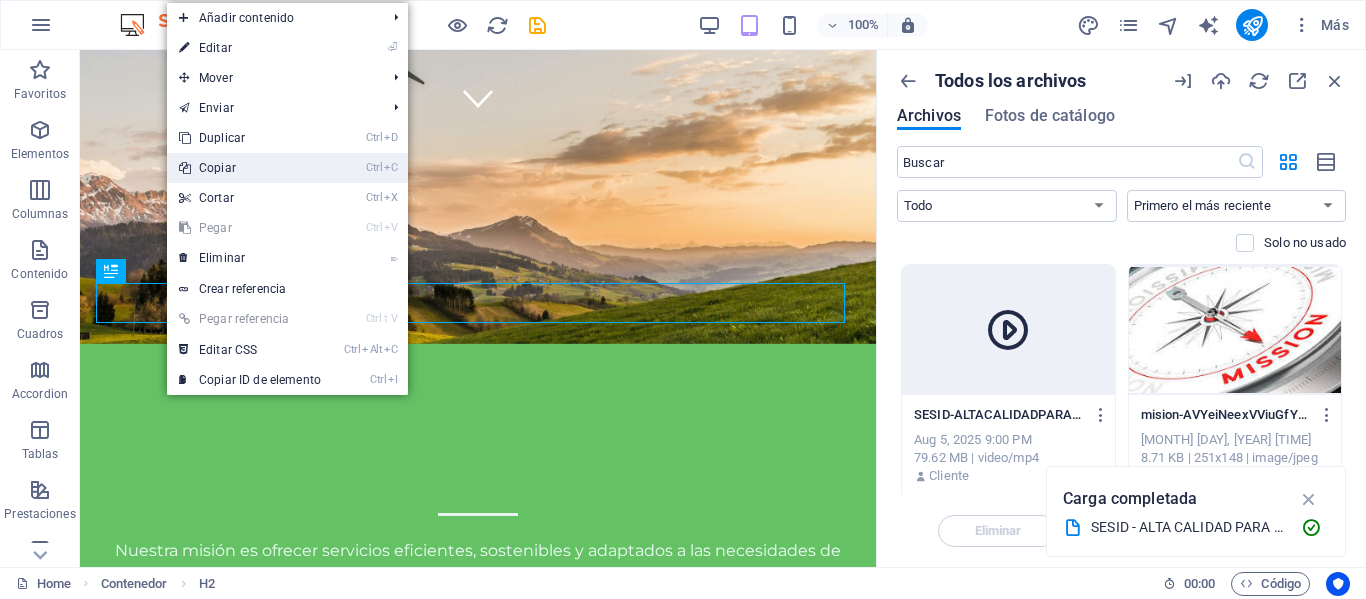 click on "Ctrl C  Copiar" at bounding box center [250, 168] 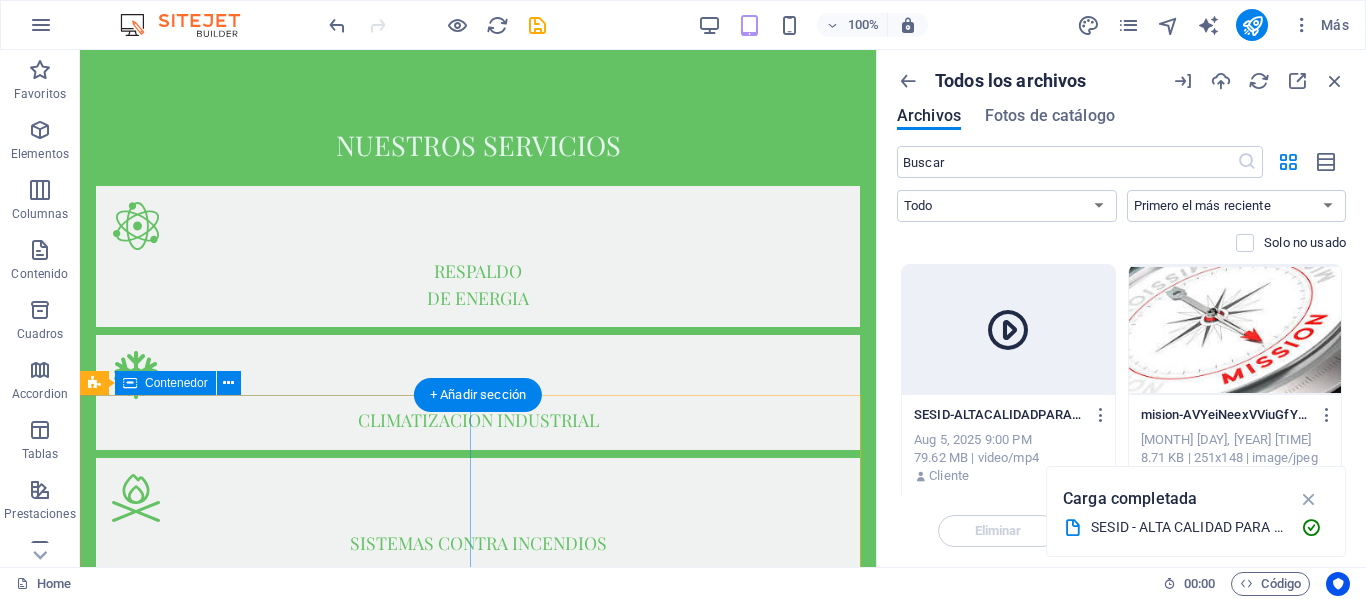 scroll, scrollTop: 1143, scrollLeft: 0, axis: vertical 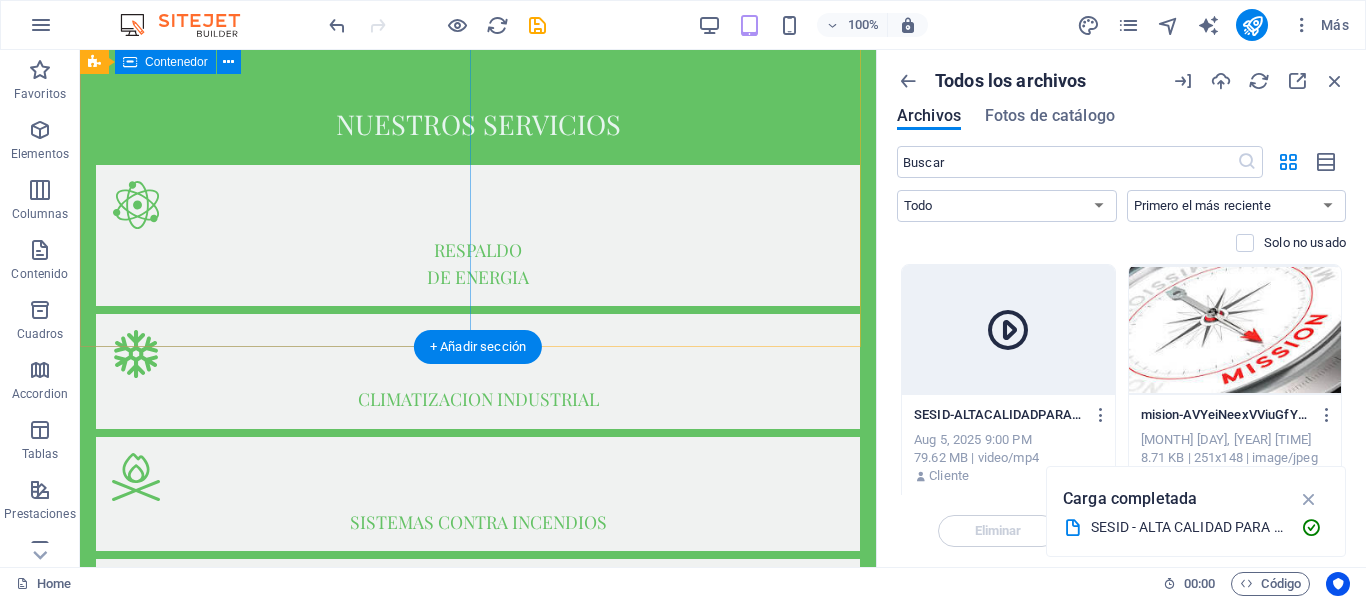 click on "Confiabilidad energetica para entornos criticos" at bounding box center [478, 986] 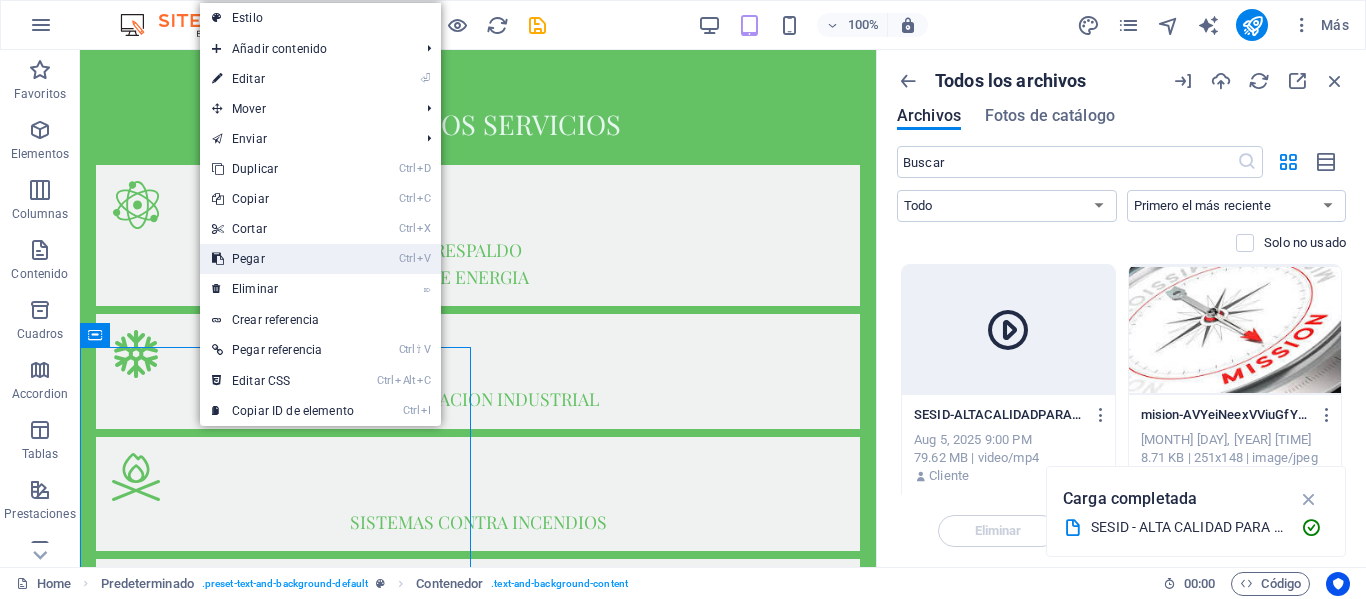 click on "Ctrl V  Pegar" at bounding box center [283, 259] 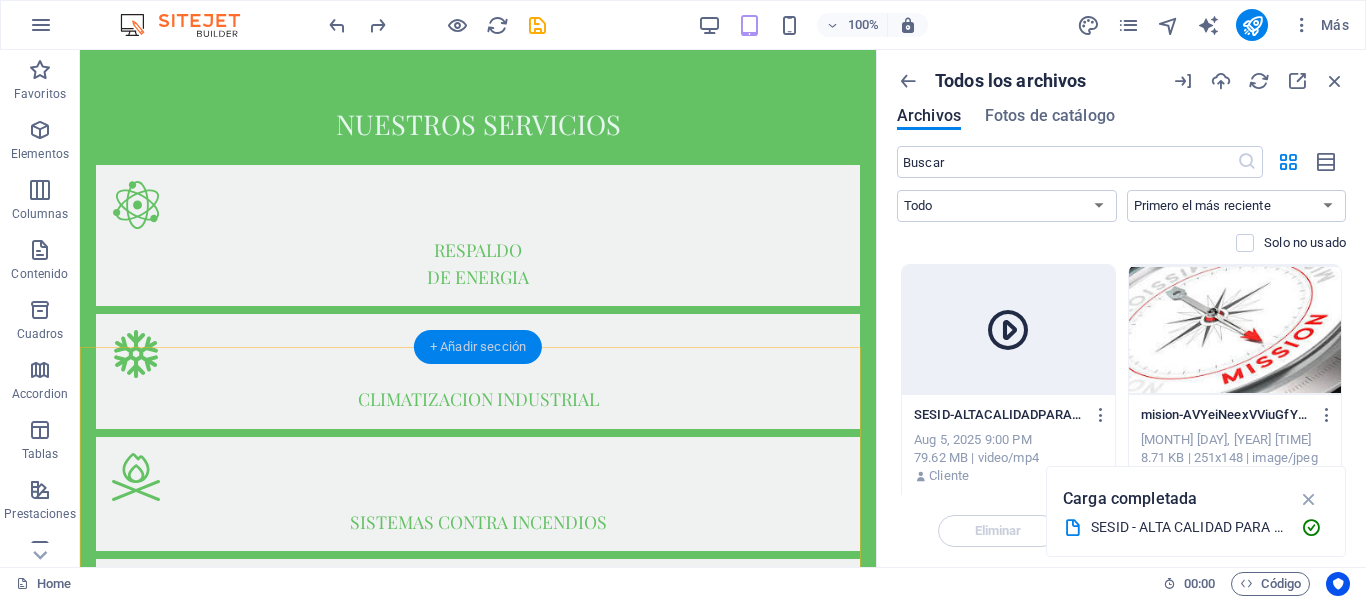 click on "+ Añadir sección" at bounding box center (478, 347) 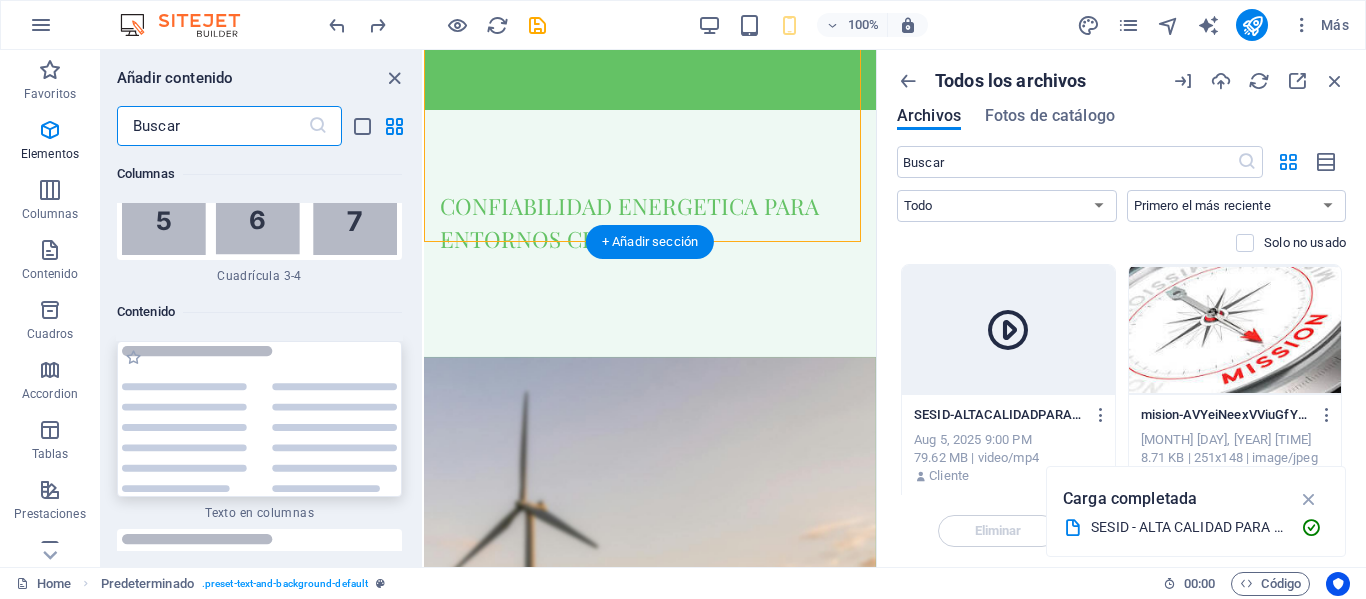 scroll, scrollTop: 6808, scrollLeft: 0, axis: vertical 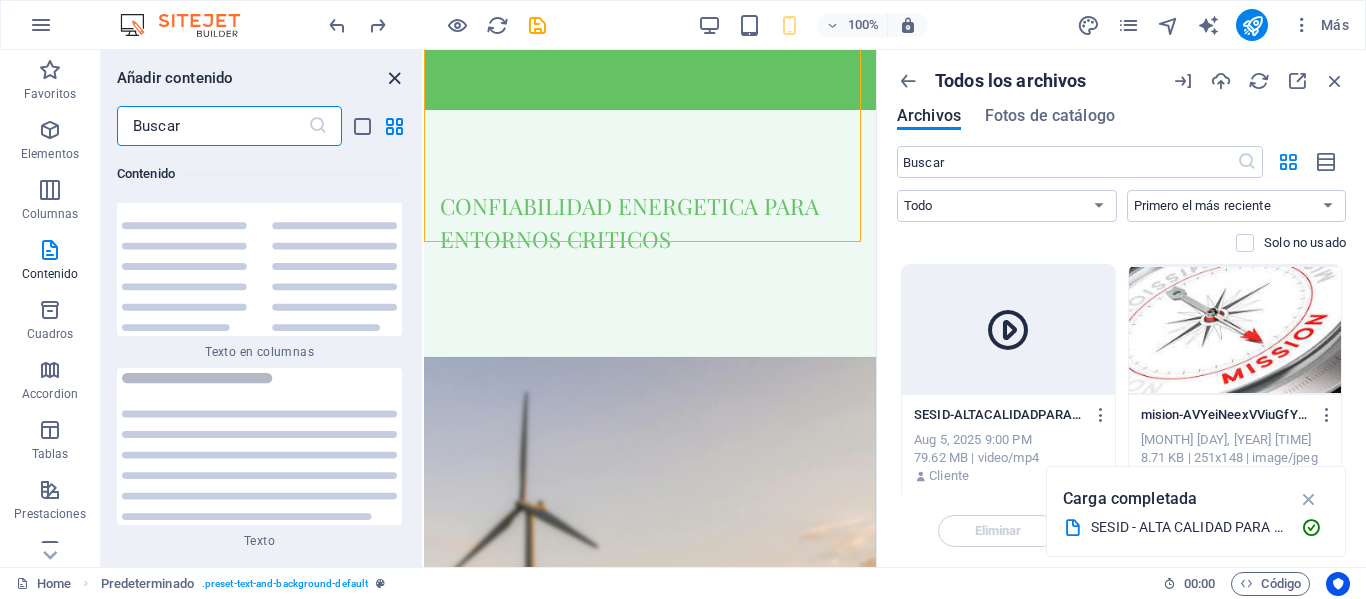 click at bounding box center [394, 78] 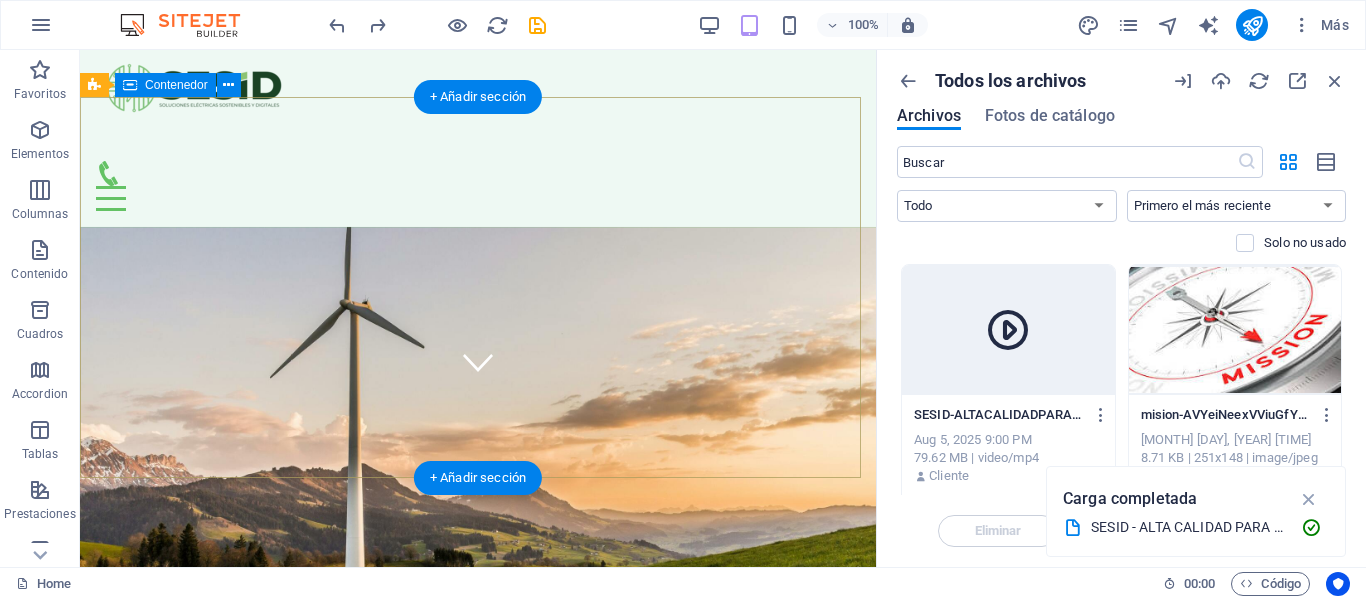 scroll, scrollTop: 100, scrollLeft: 0, axis: vertical 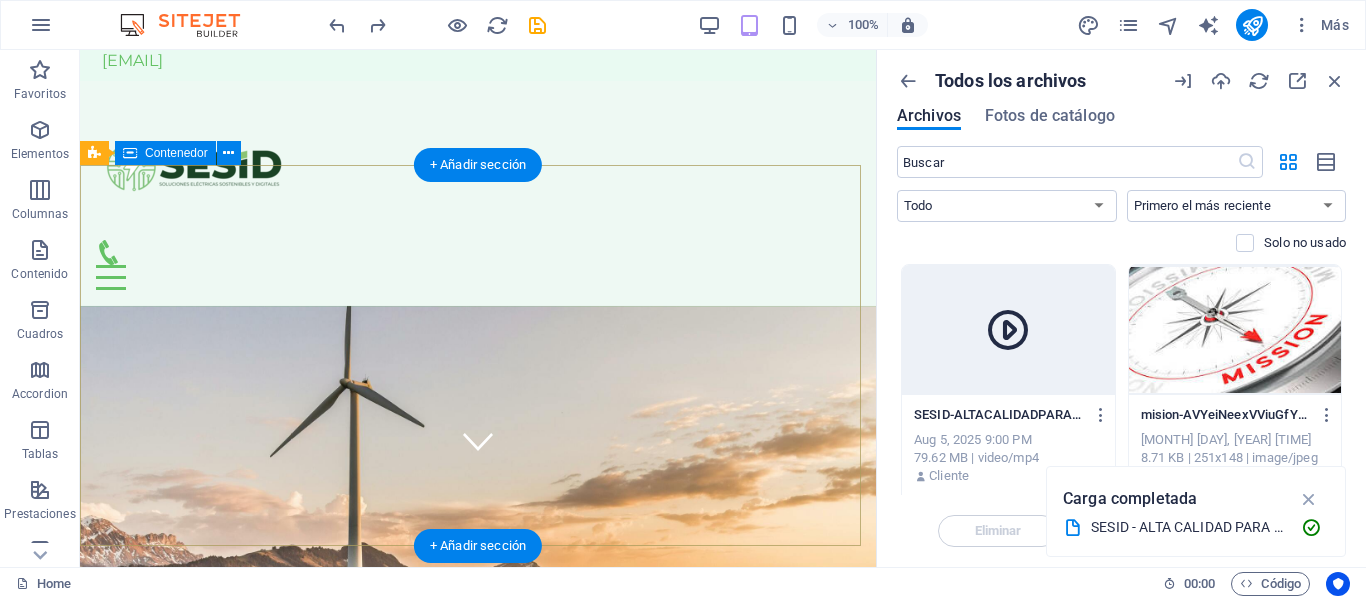 click on "Nuestros servicios Nuestra misión es ofrecer servicios eficientes, sostenibles y adaptados a las necesidades de cada cliente, cumpliendo con las normativas técnicas nacionales e internacionales. Mas Info" at bounding box center [478, 877] 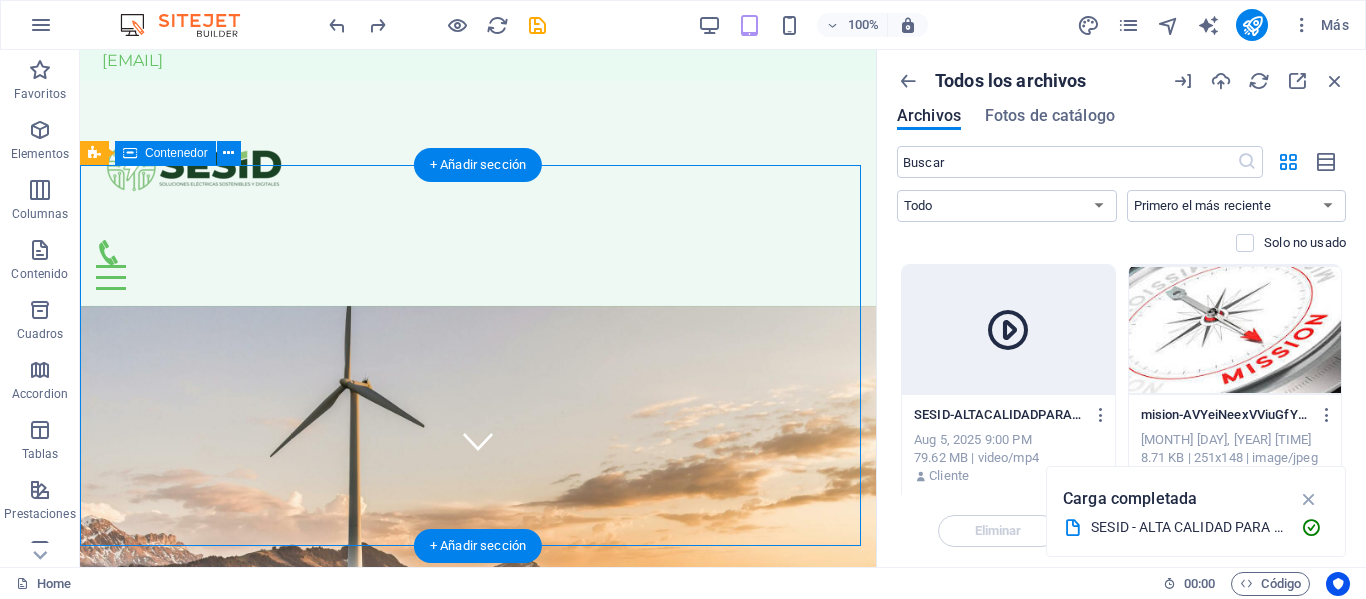 click on "Nuestros servicios Nuestra misión es ofrecer servicios eficientes, sostenibles y adaptados a las necesidades de cada cliente, cumpliendo con las normativas técnicas nacionales e internacionales. Mas Info" at bounding box center (478, 877) 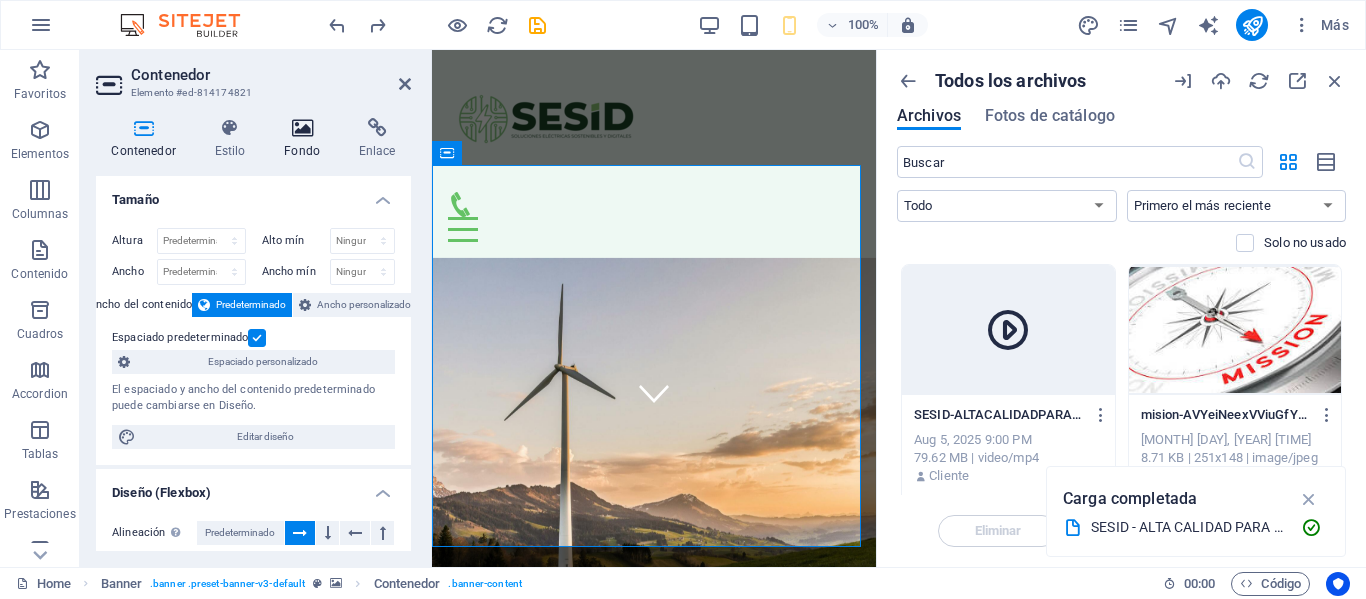 click on "Fondo" at bounding box center (306, 139) 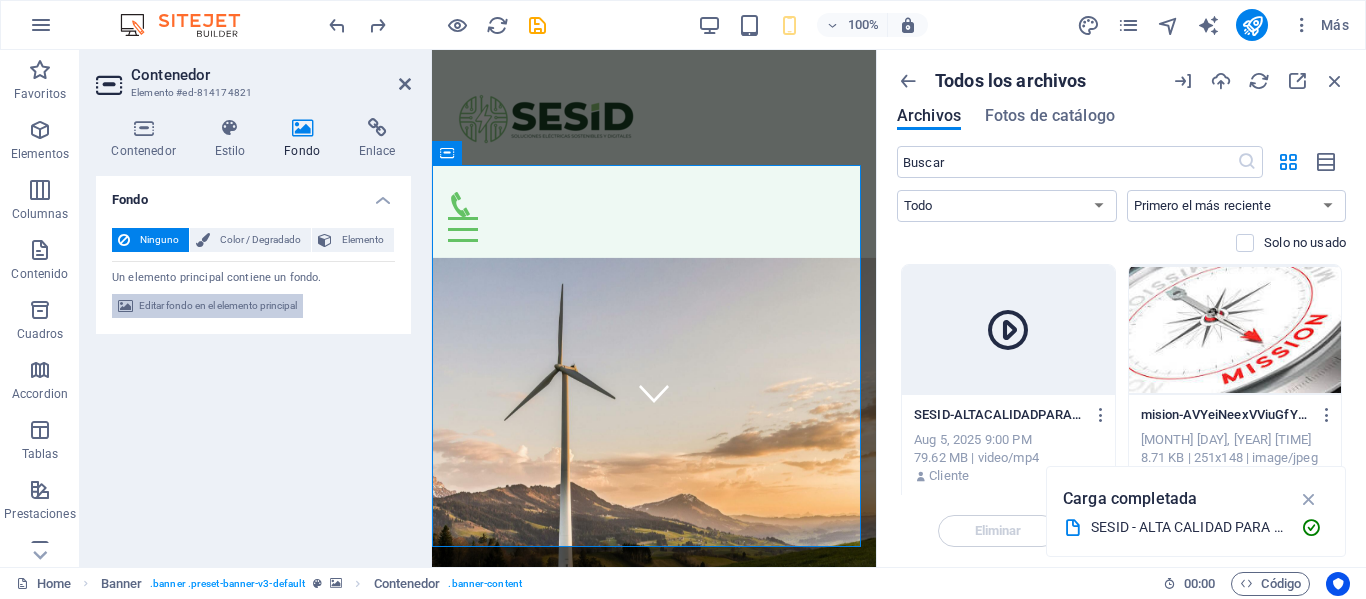 click on "Editar fondo en el elemento principal" at bounding box center (218, 306) 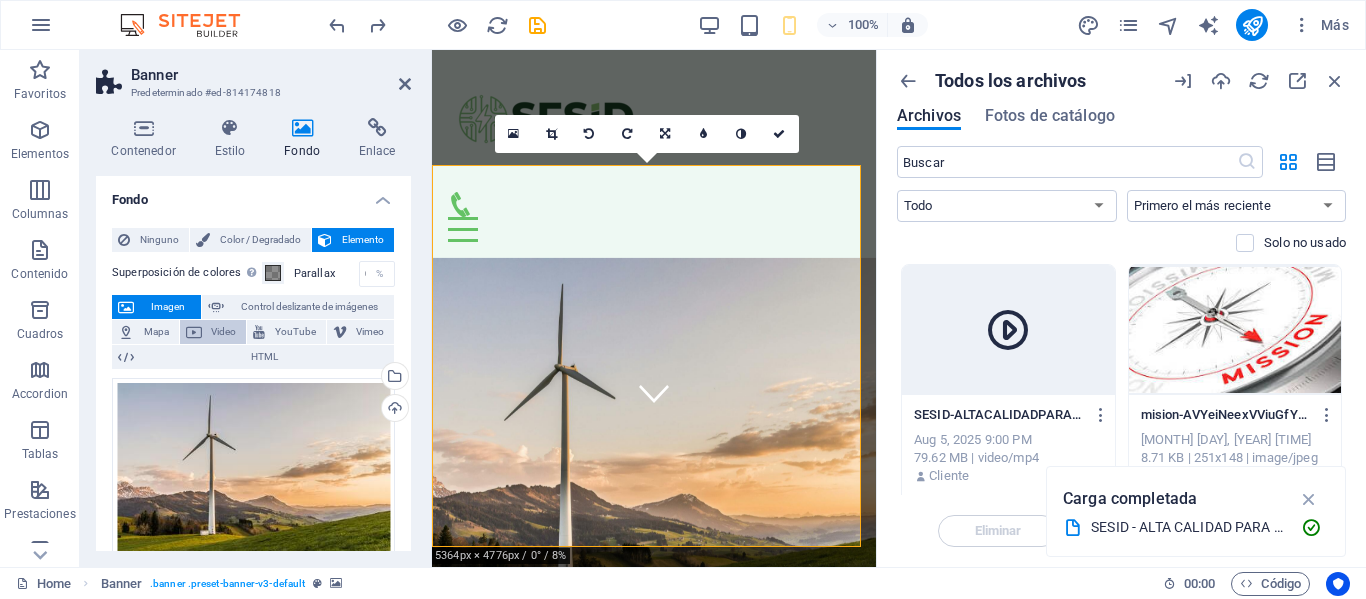 click on "Video" at bounding box center [224, 332] 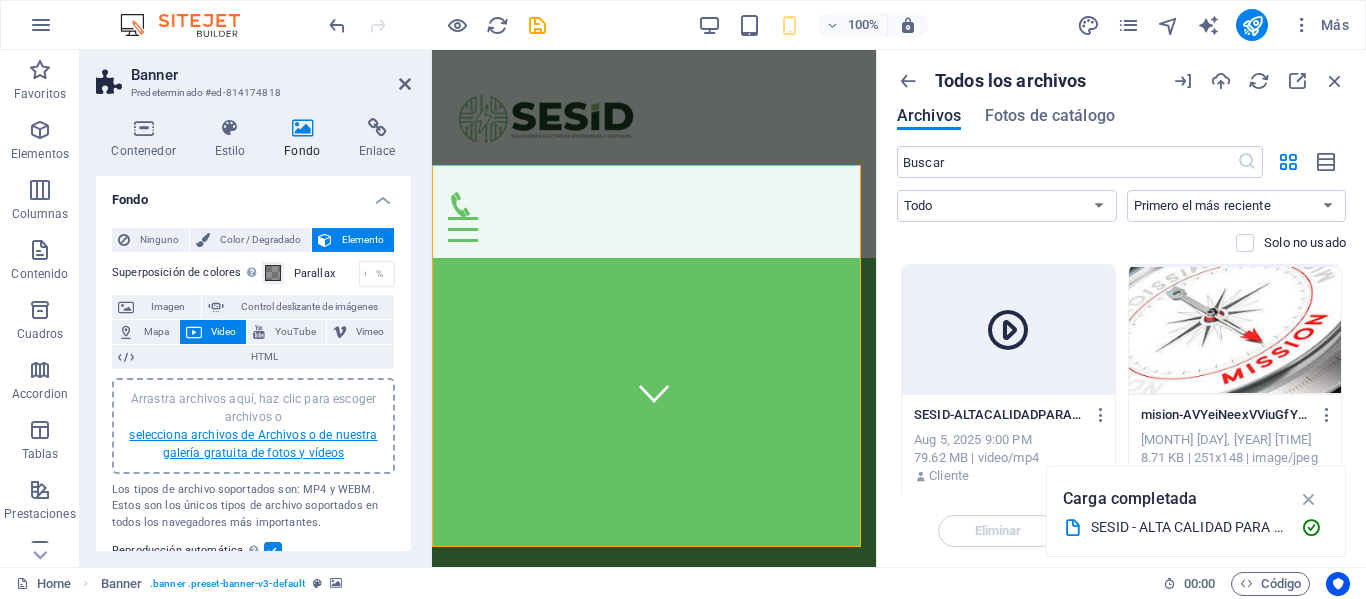 click on "selecciona archivos de Archivos o de nuestra galería gratuita de fotos y vídeos" at bounding box center [253, 444] 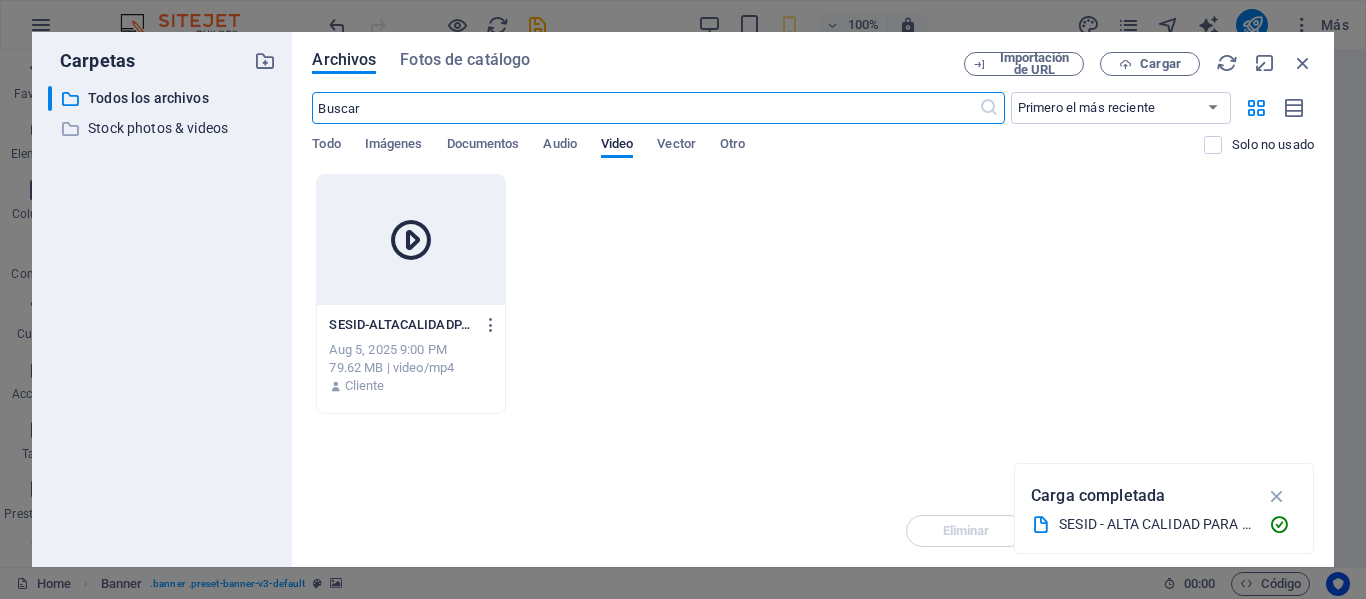 click at bounding box center (410, 240) 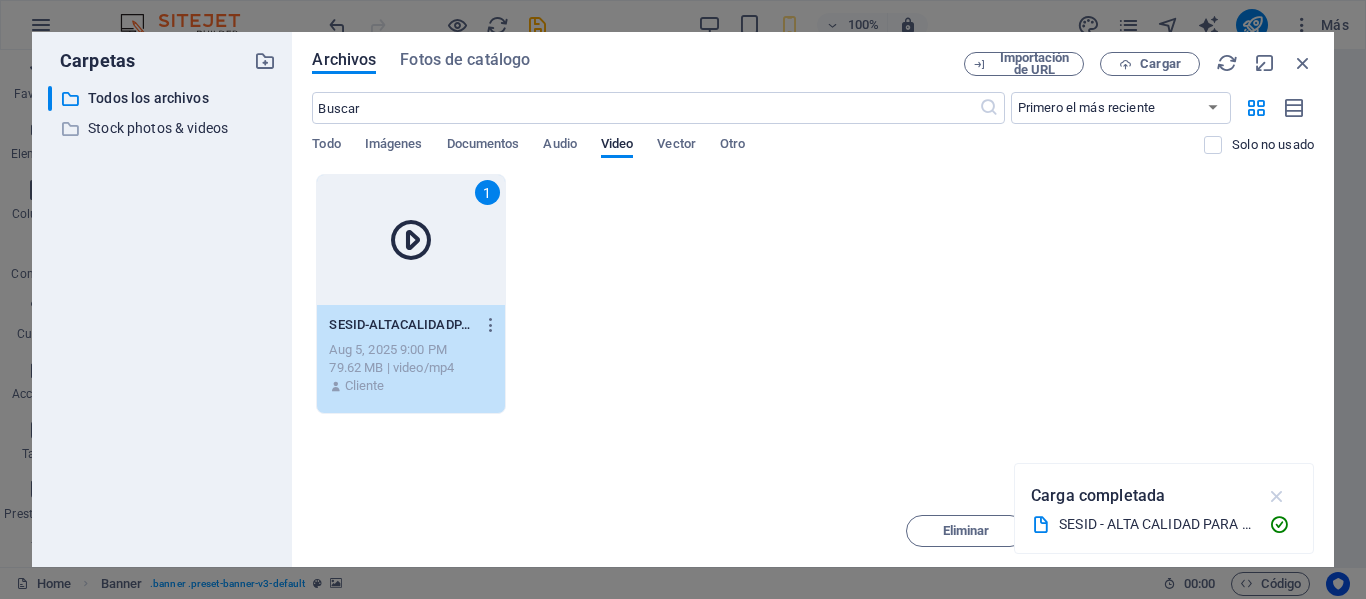 click at bounding box center [1277, 496] 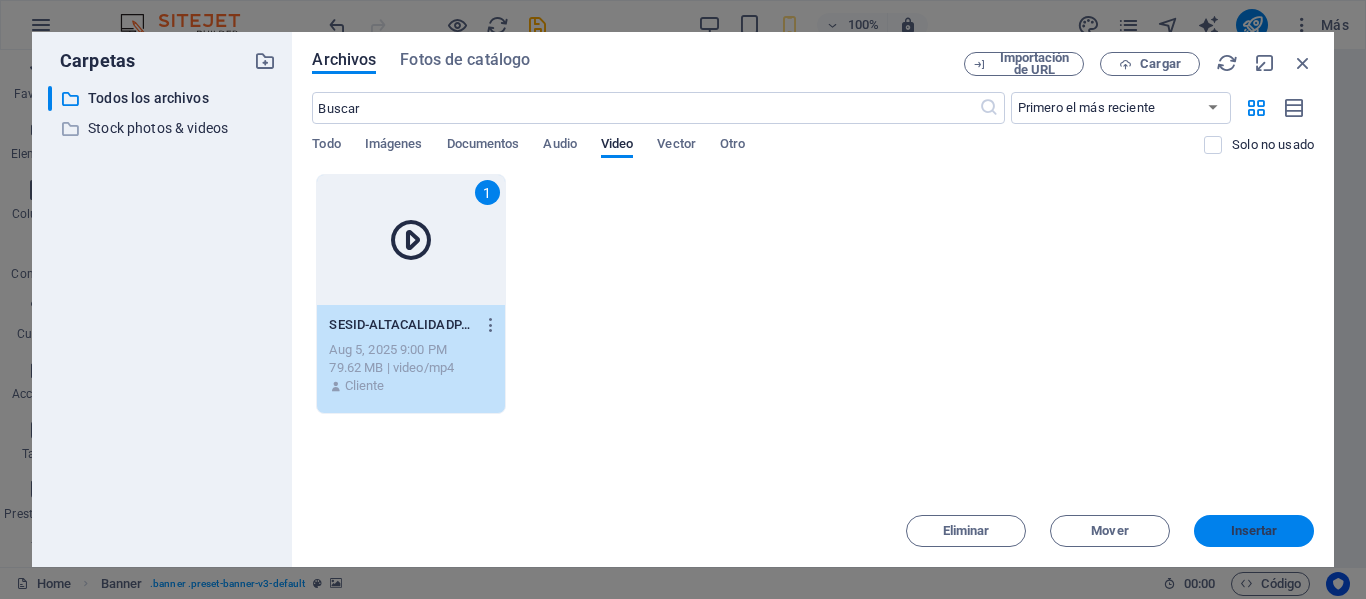 click on "Insertar" at bounding box center (1254, 531) 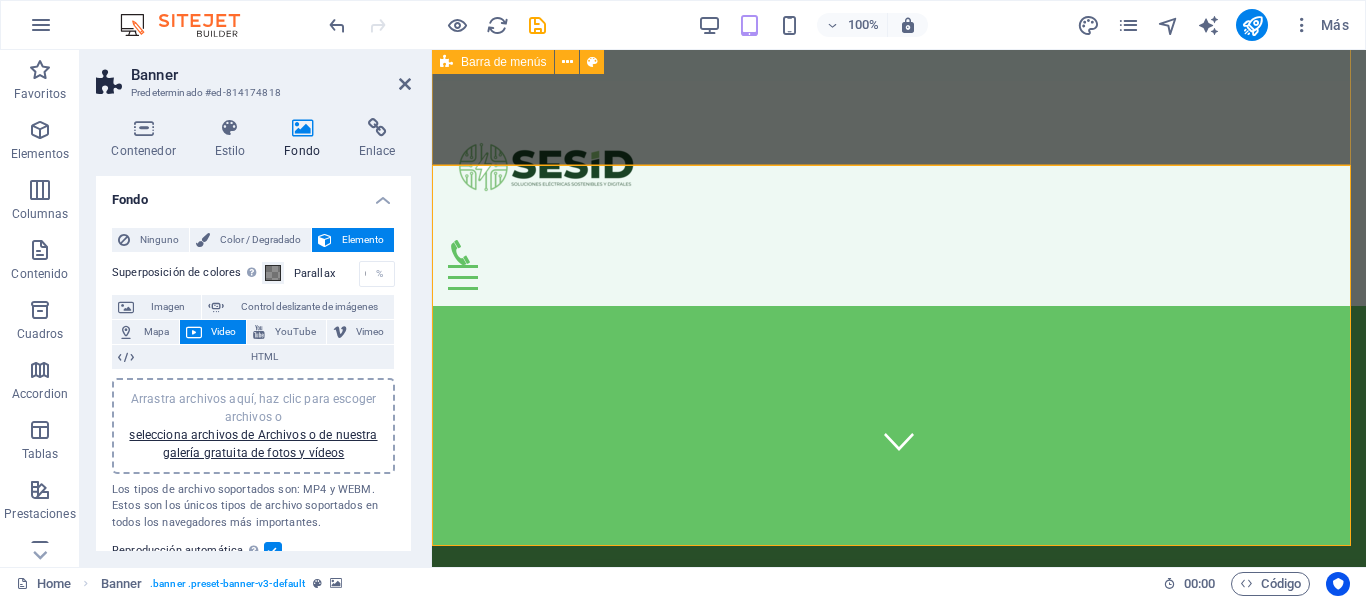 click on "Inicio Servicios Nosotros Contacto" at bounding box center (899, 193) 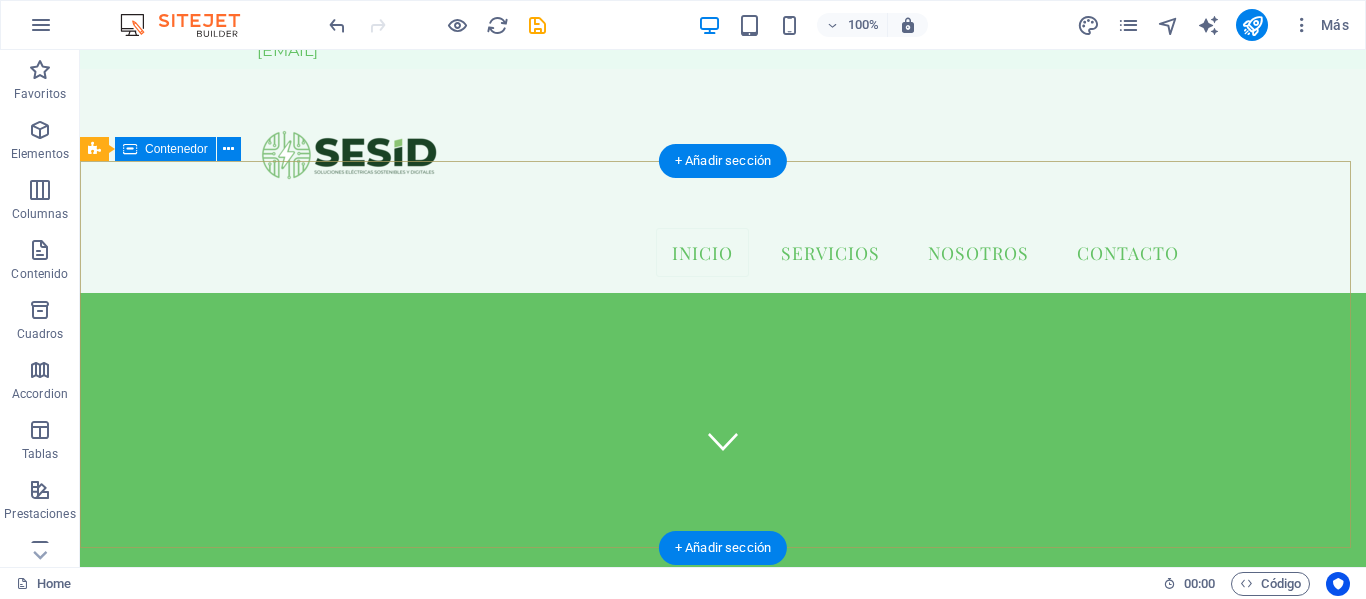 scroll, scrollTop: 400, scrollLeft: 0, axis: vertical 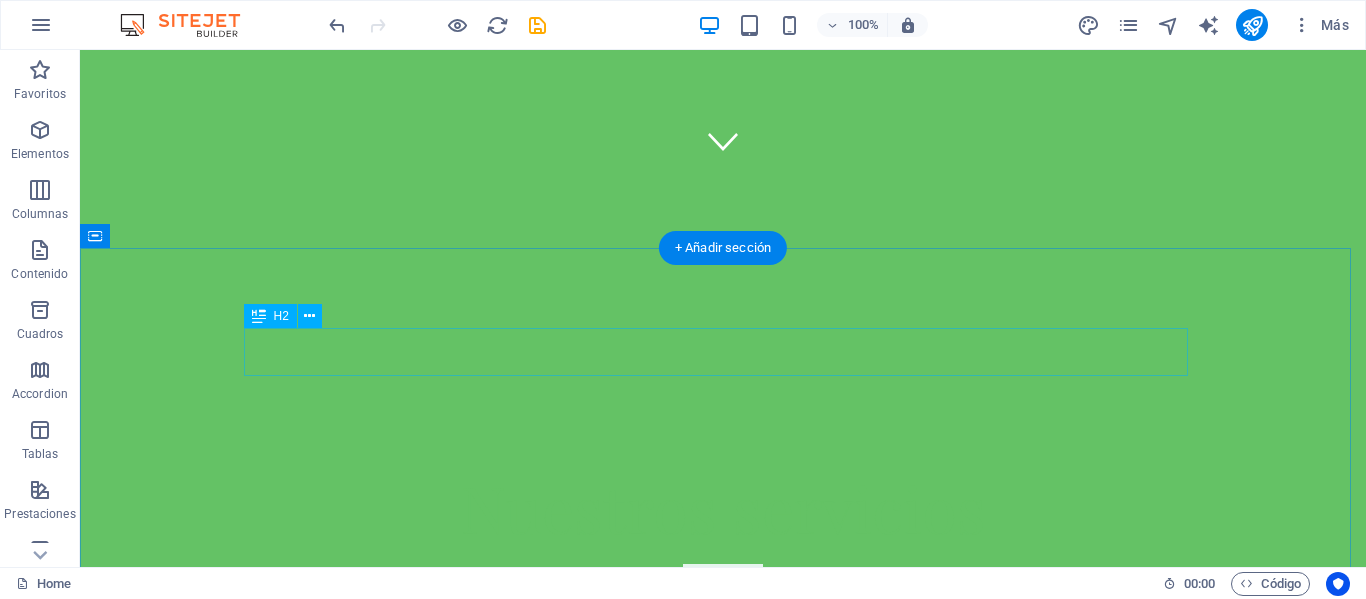 click on "NUESTROs SERVICIOS" at bounding box center (723, 871) 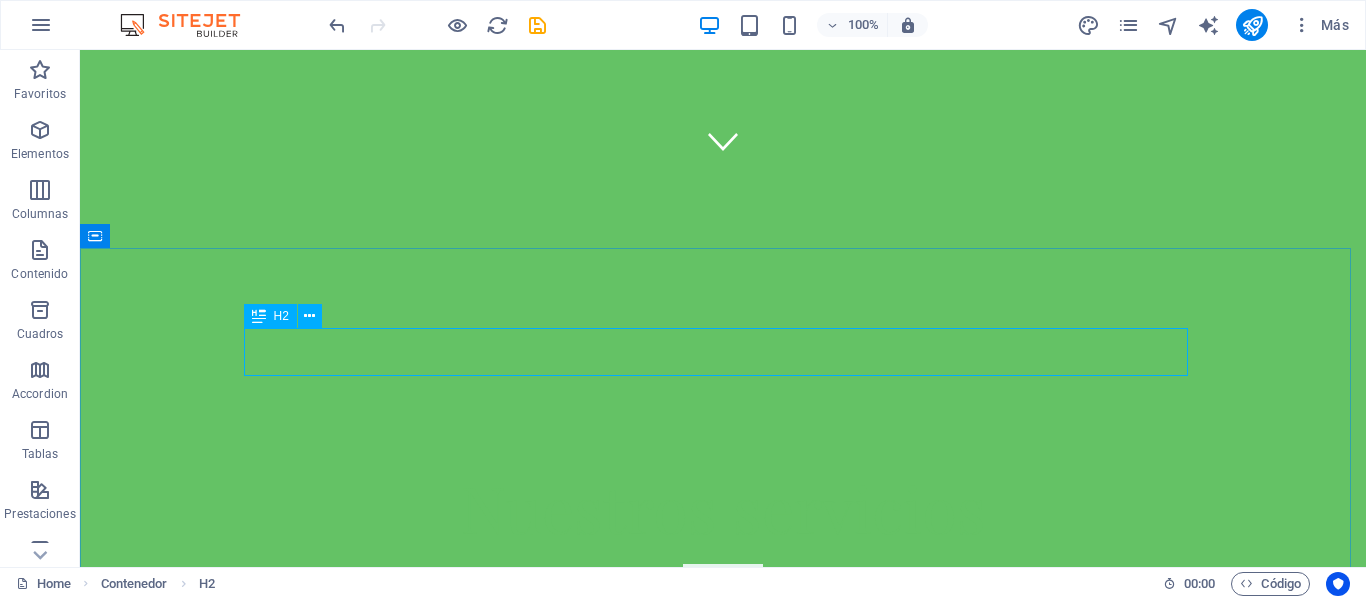 click at bounding box center (259, 316) 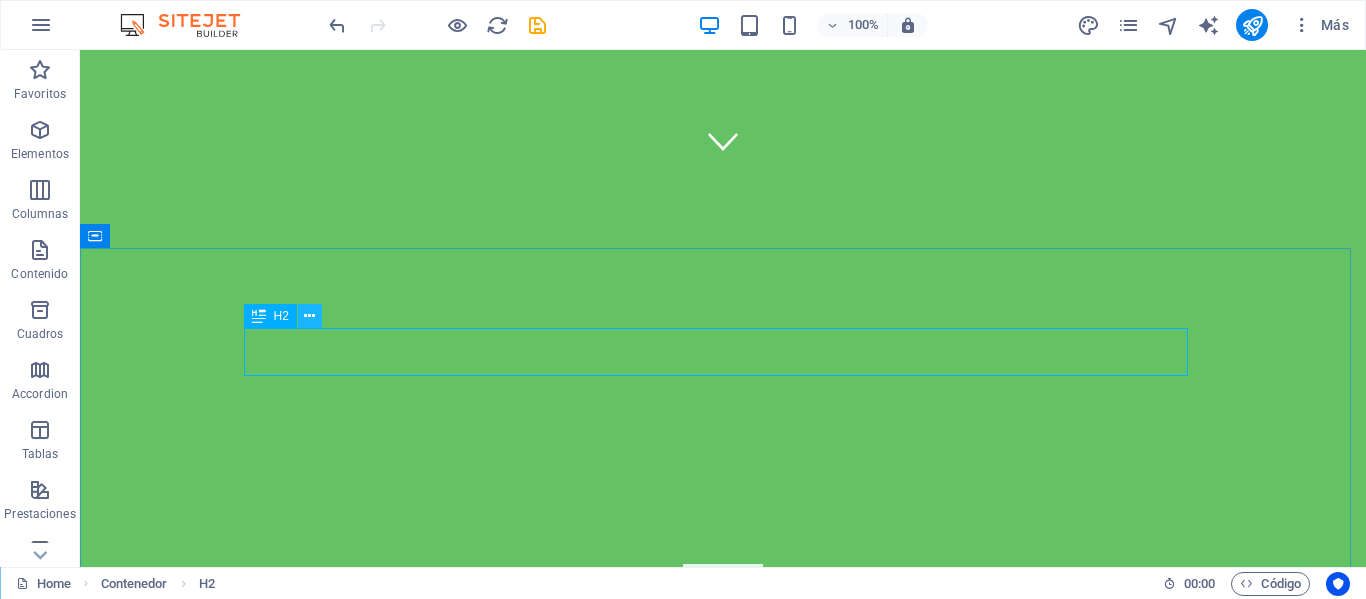 click at bounding box center [309, 316] 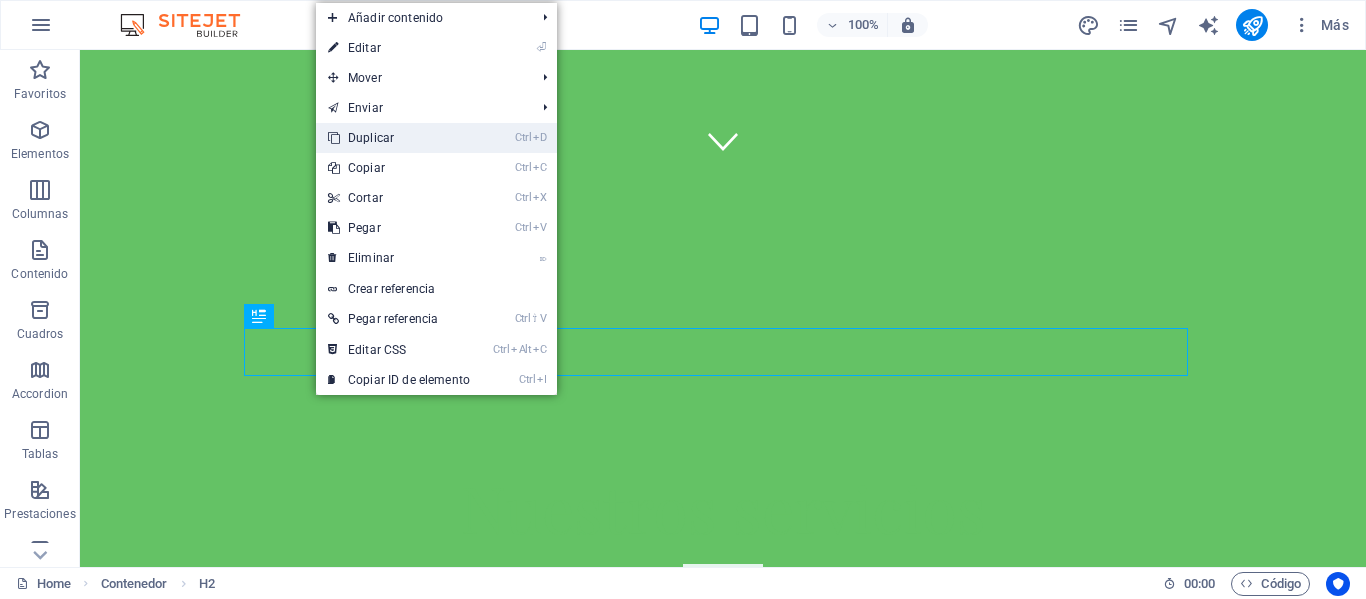 click on "Ctrl D  Duplicar" at bounding box center [399, 138] 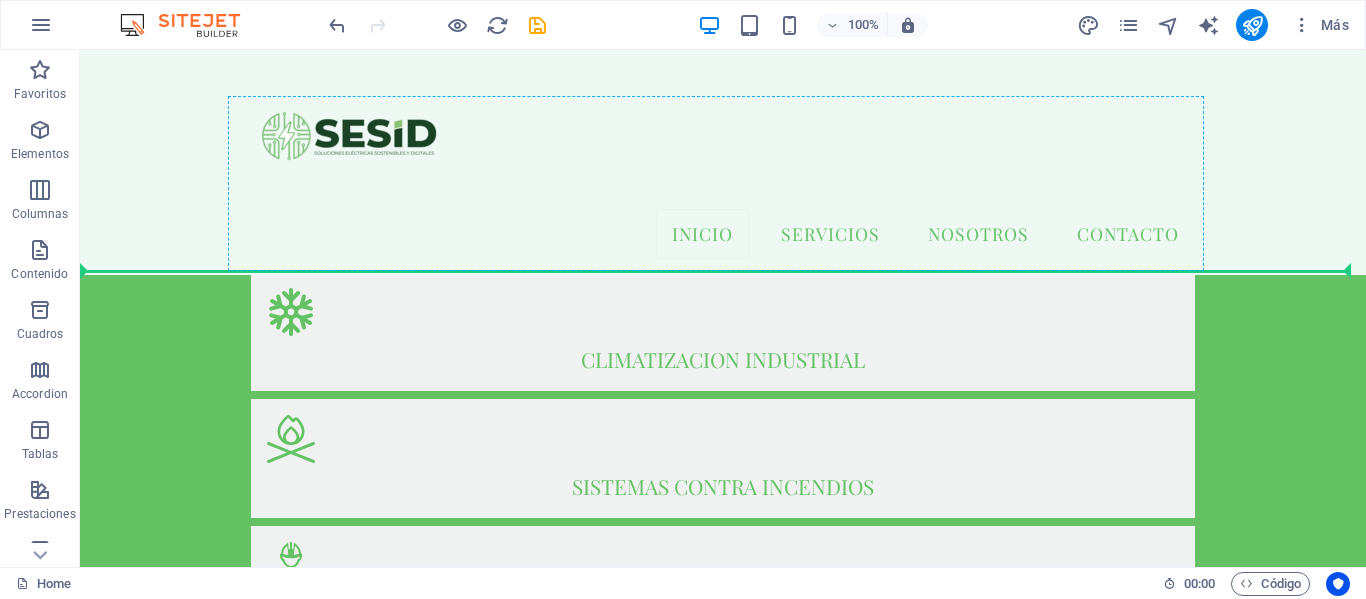 scroll, scrollTop: 1144, scrollLeft: 0, axis: vertical 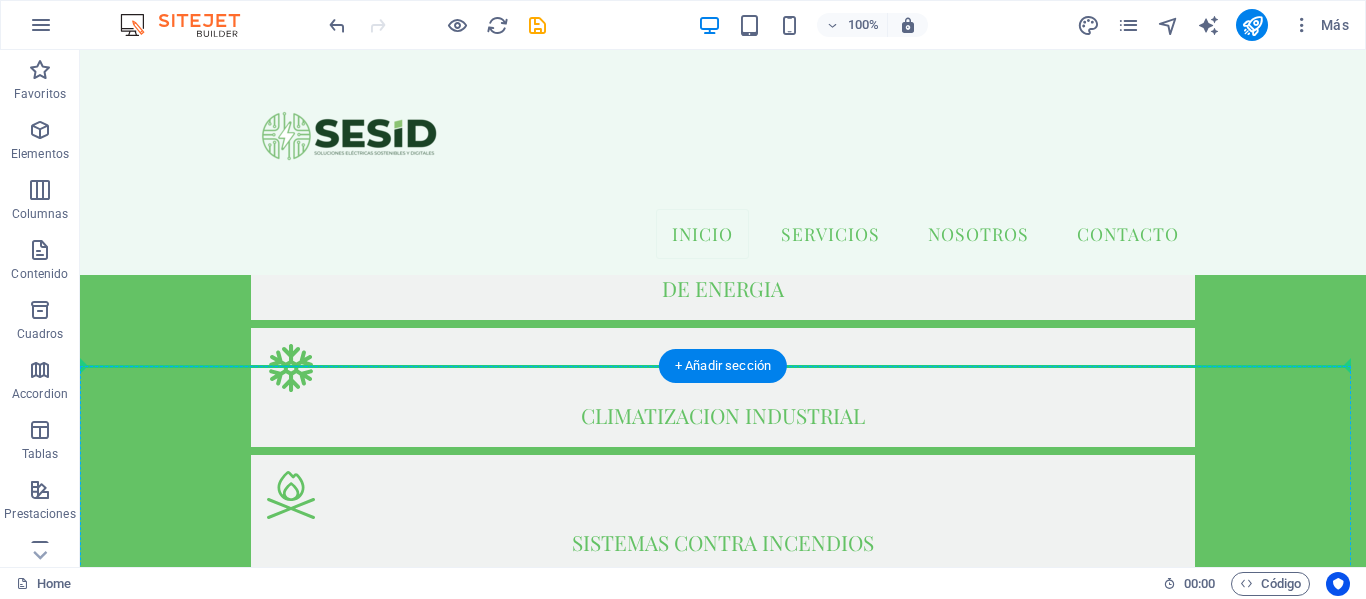drag, startPoint x: 385, startPoint y: 395, endPoint x: 448, endPoint y: 377, distance: 65.52099 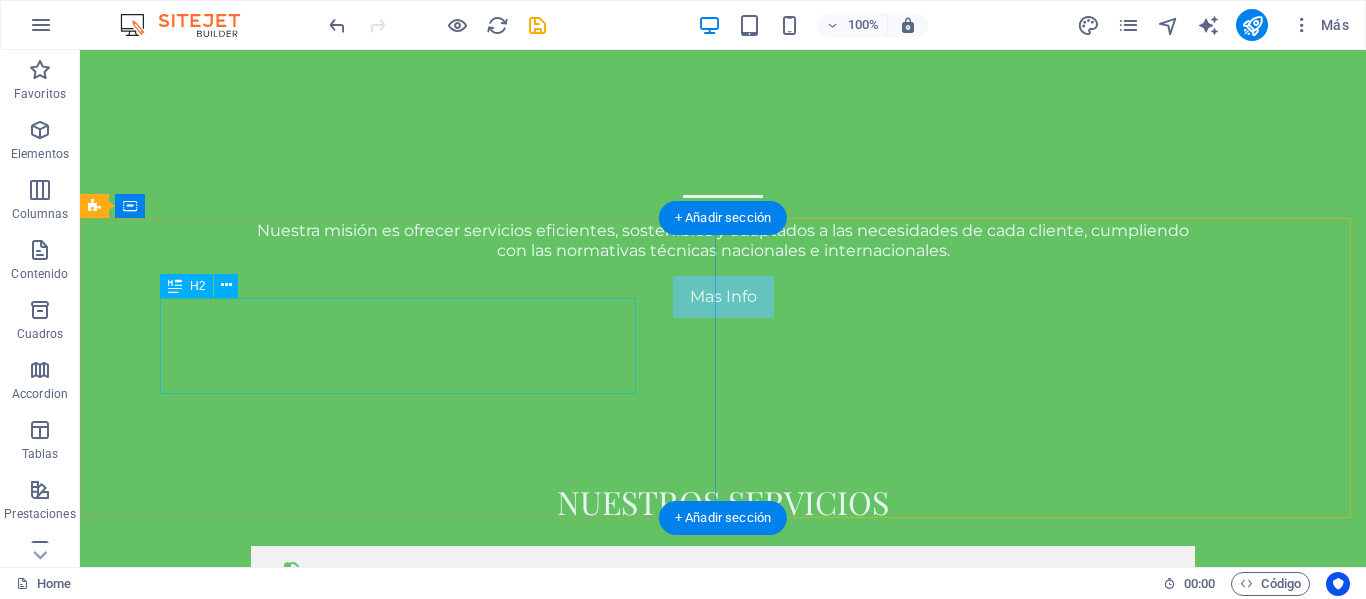scroll, scrollTop: 1044, scrollLeft: 0, axis: vertical 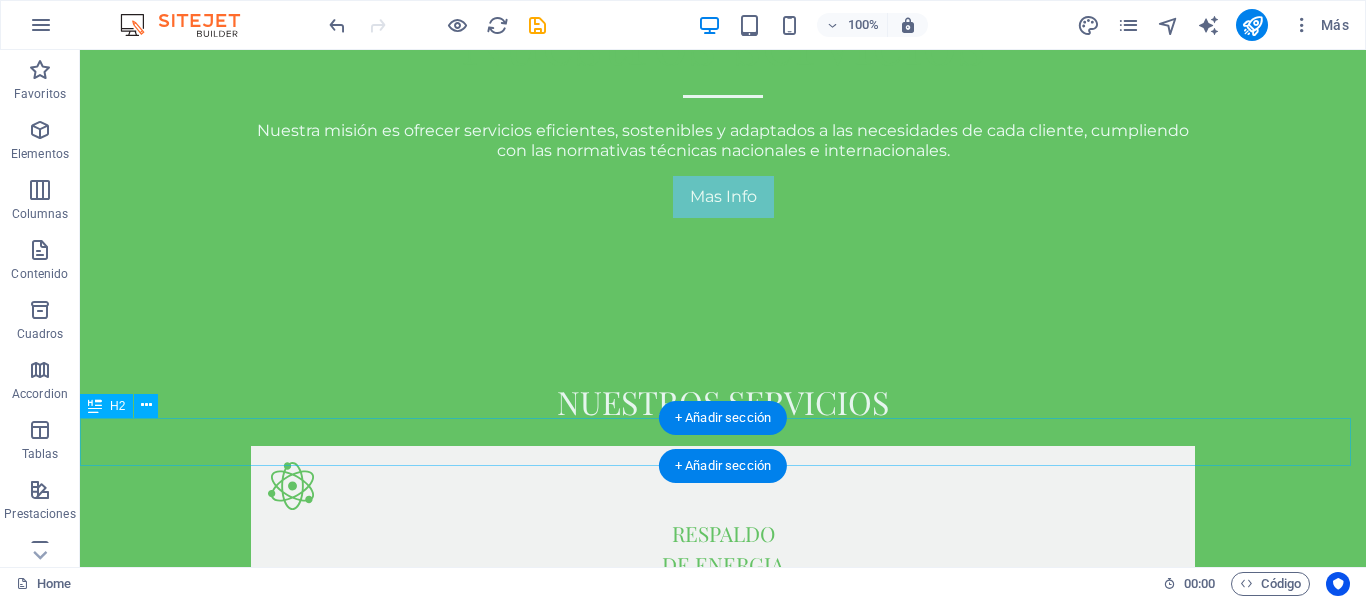 click on "NUESTROs SERVICIOS" at bounding box center [723, 2134] 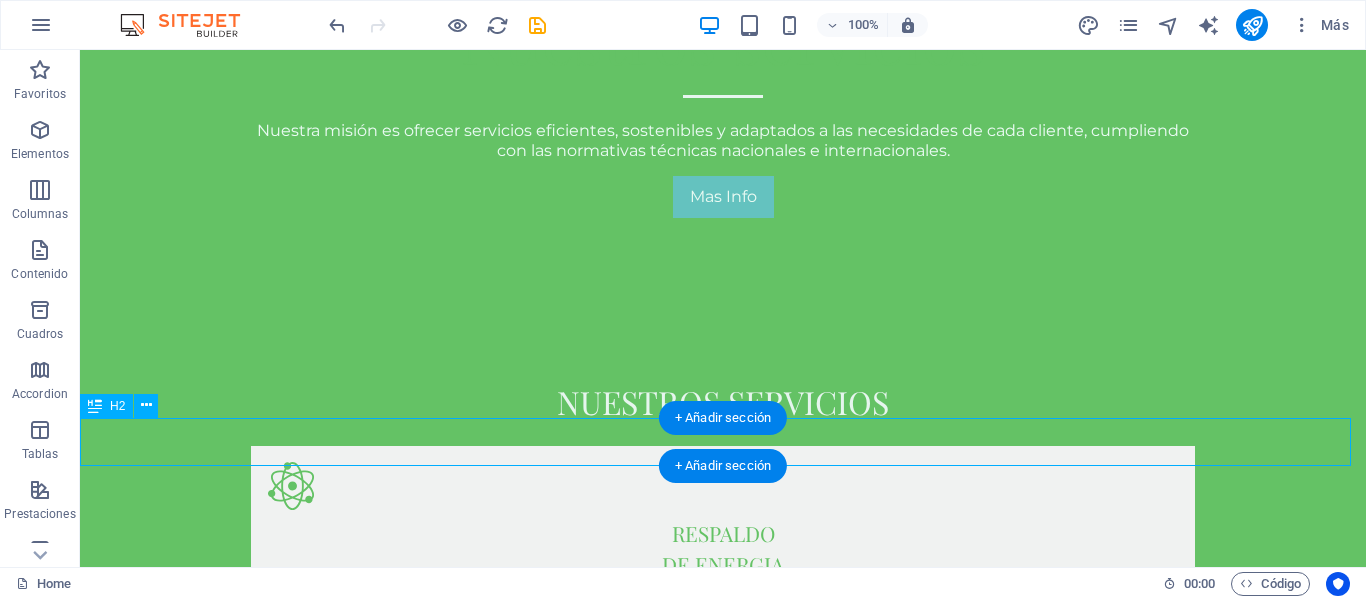 click on "NUESTROs SERVICIOS" at bounding box center (723, 2134) 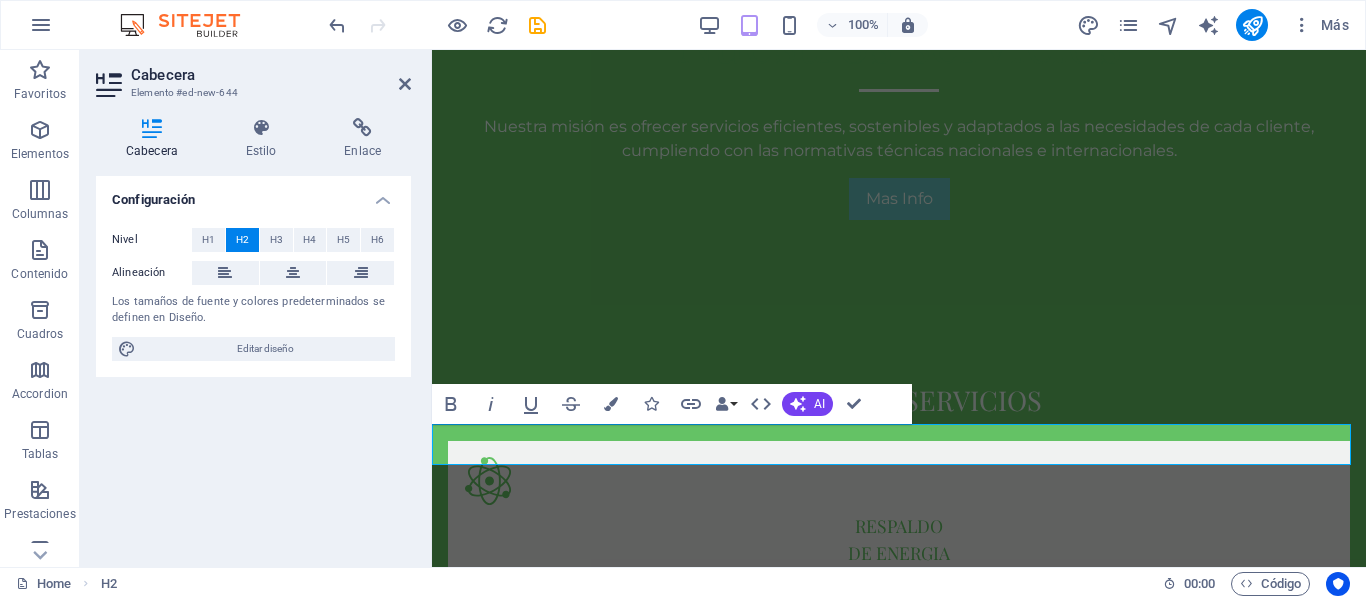 click on "NUESTROs SERVICIOS" at bounding box center [899, 2048] 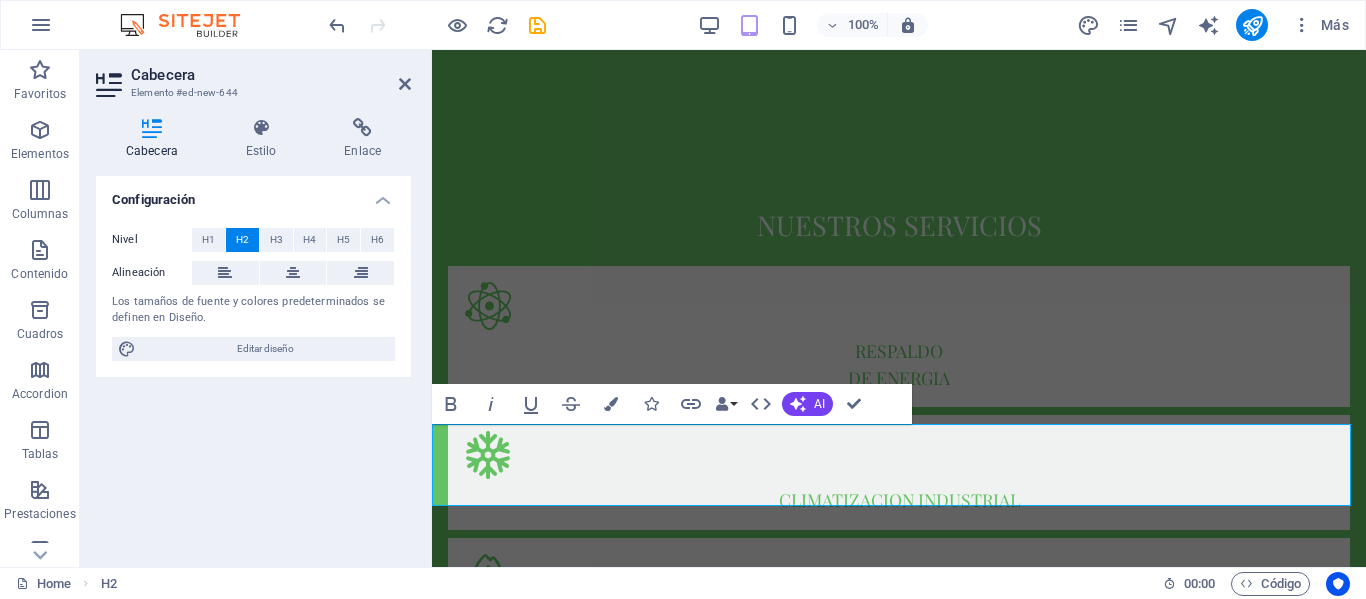 click on "NUESTROs SERVICIOS ‌" at bounding box center [899, 1894] 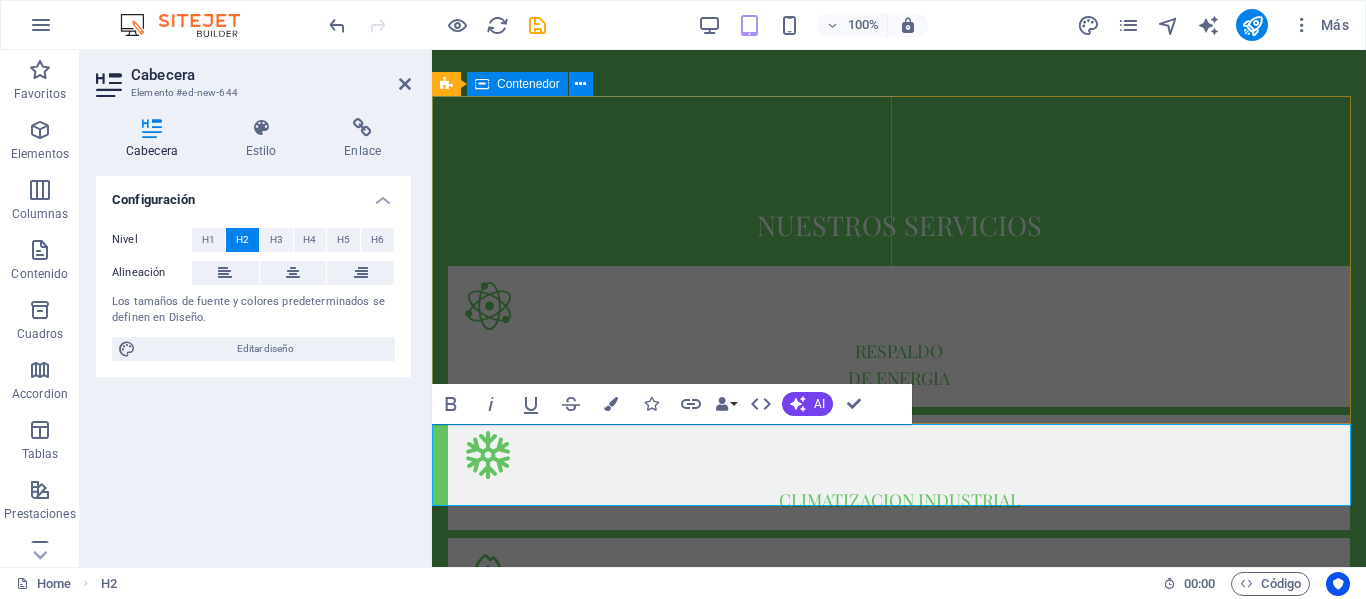 click on "Confiabilidad energetica para entornos criticos" at bounding box center [899, 1087] 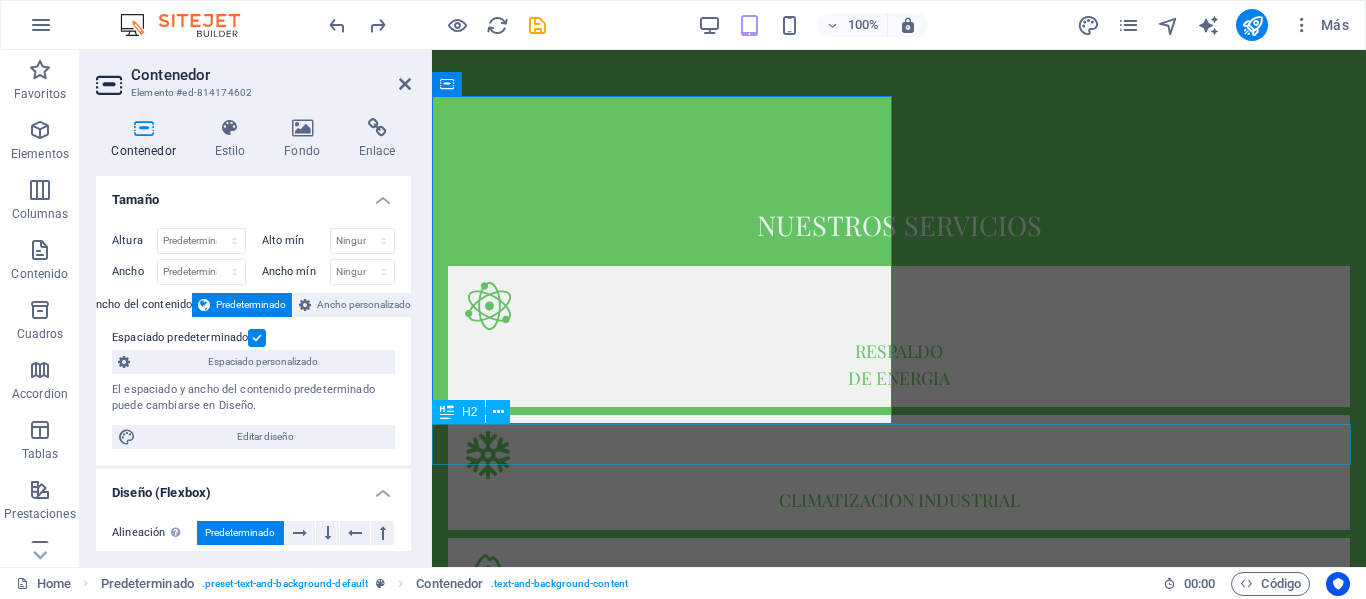 click on "NUESTROs SERVICIOS" at bounding box center [899, 1873] 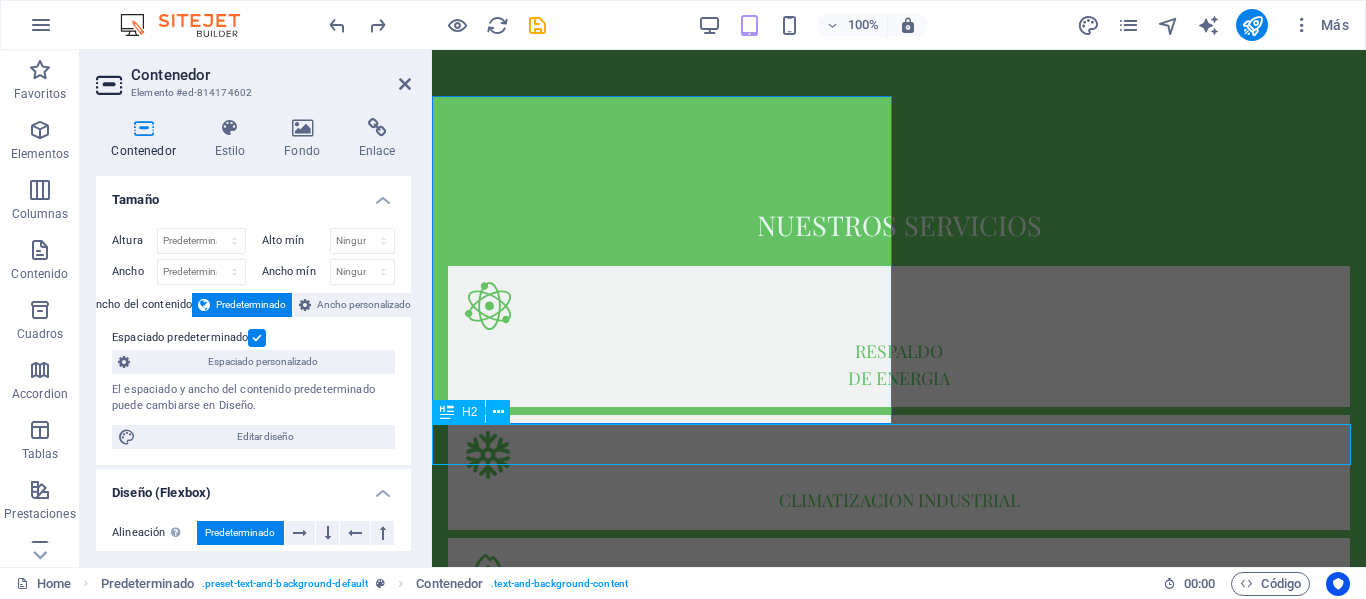 click on "NUESTROs SERVICIOS" at bounding box center [899, 1873] 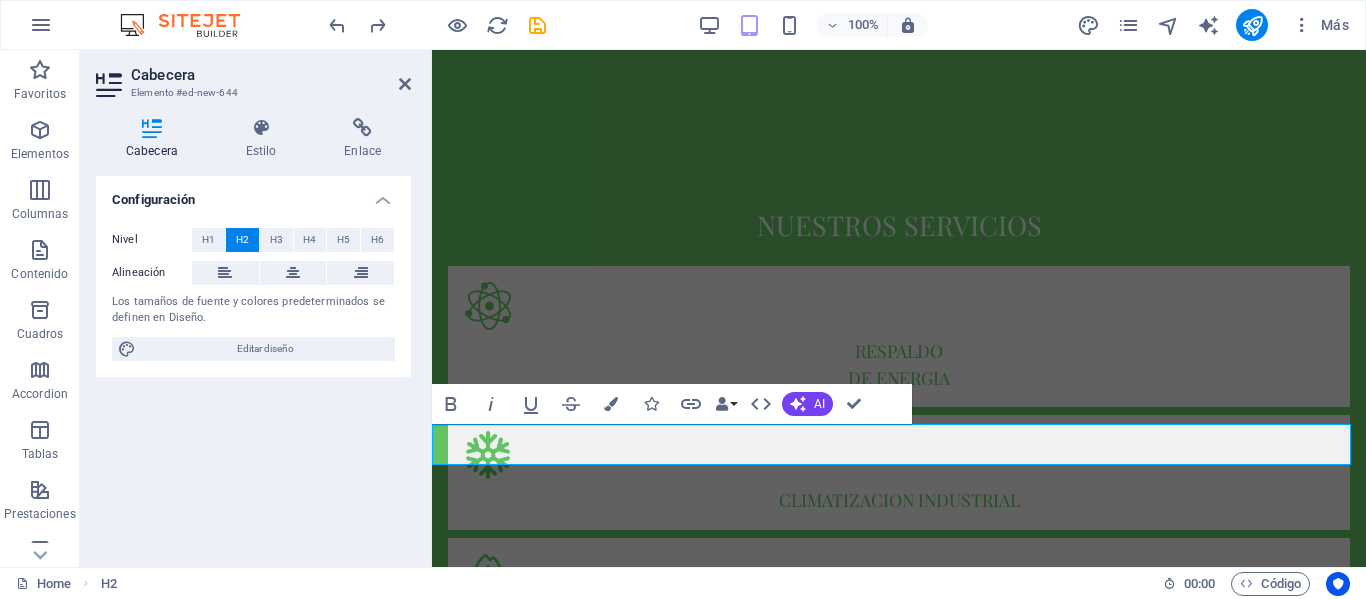 click on "NUESTROs SERVICIOS" at bounding box center [899, 1873] 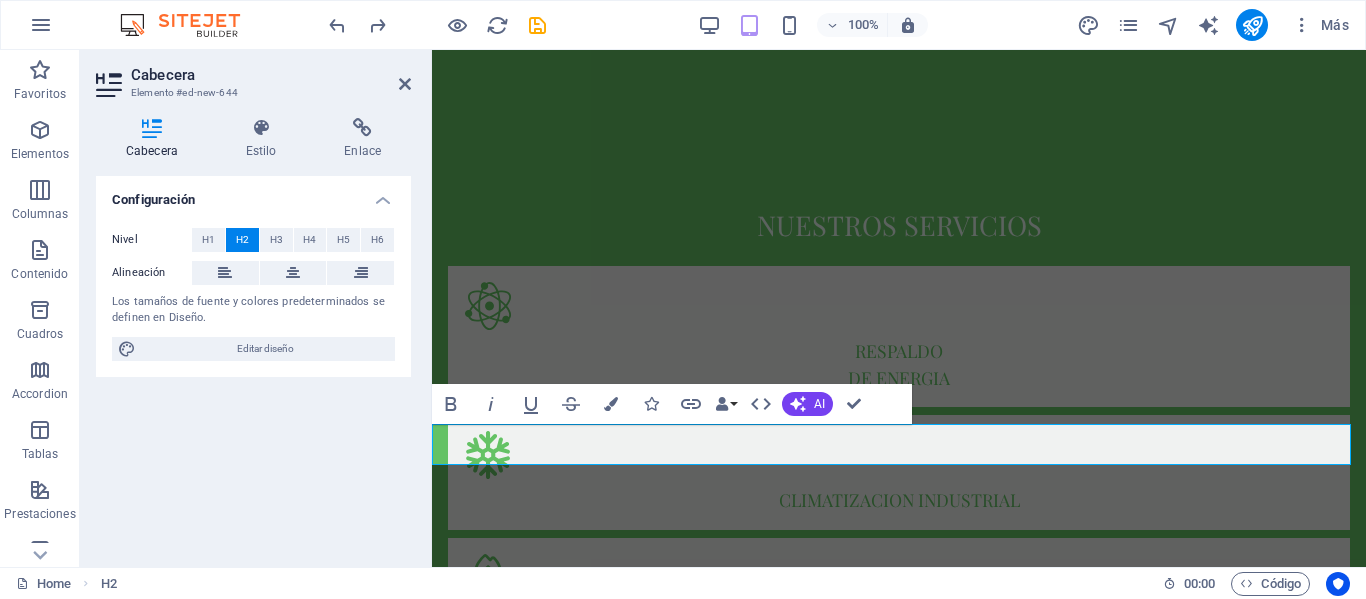 click on "NUESTROs SERVICIOS" at bounding box center (899, 1873) 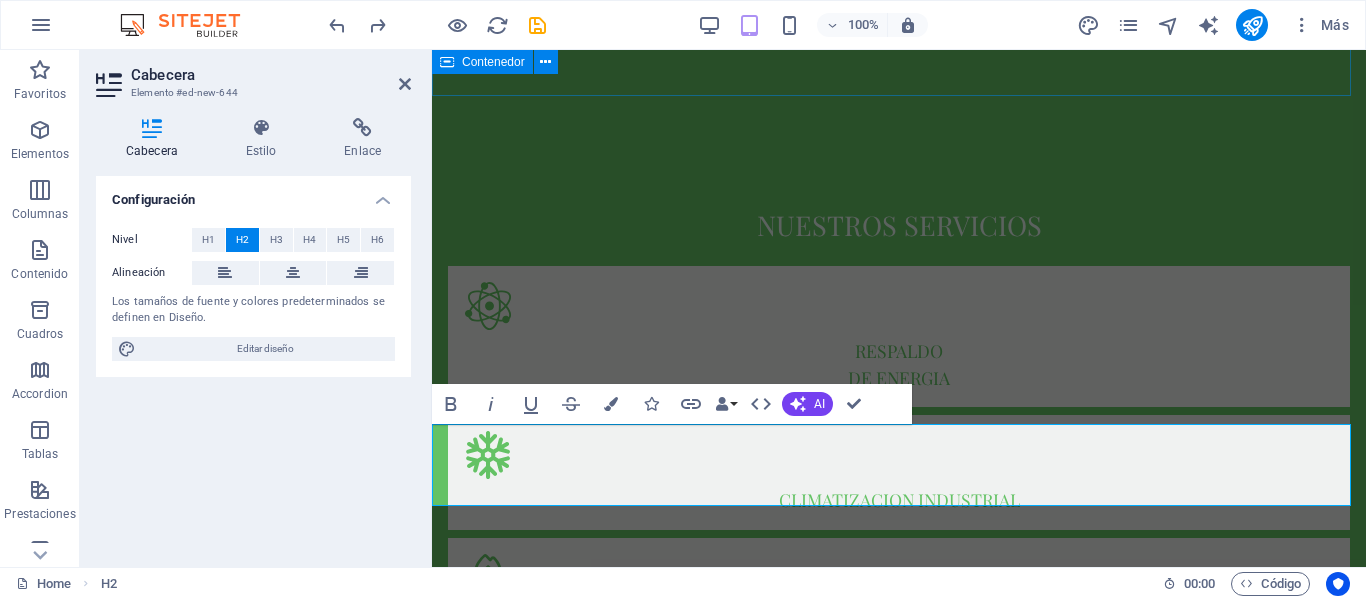 click on "NUESTROs SERVICIOS RESPALDO  DE ENERGIA CLIMATIZACION INDUSTRIAL SISTEMAS CONTRA INCENDIOS  SOLUCIONES MODULARES SERVICIOS ESPECIALIZADOS" at bounding box center (899, 551) 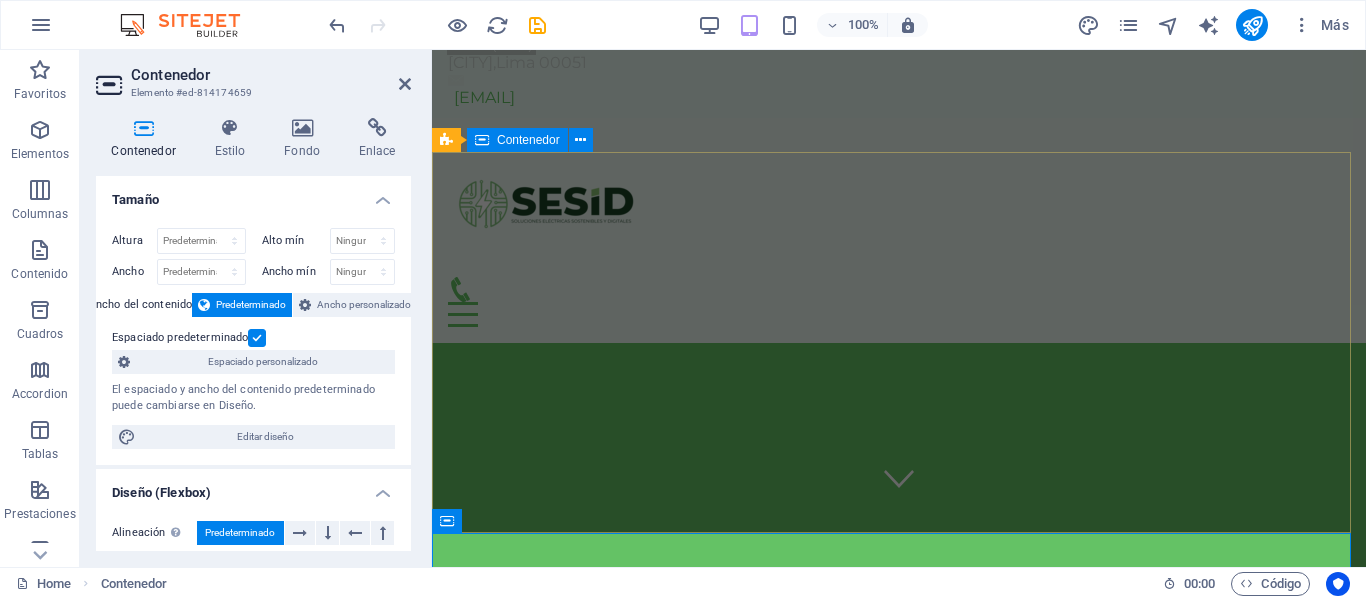scroll, scrollTop: 0, scrollLeft: 0, axis: both 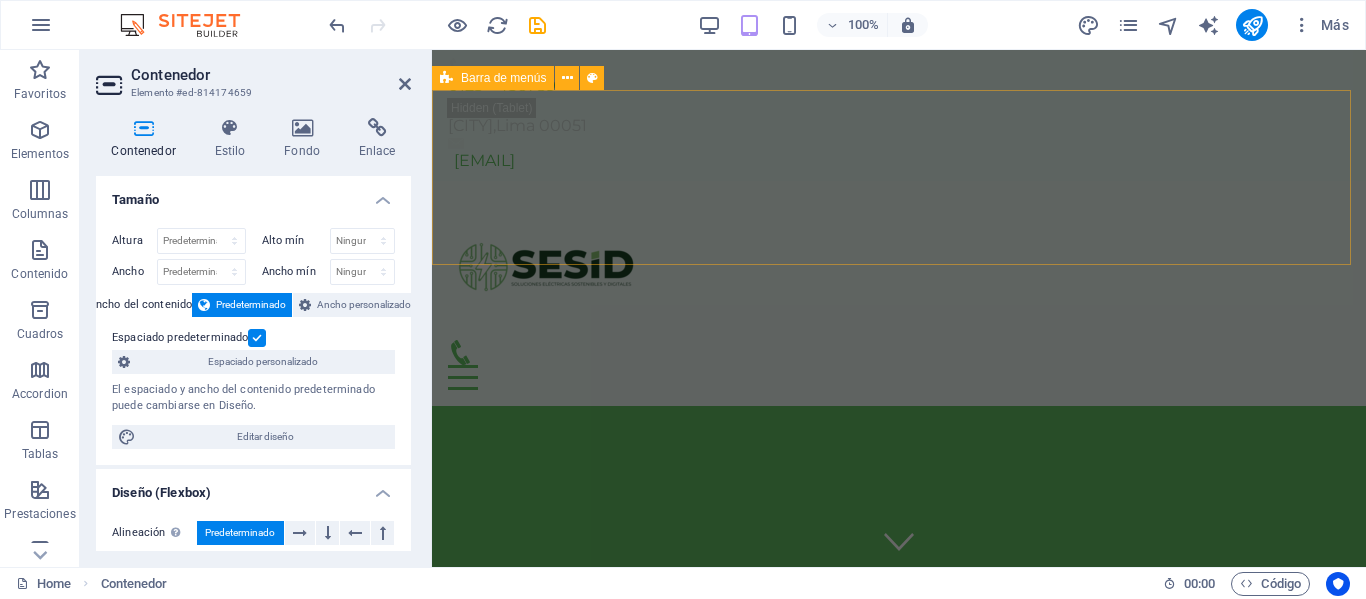 click on "Inicio Servicios Nosotros Contacto" at bounding box center (899, 293) 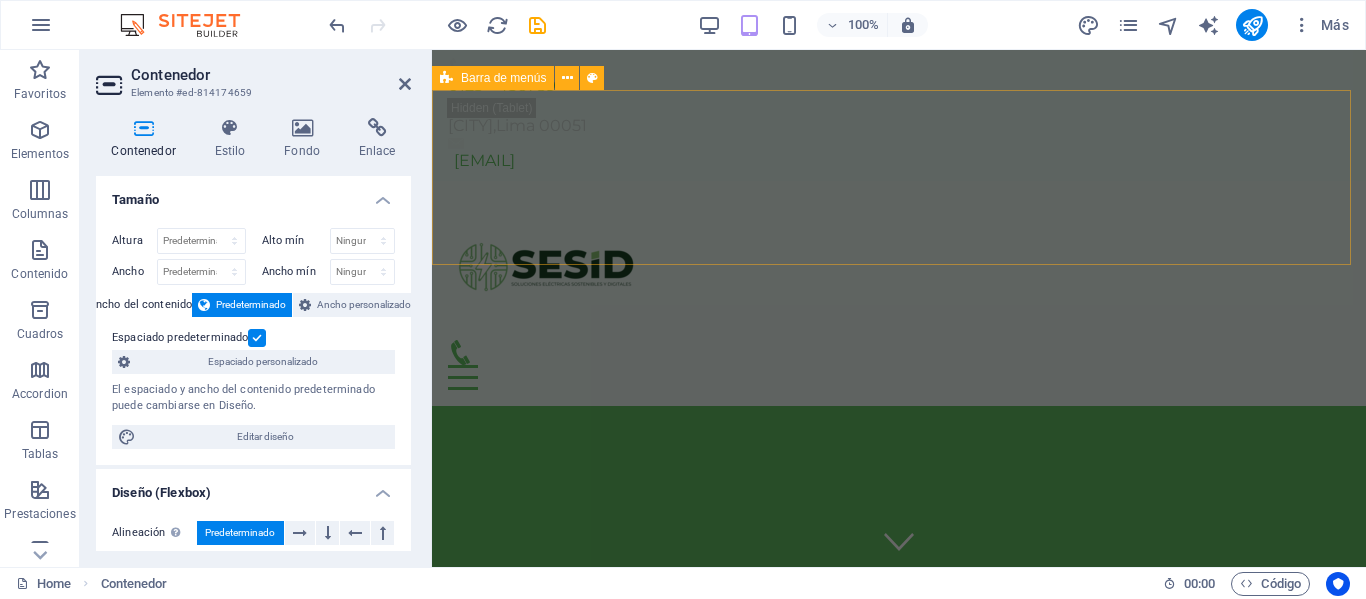 click on "Inicio Servicios Nosotros Contacto" at bounding box center [899, 293] 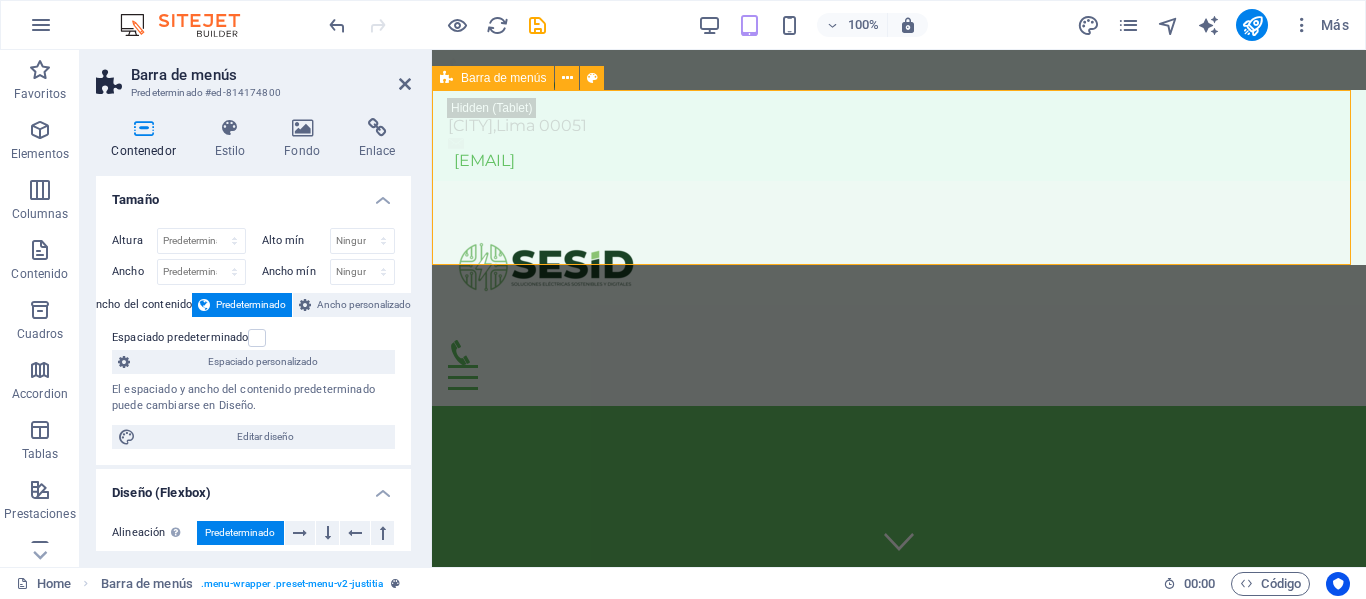 click on "Inicio Servicios Nosotros Contacto" at bounding box center (899, 293) 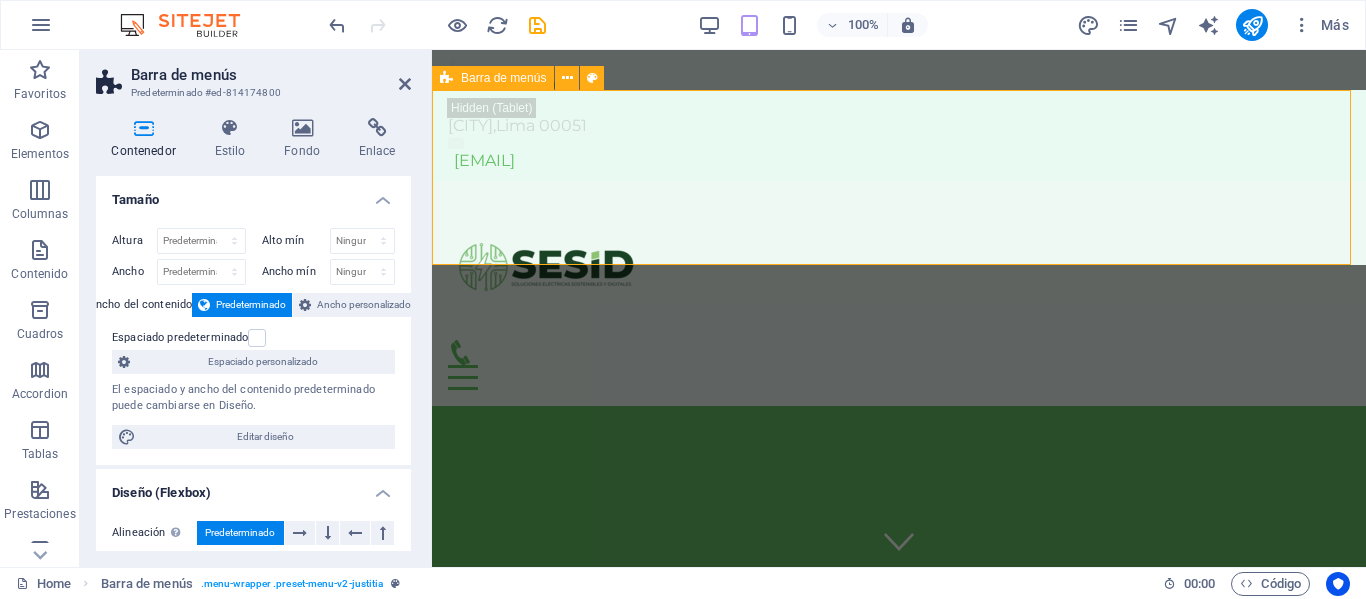 click on "Inicio Servicios Nosotros Contacto" at bounding box center [899, 293] 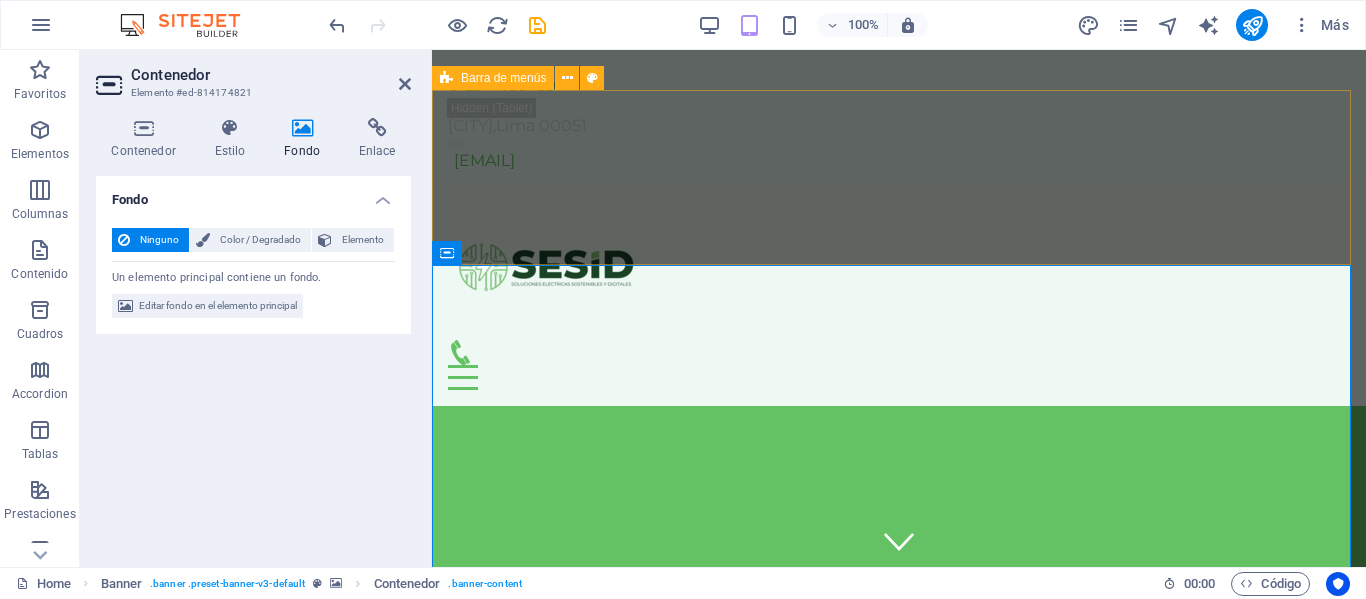 click on "Inicio Servicios Nosotros Contacto" at bounding box center [899, 293] 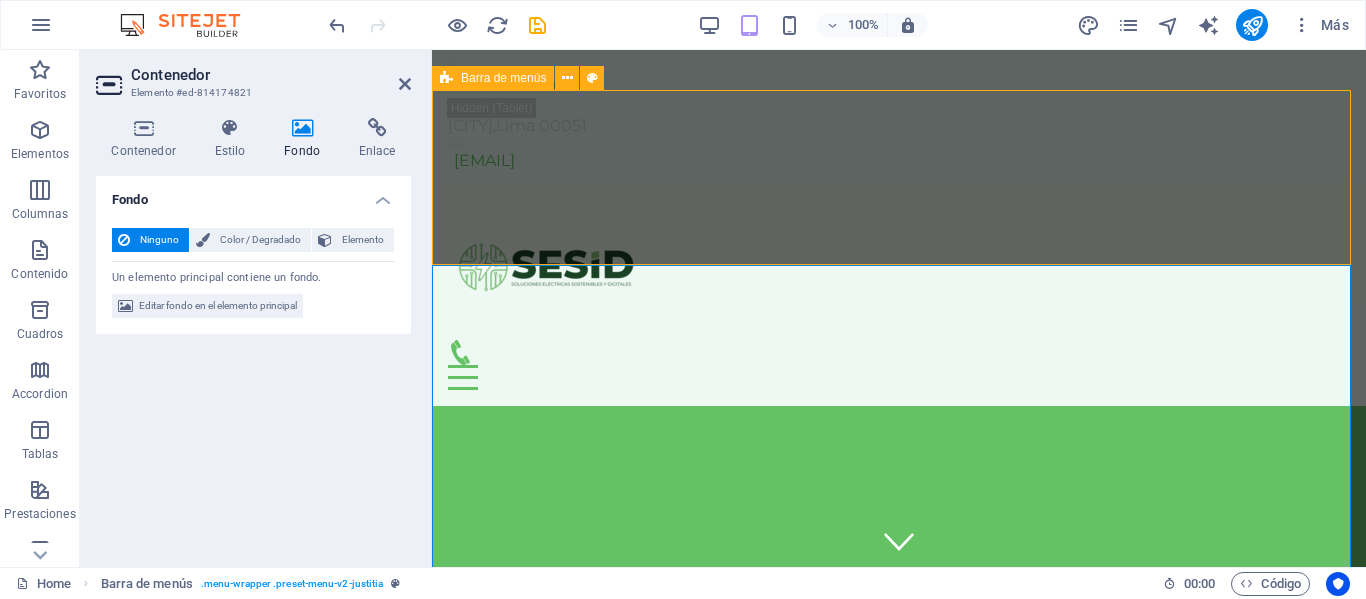 click on "Inicio Servicios Nosotros Contacto" at bounding box center [899, 293] 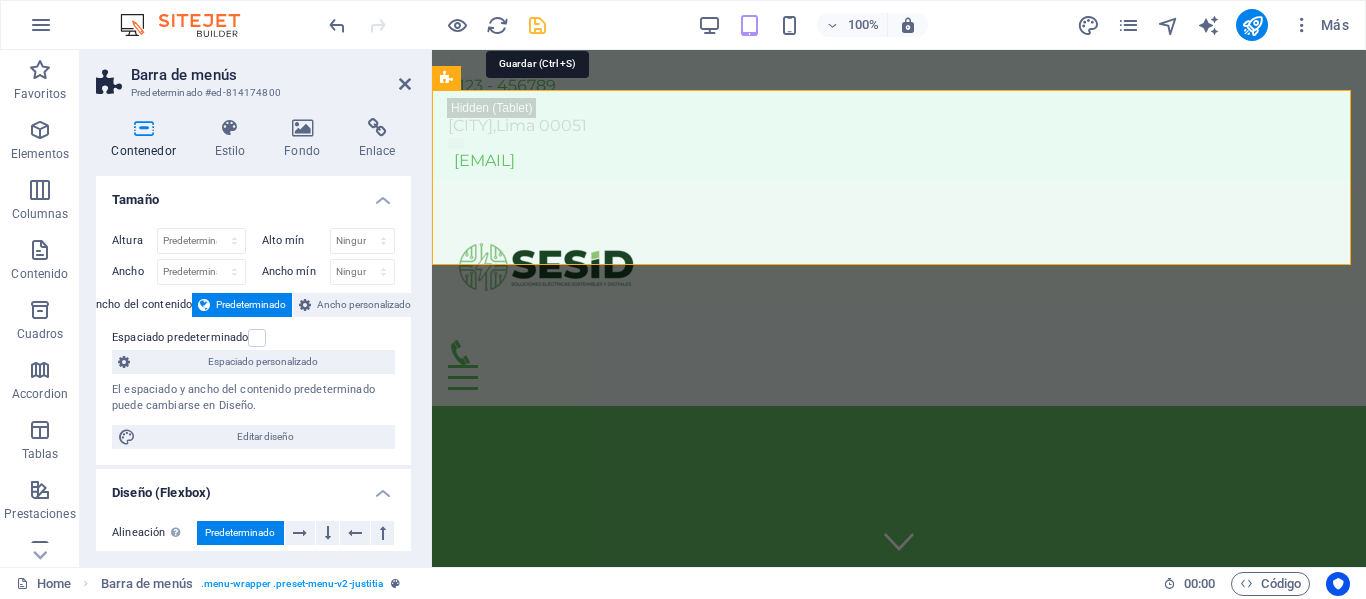 click at bounding box center [537, 25] 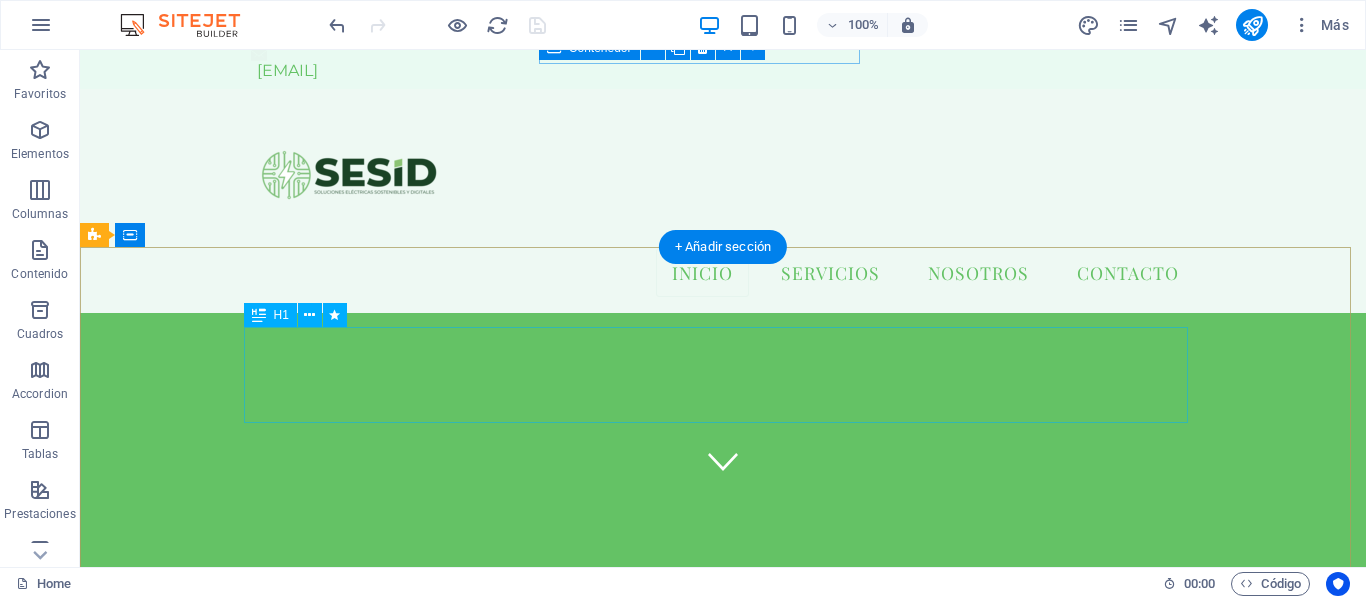 scroll, scrollTop: 100, scrollLeft: 0, axis: vertical 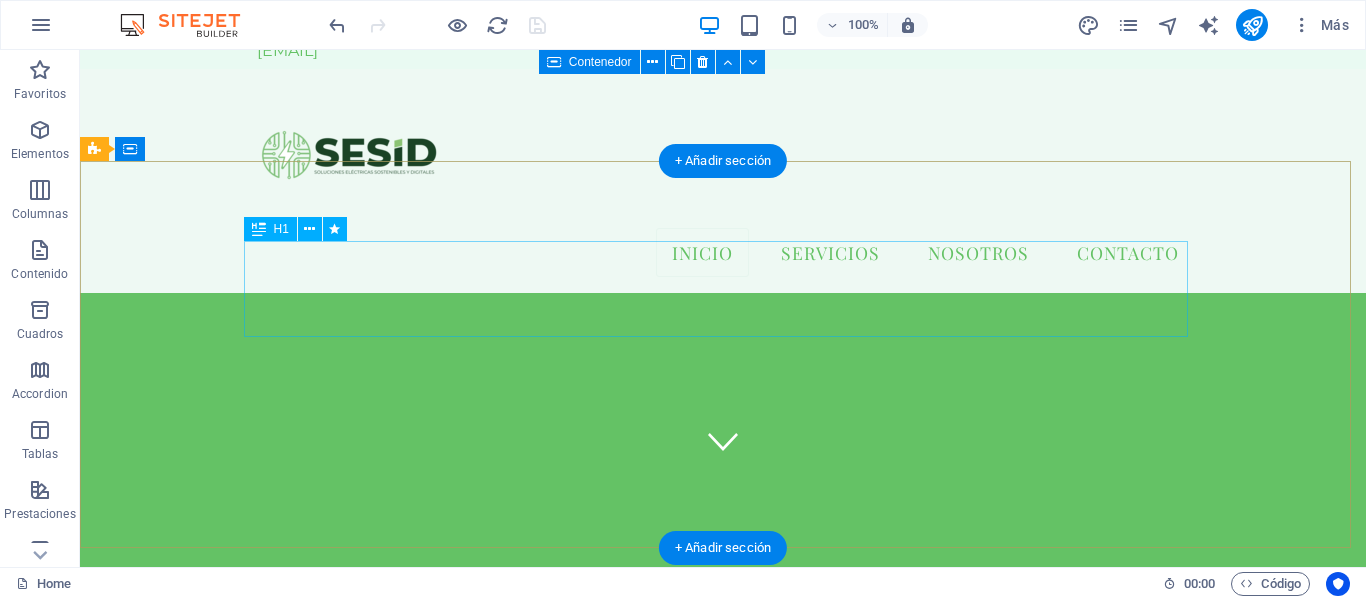 click on "Nuestros servicios" at bounding box center [723, 808] 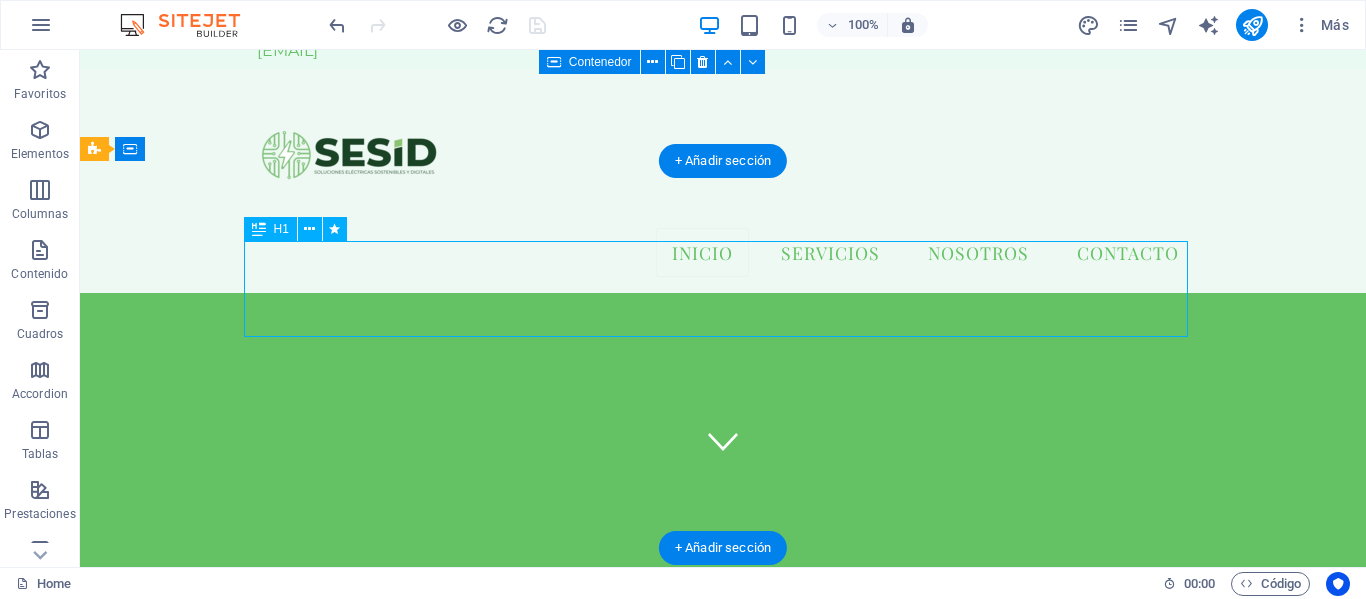 click on "Nuestros servicios" at bounding box center (723, 808) 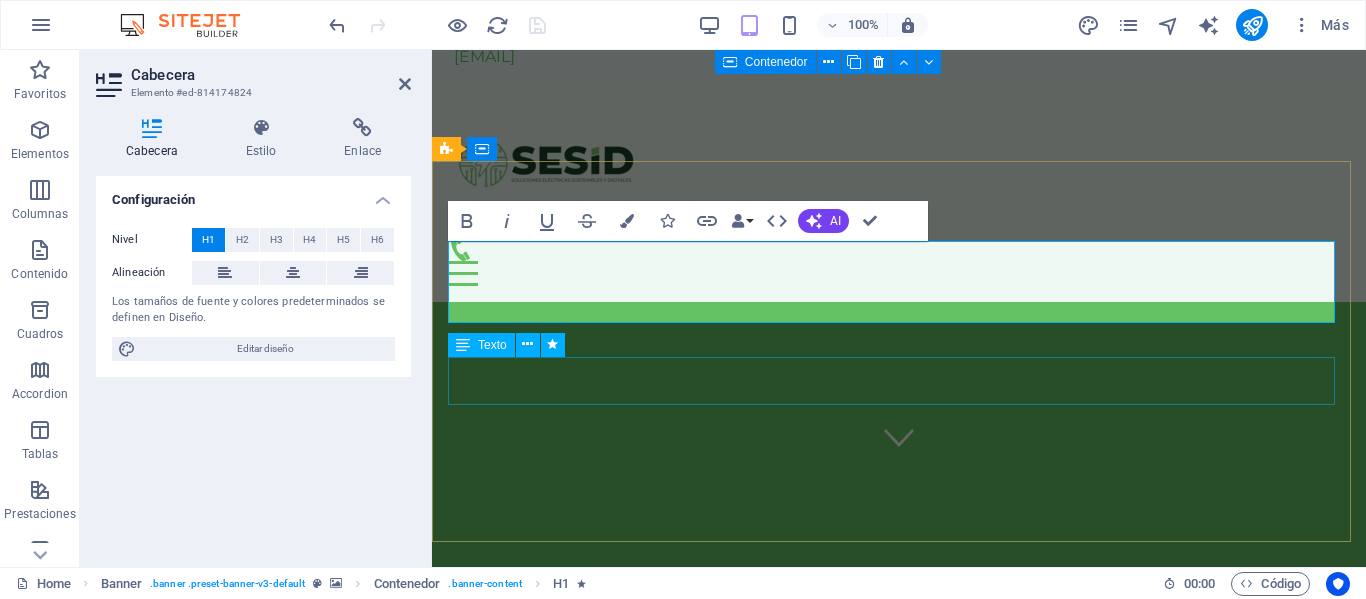 click on "Nuestra misión es ofrecer servicios eficientes, sostenibles y adaptados a las necesidades de cada cliente, cumpliendo con las normativas técnicas nacionales e internacionales." at bounding box center (899, 902) 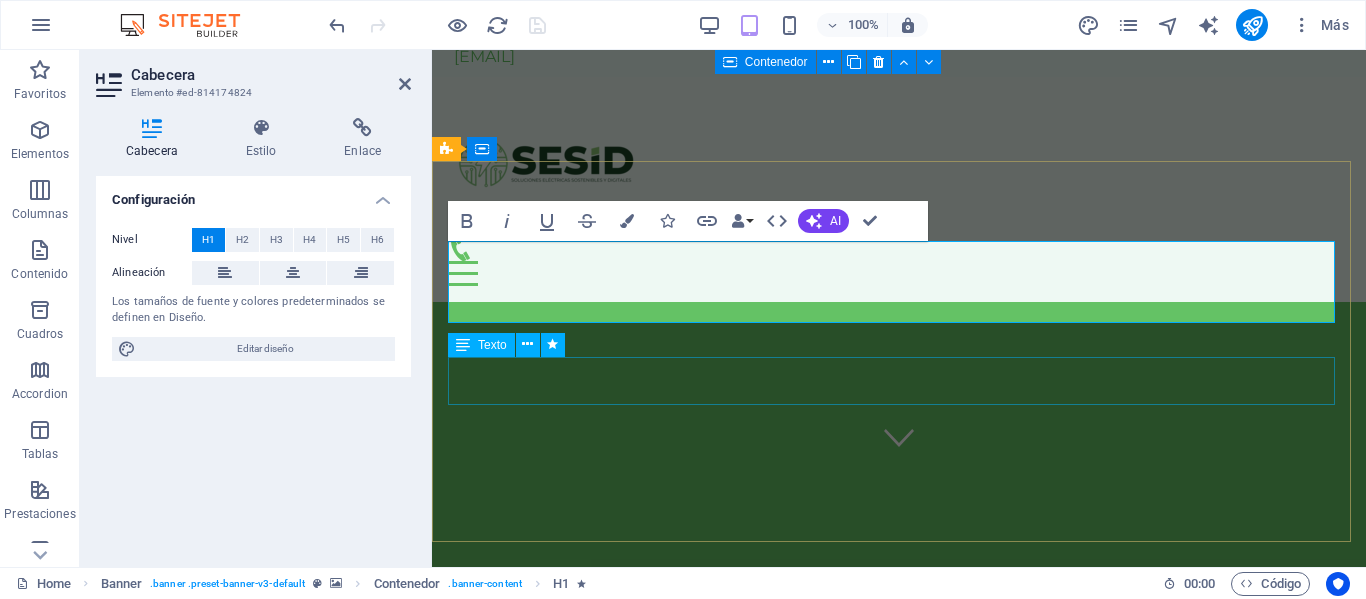 click on "Nuestra misión es ofrecer servicios eficientes, sostenibles y adaptados a las necesidades de cada cliente, cumpliendo con las normativas técnicas nacionales e internacionales." at bounding box center [899, 902] 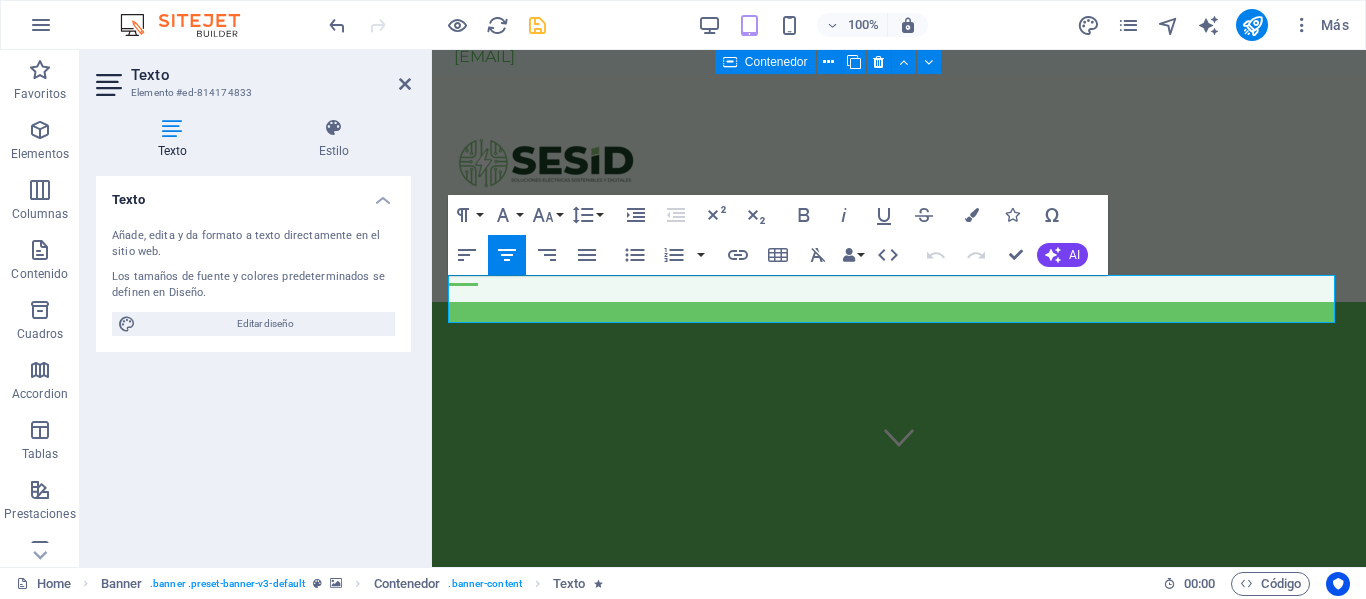 drag, startPoint x: 1205, startPoint y: 312, endPoint x: 855, endPoint y: 316, distance: 350.02286 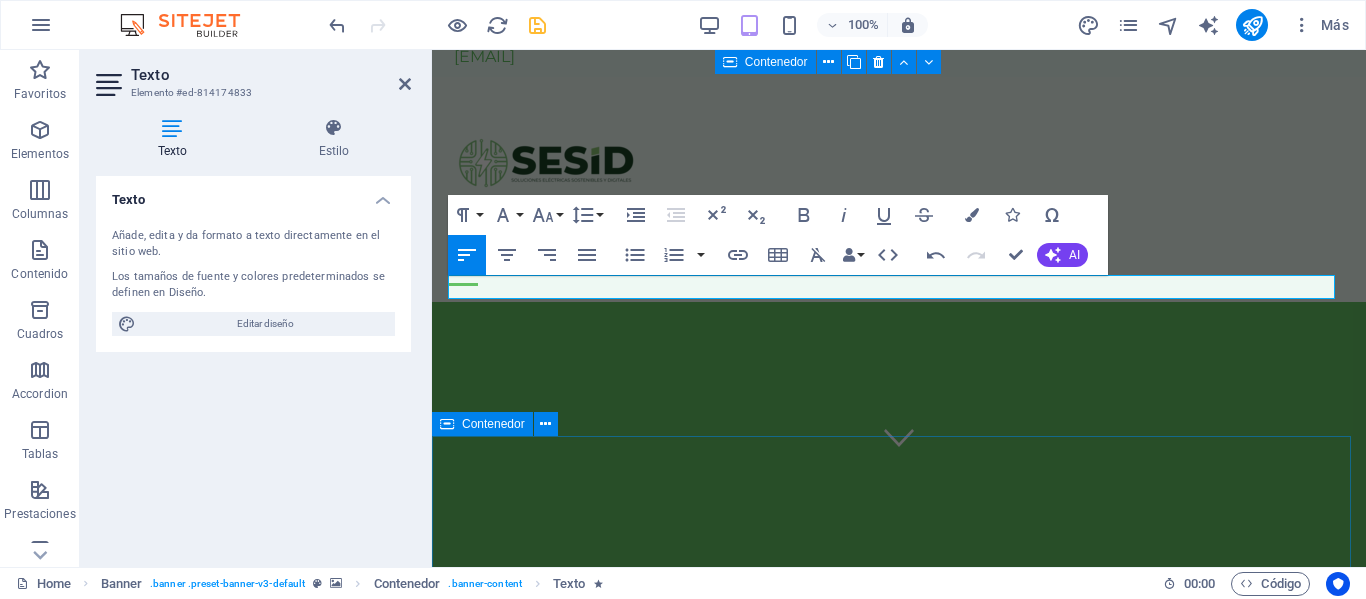 click on "NUESTROs SERVICIOS RESPALDO  DE ENERGIA CLIMATIZACION INDUSTRIAL SISTEMAS CONTRA INCENDIOS  SOLUCIONES MODULARES SERVICIOS ESPECIALIZADOS" at bounding box center (899, 1278) 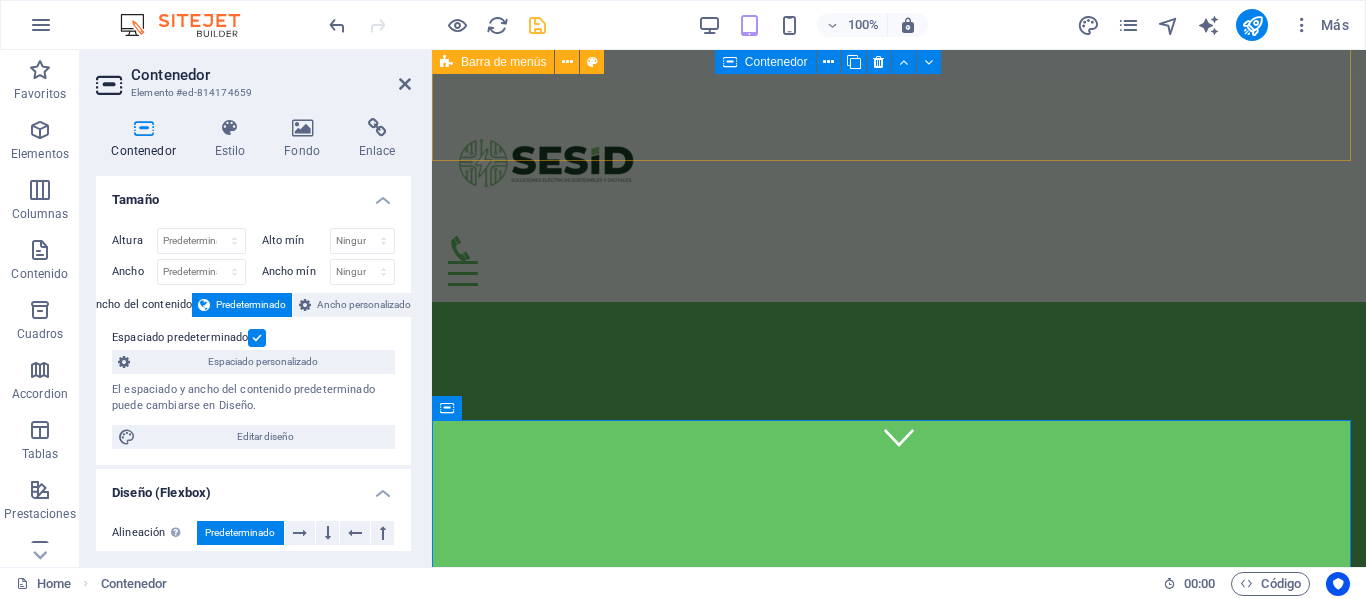 click on "Inicio Servicios Nosotros Contacto" at bounding box center (899, 189) 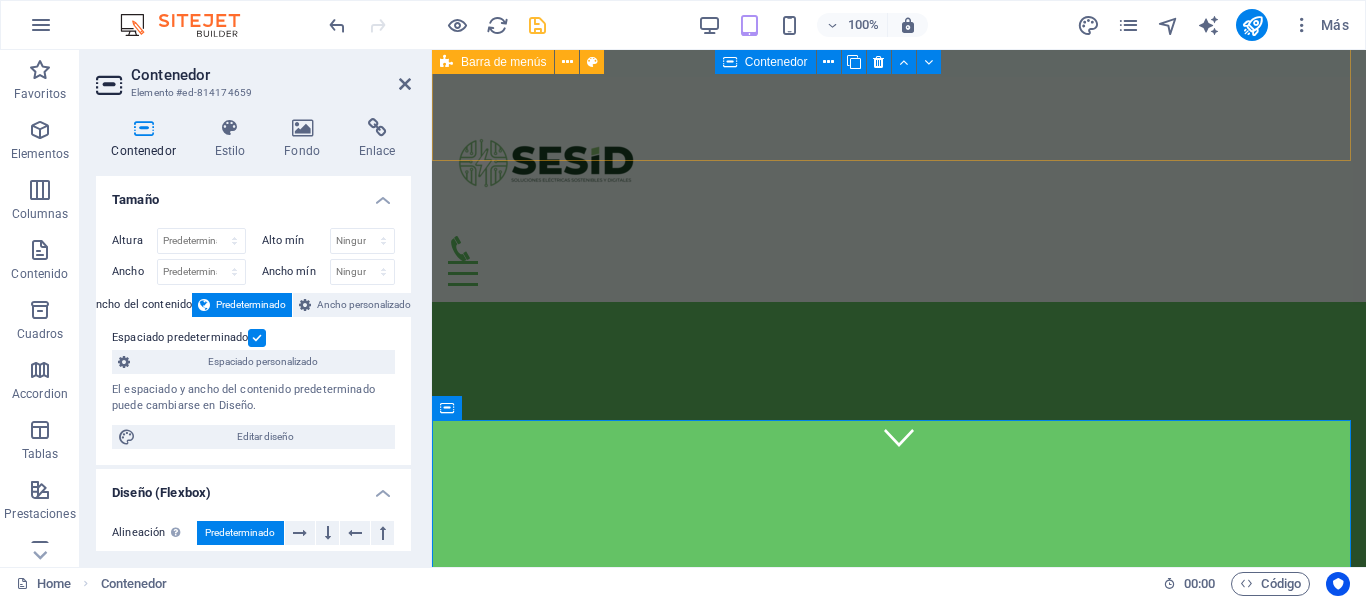 click on "Inicio Servicios Nosotros Contacto" at bounding box center [899, 189] 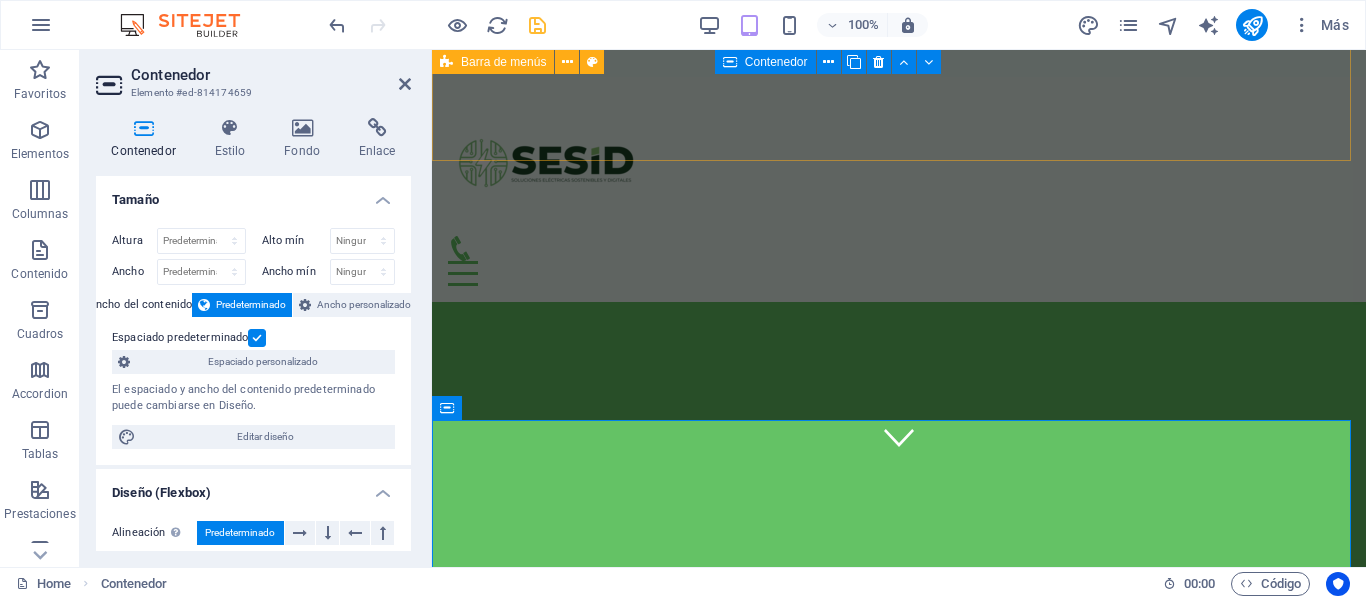 select on "header" 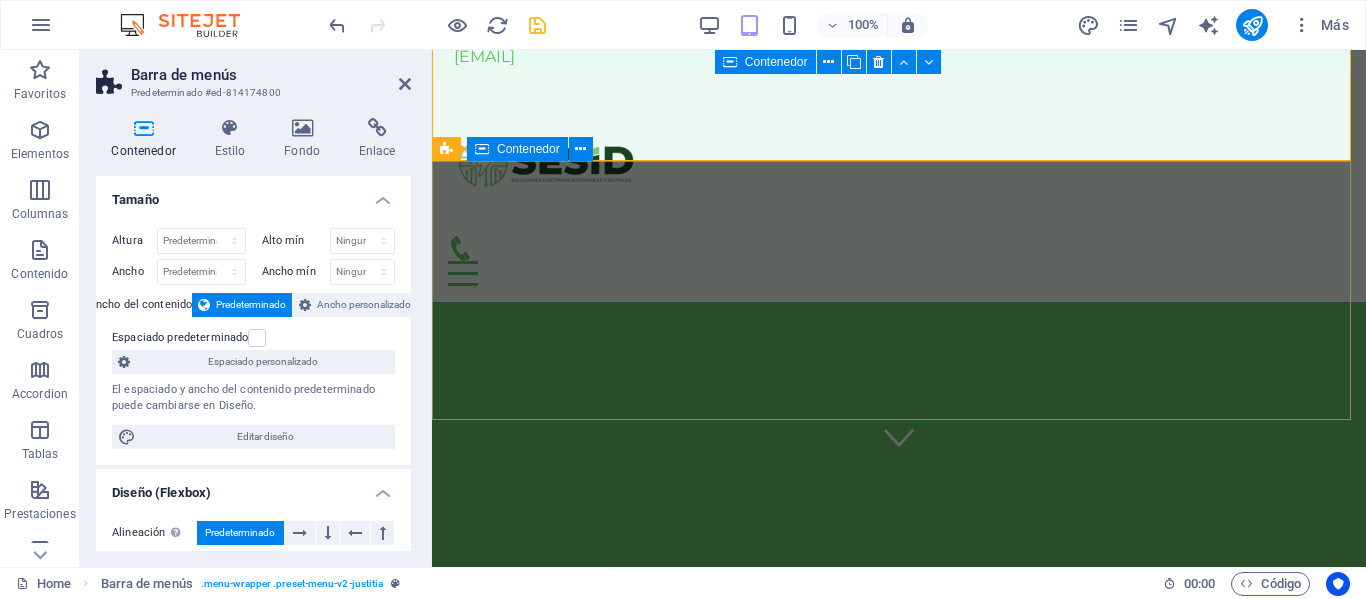 click on "Mas Info" at bounding box center [899, 686] 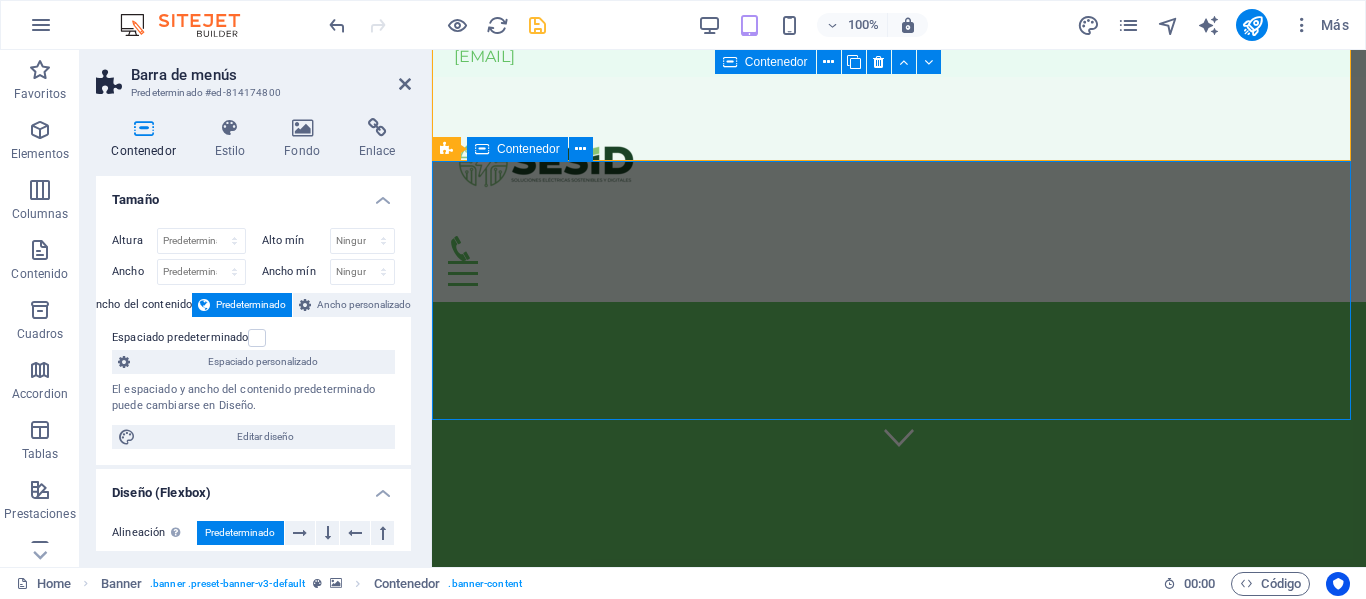 click on "Mas Info" at bounding box center [899, 686] 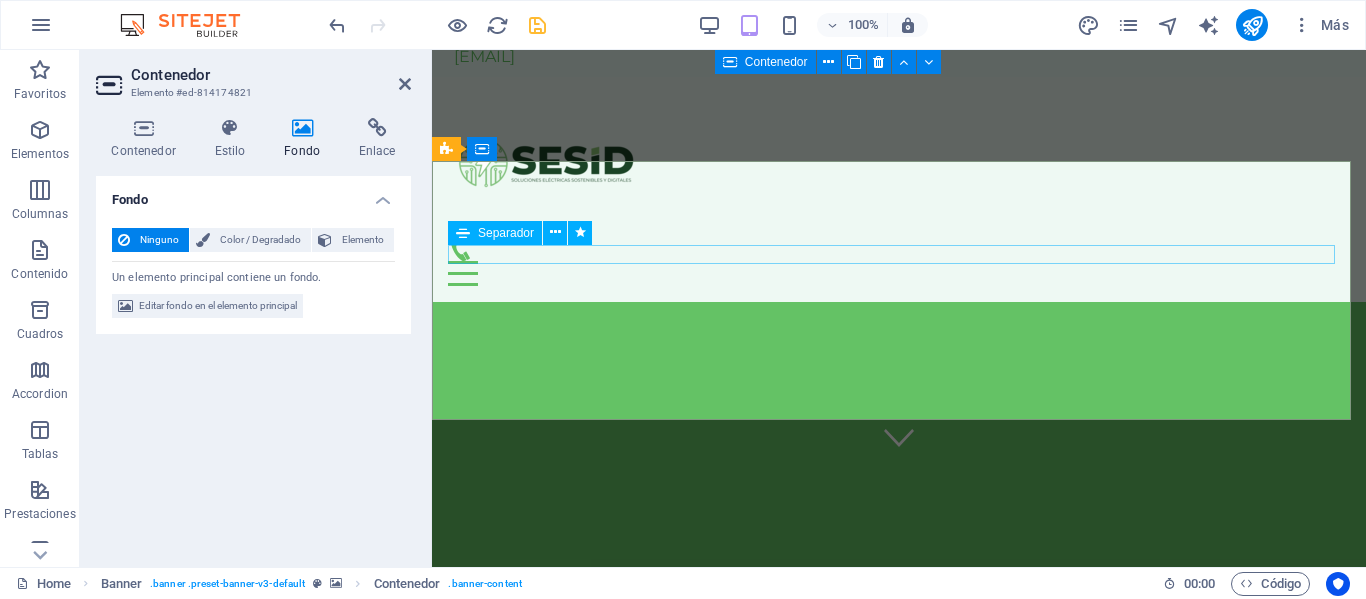 click at bounding box center [899, 650] 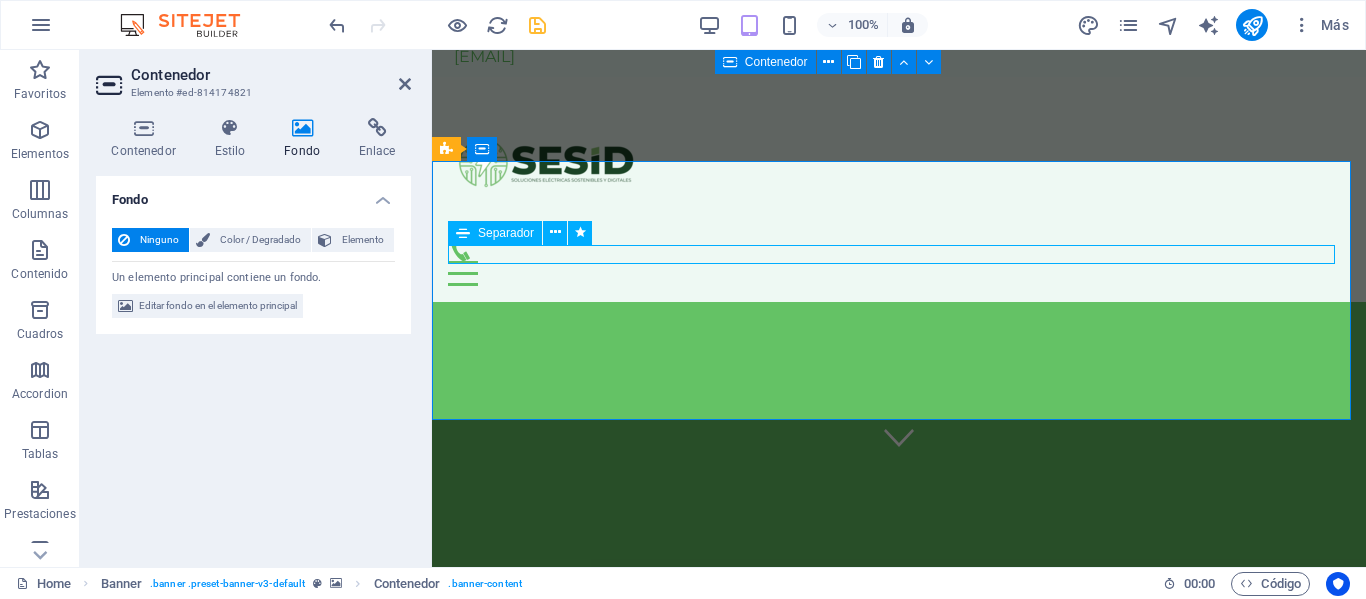 click at bounding box center (899, 650) 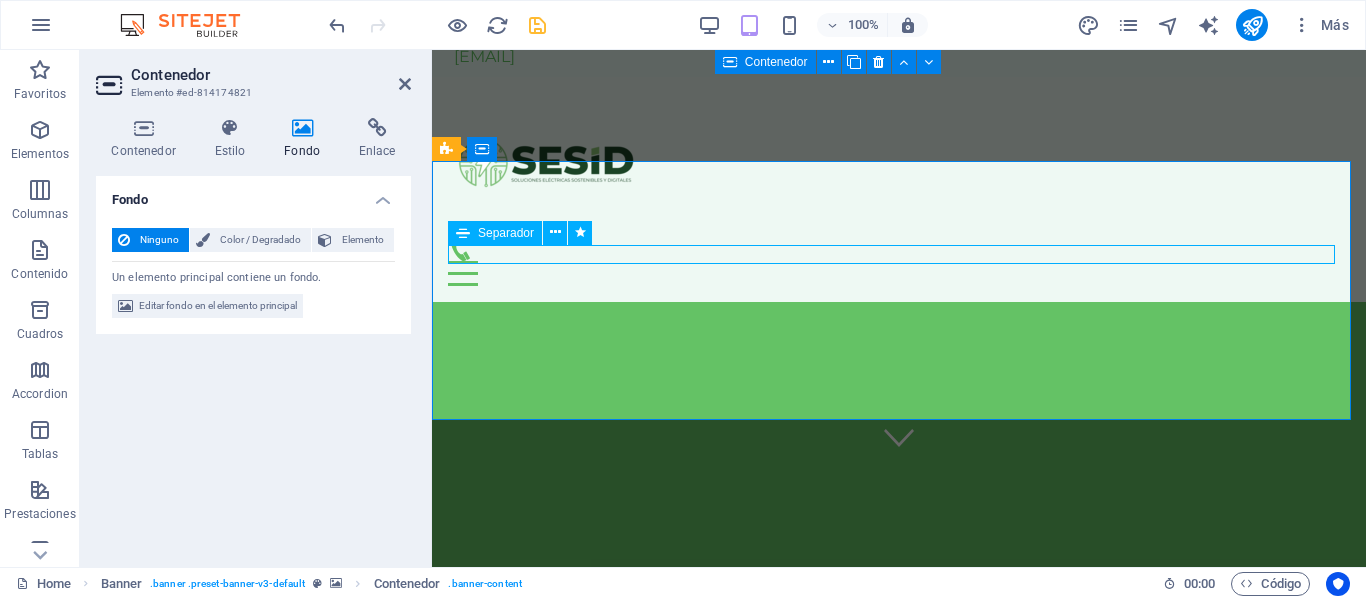 select on "rem" 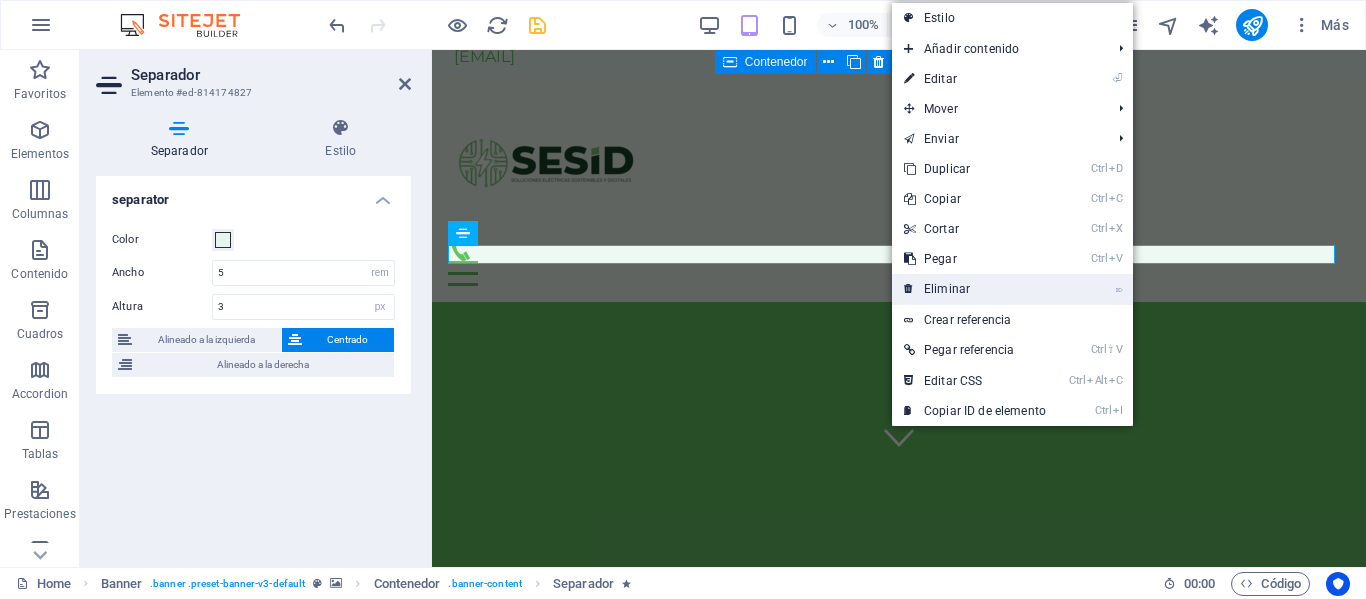 click on "⌦  Eliminar" at bounding box center (975, 289) 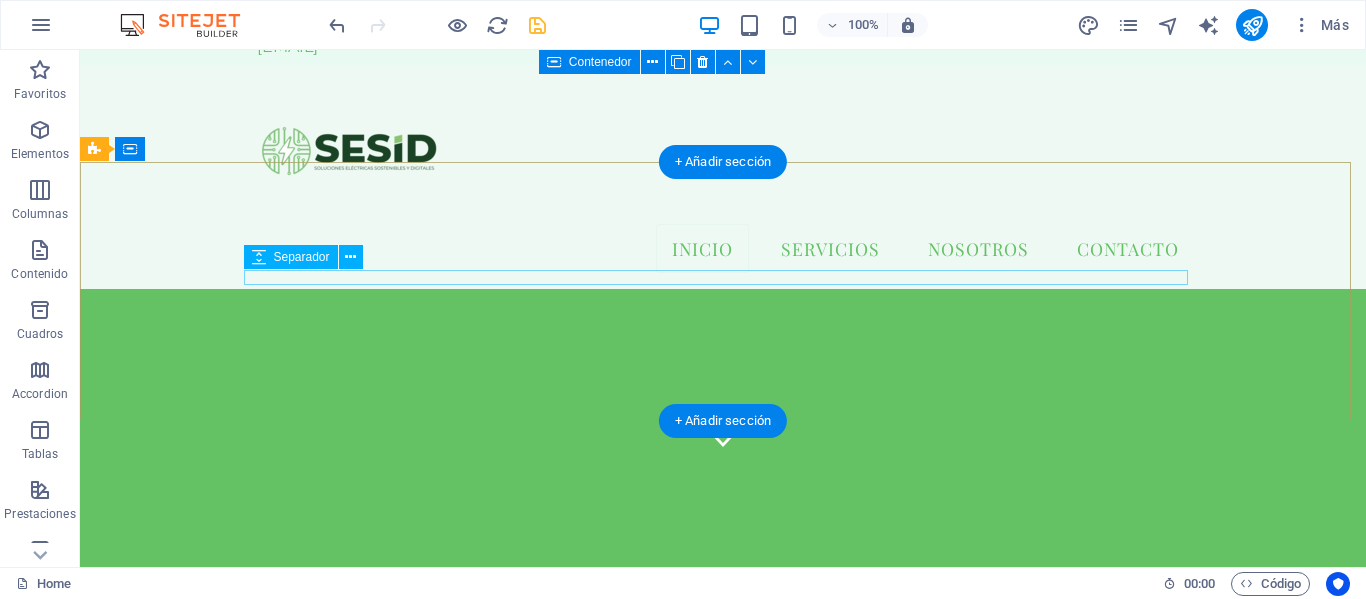 scroll, scrollTop: 100, scrollLeft: 0, axis: vertical 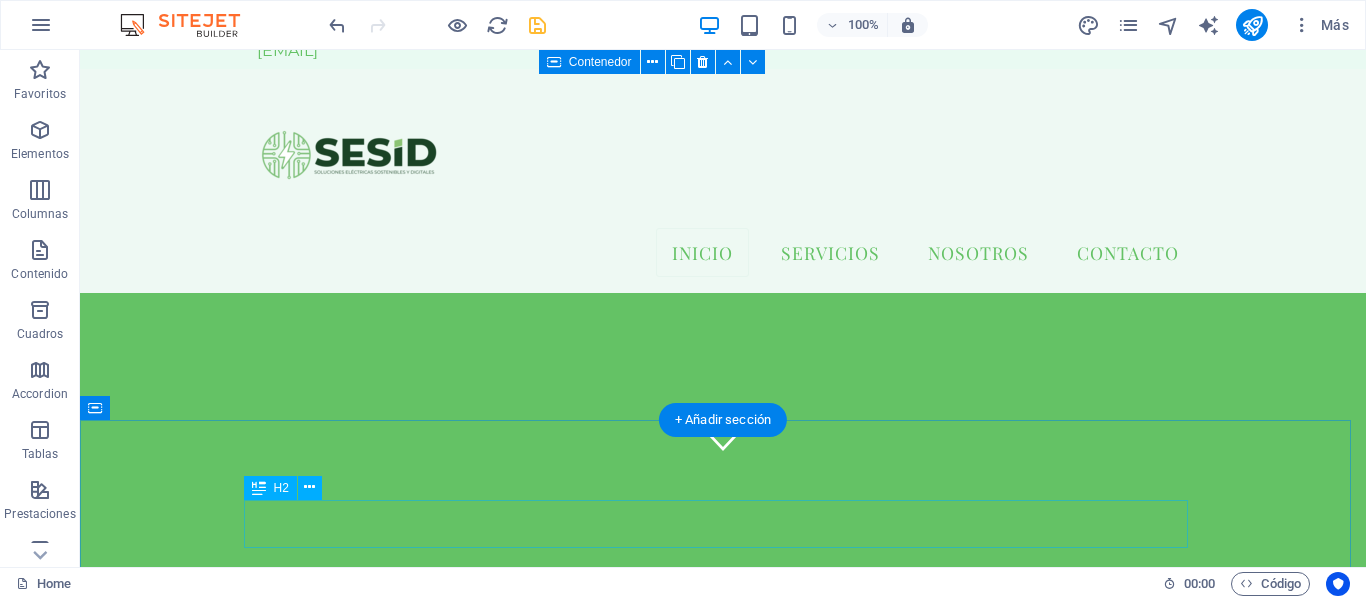 click on "NUESTROs SERVICIOS" at bounding box center [723, 888] 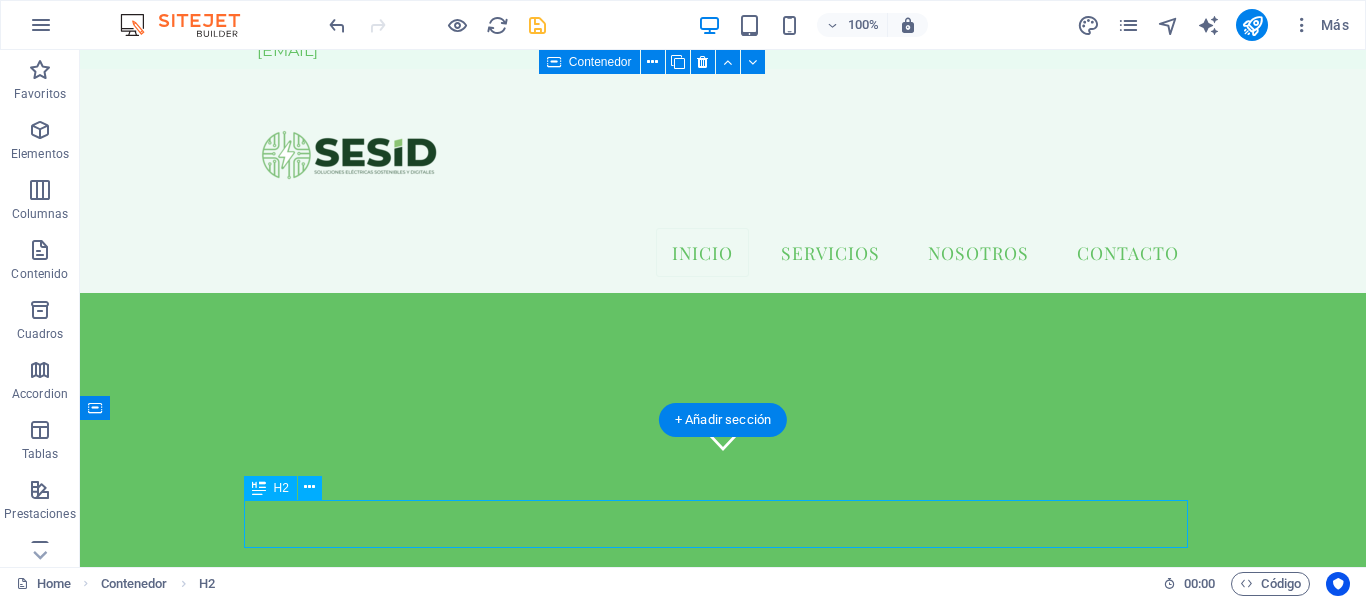 click on "NUESTROs SERVICIOS" at bounding box center (723, 888) 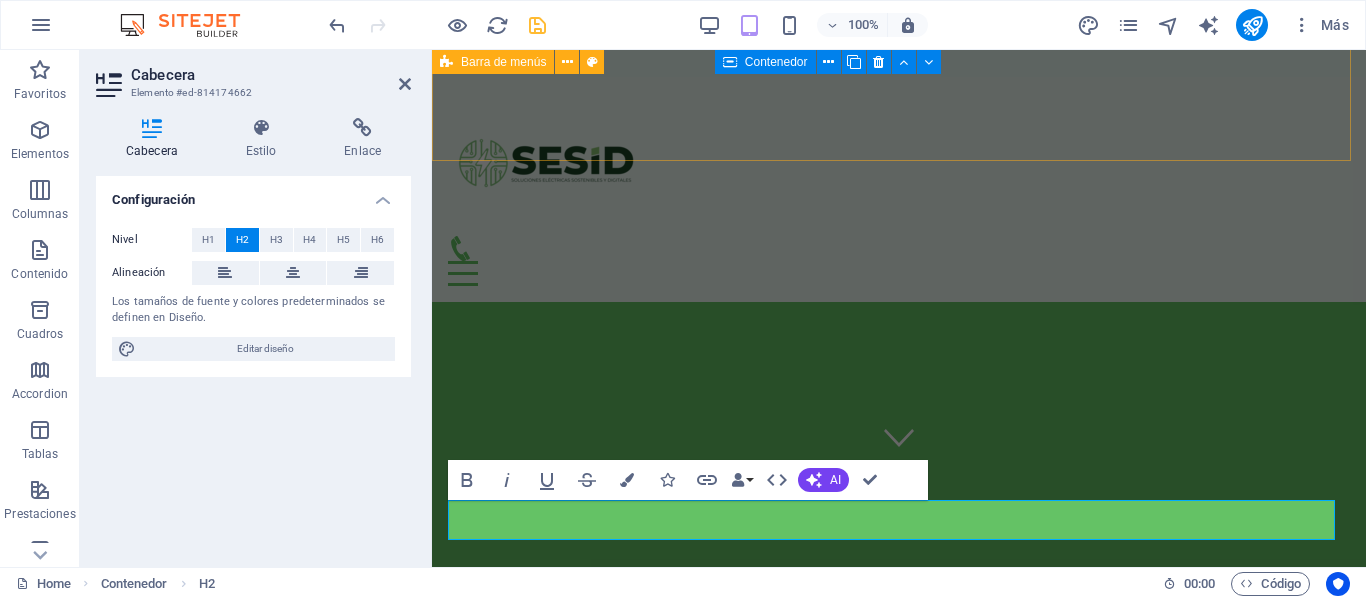 click on "Inicio Servicios Nosotros Contacto" at bounding box center [899, 189] 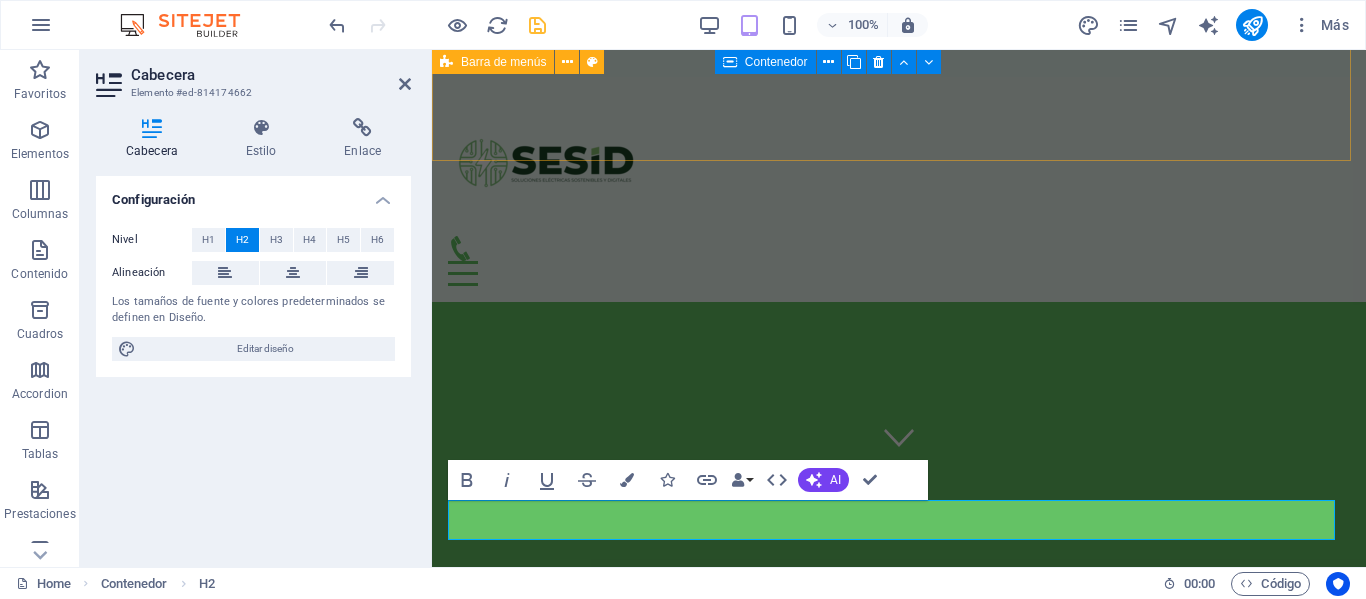 select on "header" 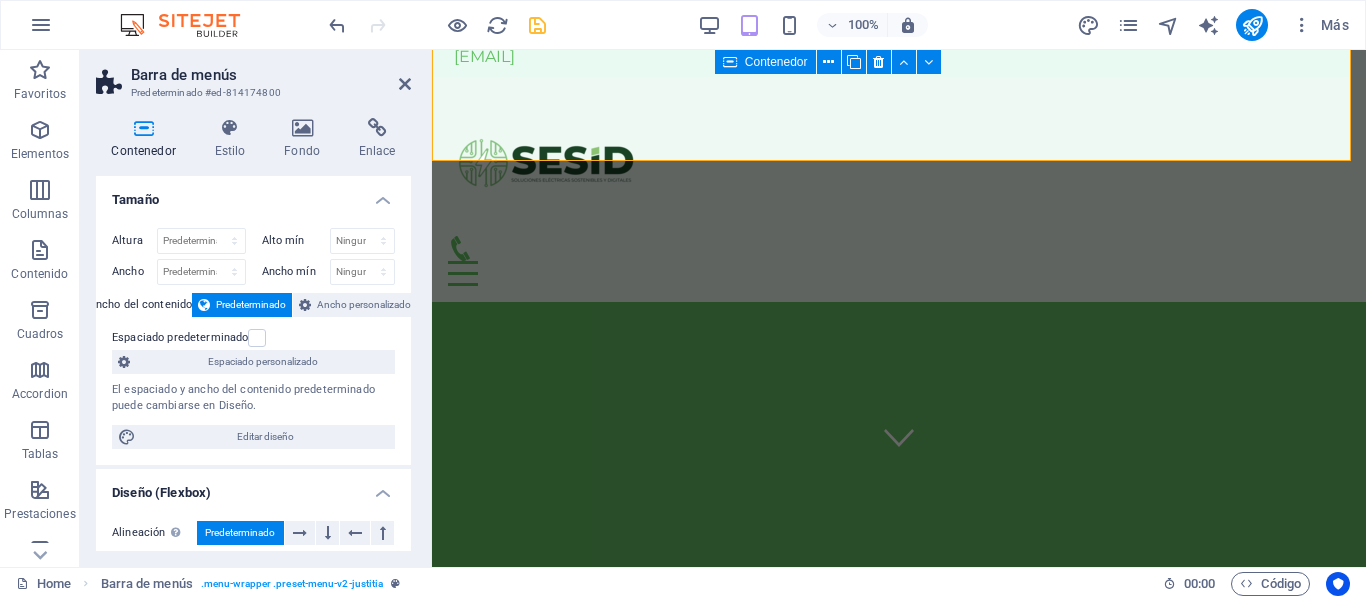 scroll, scrollTop: 0, scrollLeft: 0, axis: both 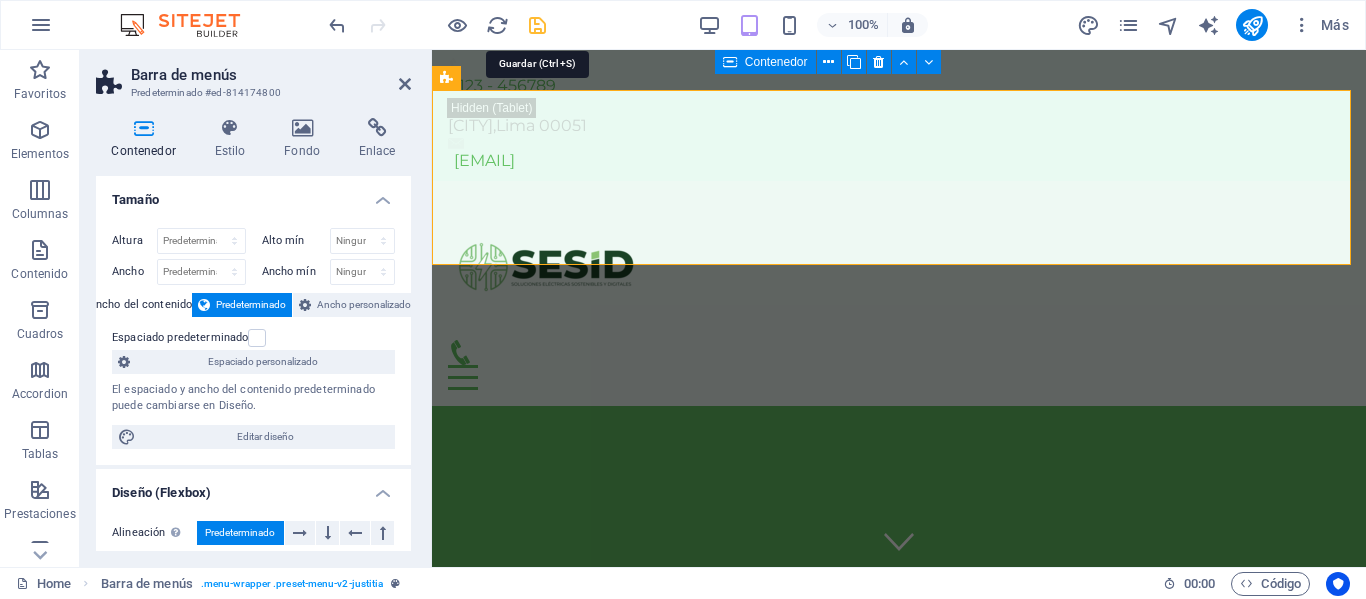 click at bounding box center [537, 25] 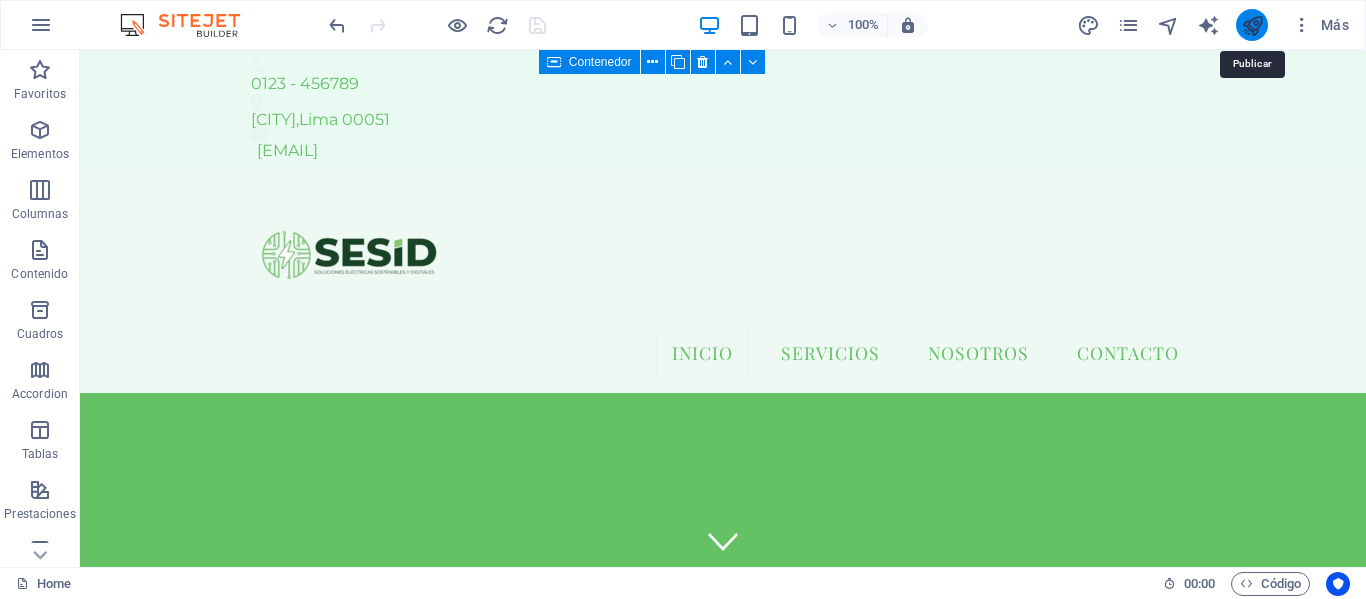 click at bounding box center (1252, 25) 